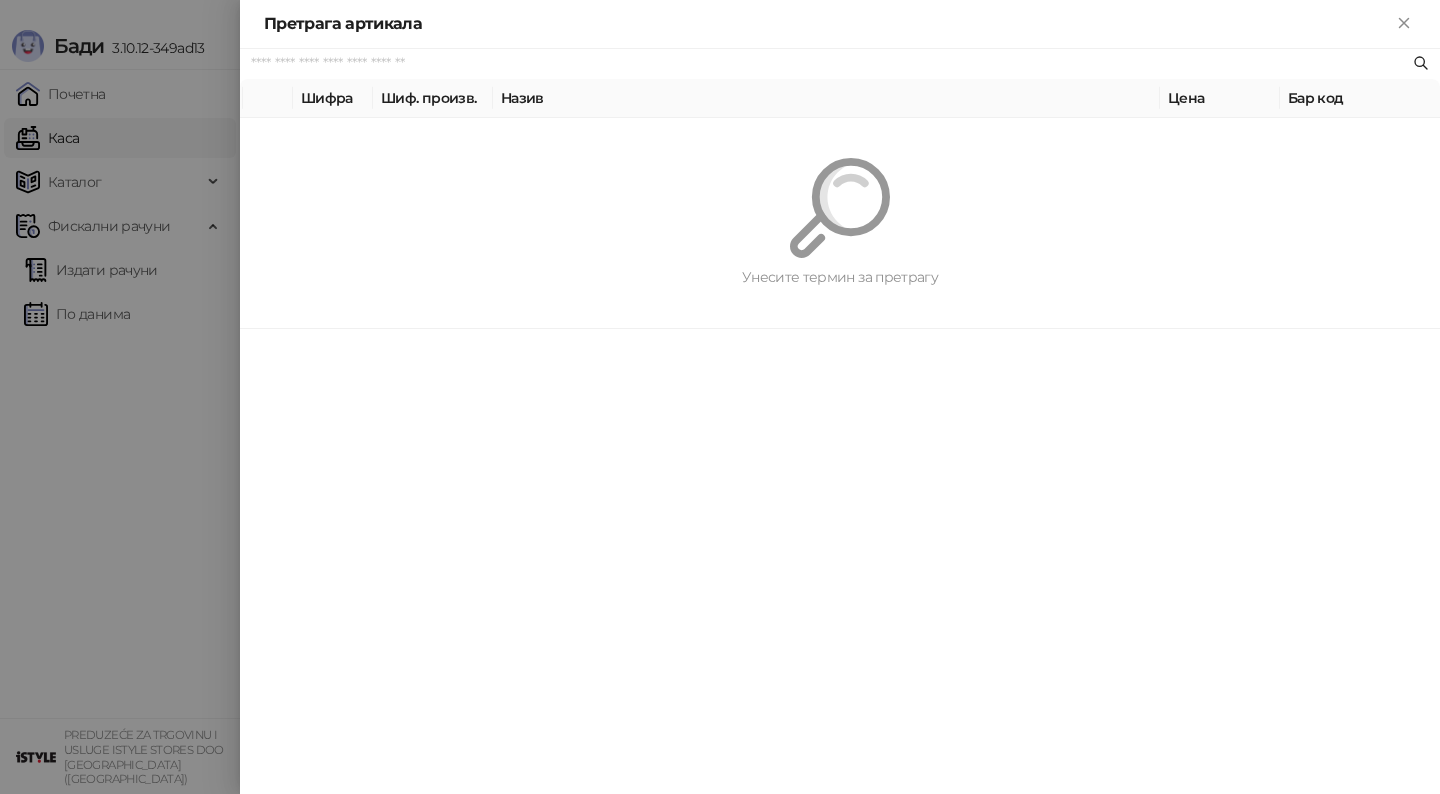 scroll, scrollTop: 0, scrollLeft: 0, axis: both 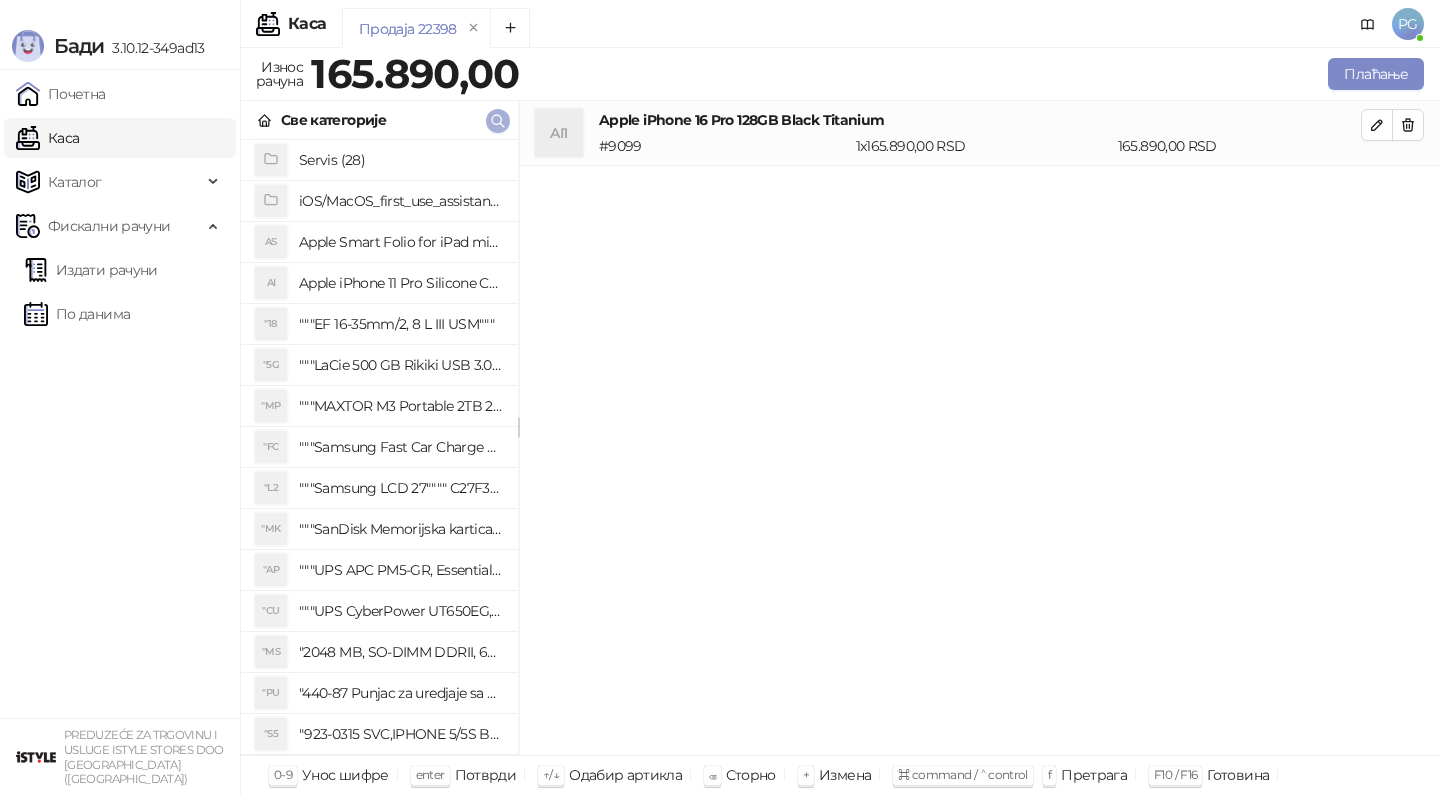 click 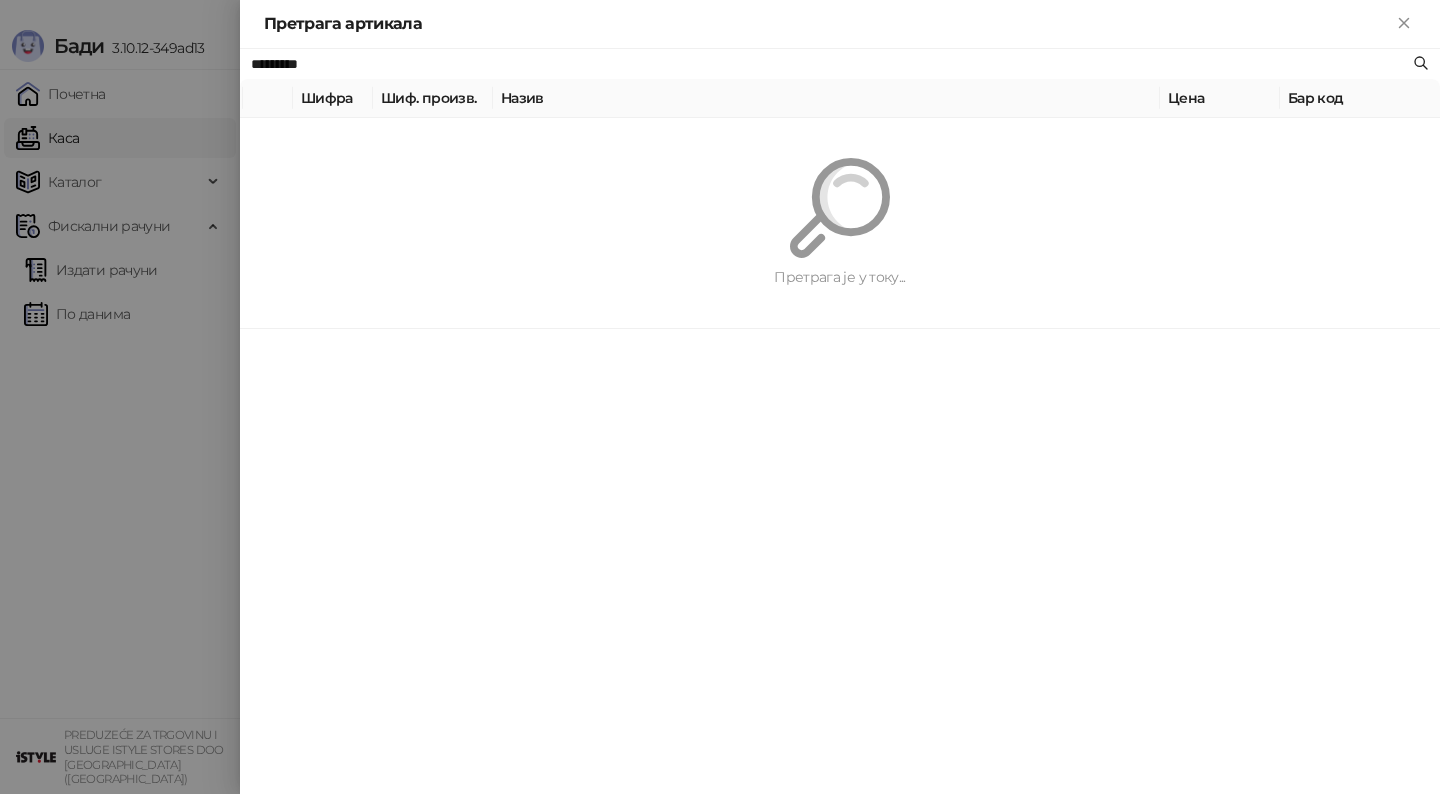 paste on "**********" 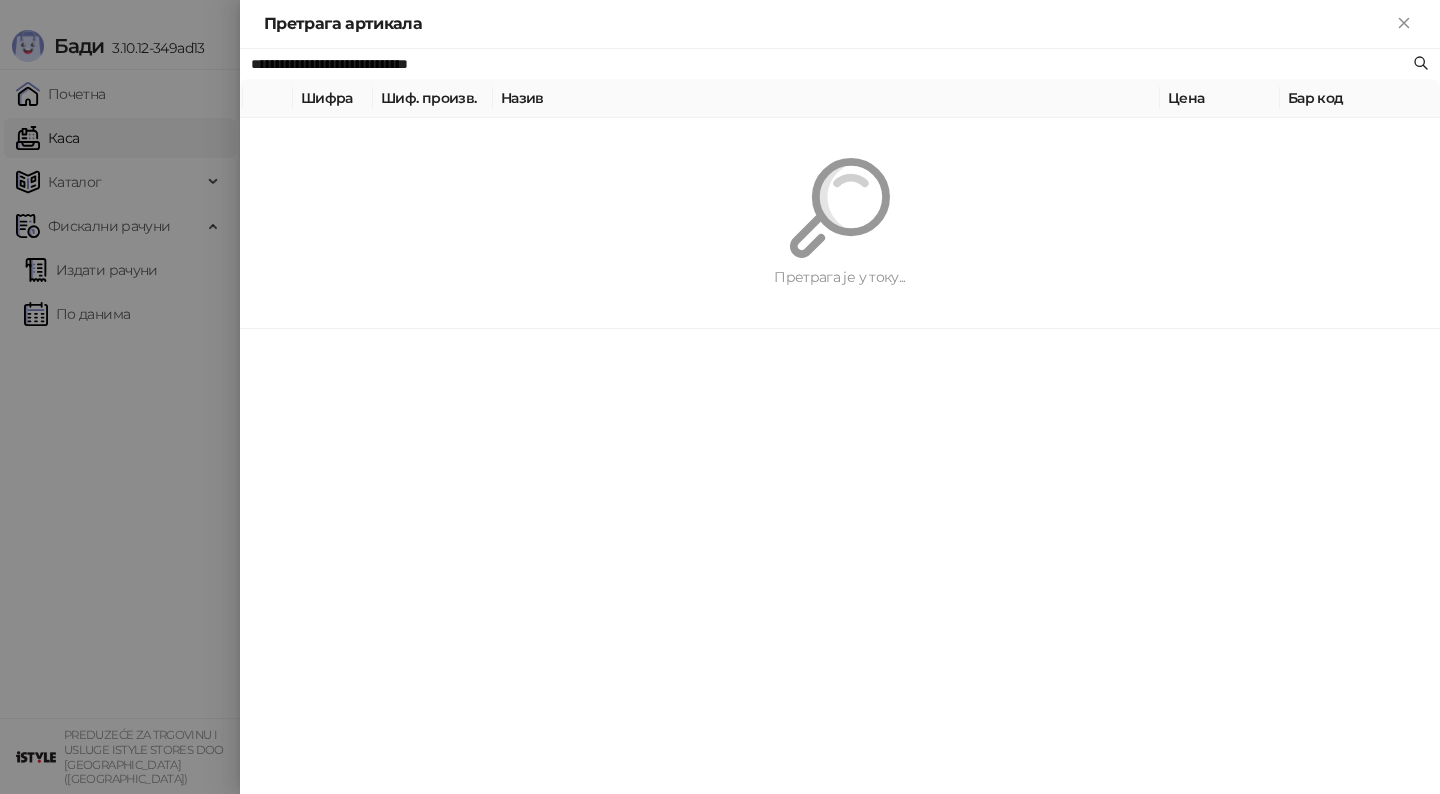 type on "**********" 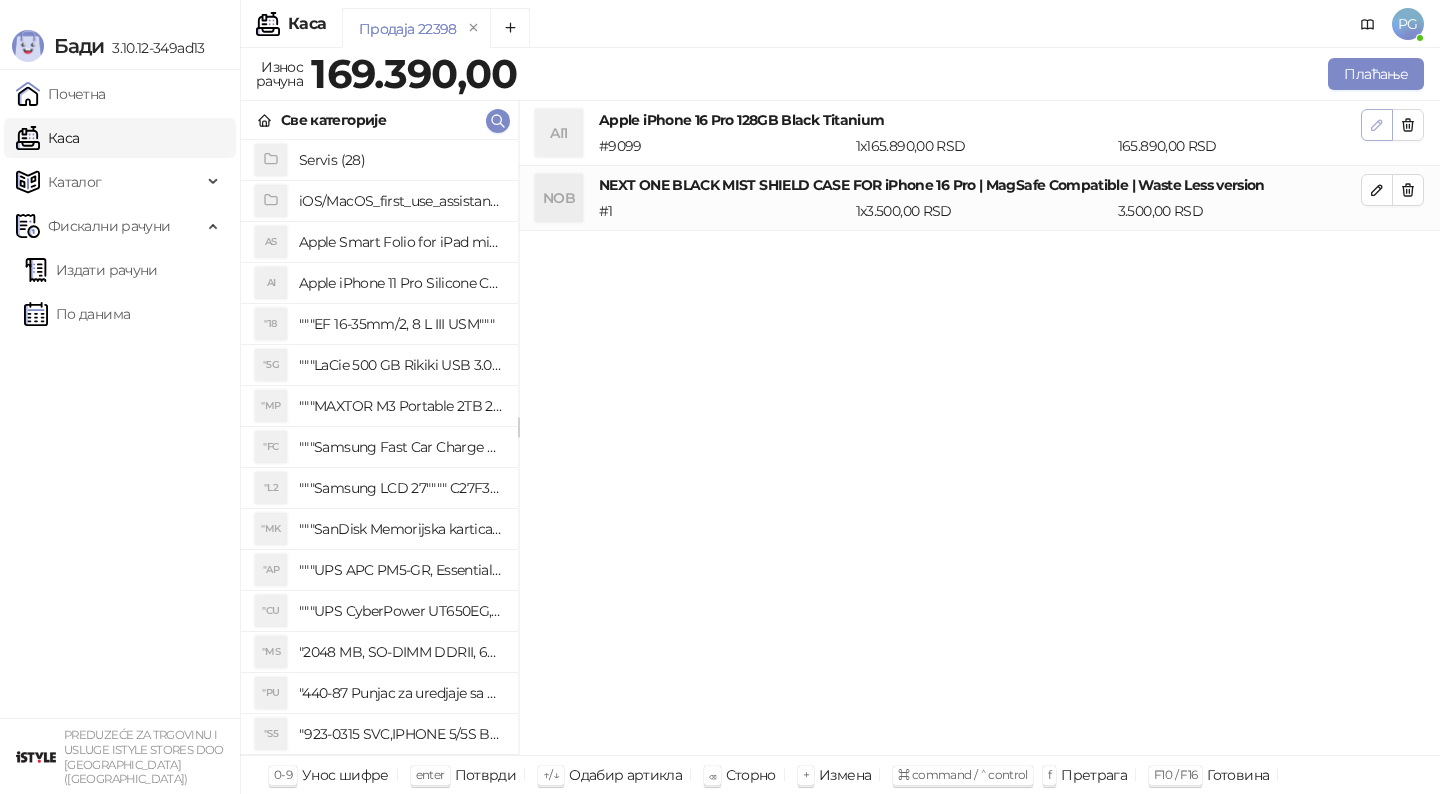 click at bounding box center [1377, 125] 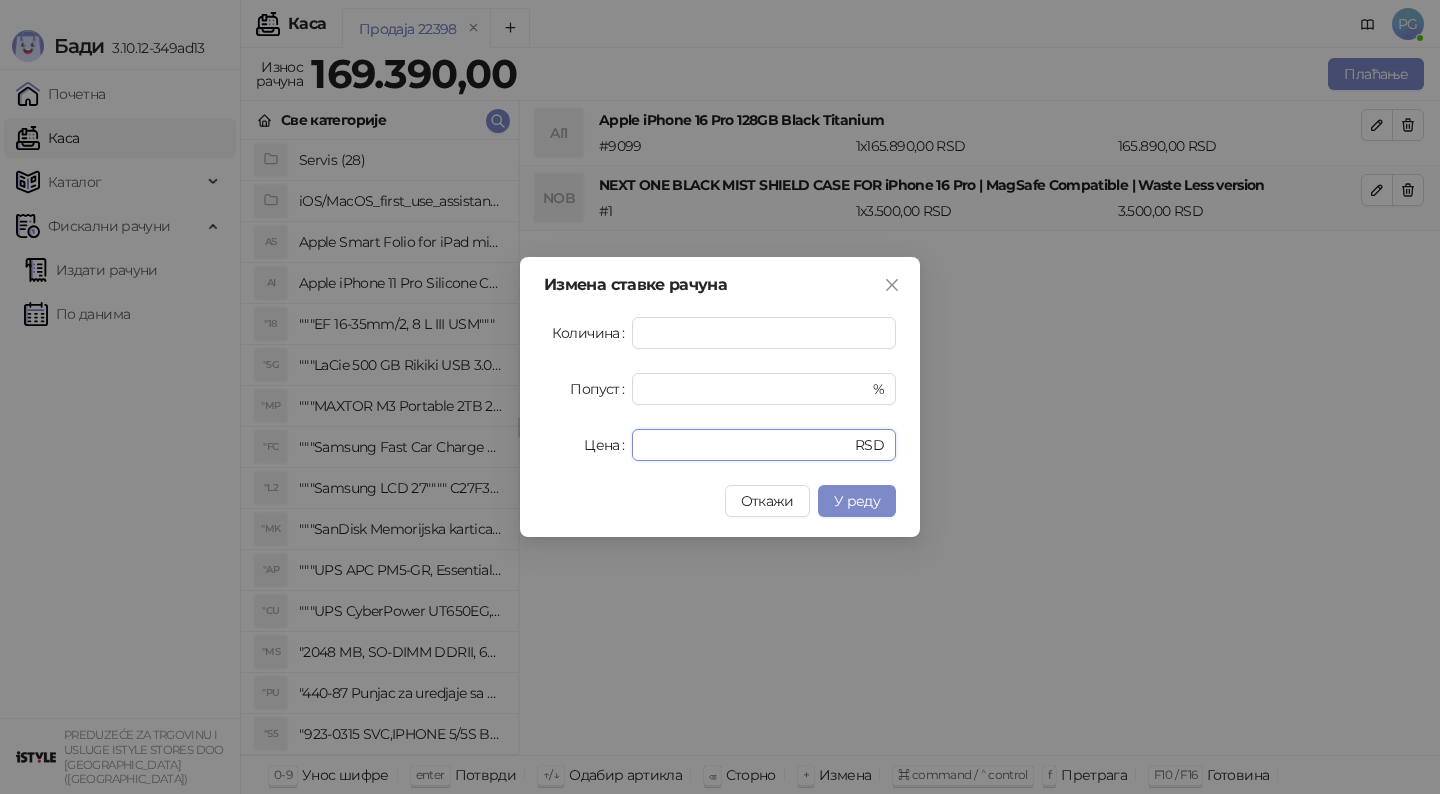 drag, startPoint x: 696, startPoint y: 453, endPoint x: 444, endPoint y: 451, distance: 252.00793 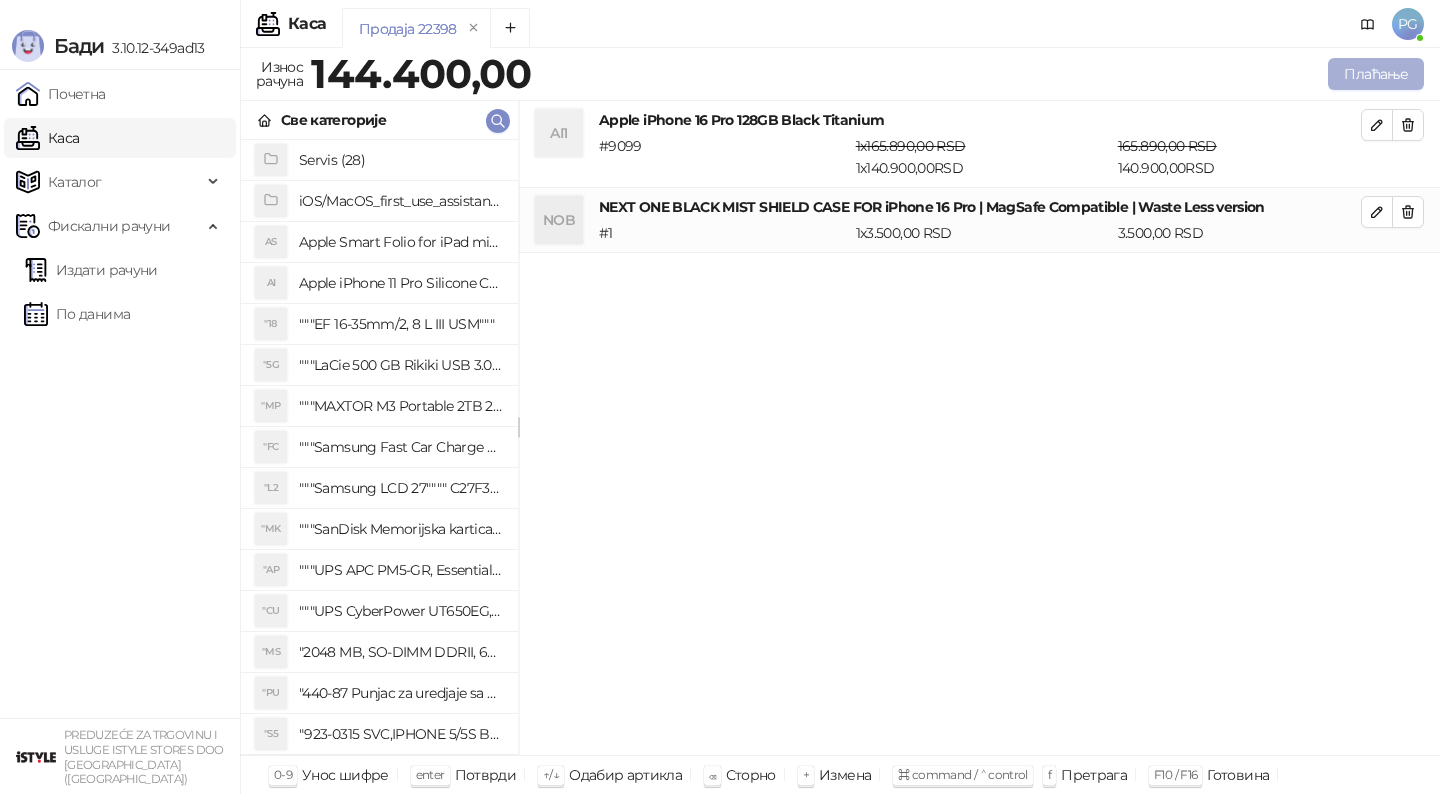 click on "Плаћање" at bounding box center (1376, 74) 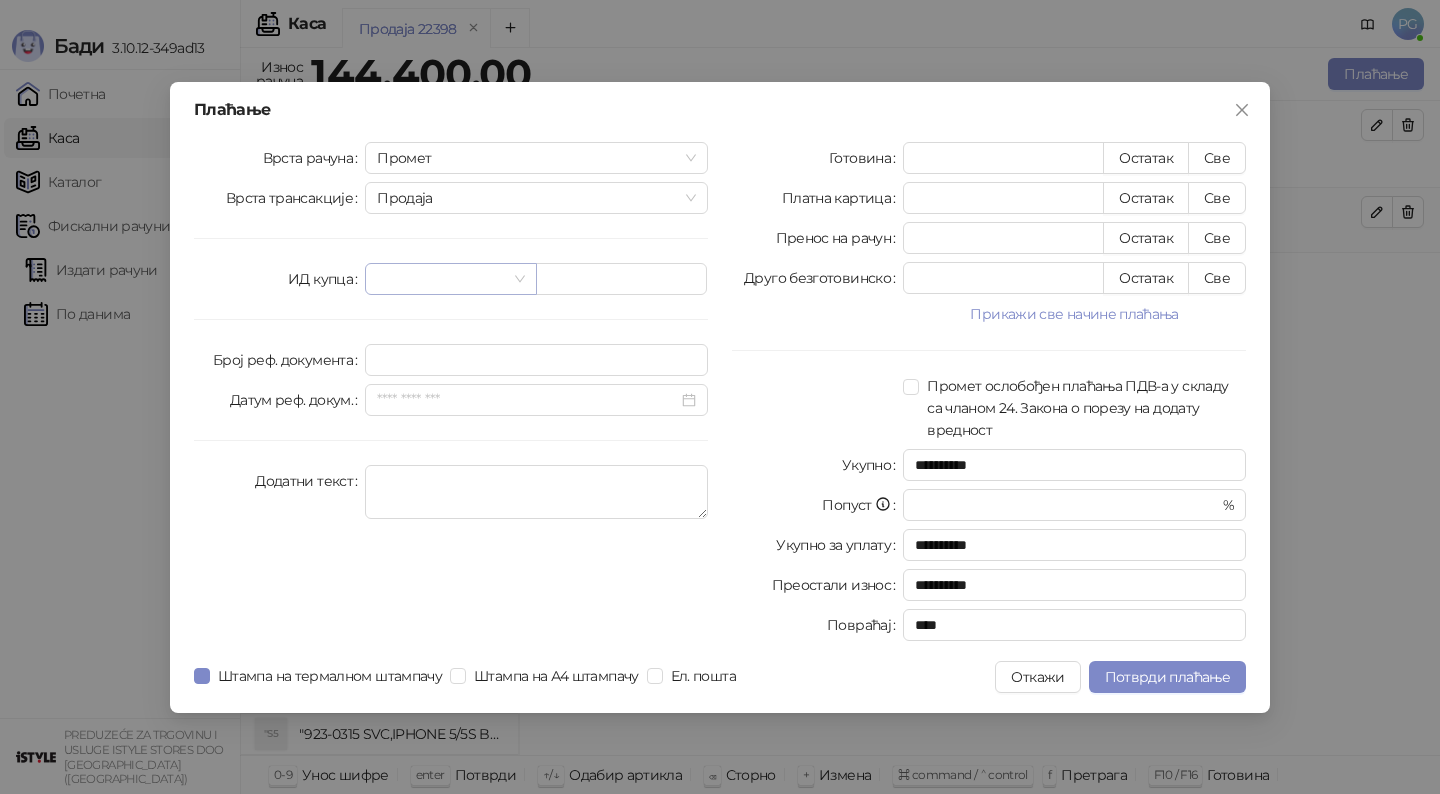click at bounding box center [441, 279] 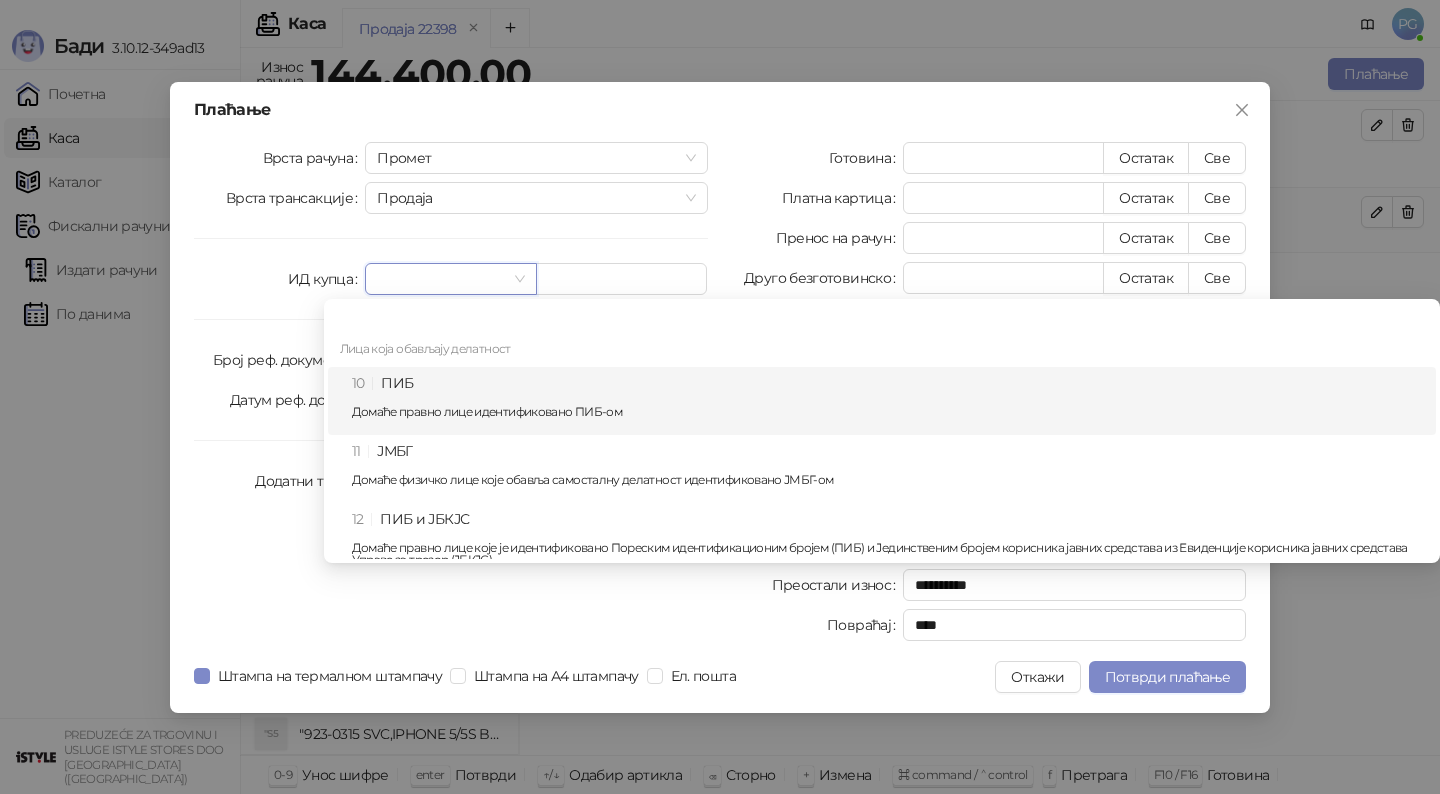 click on "10 ПИБ Домаће правно лице идентификовано ПИБ-ом" at bounding box center (888, 401) 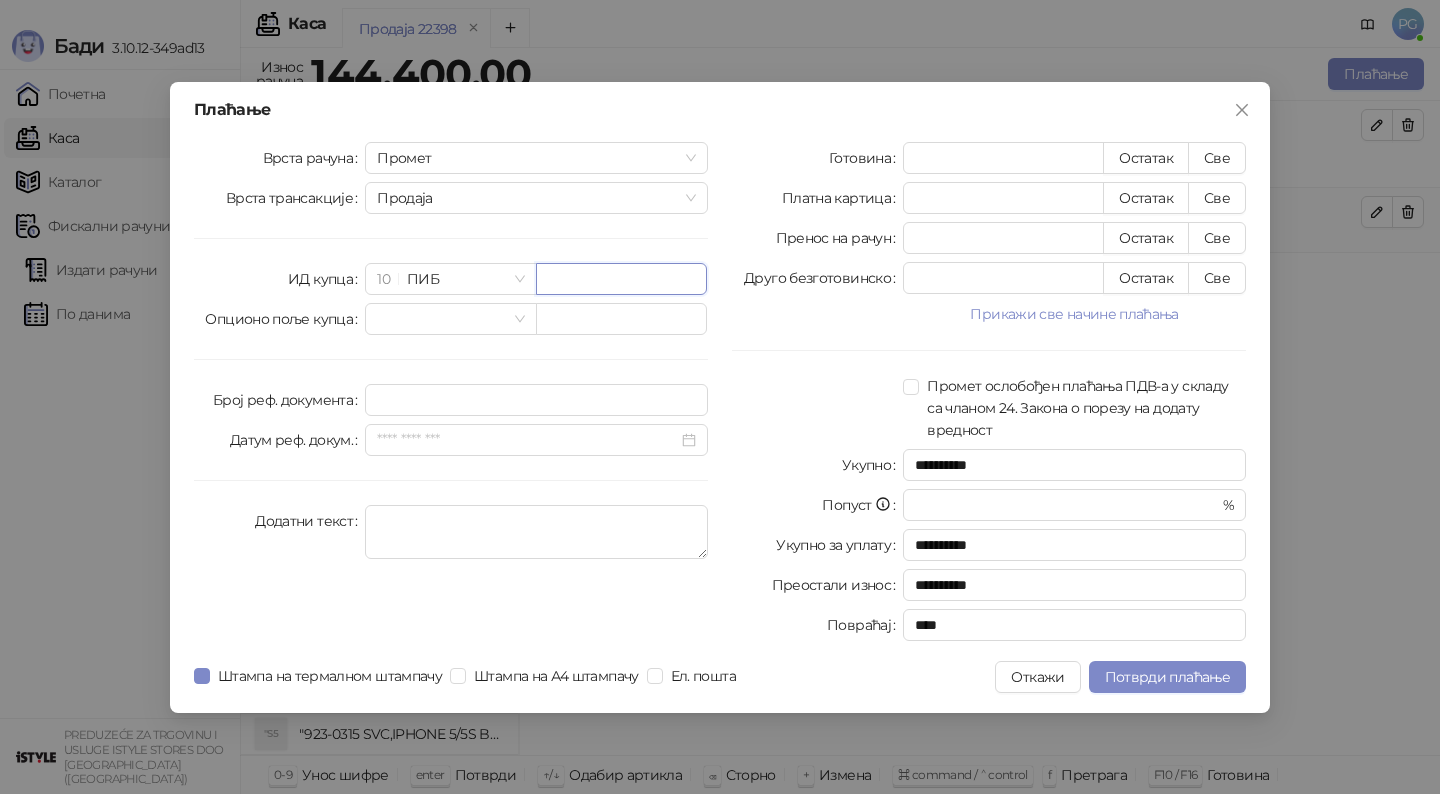 paste on "*********" 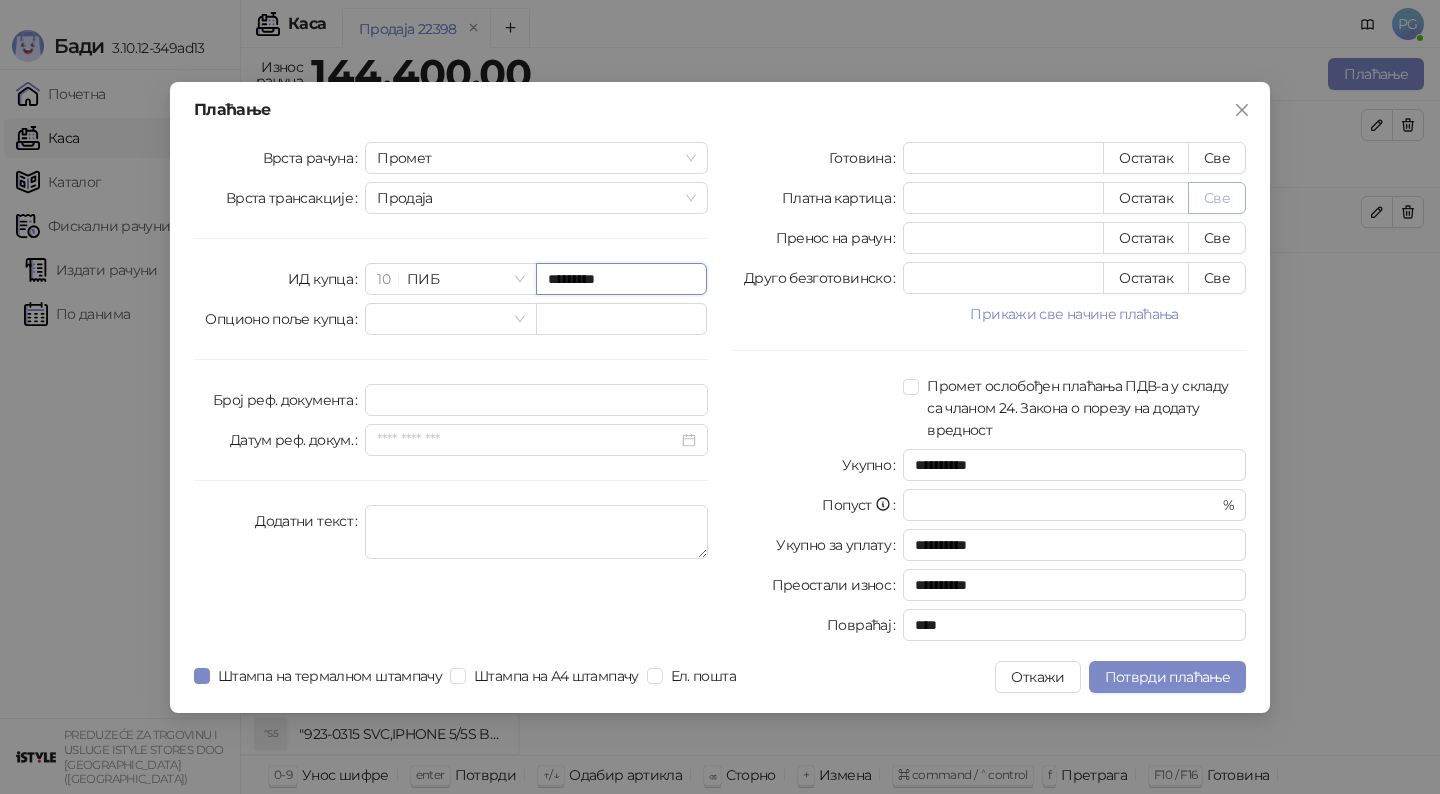 type on "*********" 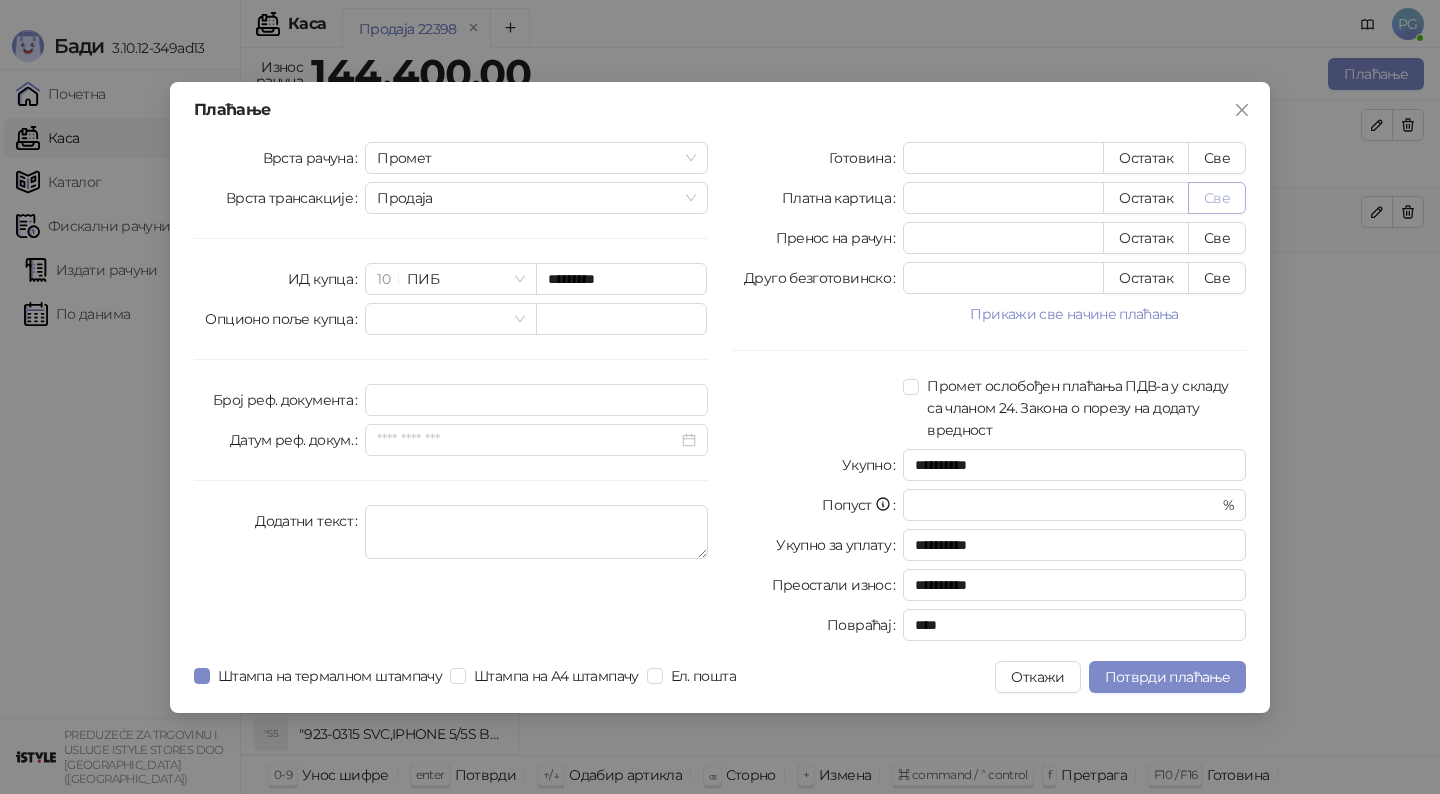 click on "Све" at bounding box center (1217, 198) 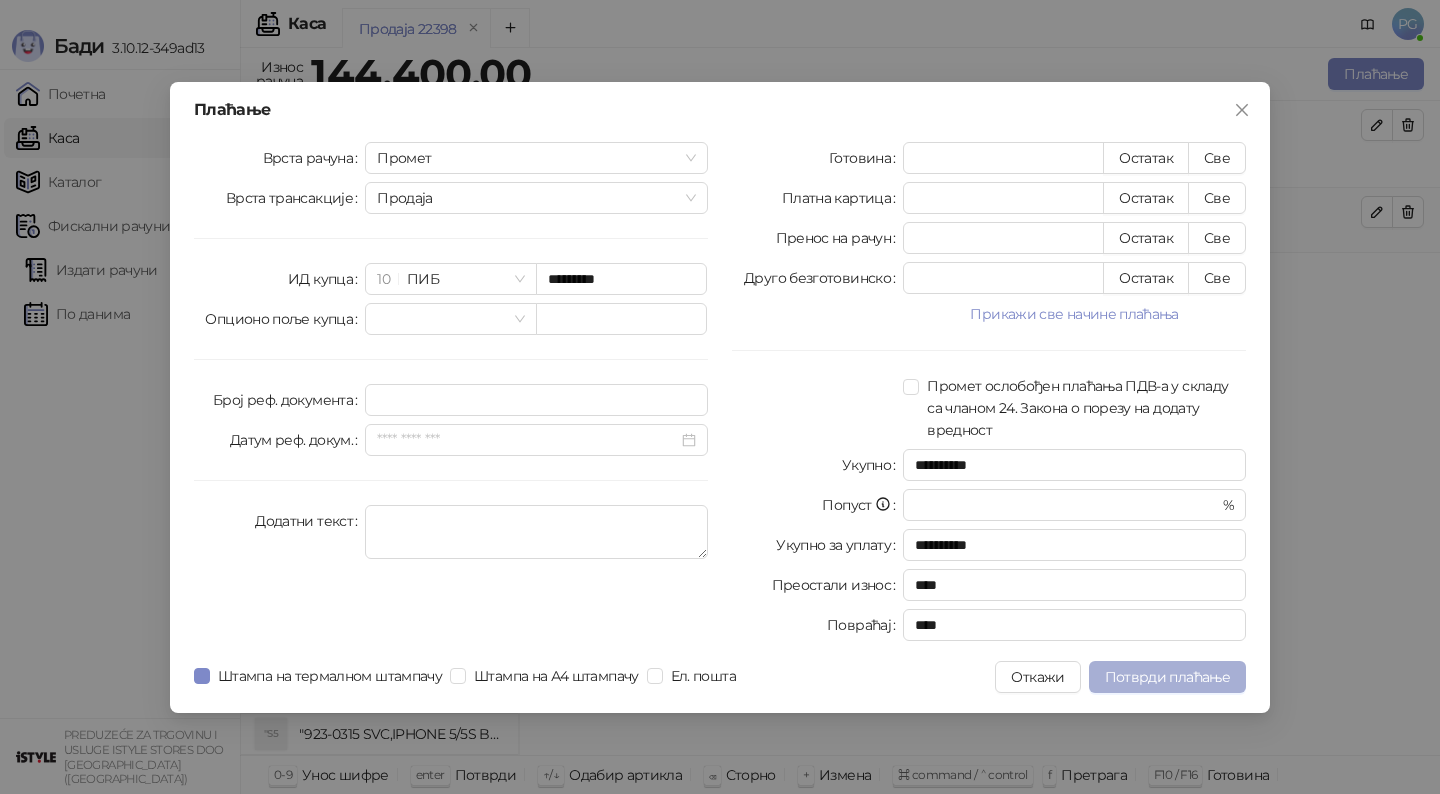 click on "Потврди плаћање" at bounding box center (1167, 677) 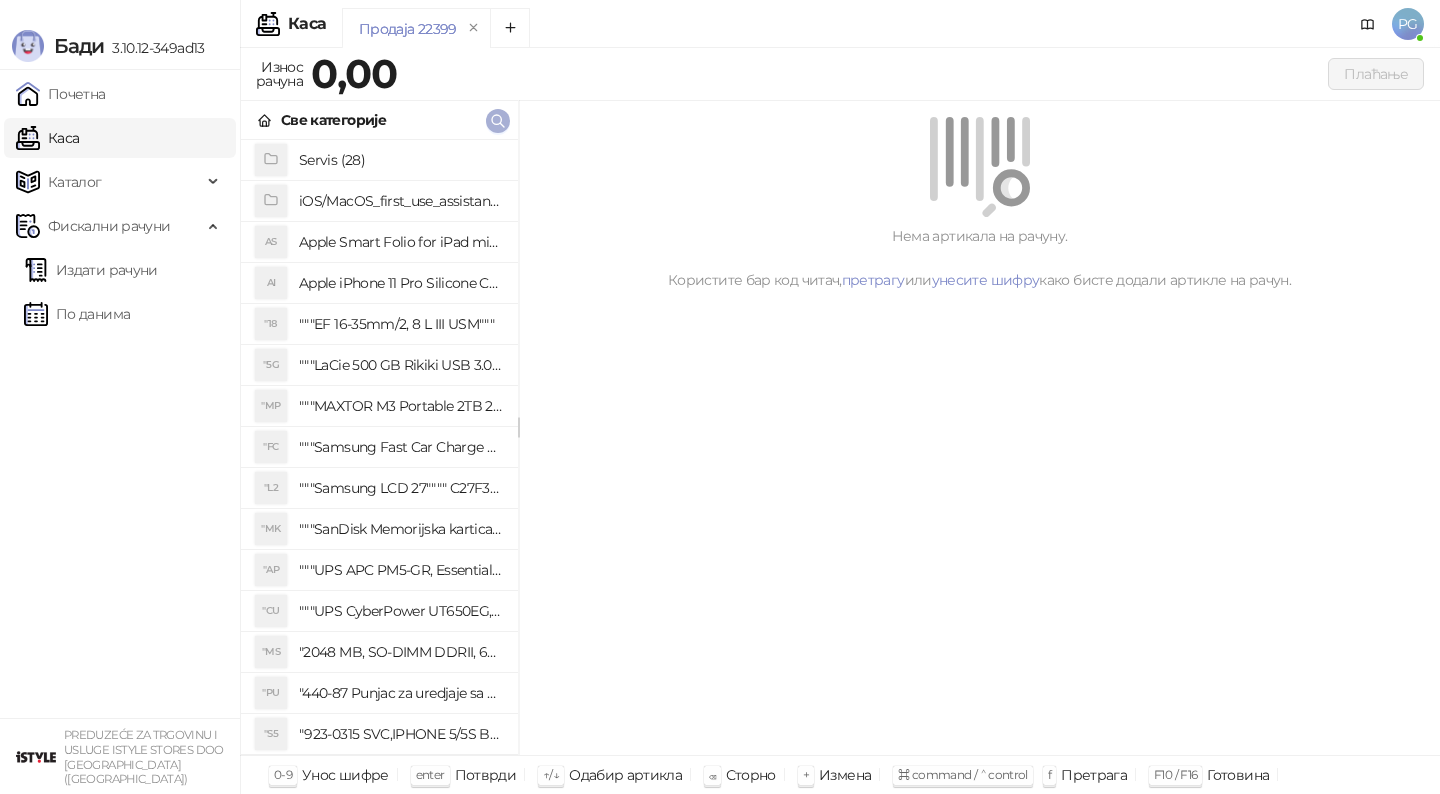 click 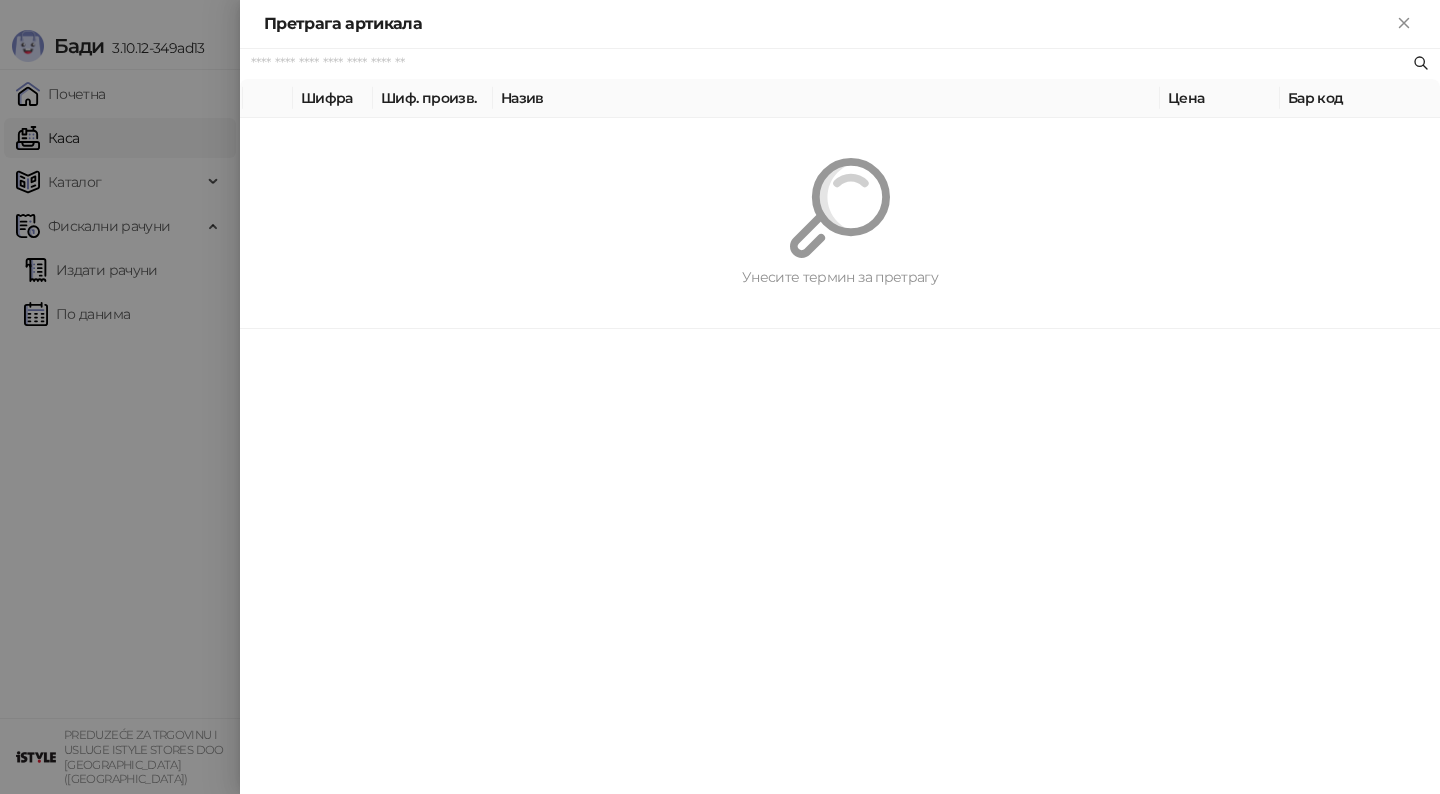 paste on "*********" 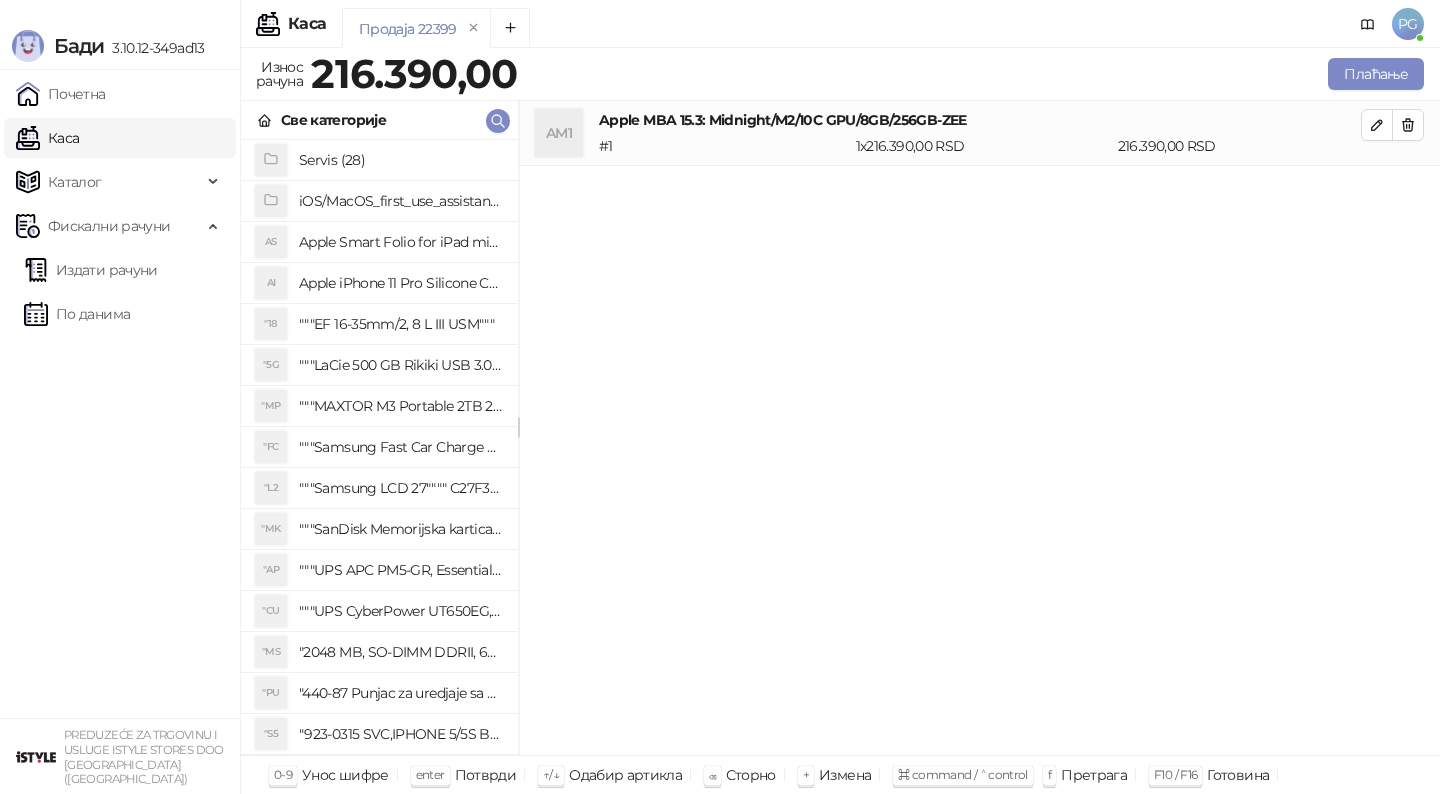 click on "Све категорије" at bounding box center (379, 120) 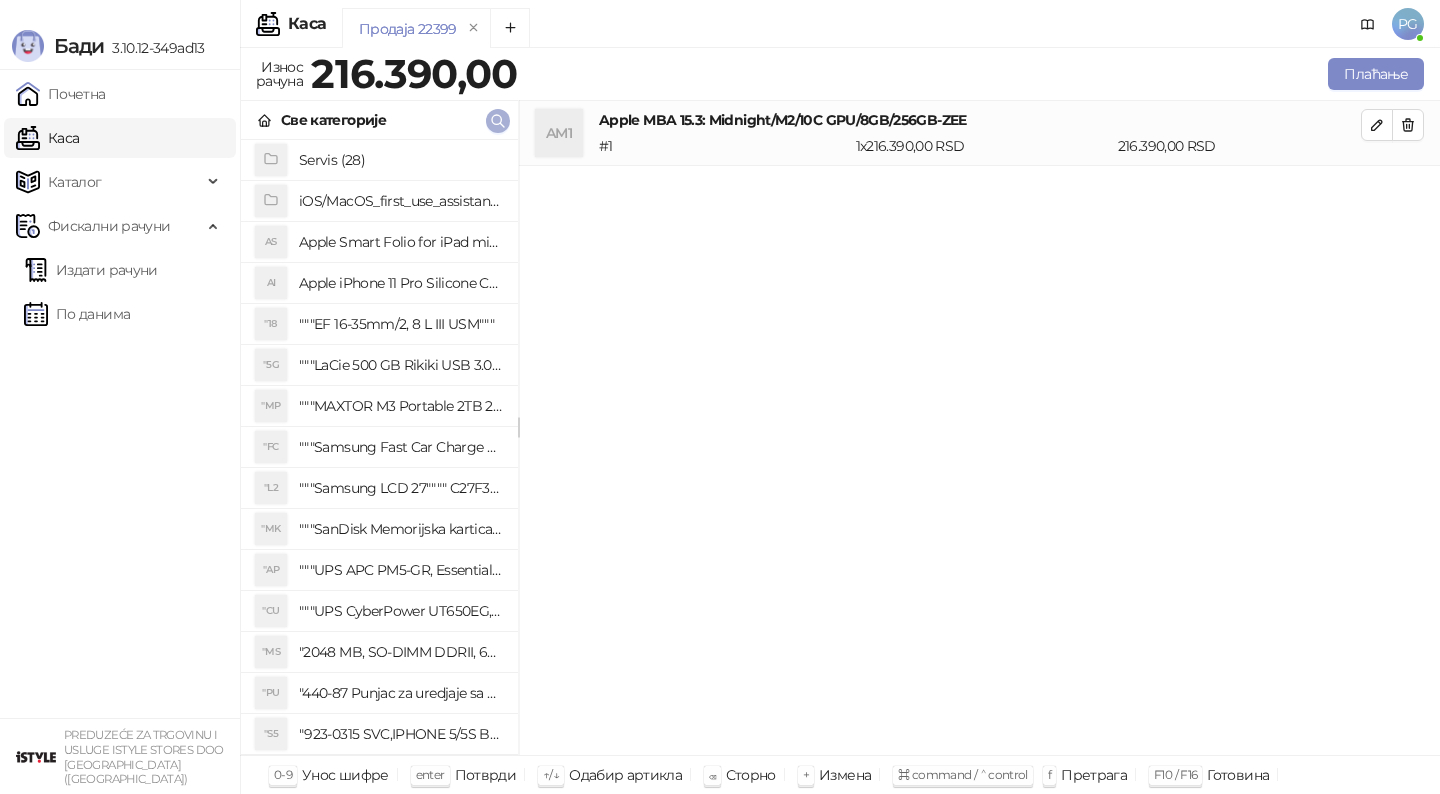 click 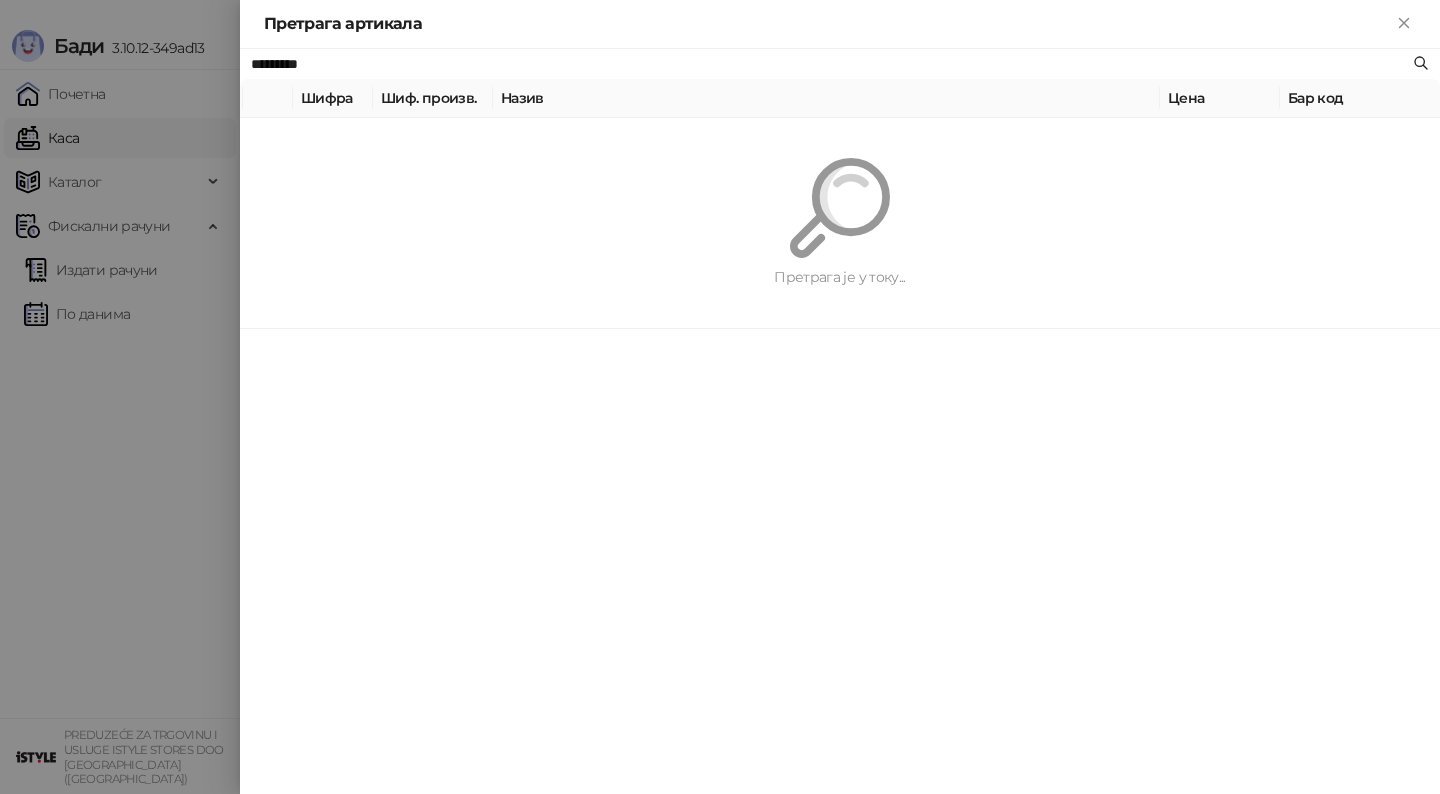 paste on "*" 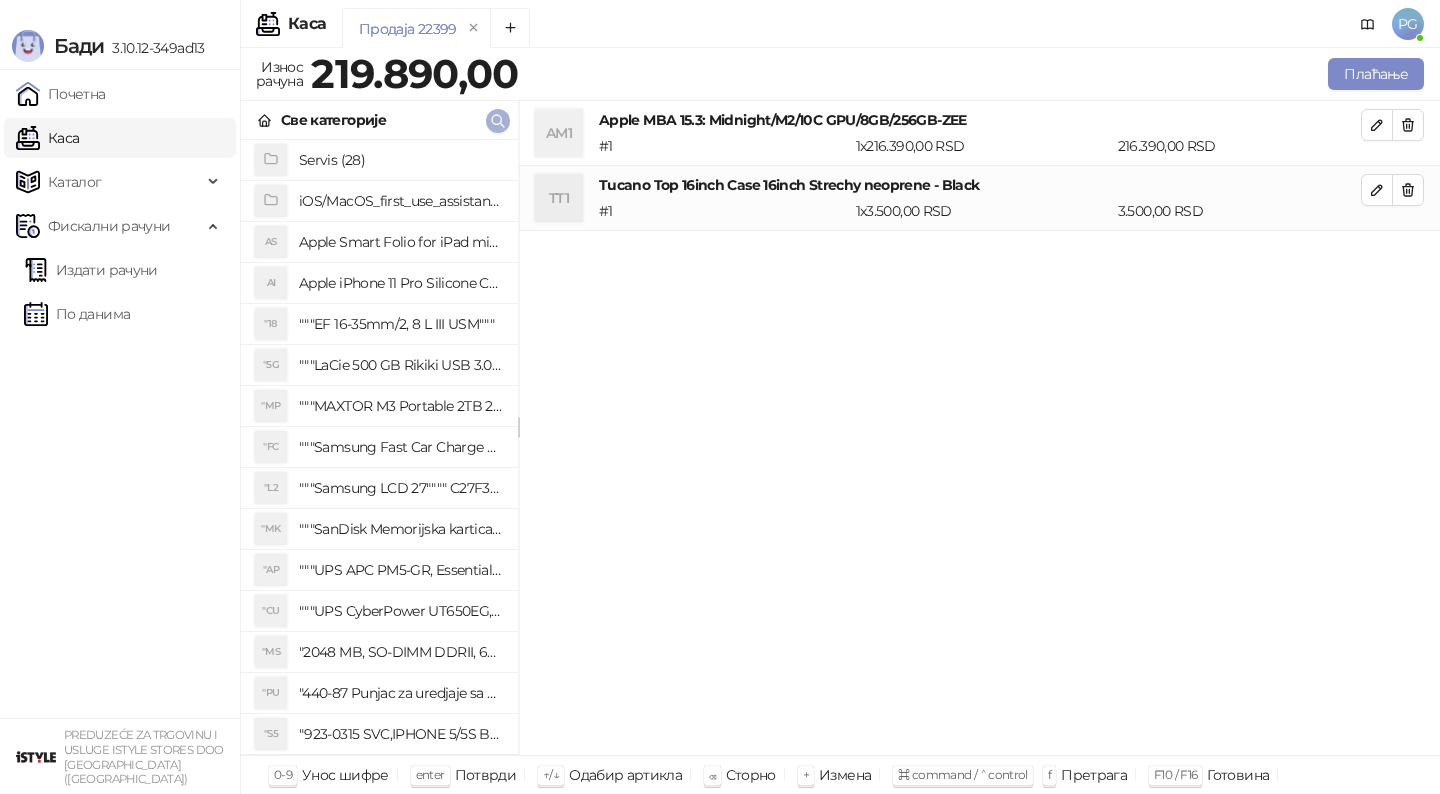 click 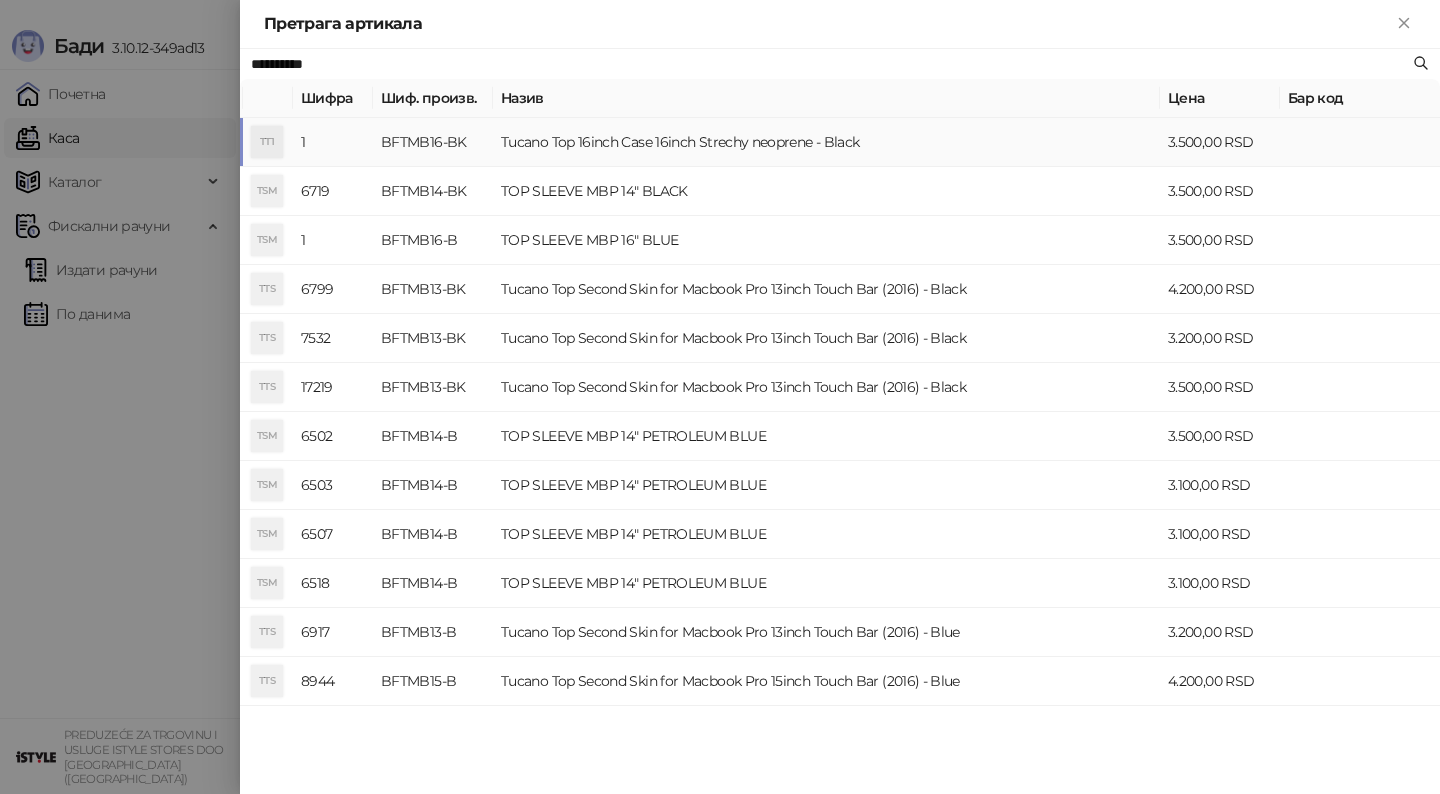 paste on "***" 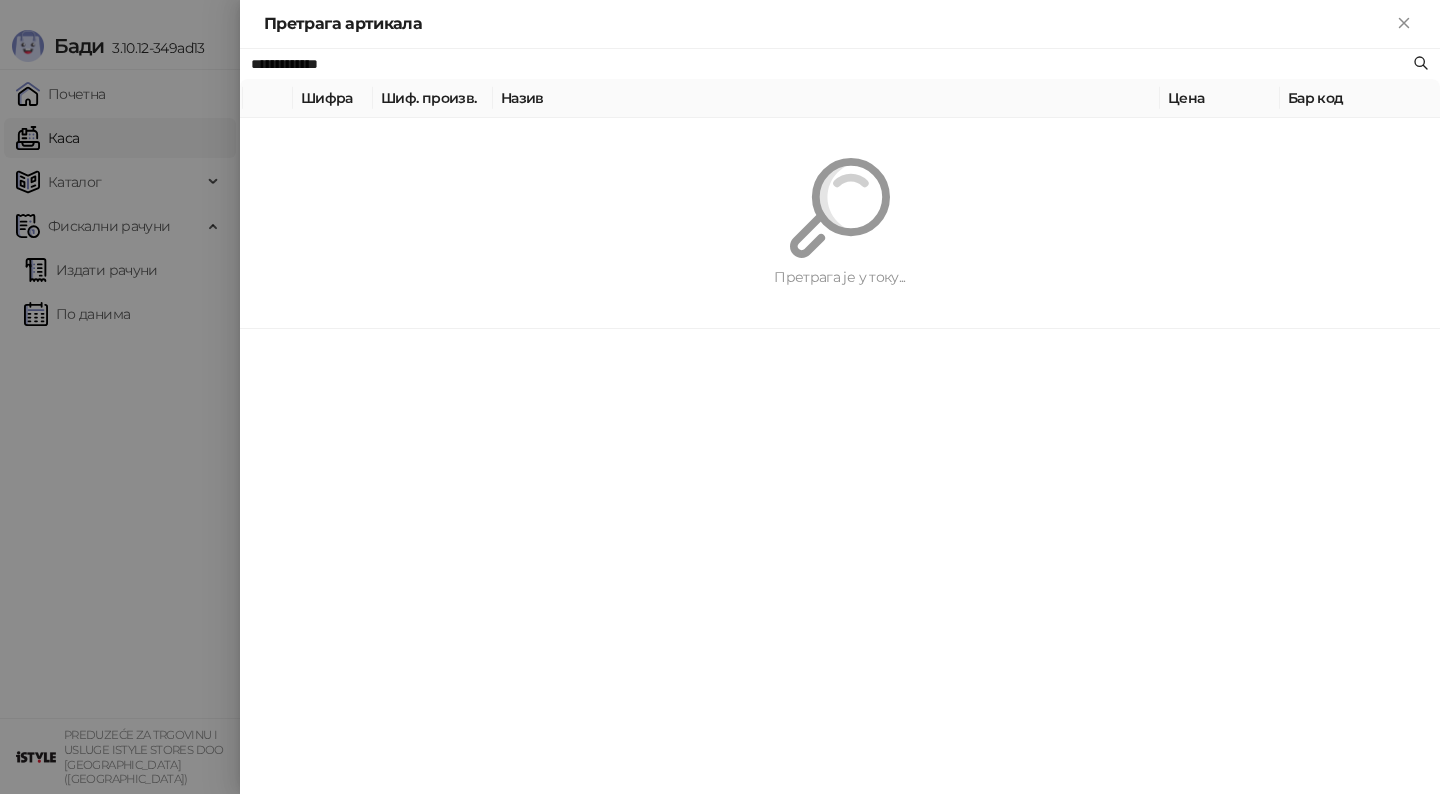 type on "**********" 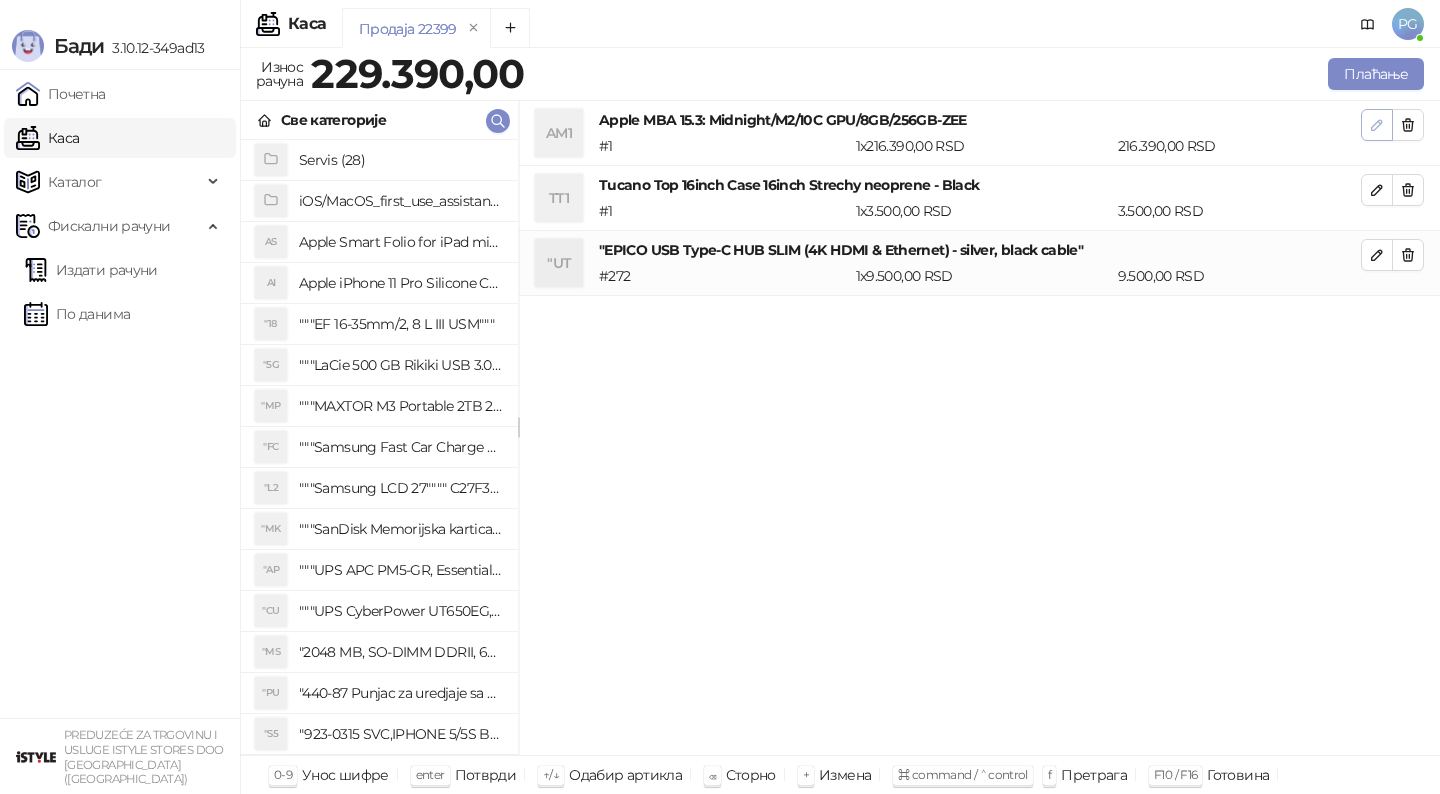 click at bounding box center (1377, 125) 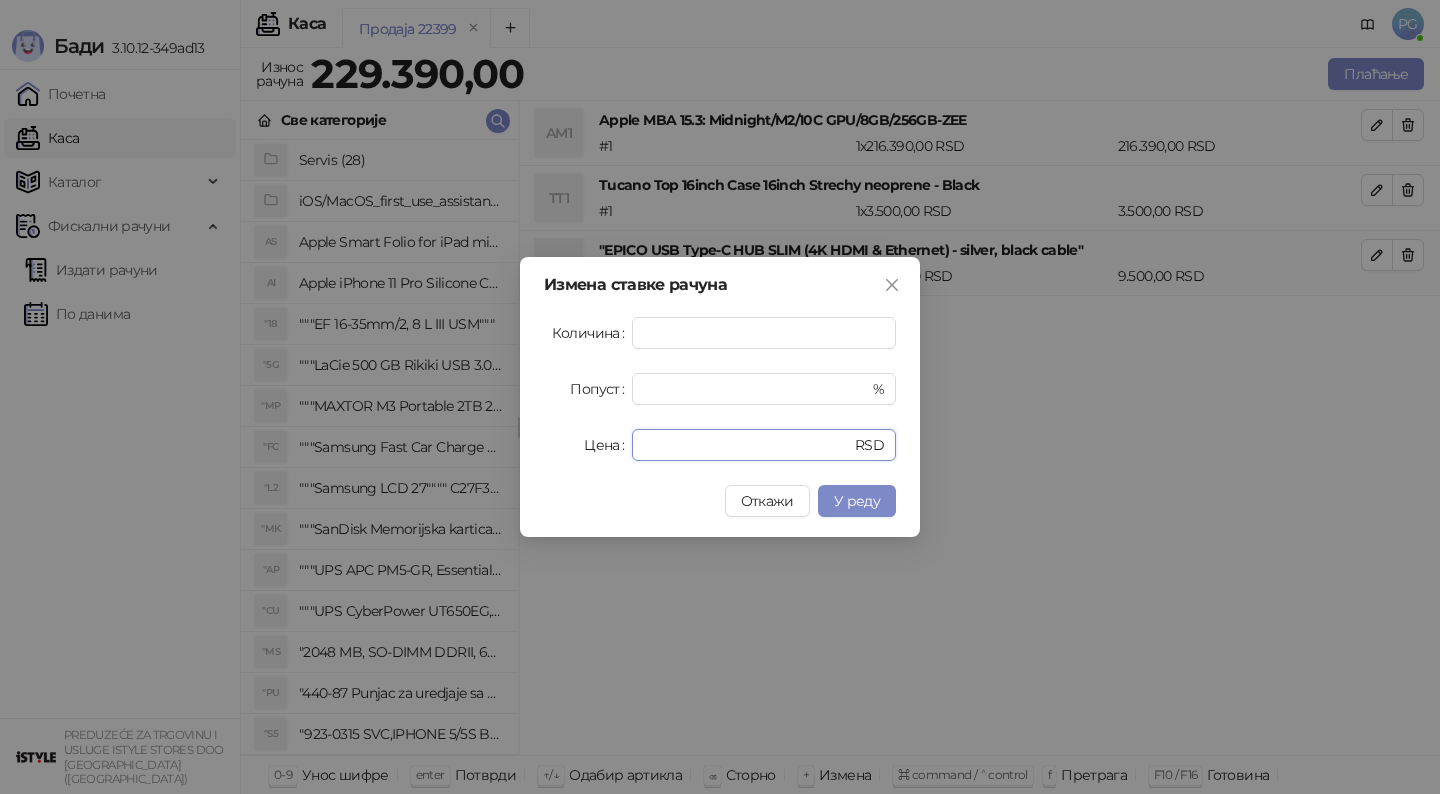 drag, startPoint x: 708, startPoint y: 447, endPoint x: 469, endPoint y: 445, distance: 239.00836 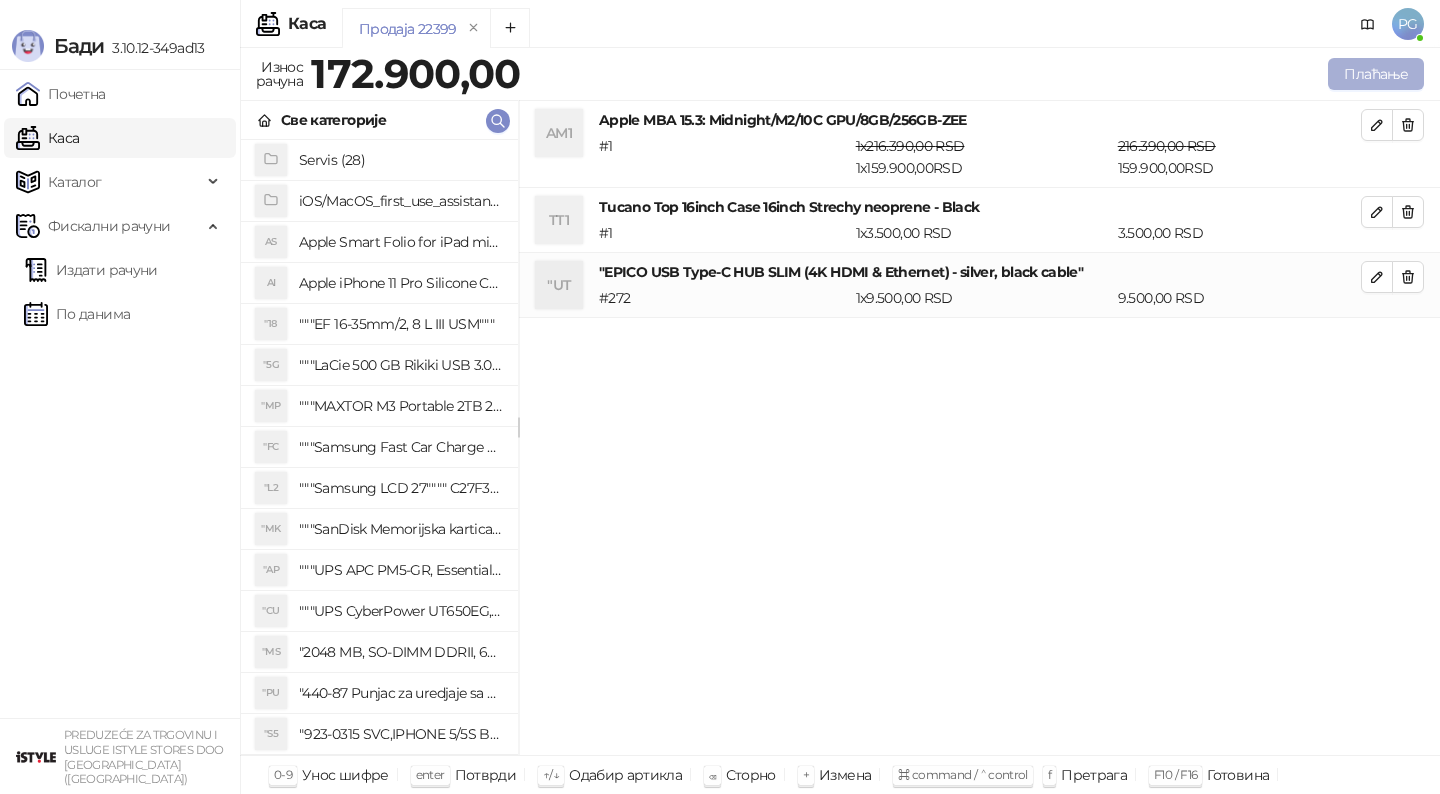 click on "Плаћање" at bounding box center [1376, 74] 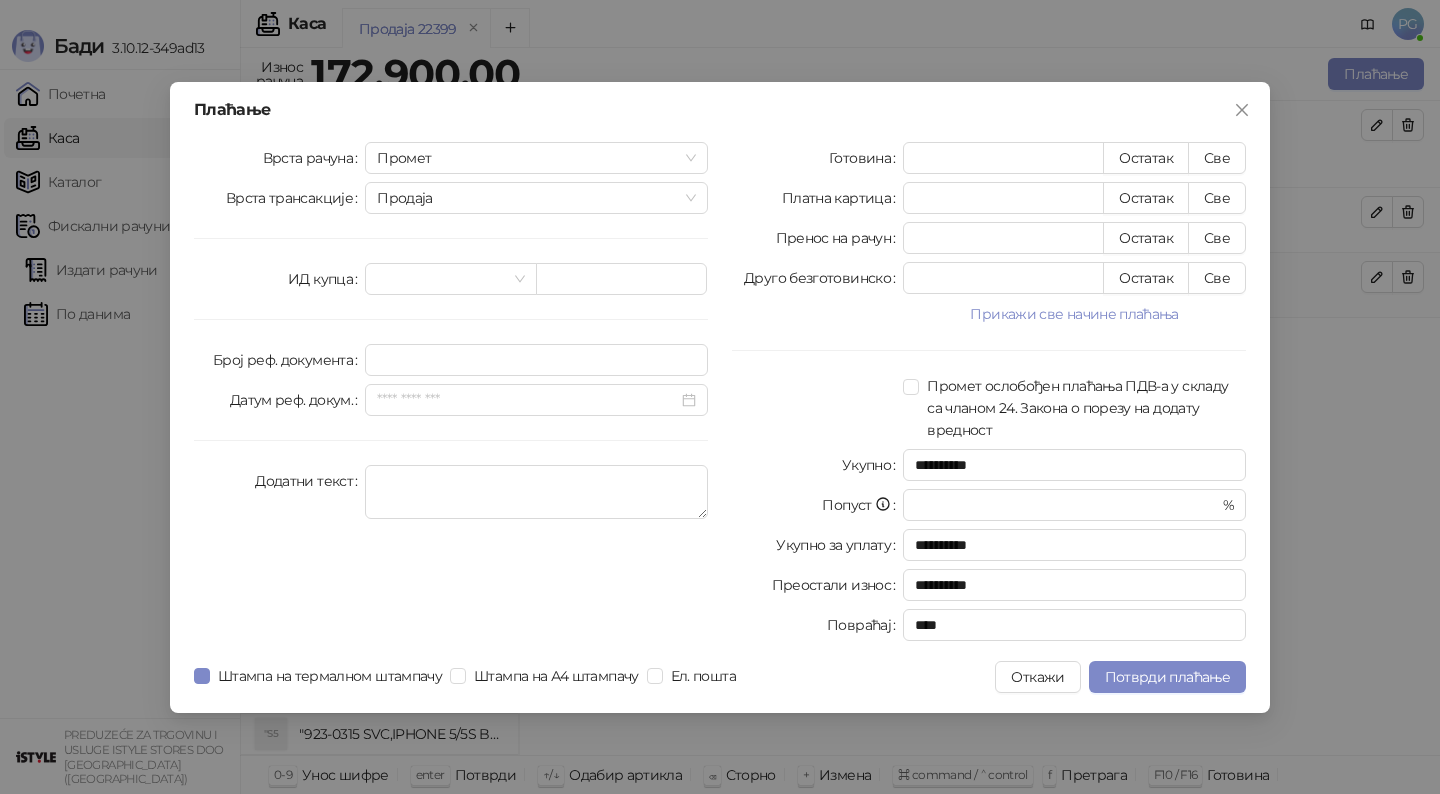 click on "Врста рачуна Промет Врста трансакције Продаја ИД купца Број реф. документа Датум реф. докум. Додатни текст" at bounding box center (451, 395) 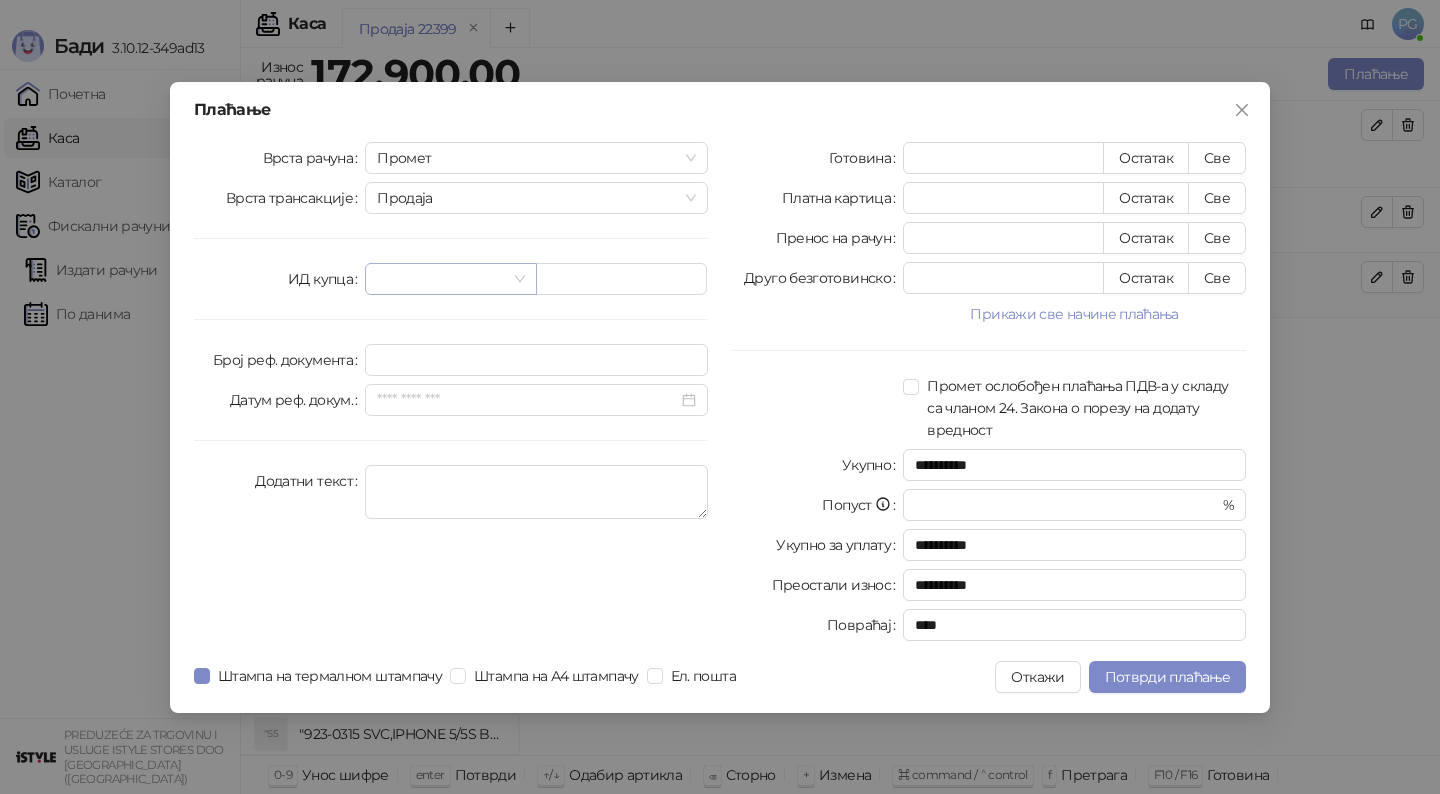 click at bounding box center (441, 279) 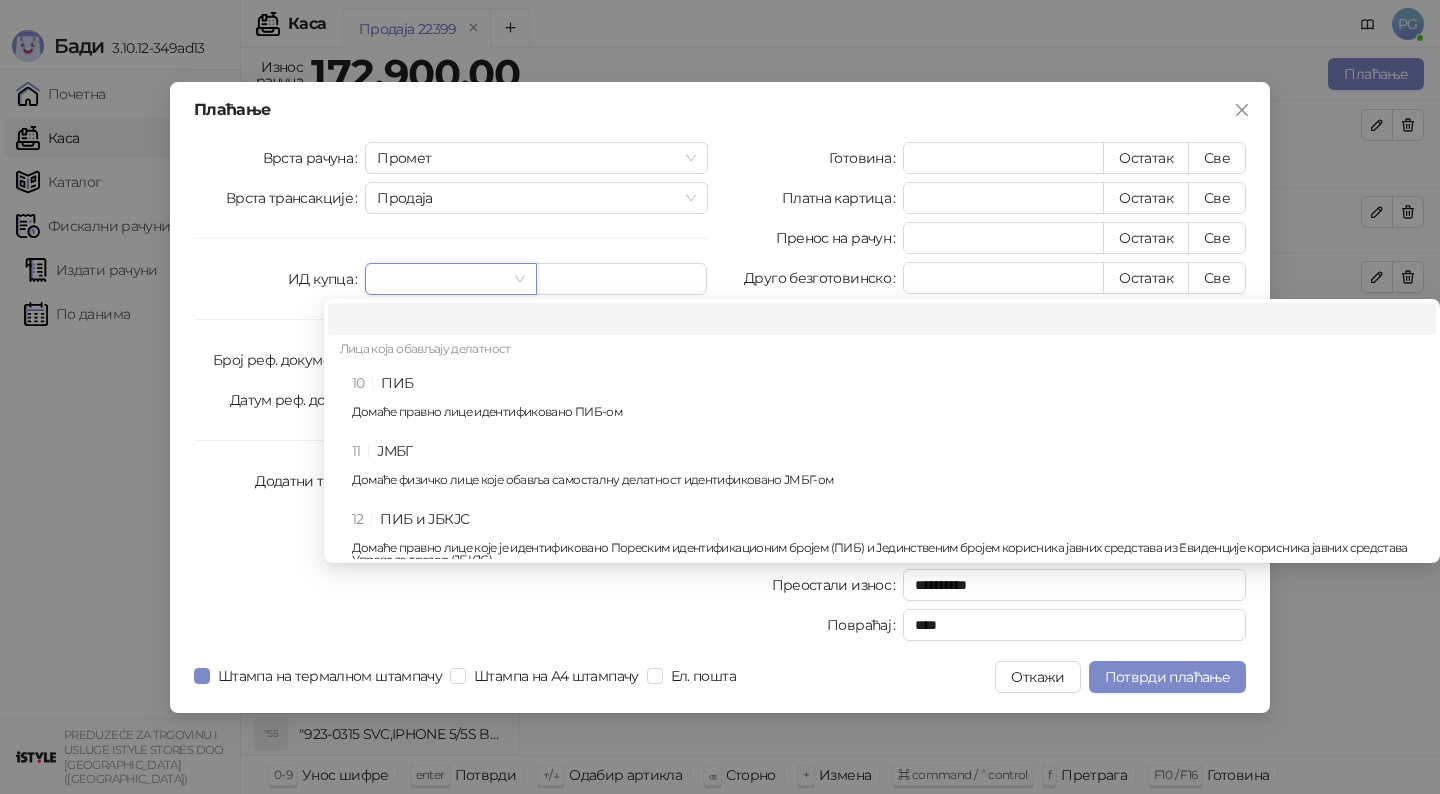 click on "10 ПИБ Домаће правно лице идентификовано ПИБ-ом" at bounding box center (888, 401) 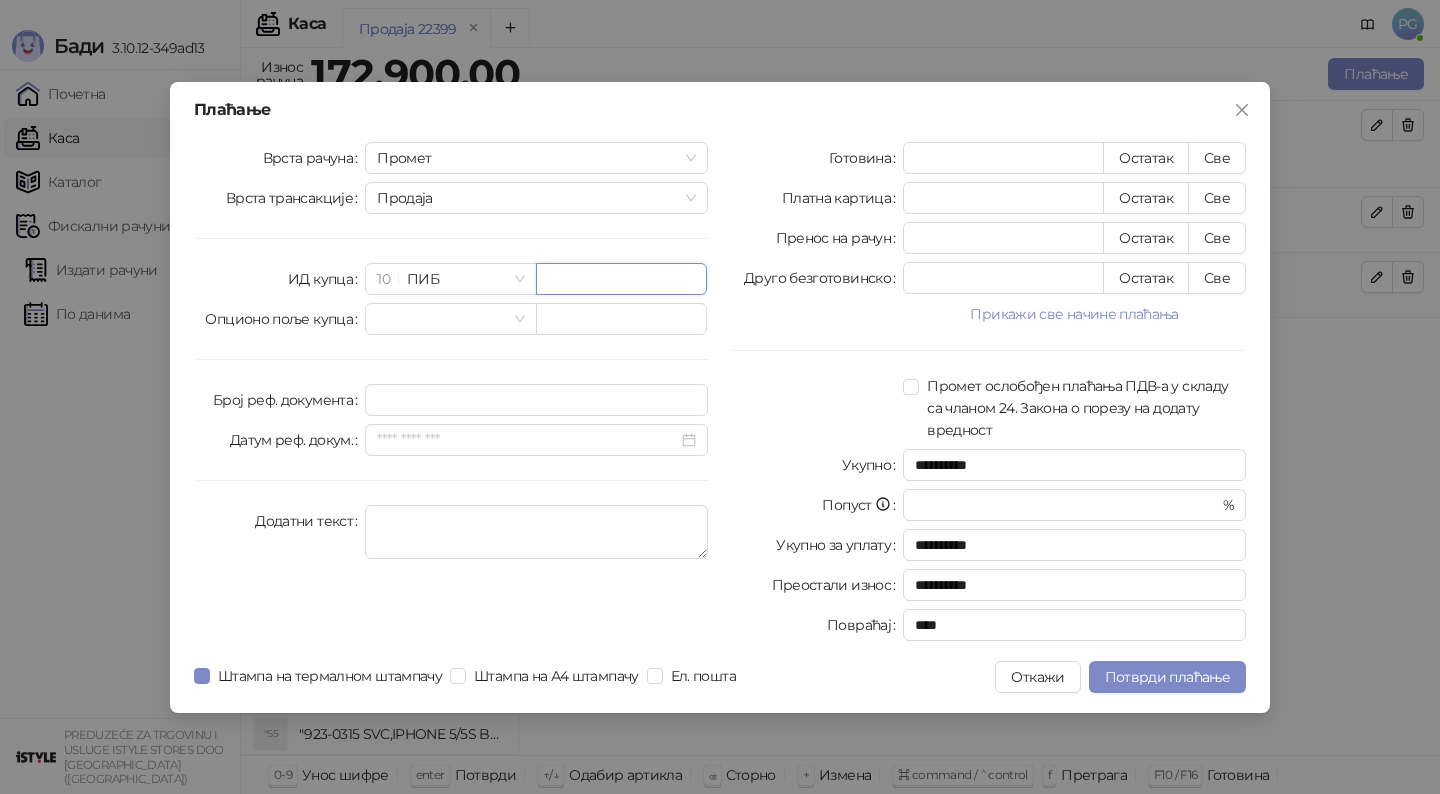 paste on "*********" 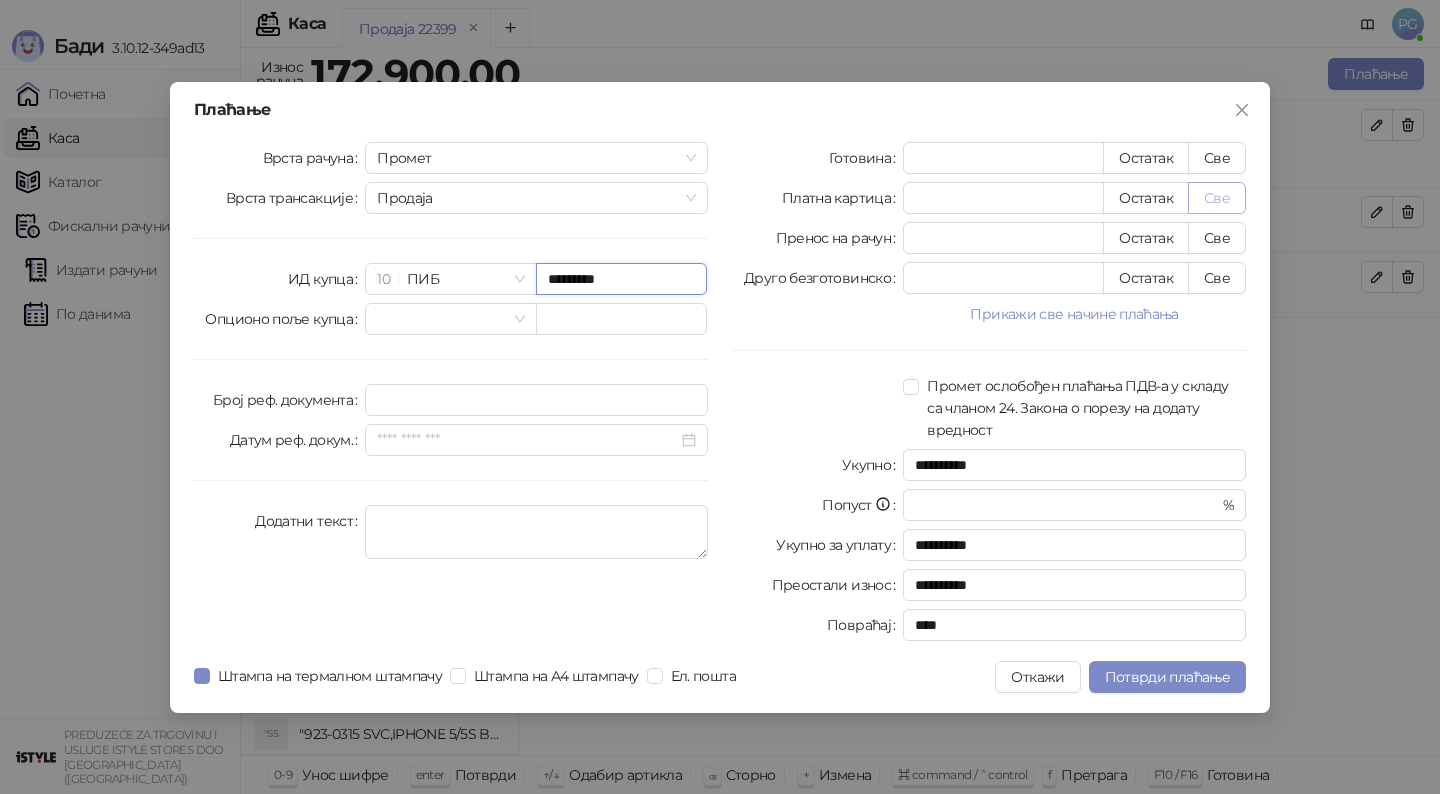 type on "*********" 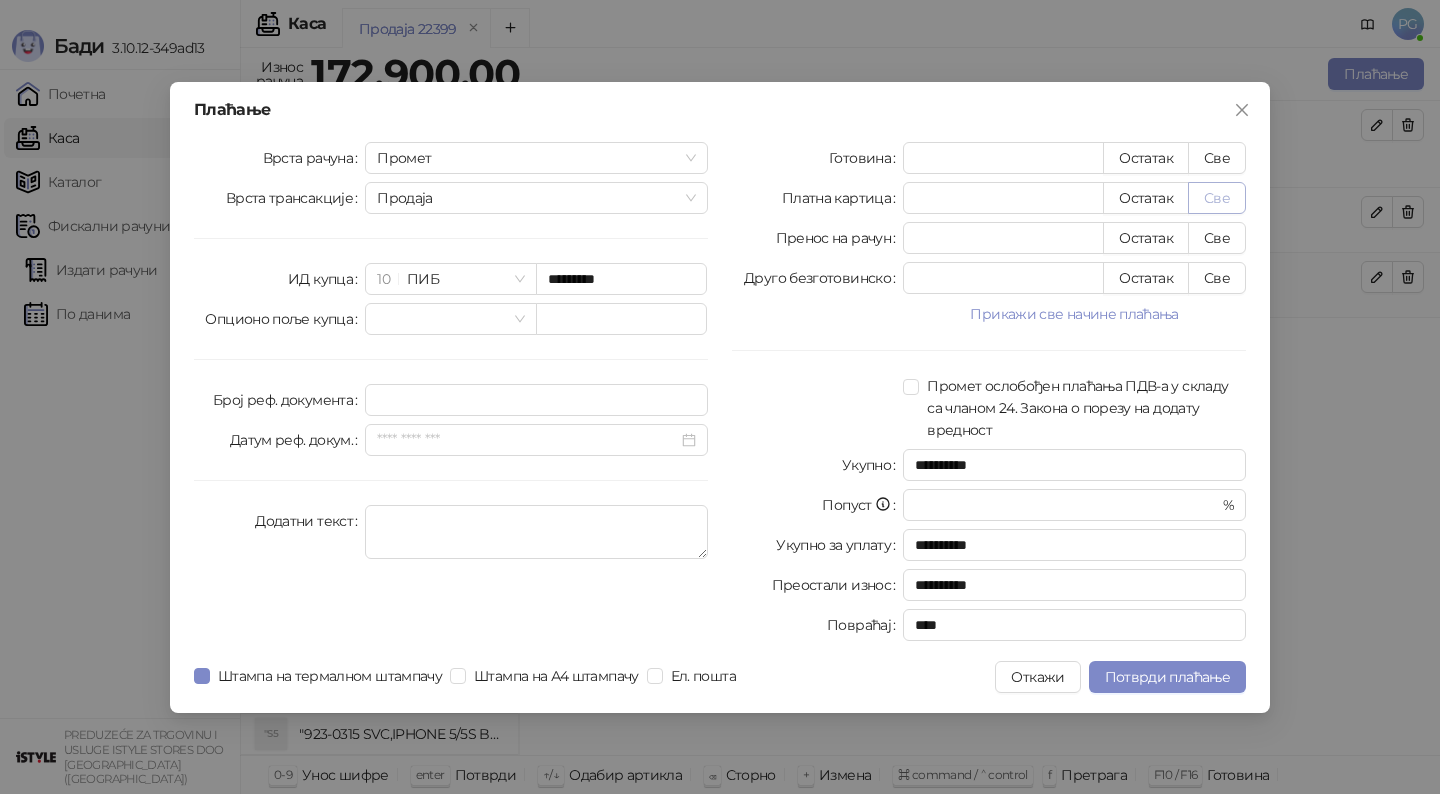 click on "Све" at bounding box center [1217, 198] 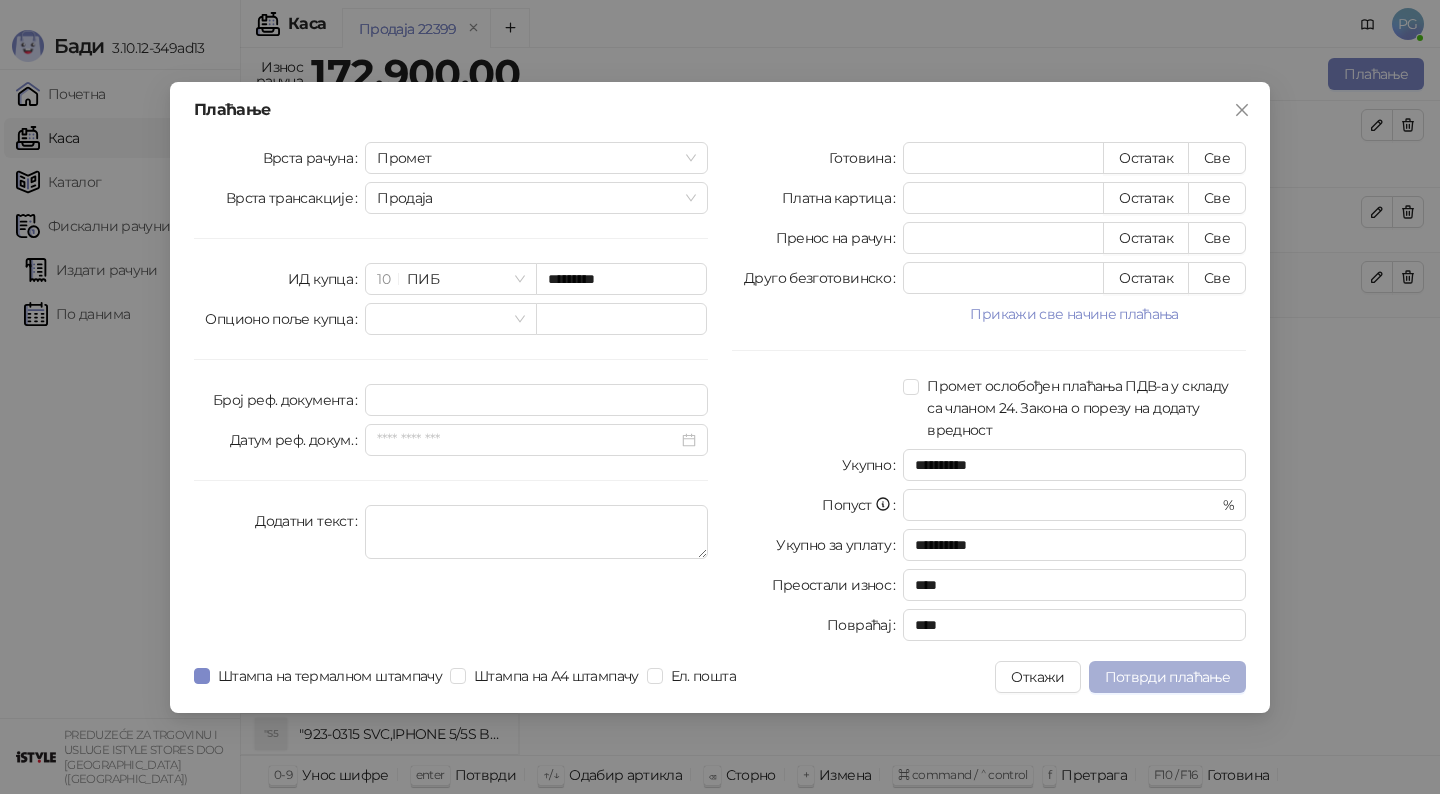 click on "Потврди плаћање" at bounding box center (1167, 677) 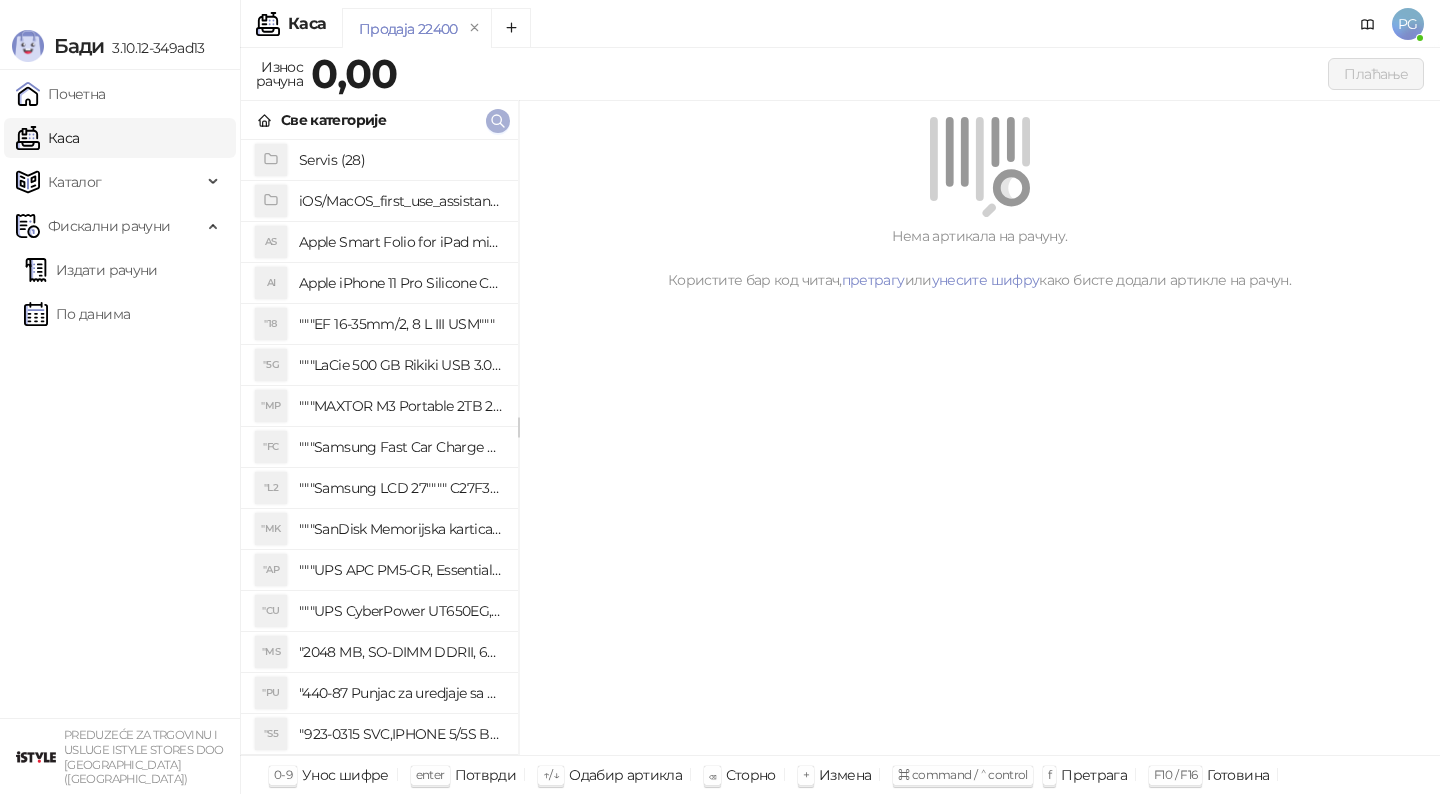 click at bounding box center [498, 121] 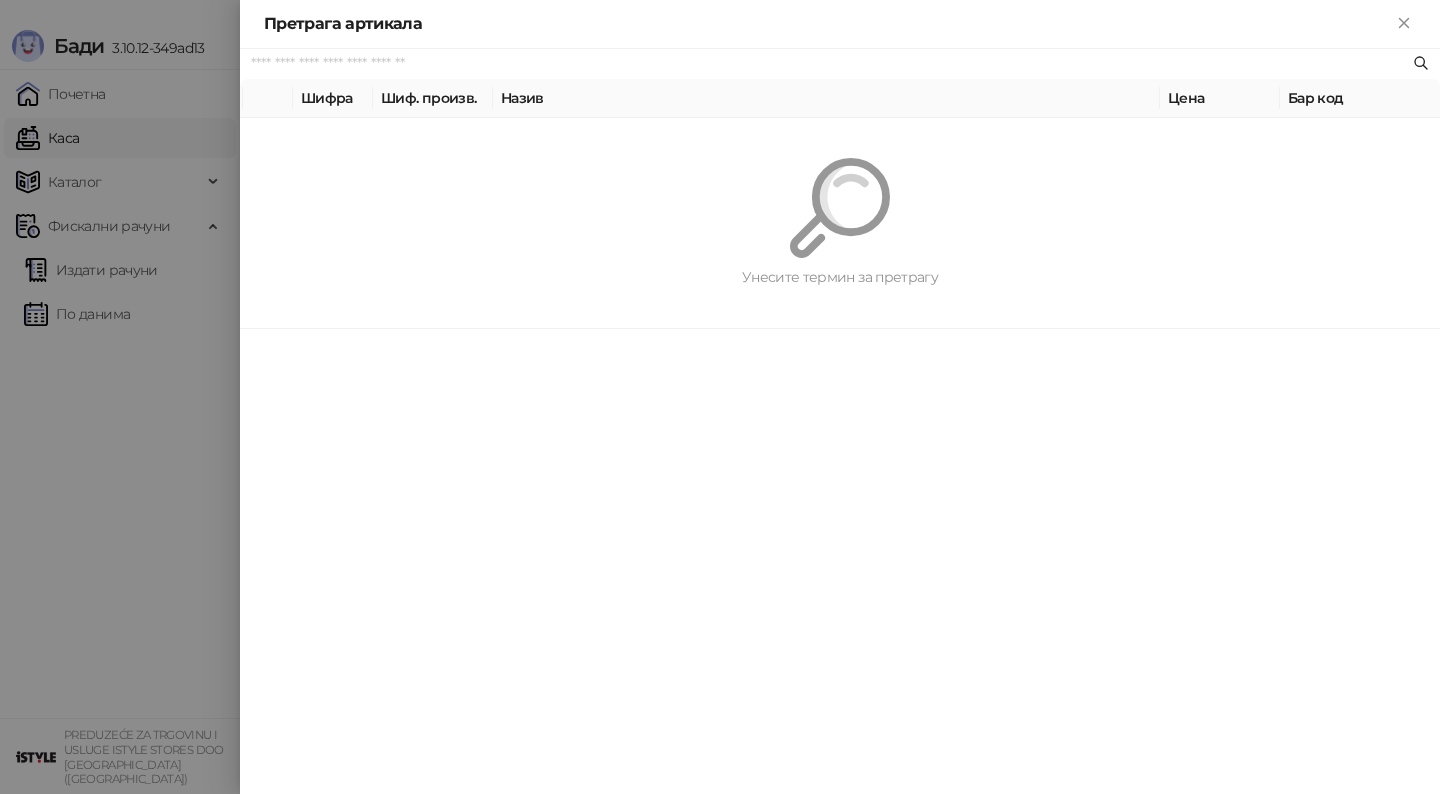paste on "*********" 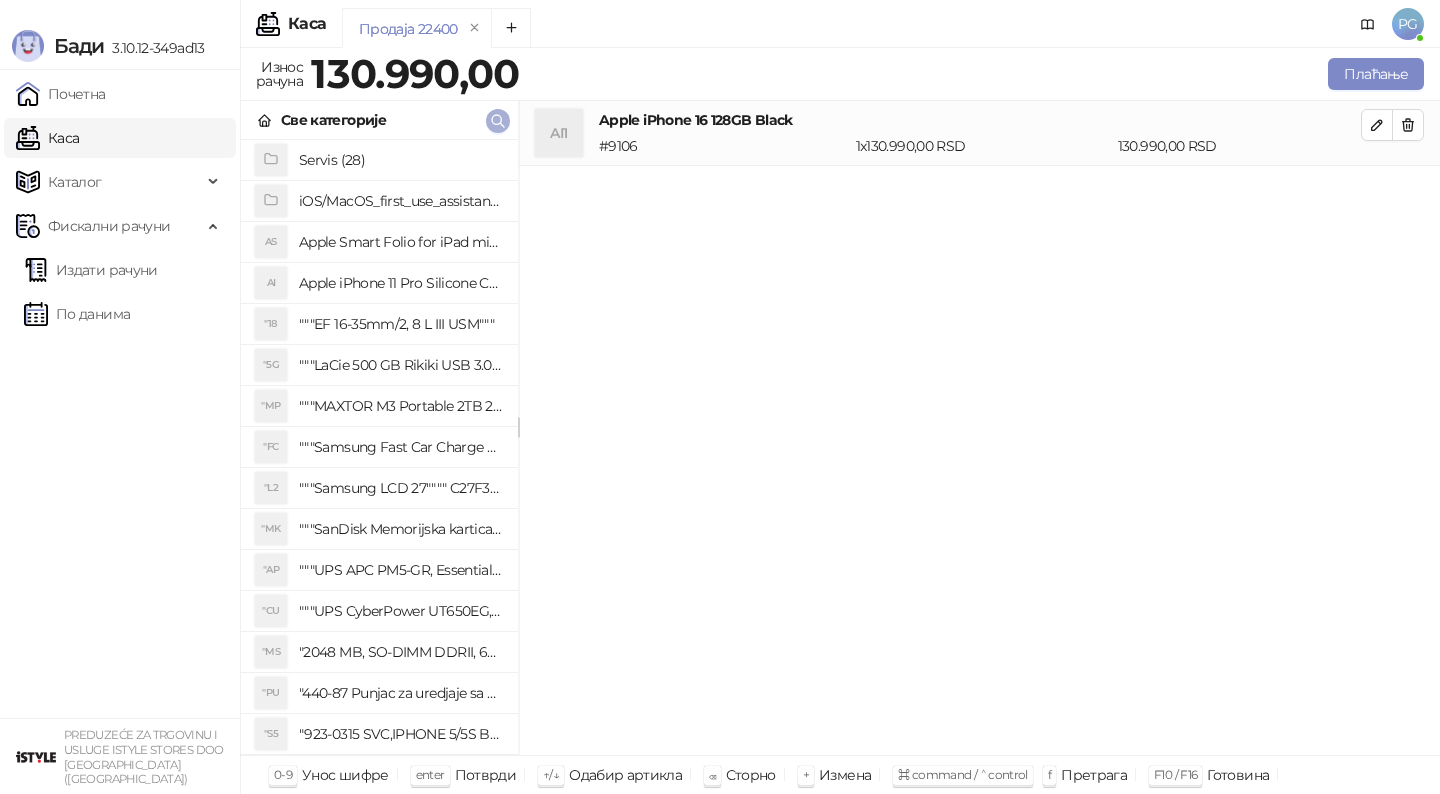 click 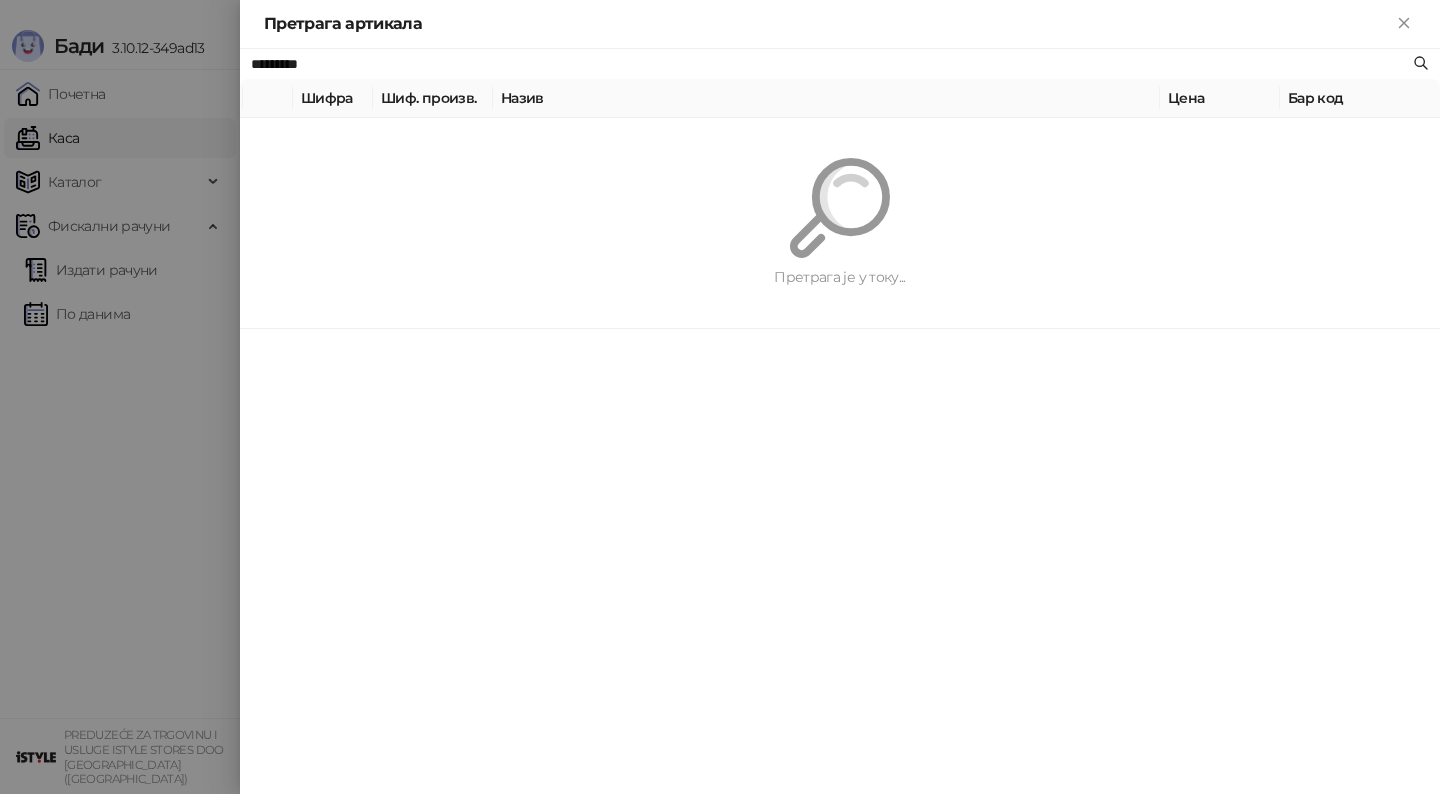 paste on "*" 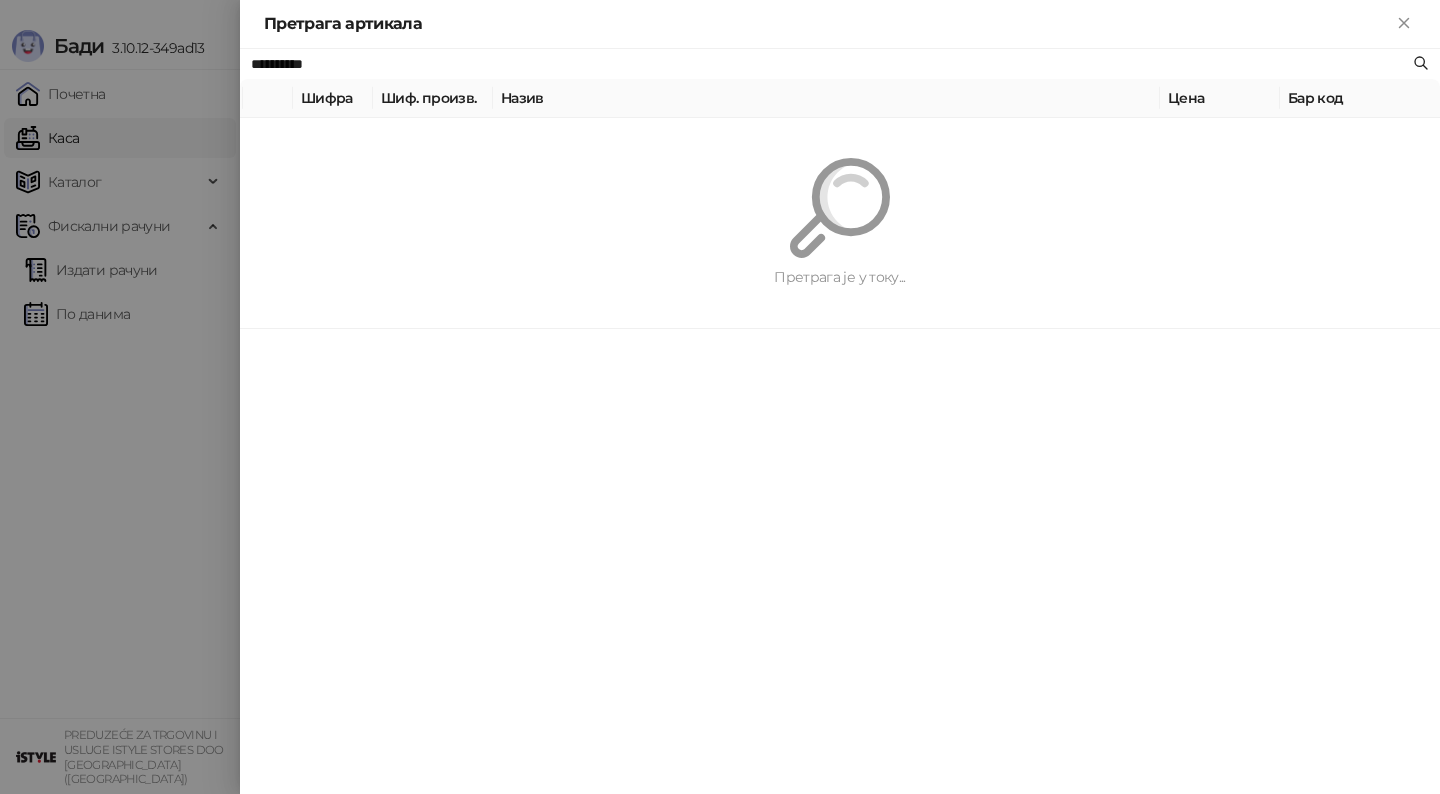 type on "**********" 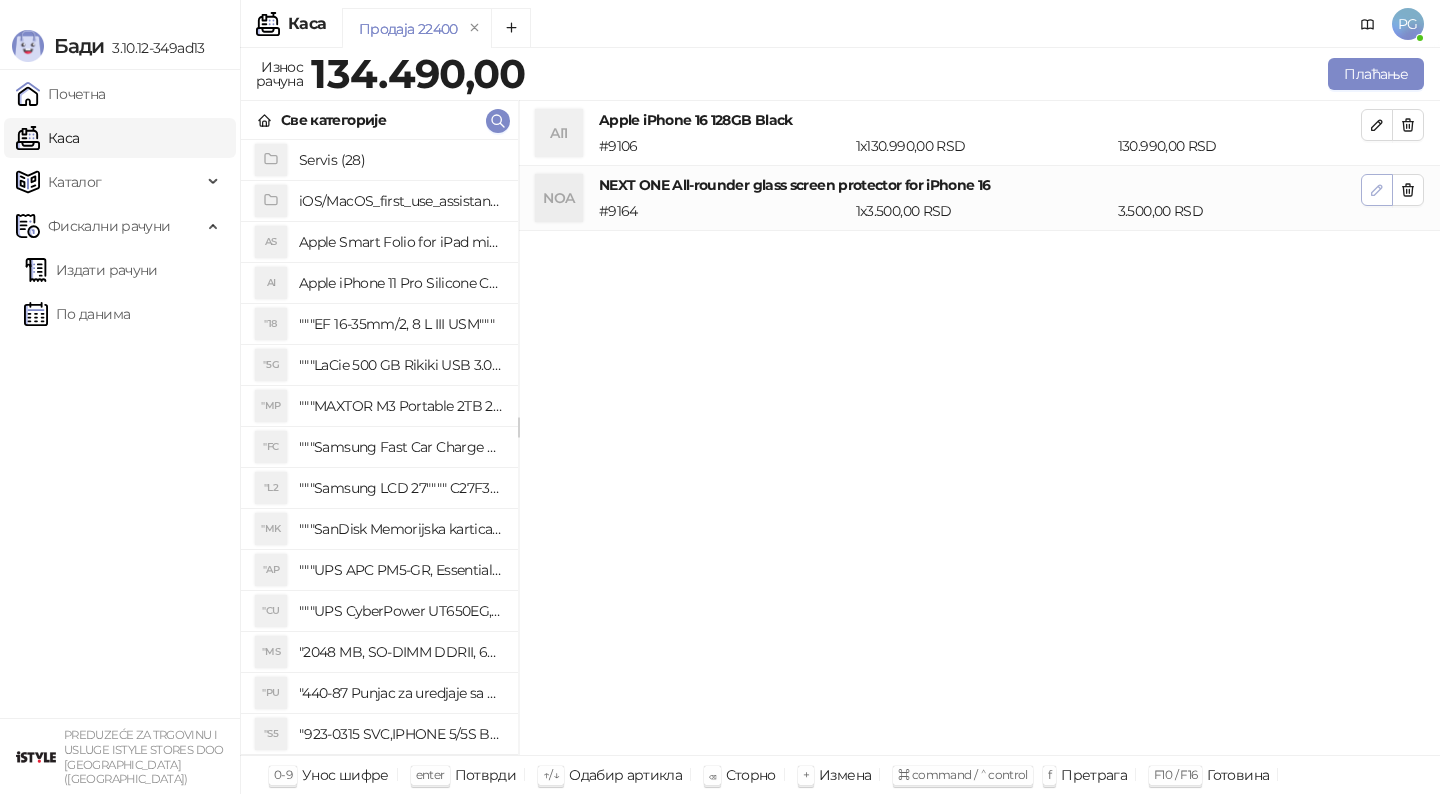 click 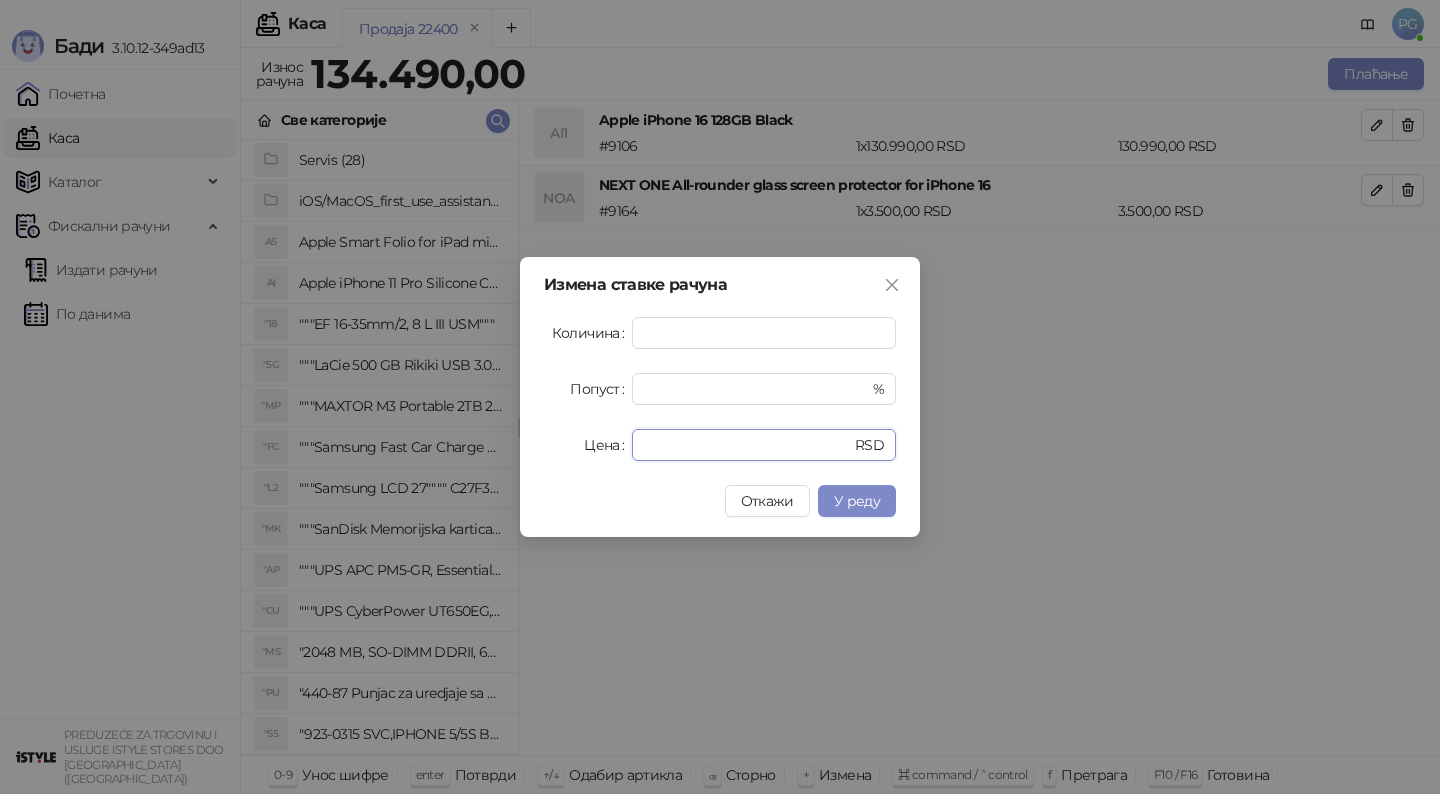 drag, startPoint x: 673, startPoint y: 444, endPoint x: 546, endPoint y: 446, distance: 127.01575 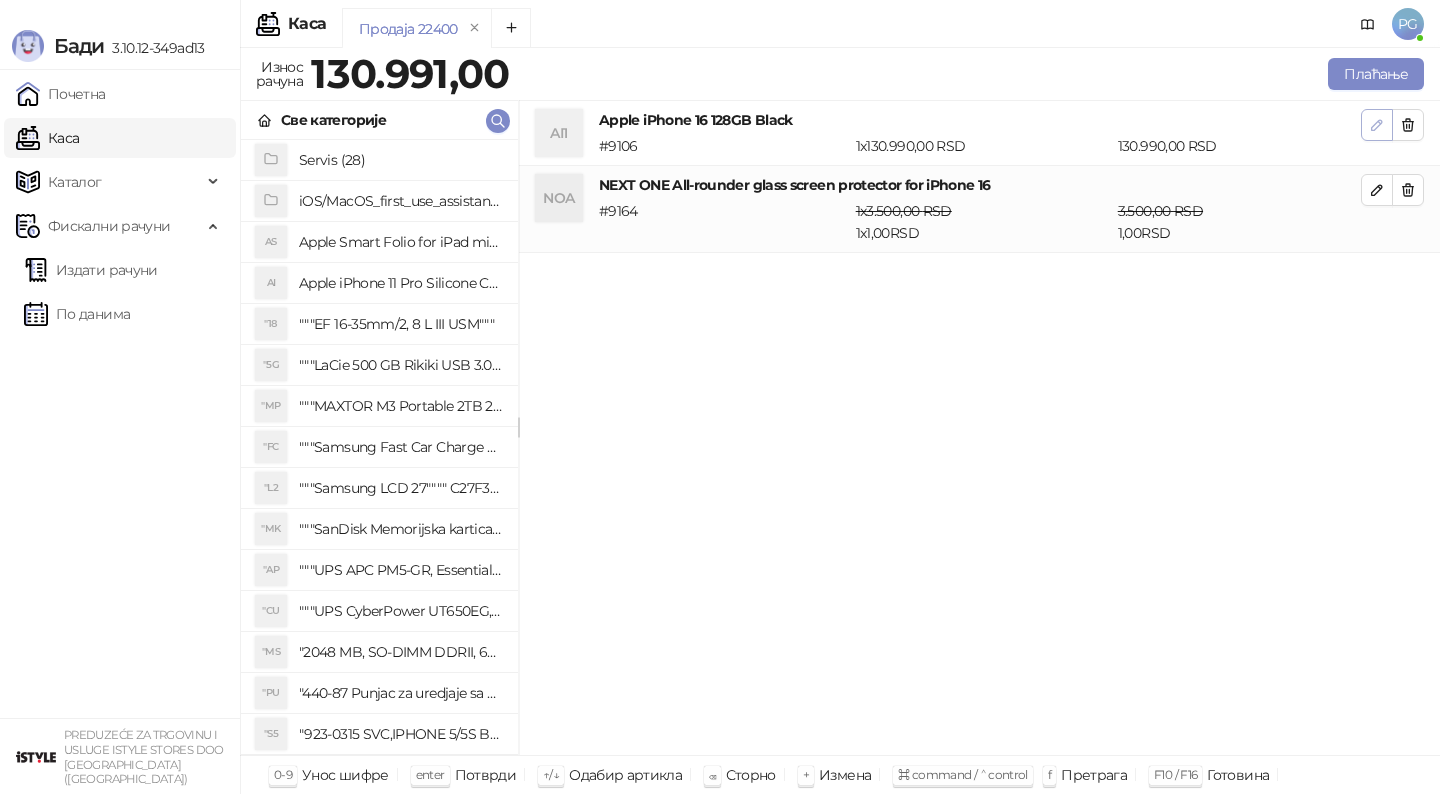 click at bounding box center (1377, 125) 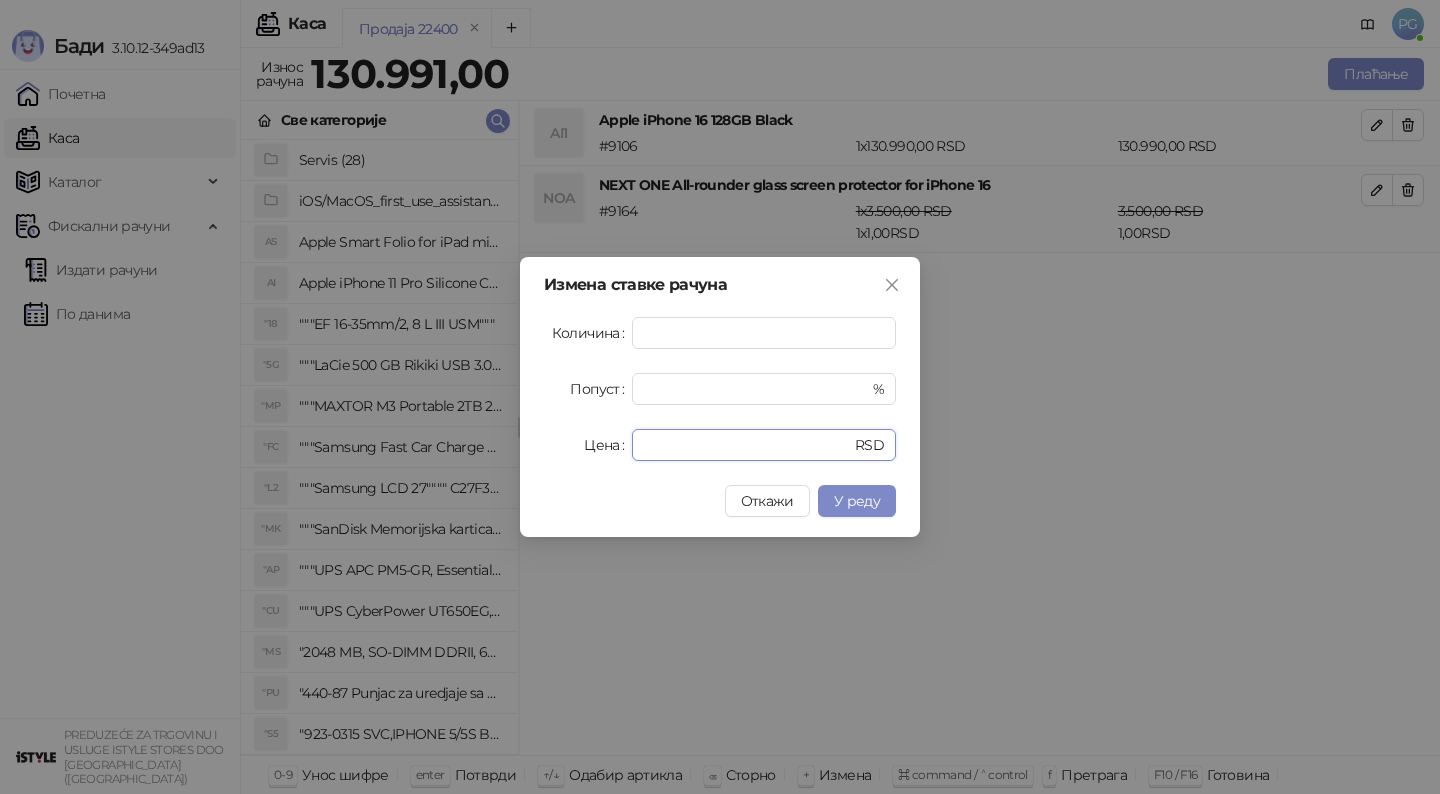drag, startPoint x: 757, startPoint y: 435, endPoint x: 398, endPoint y: 434, distance: 359.0014 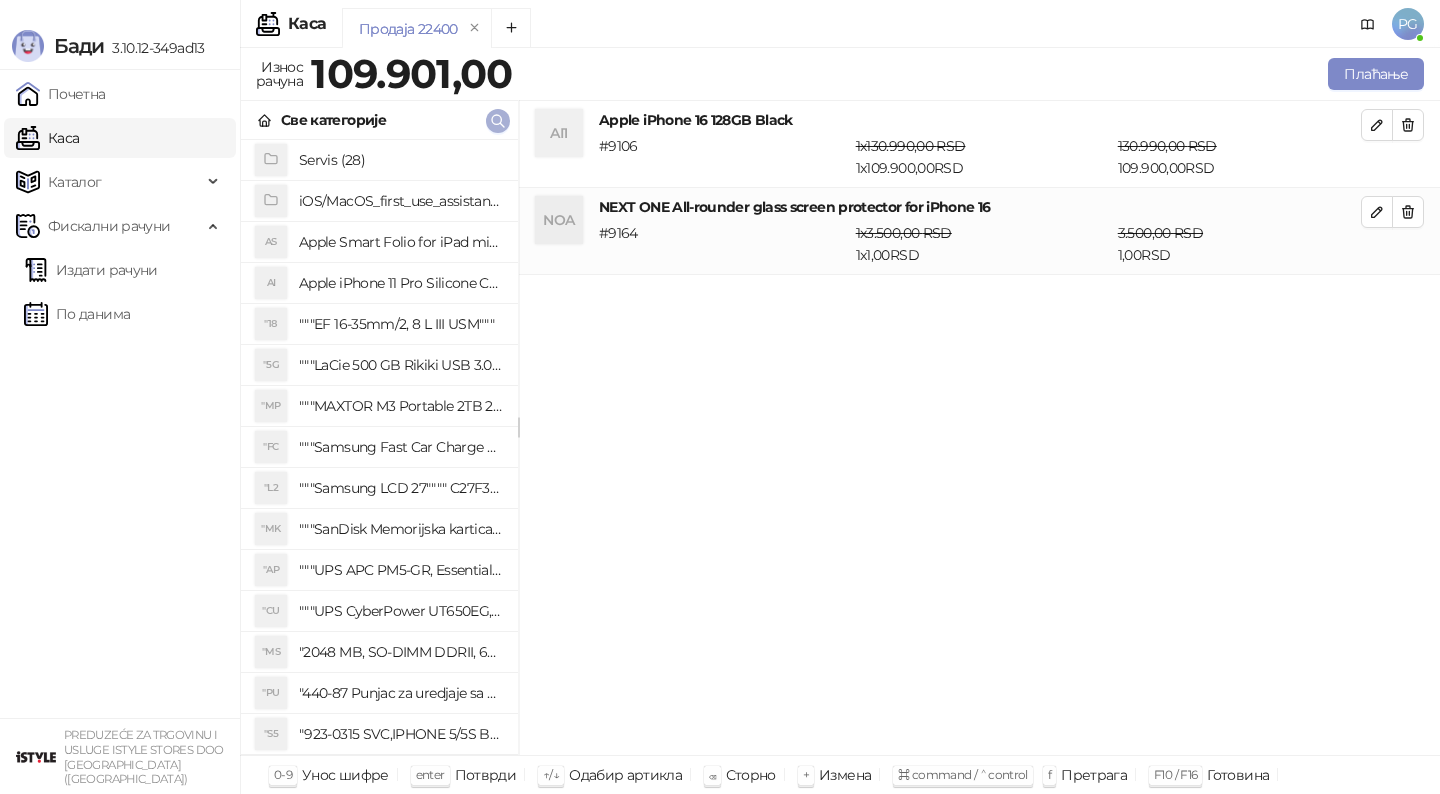 click 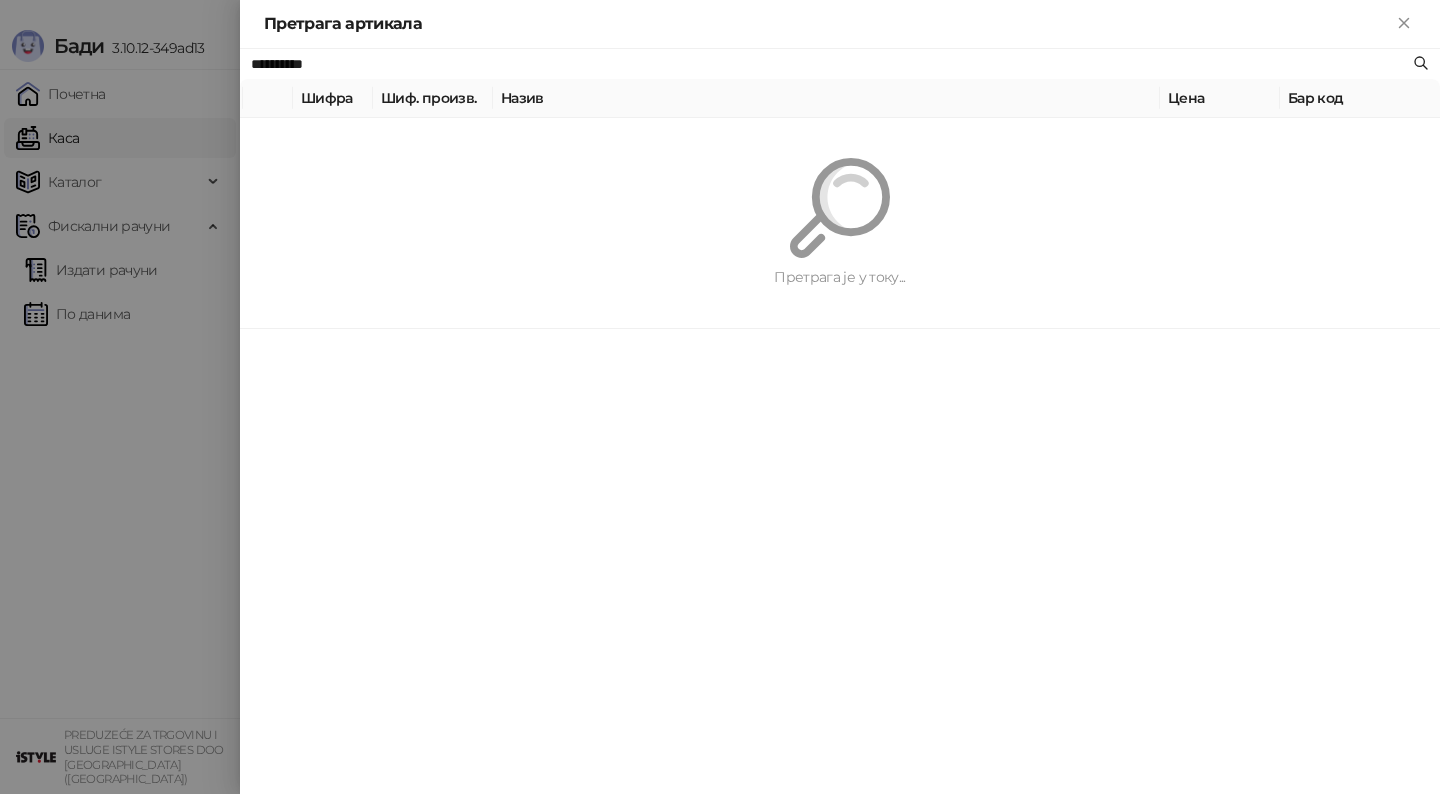 paste on "**********" 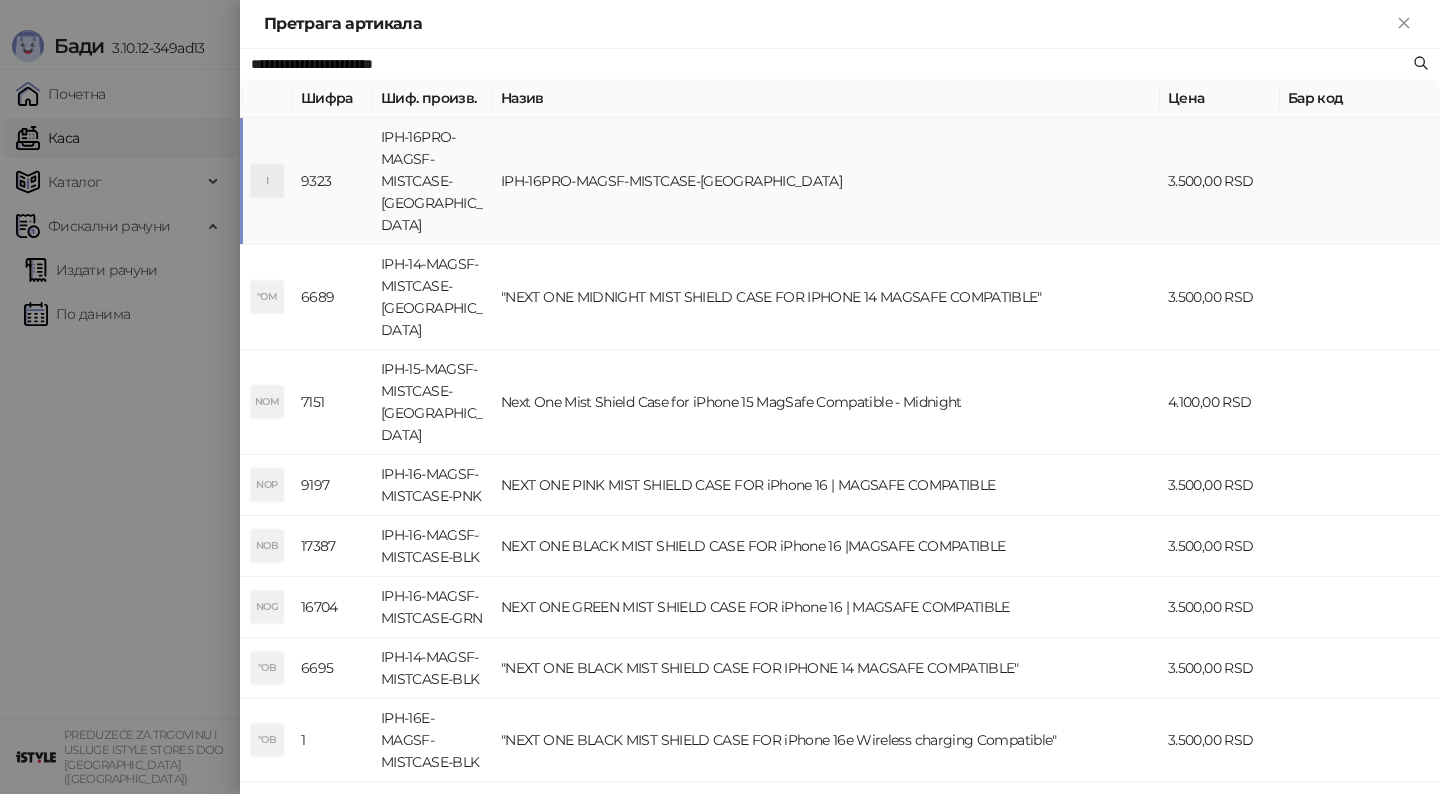 paste on "**********" 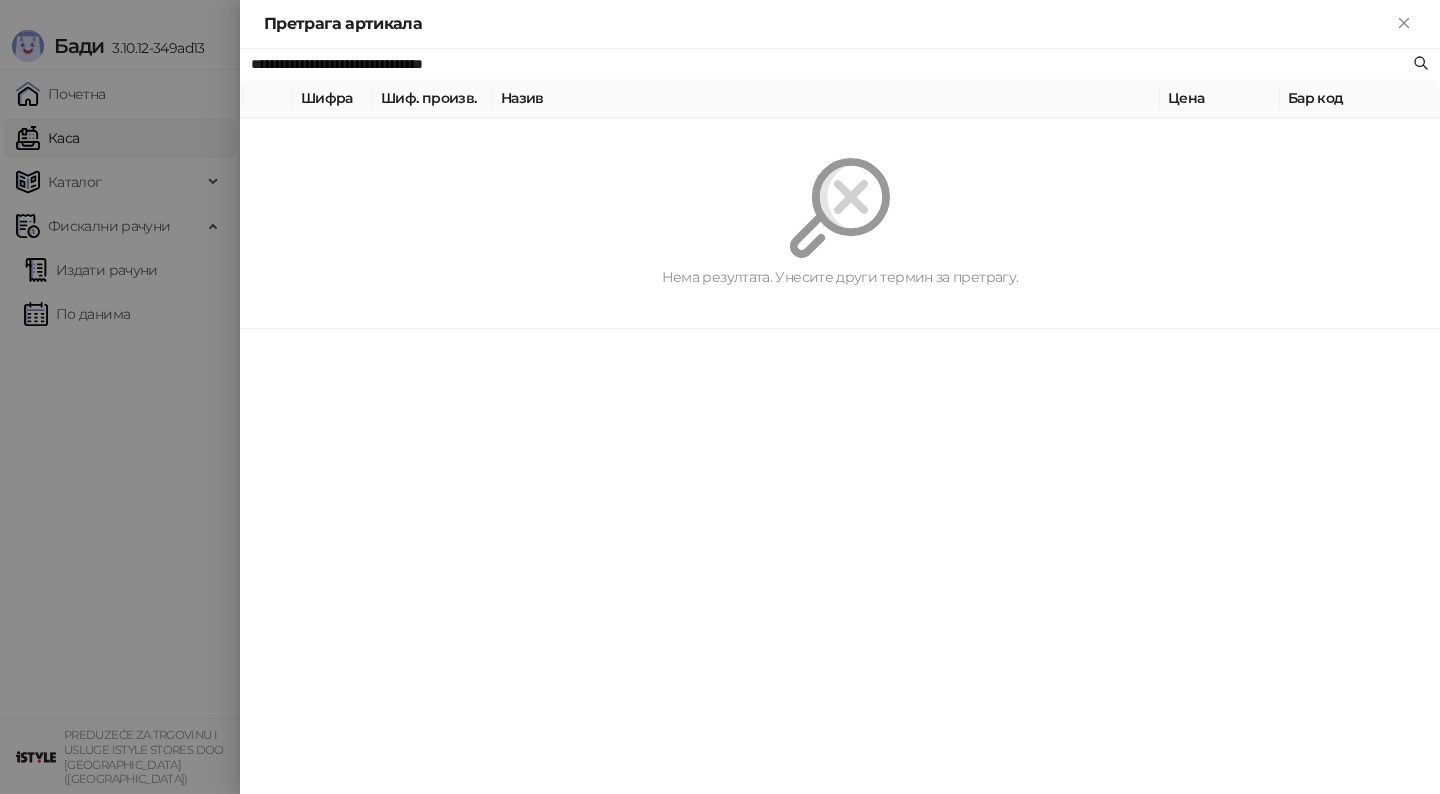 drag, startPoint x: 576, startPoint y: 53, endPoint x: 0, endPoint y: 86, distance: 576.9445 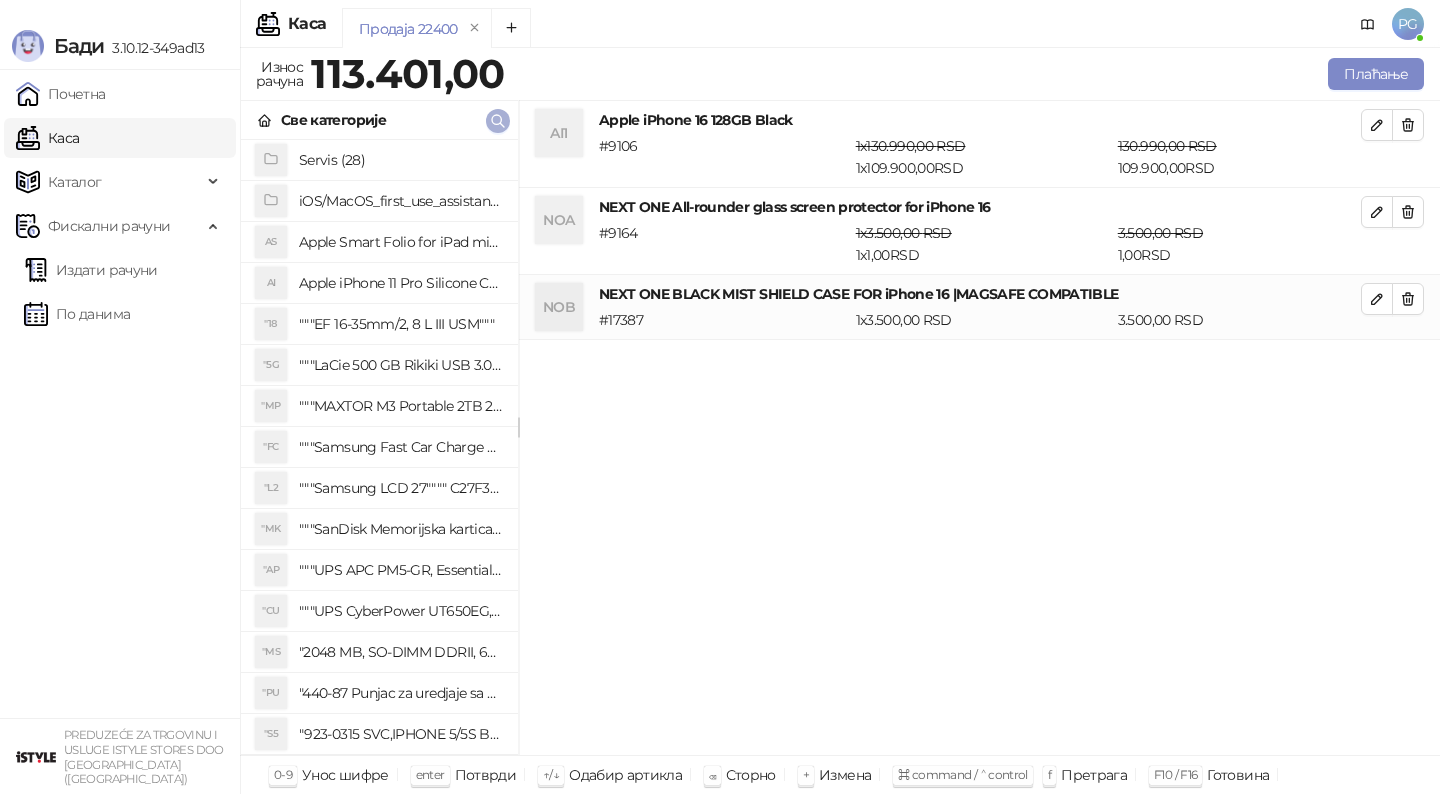 click 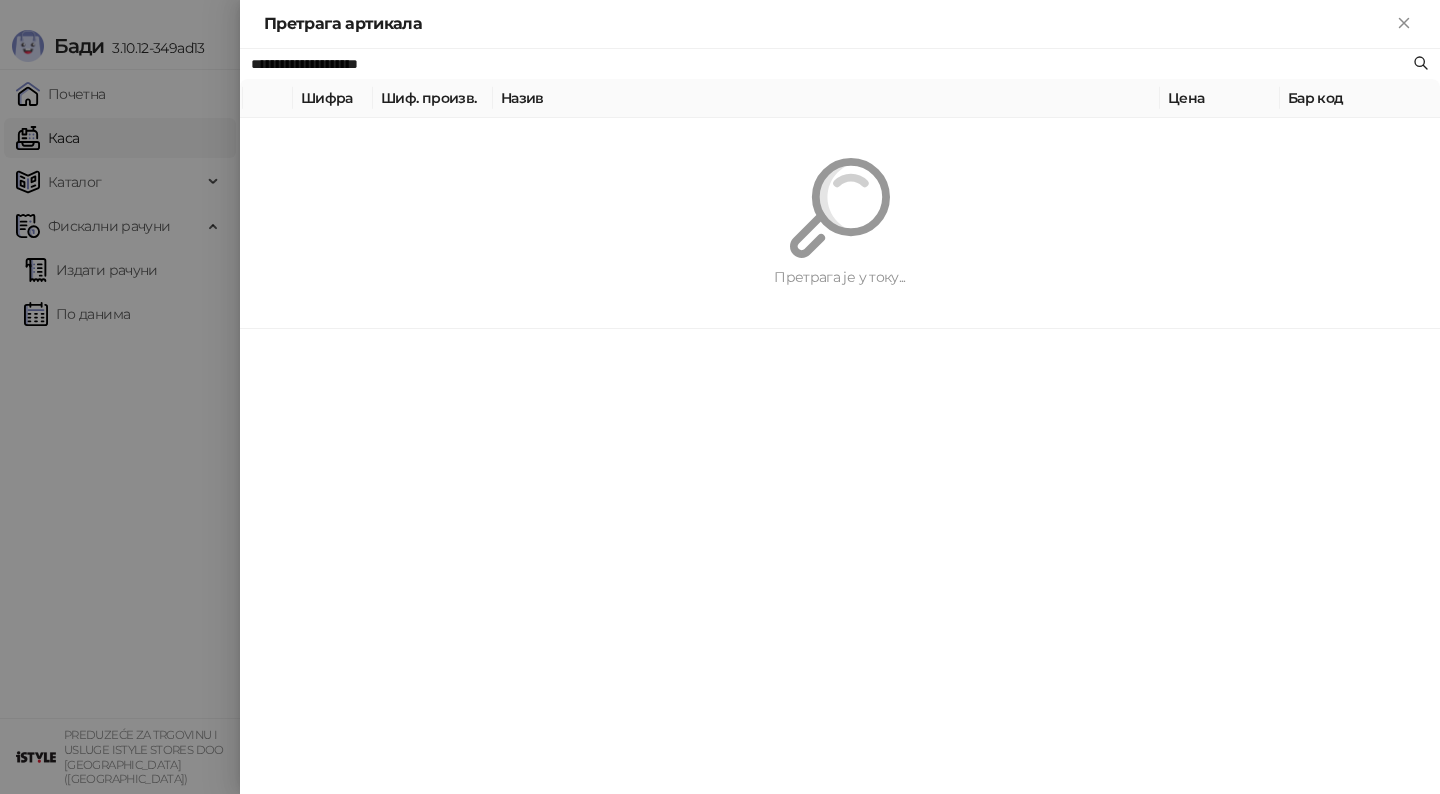 paste 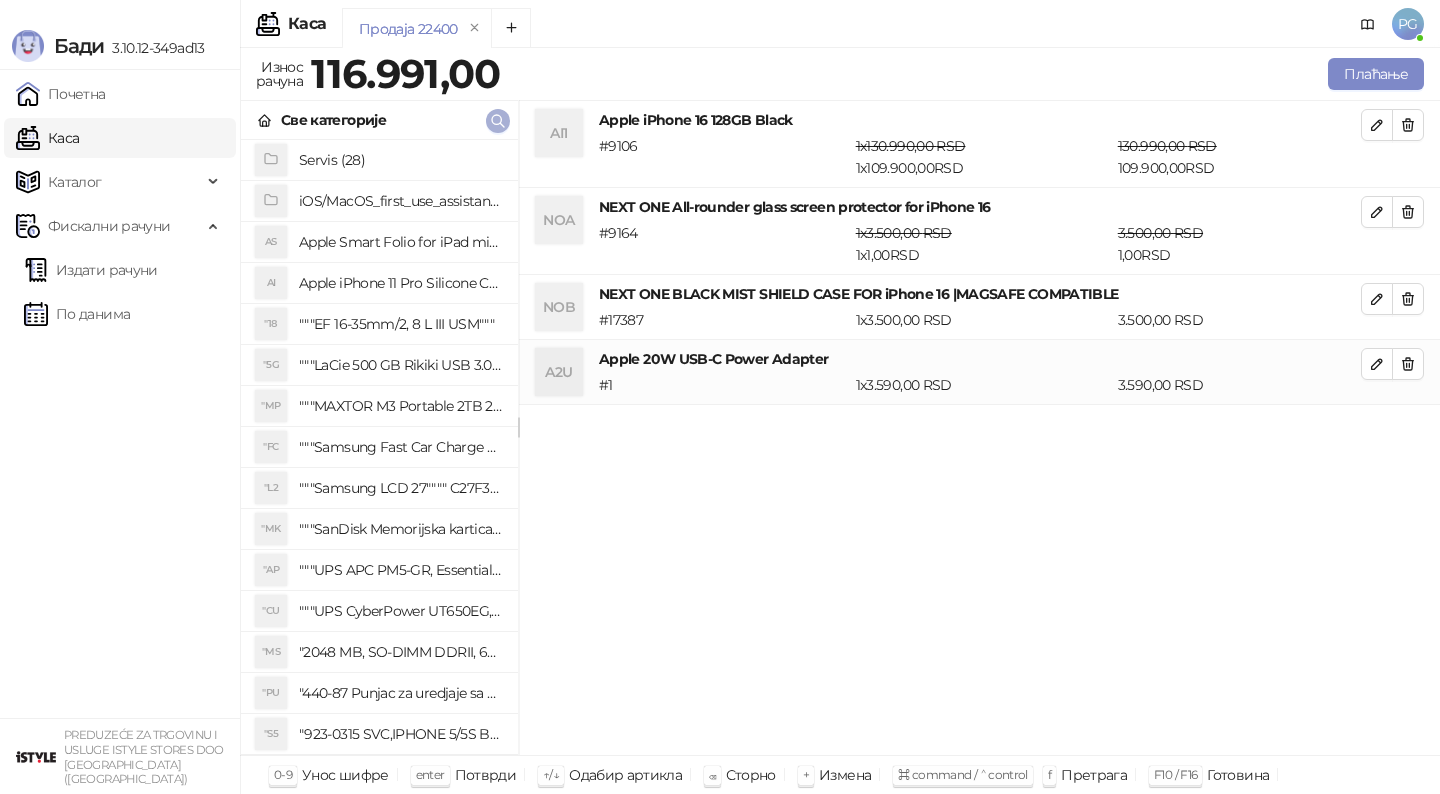 click at bounding box center (498, 121) 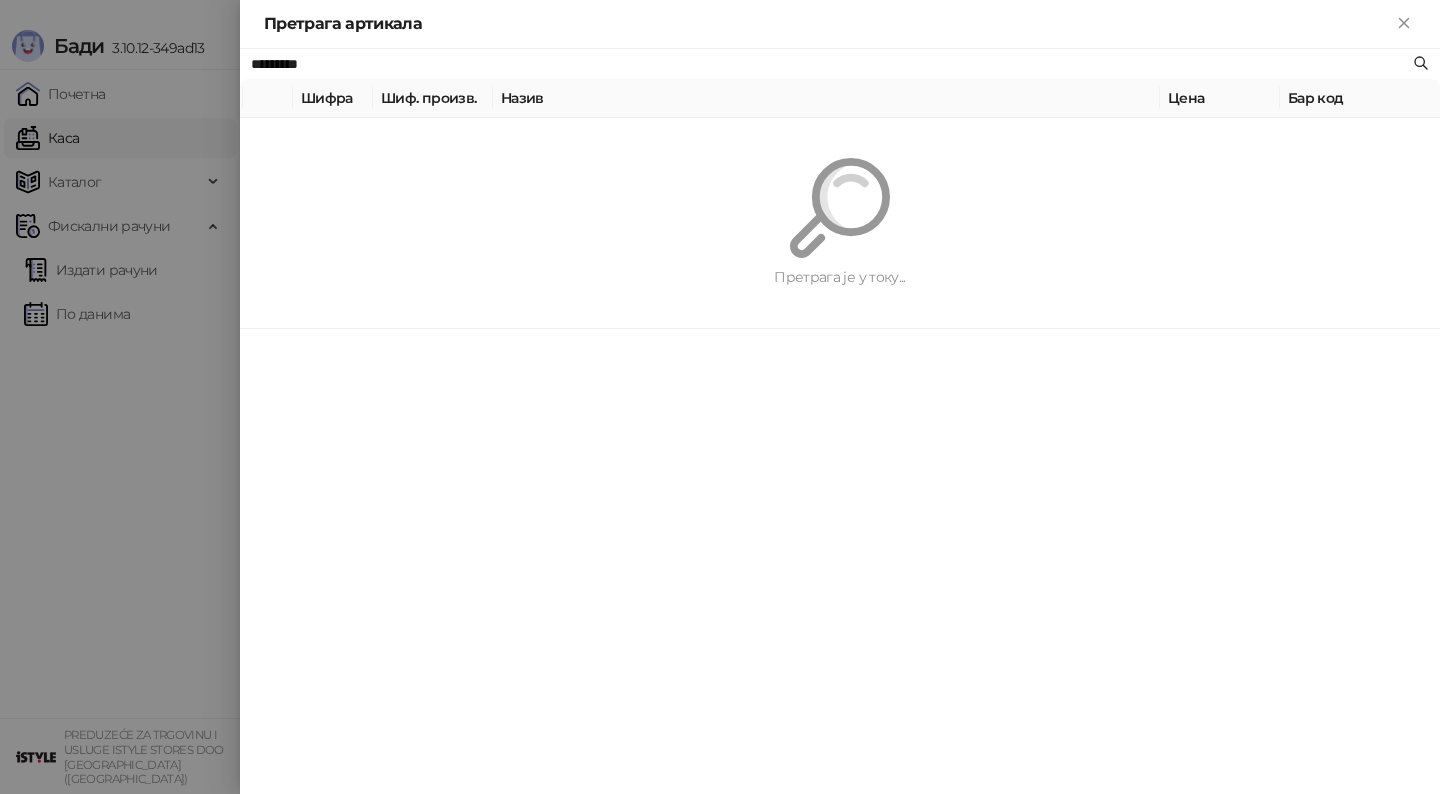 paste on "**********" 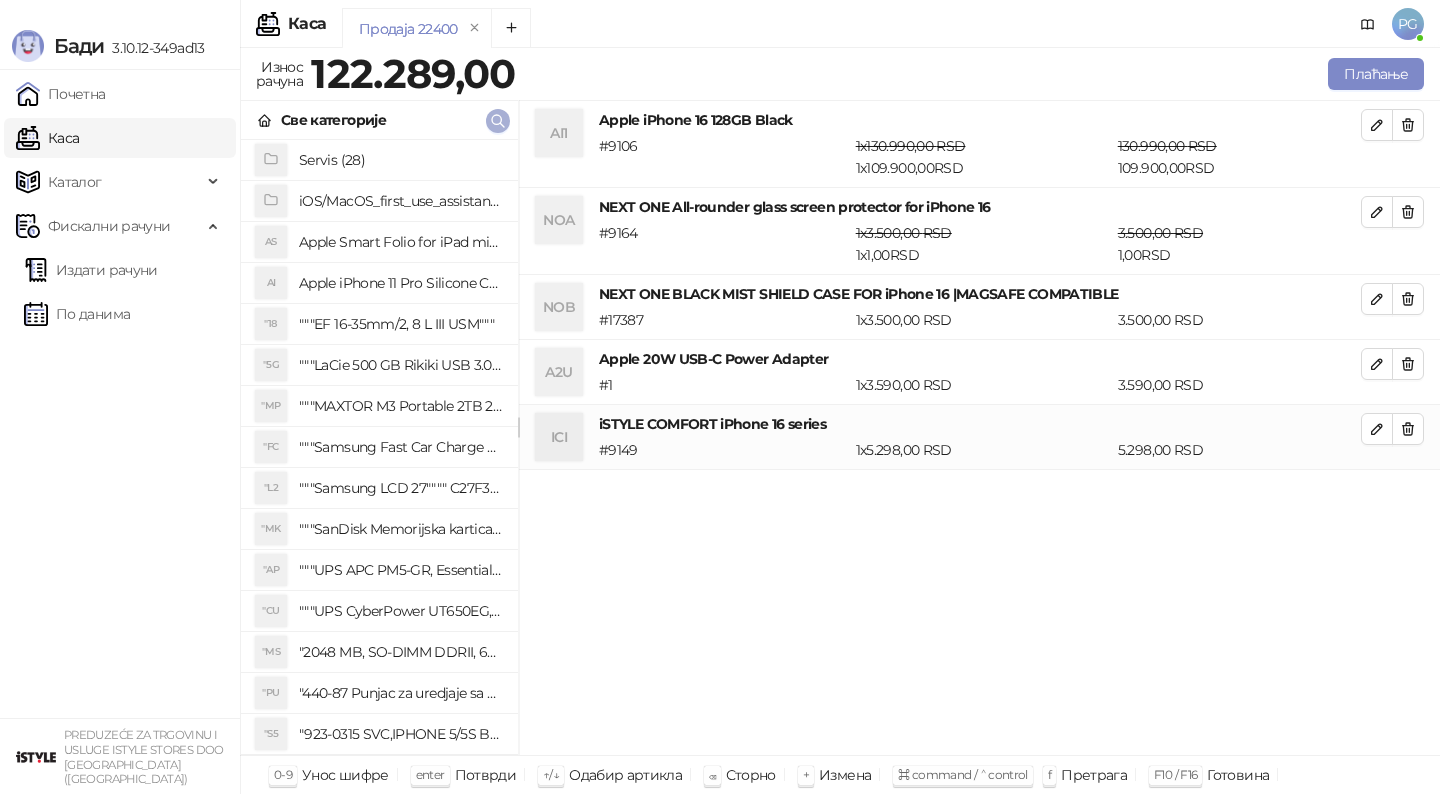 click 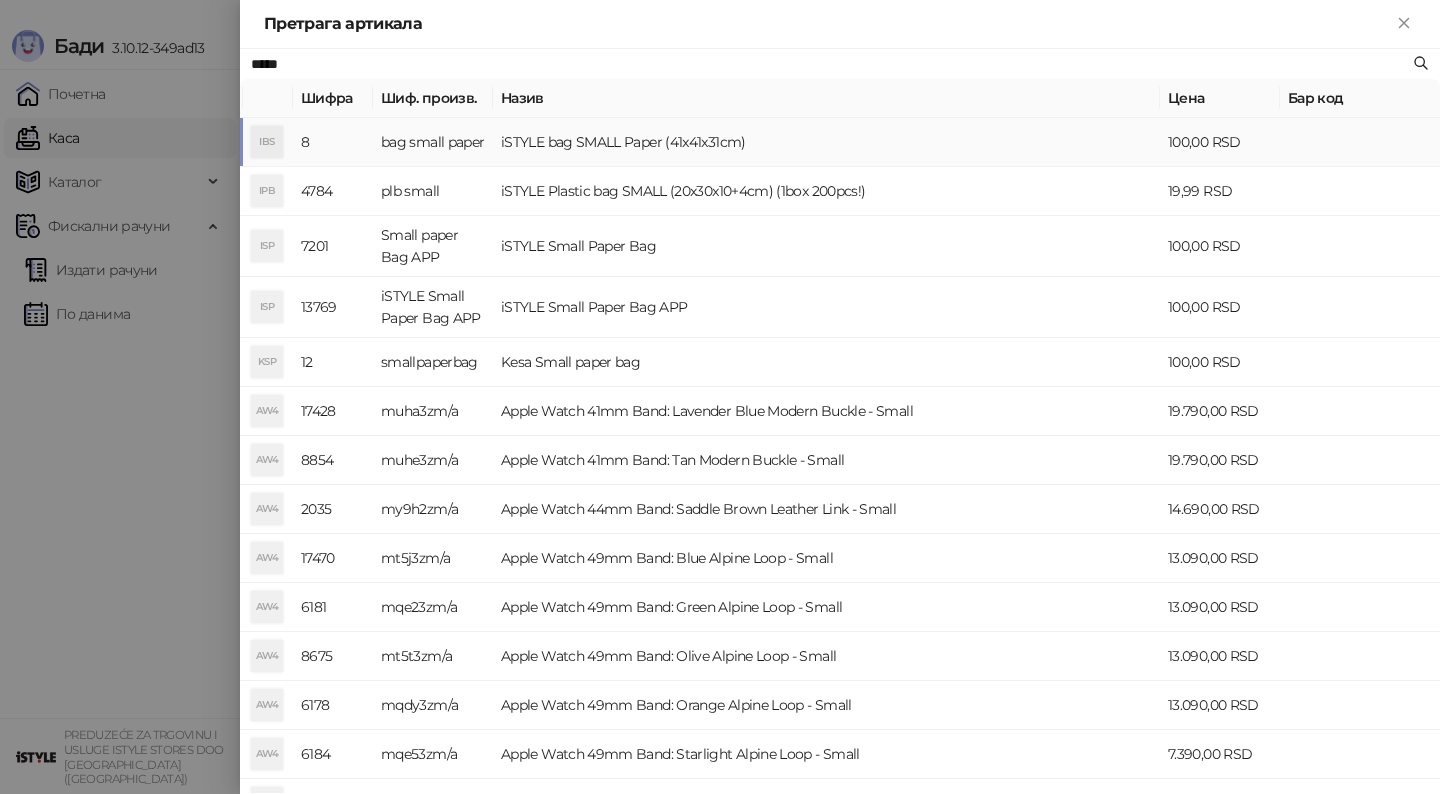 type on "*****" 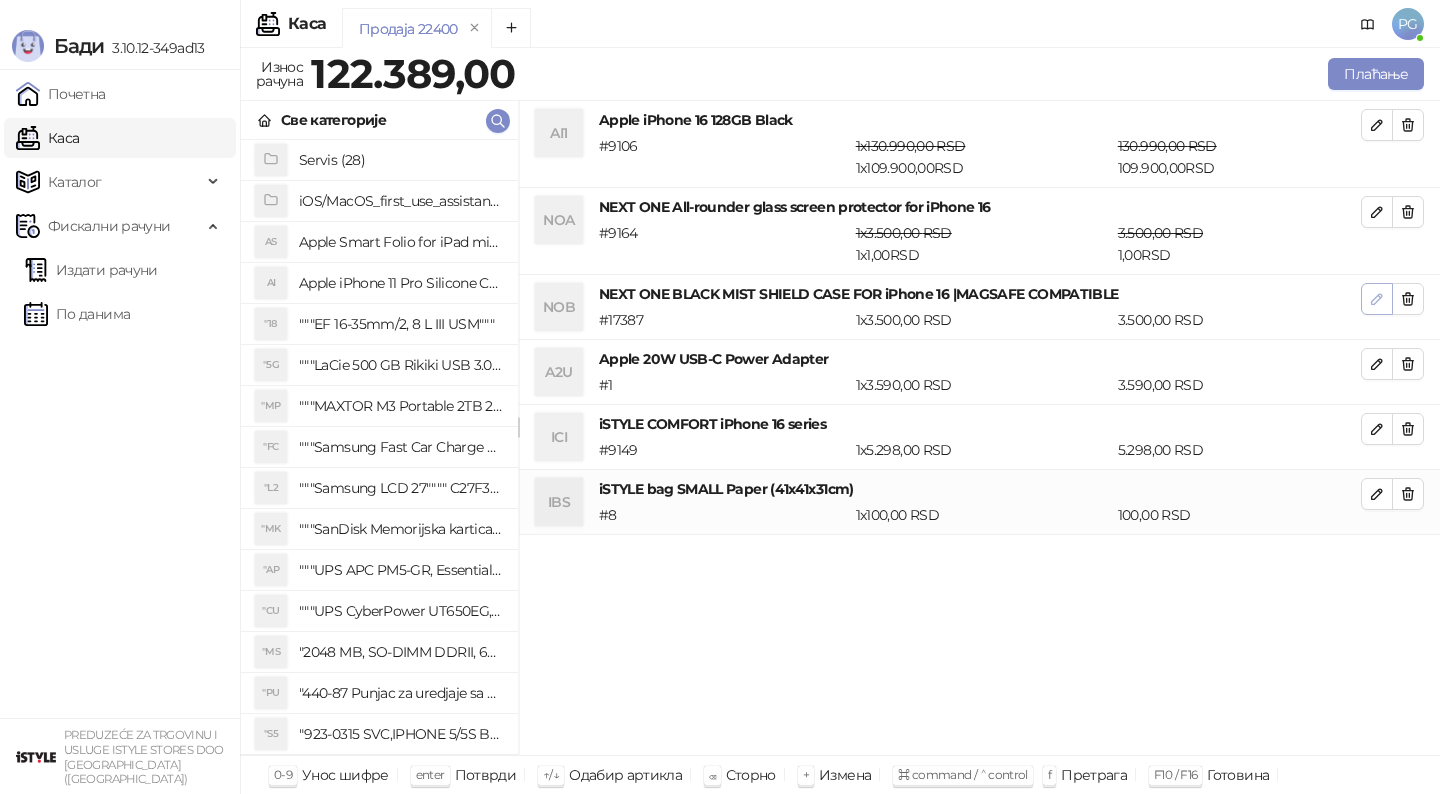 click 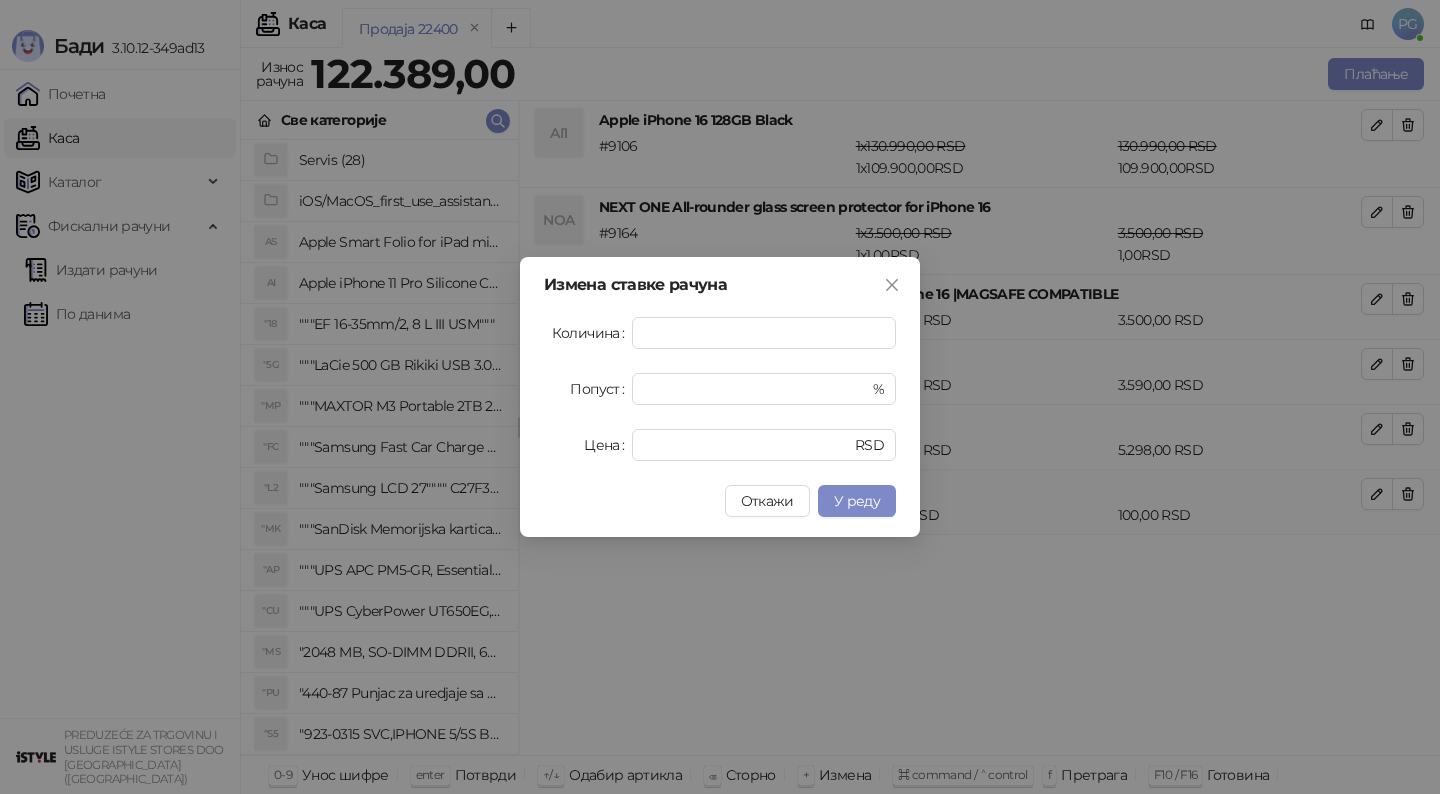 click on "Измена ставке рачуна Количина * Попуст * % Цена **** RSD Откажи У реду" at bounding box center [720, 397] 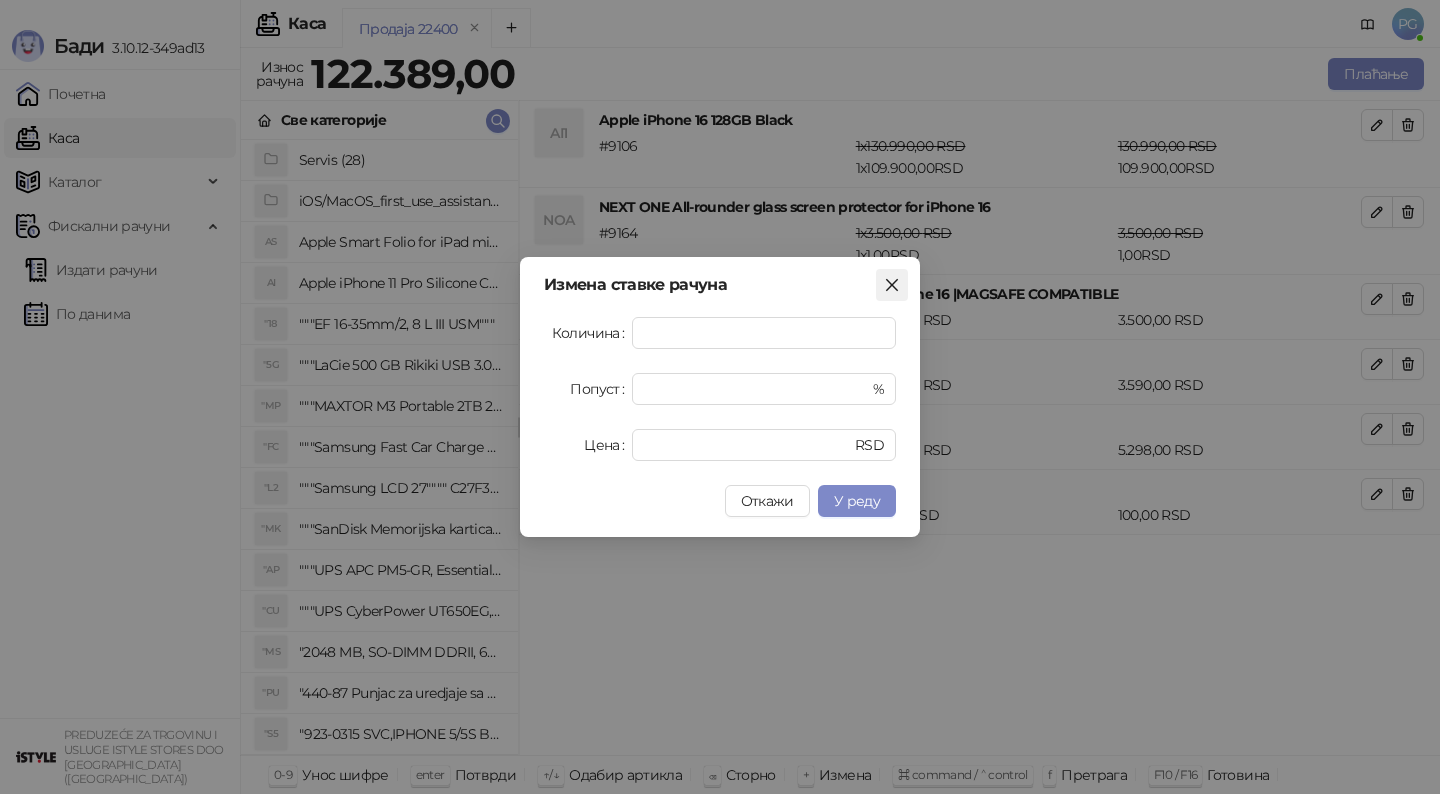 click 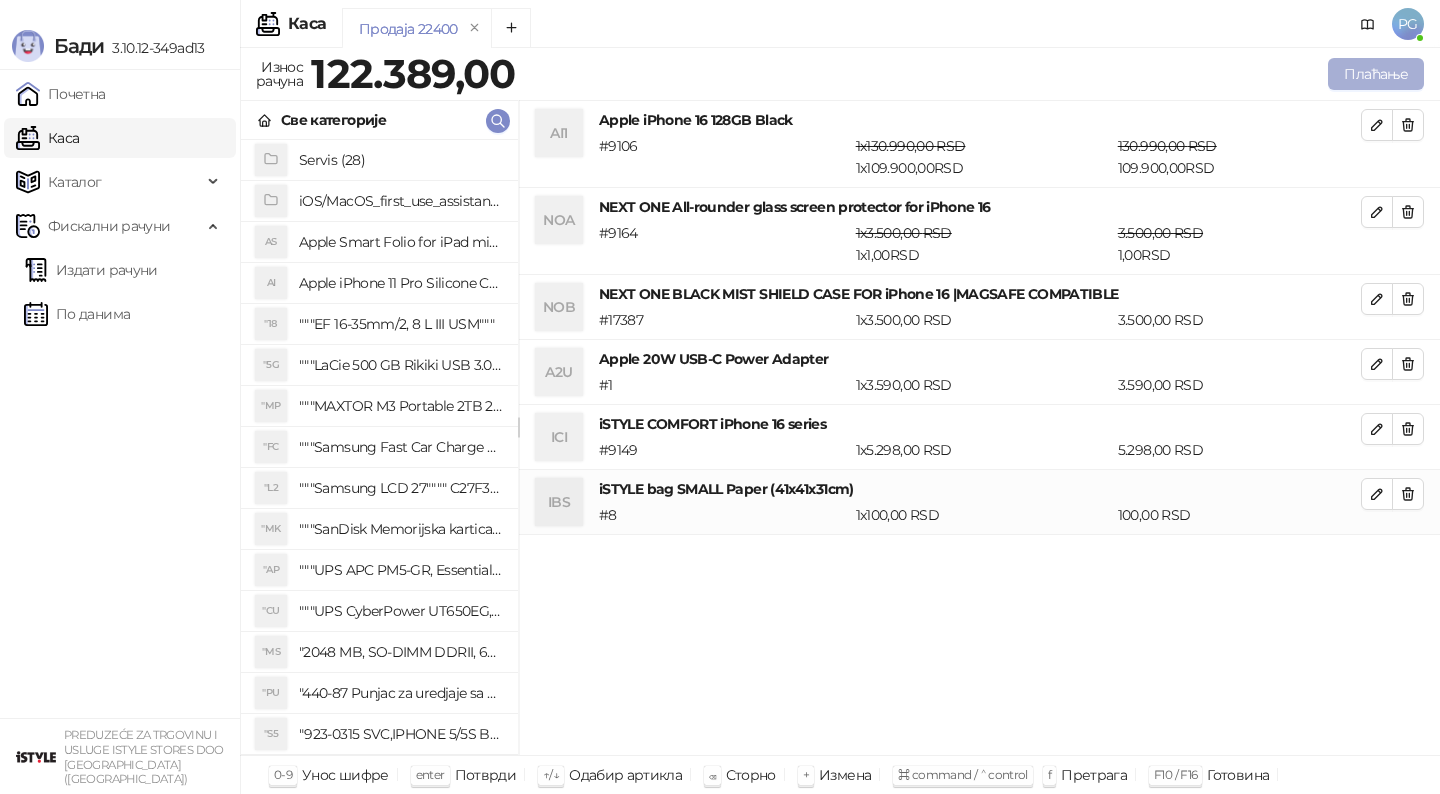 click on "Плаћање" at bounding box center [1376, 74] 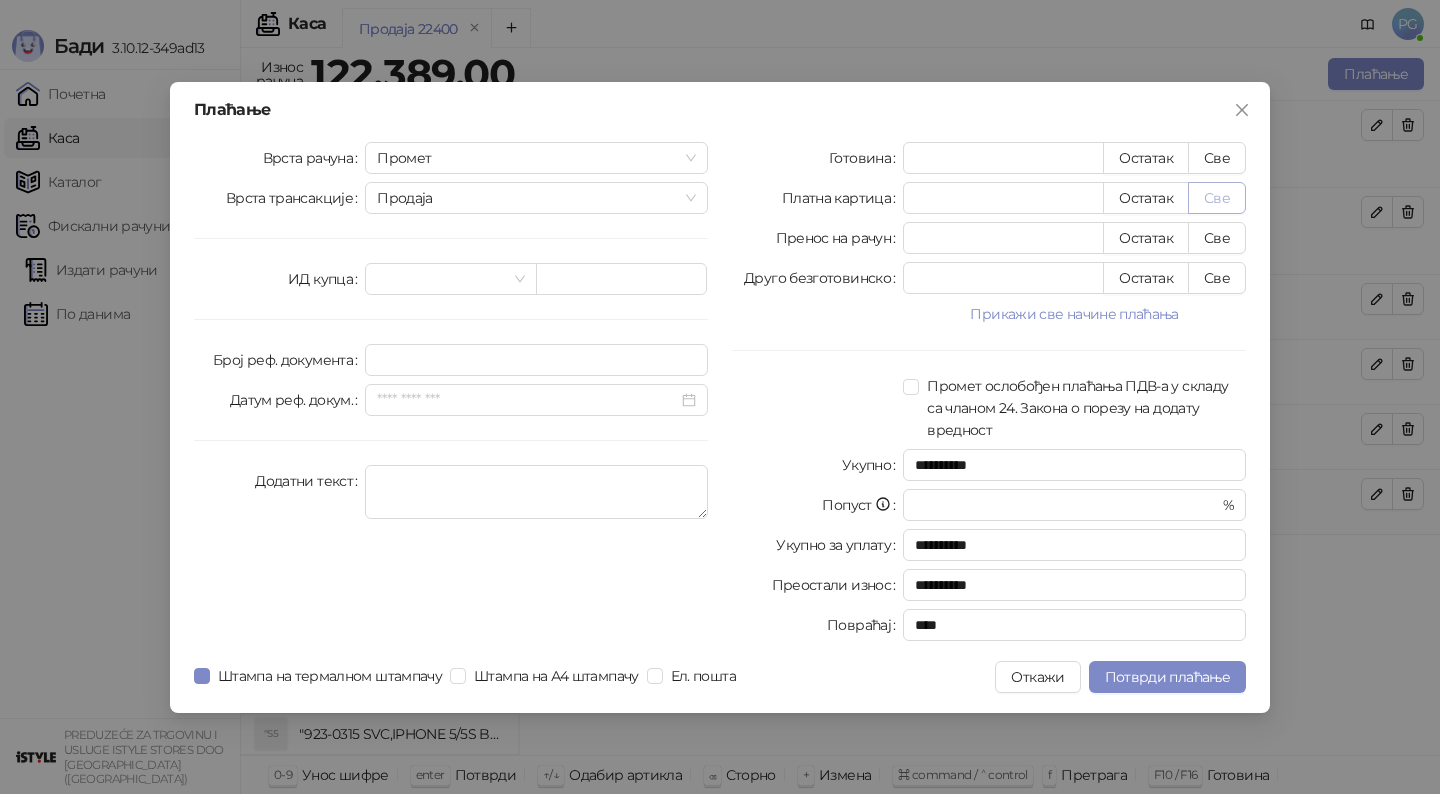 click on "Све" at bounding box center [1217, 198] 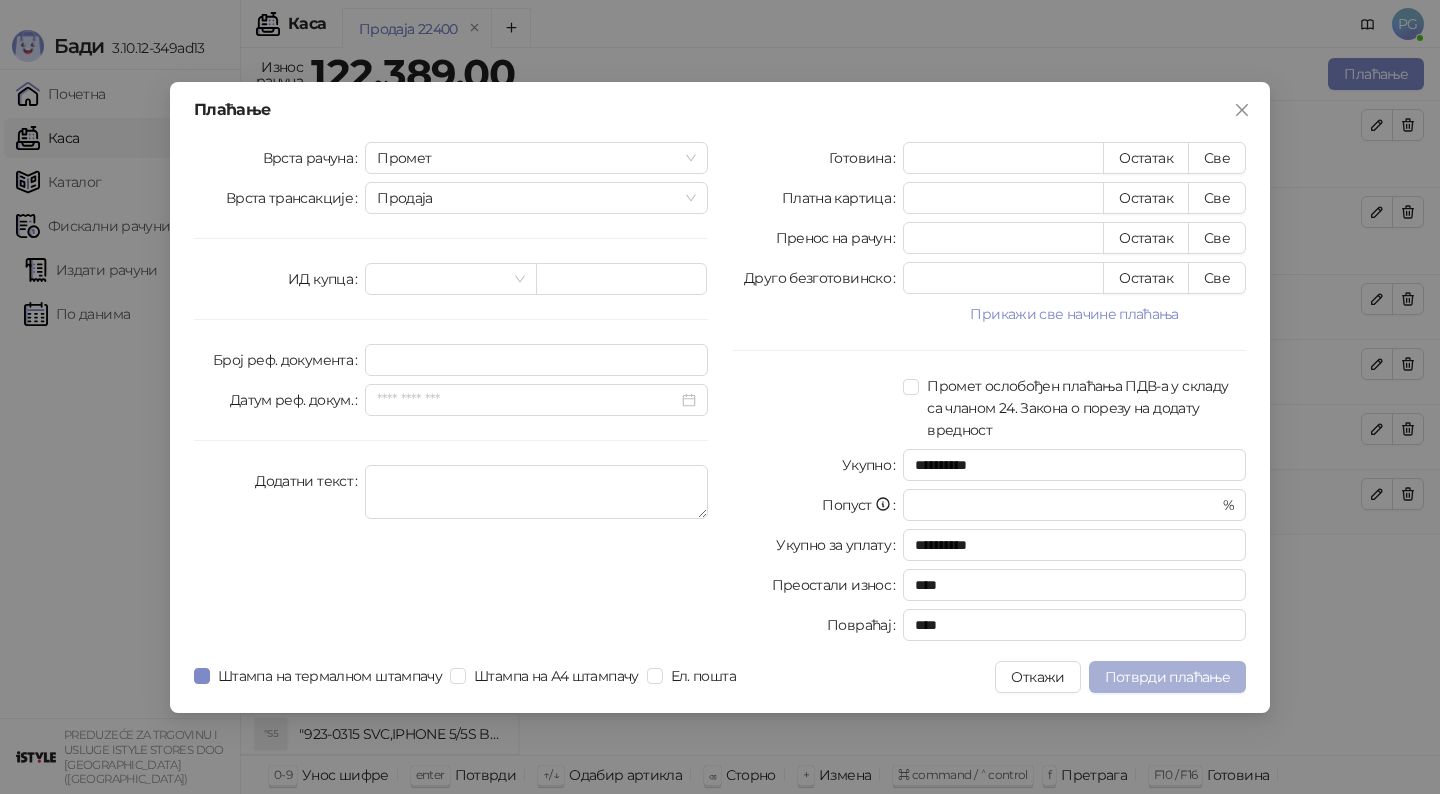 click on "Потврди плаћање" at bounding box center (1167, 677) 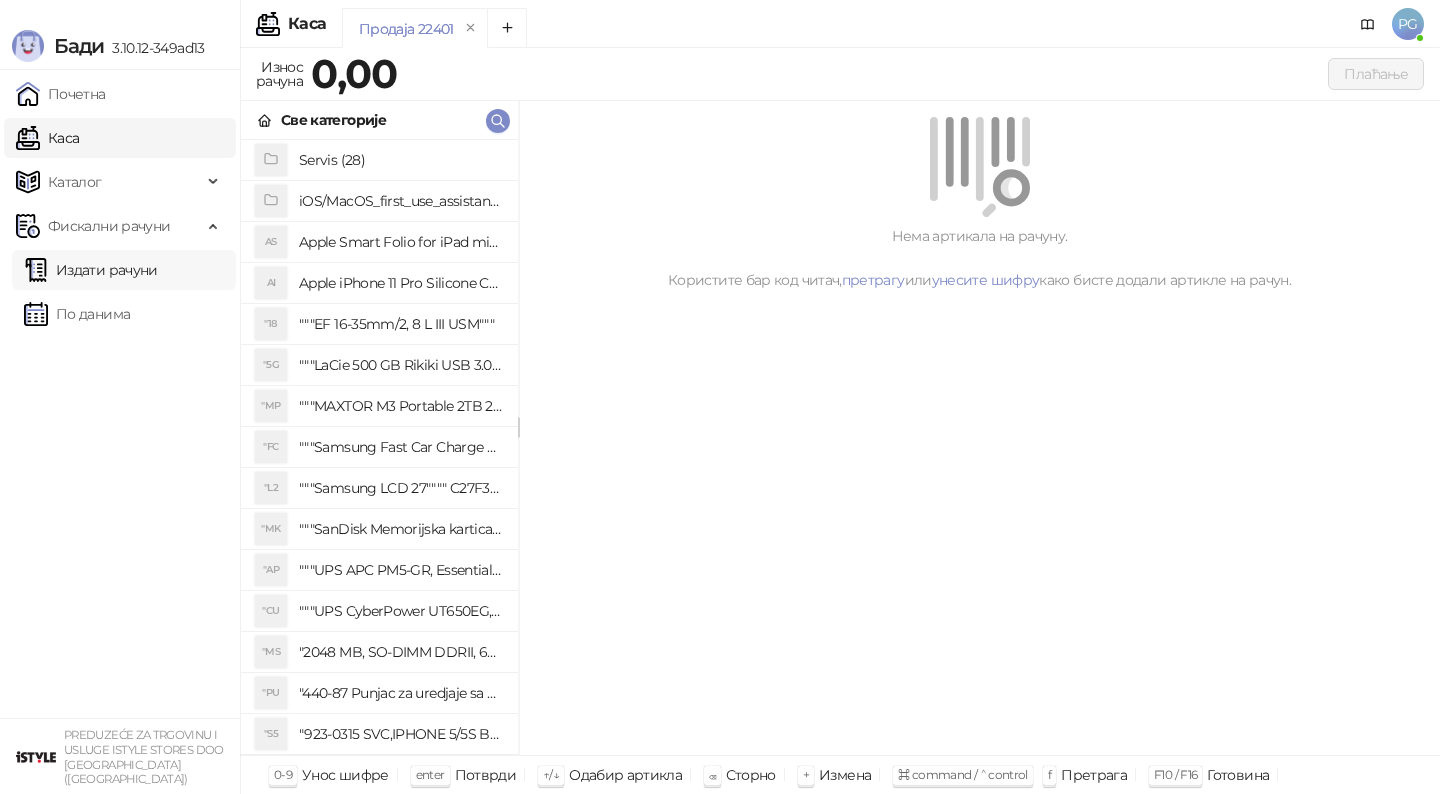 click on "Издати рачуни" at bounding box center [91, 270] 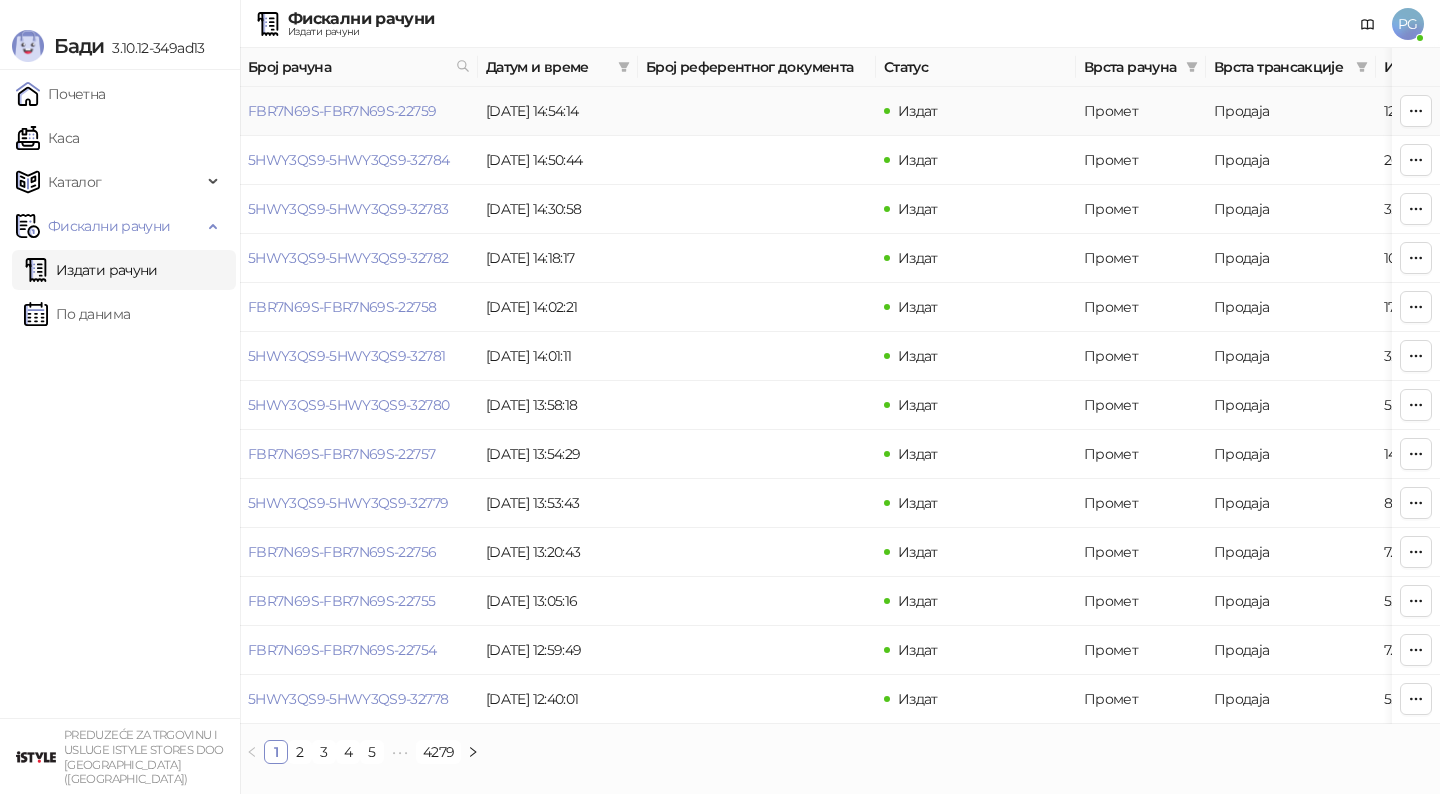 click on "FBR7N69S-FBR7N69S-22759" at bounding box center (342, 111) 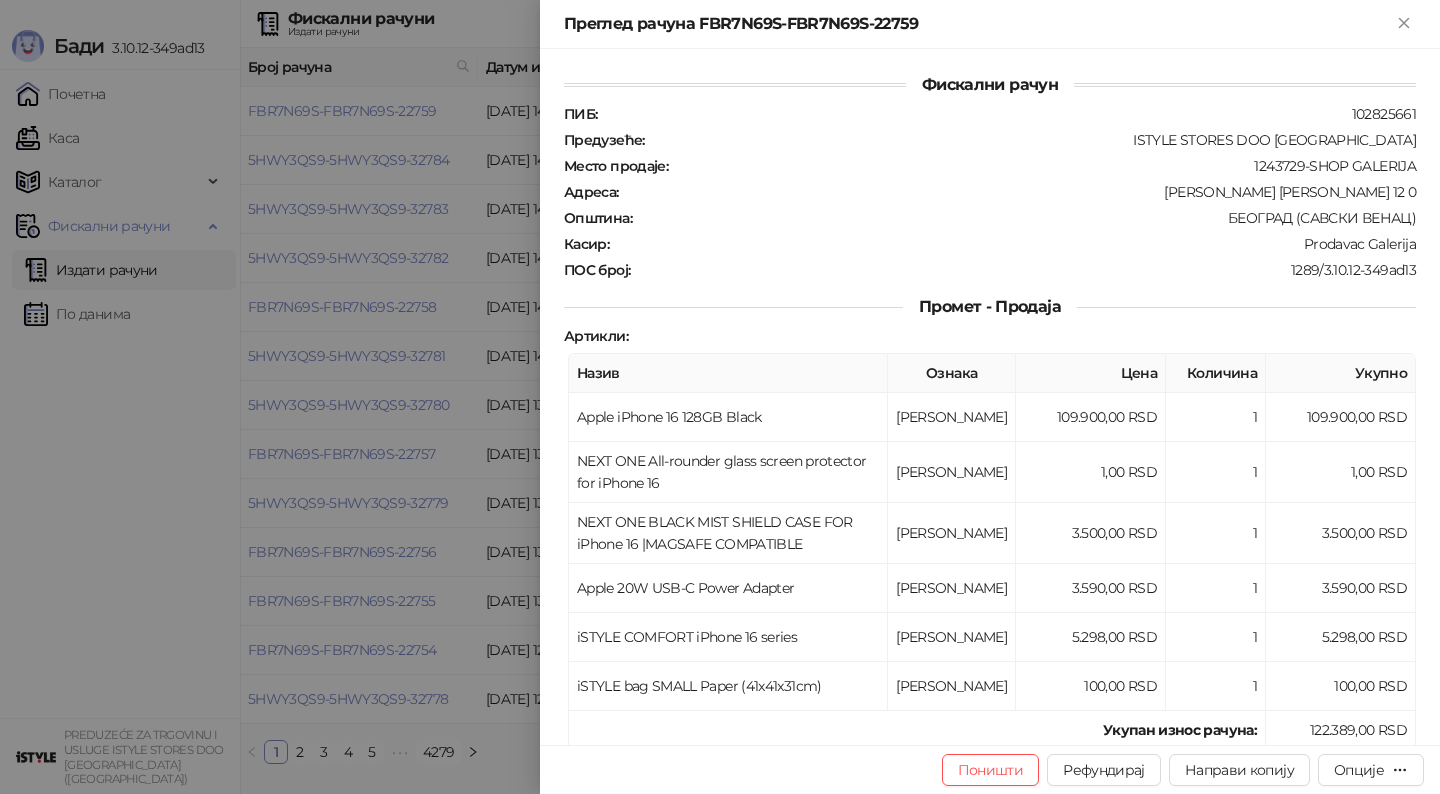 click at bounding box center (720, 397) 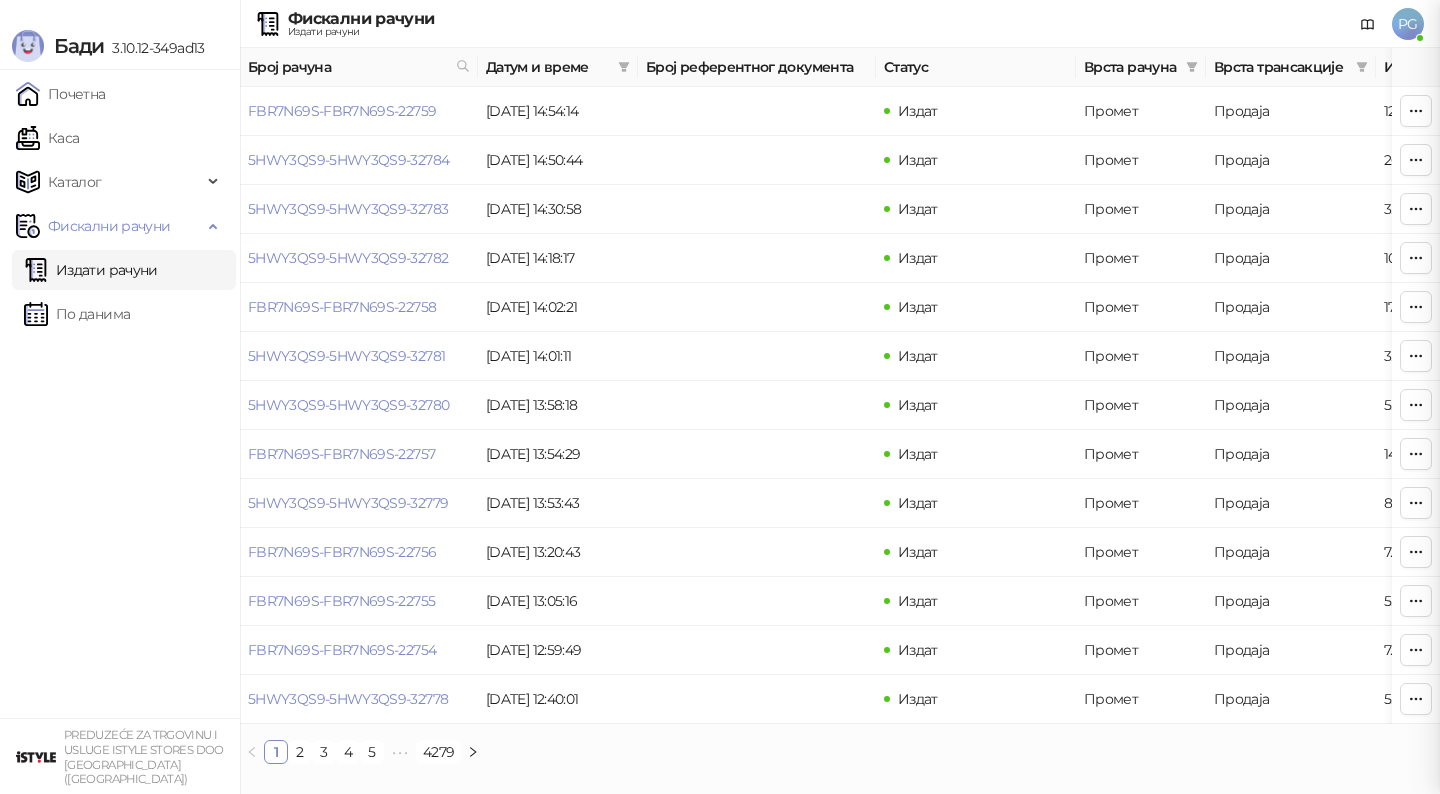 click at bounding box center (720, 397) 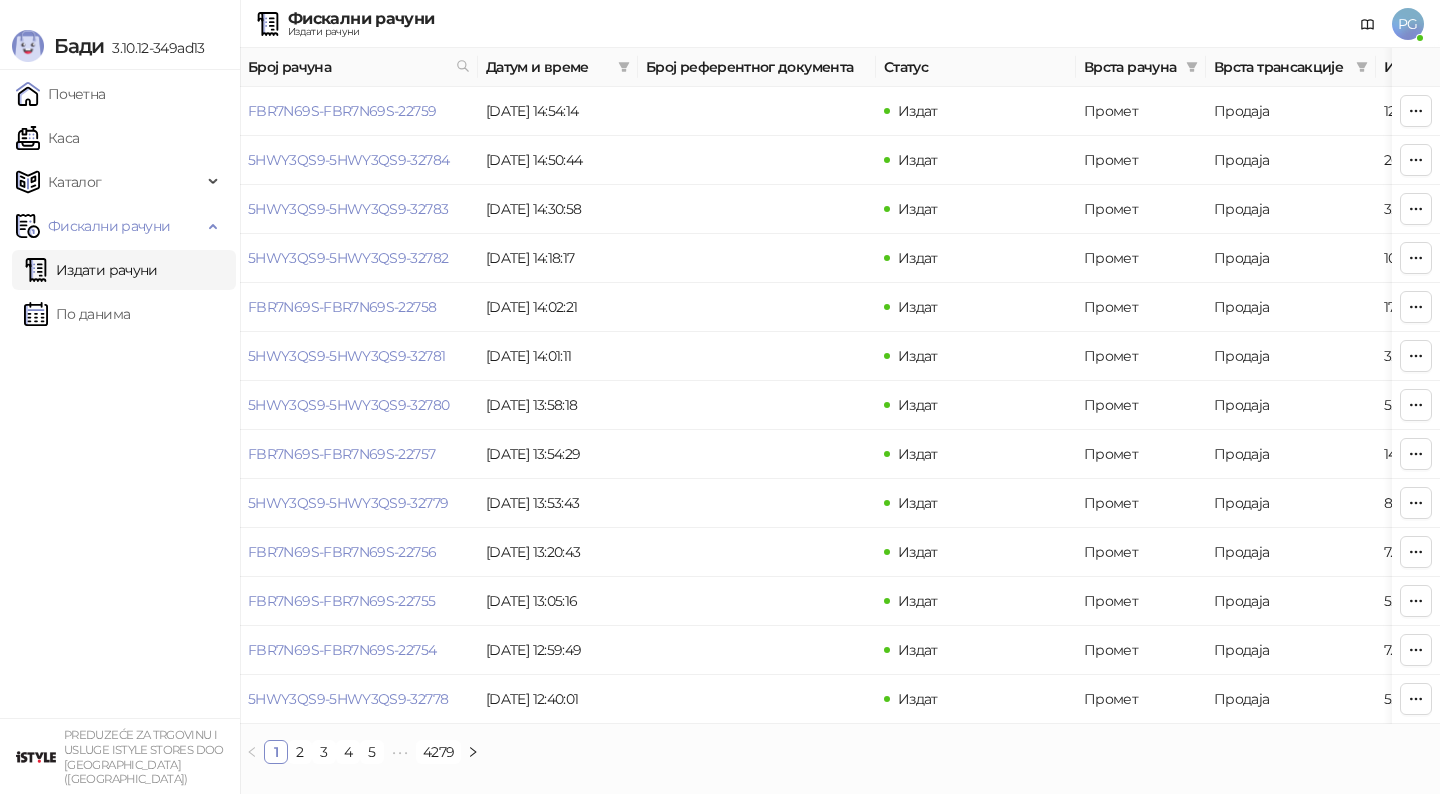 click on "Каса" at bounding box center [47, 138] 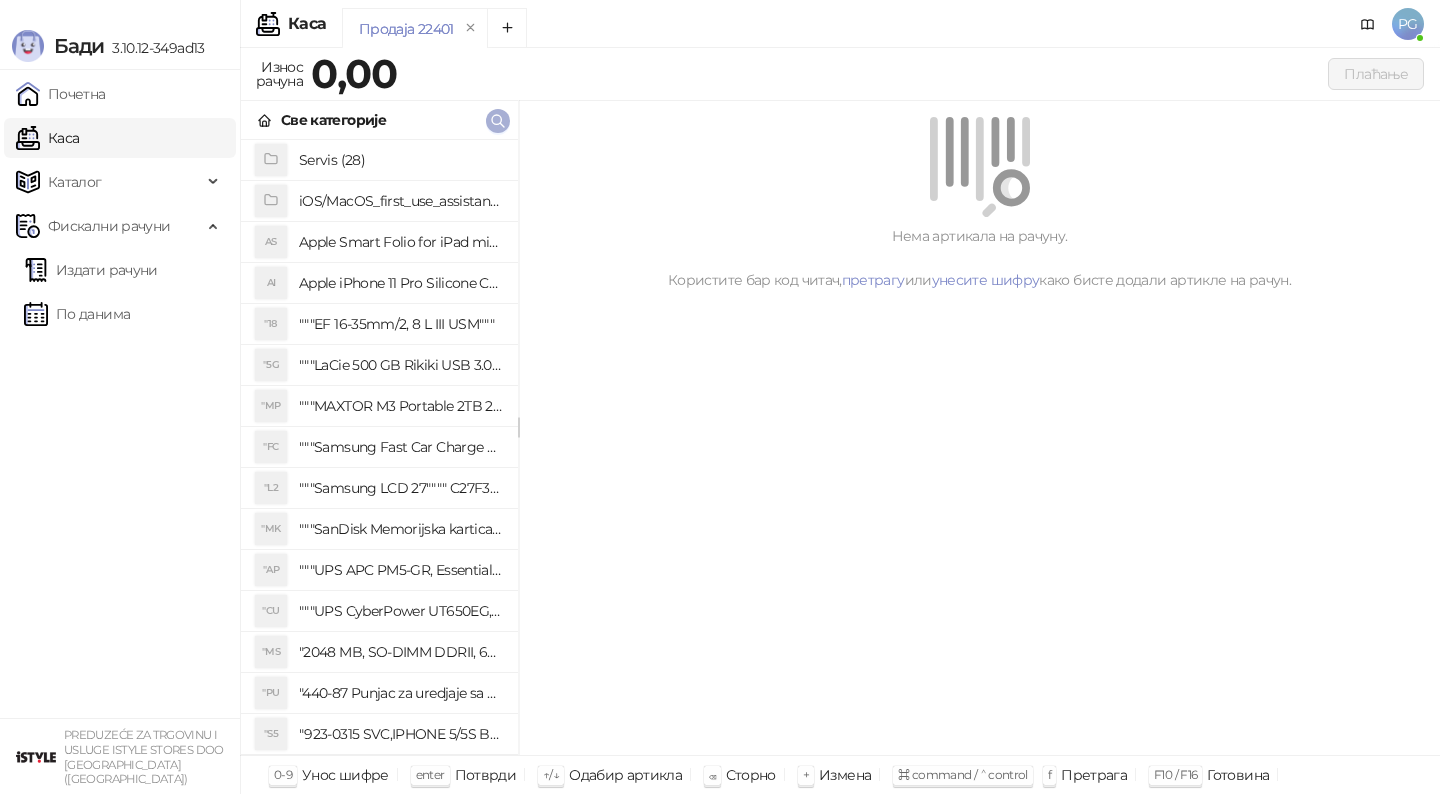 click 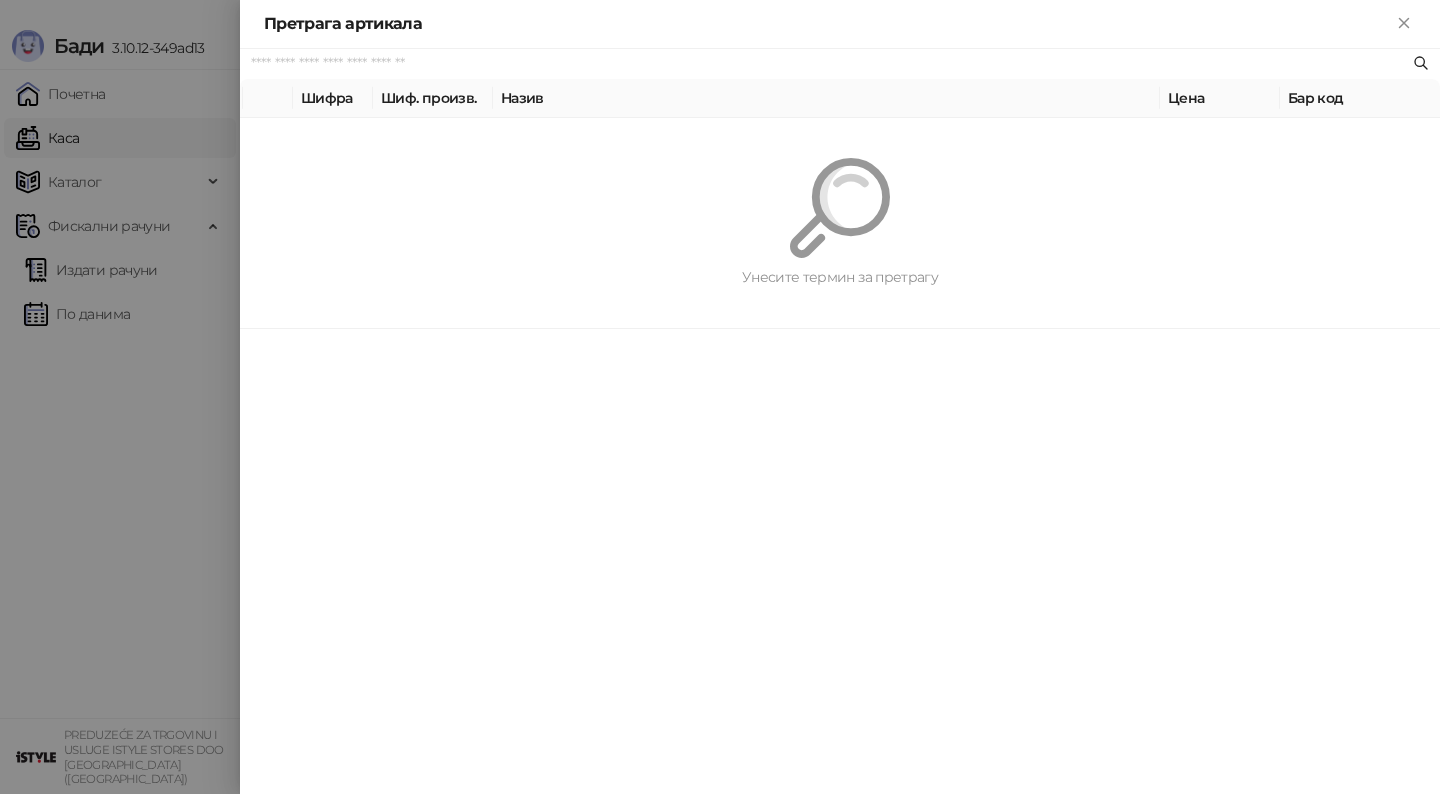 paste on "*********" 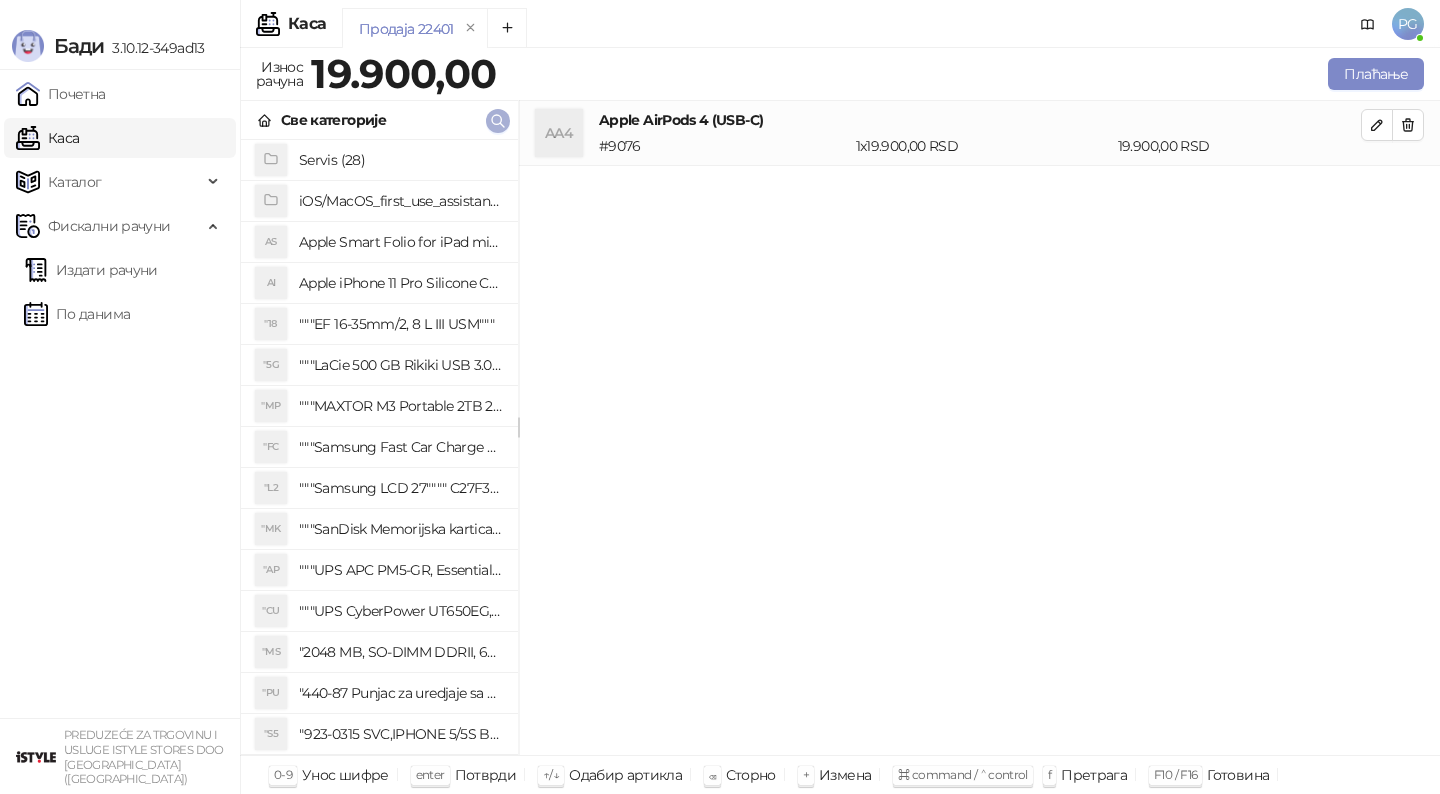 click 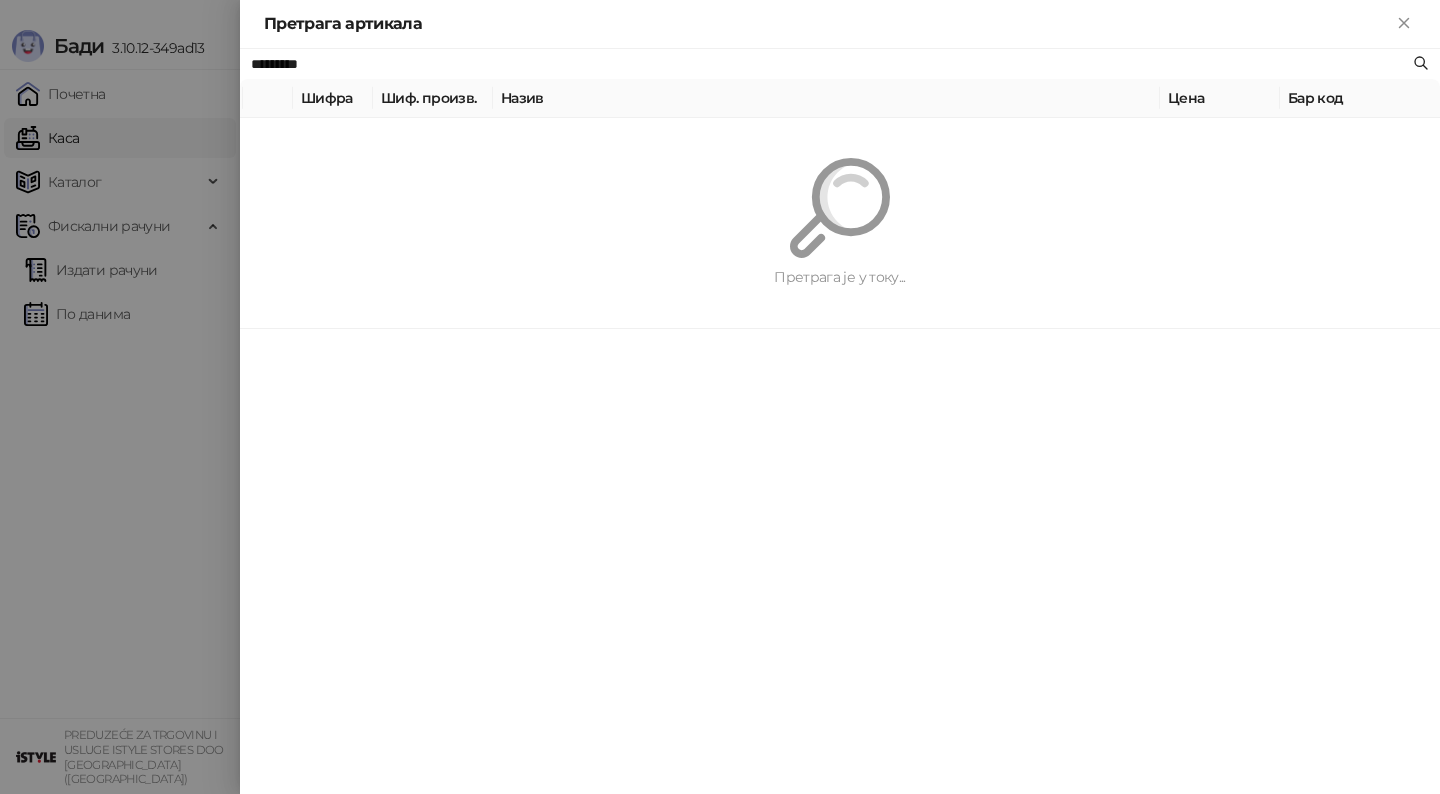 paste on "**" 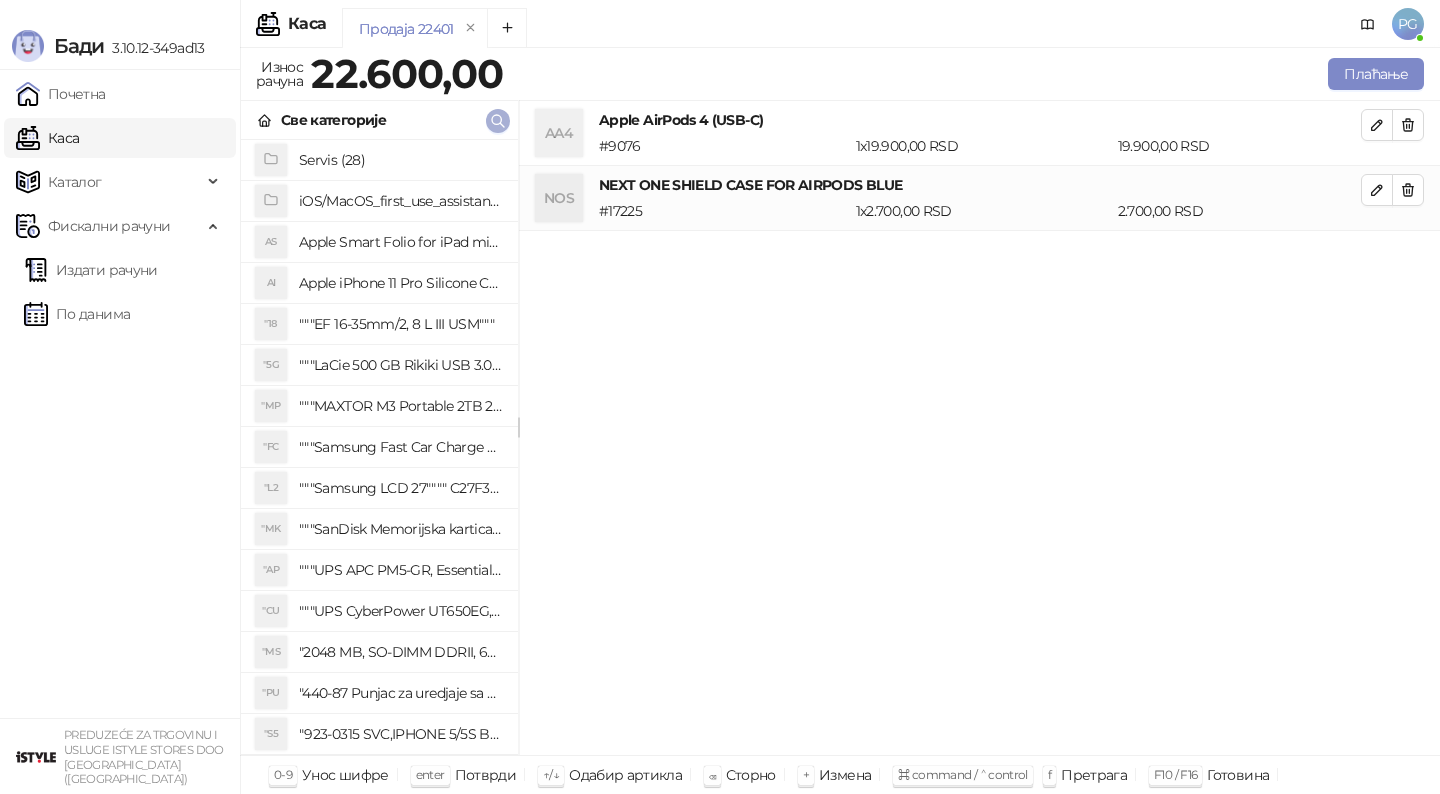 click 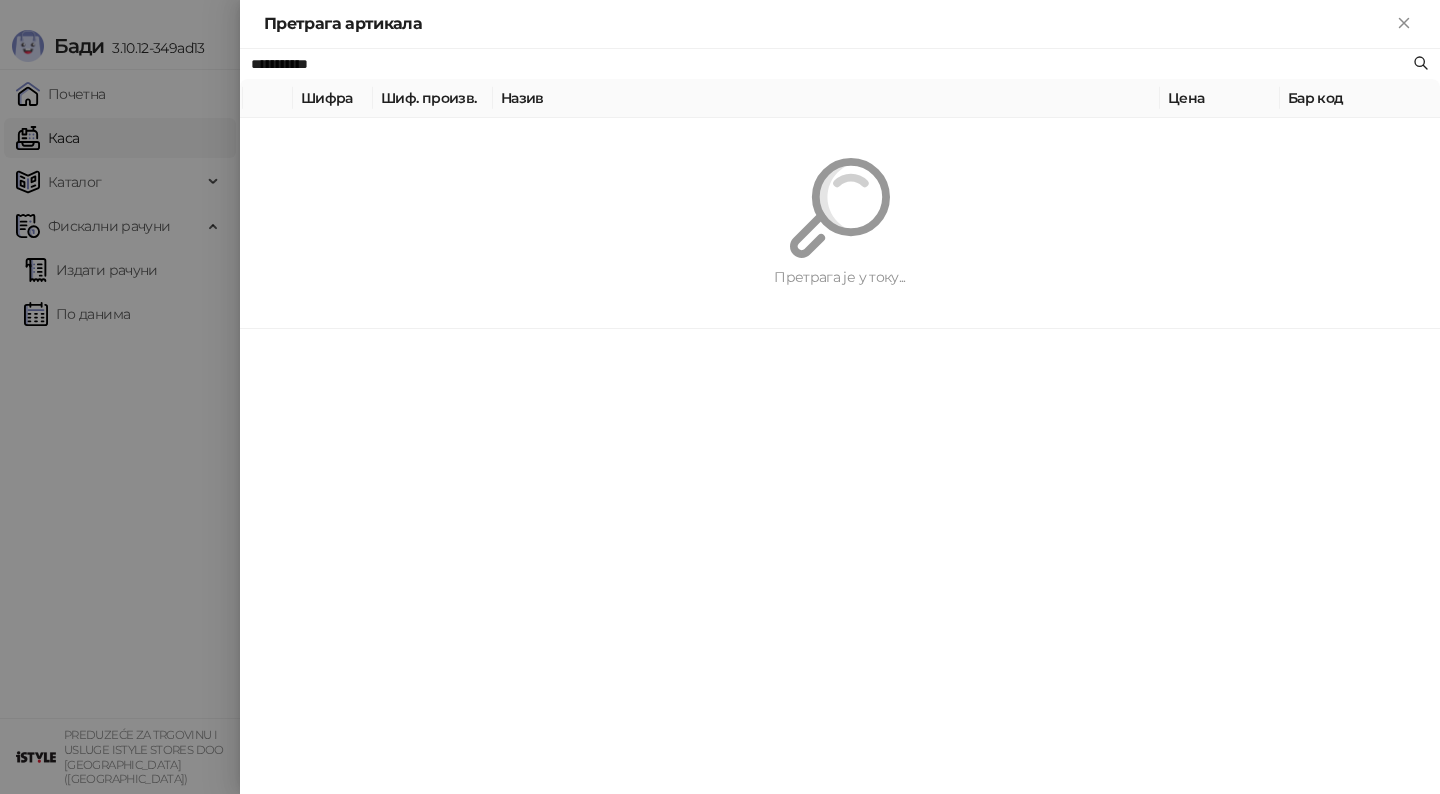 paste on "********" 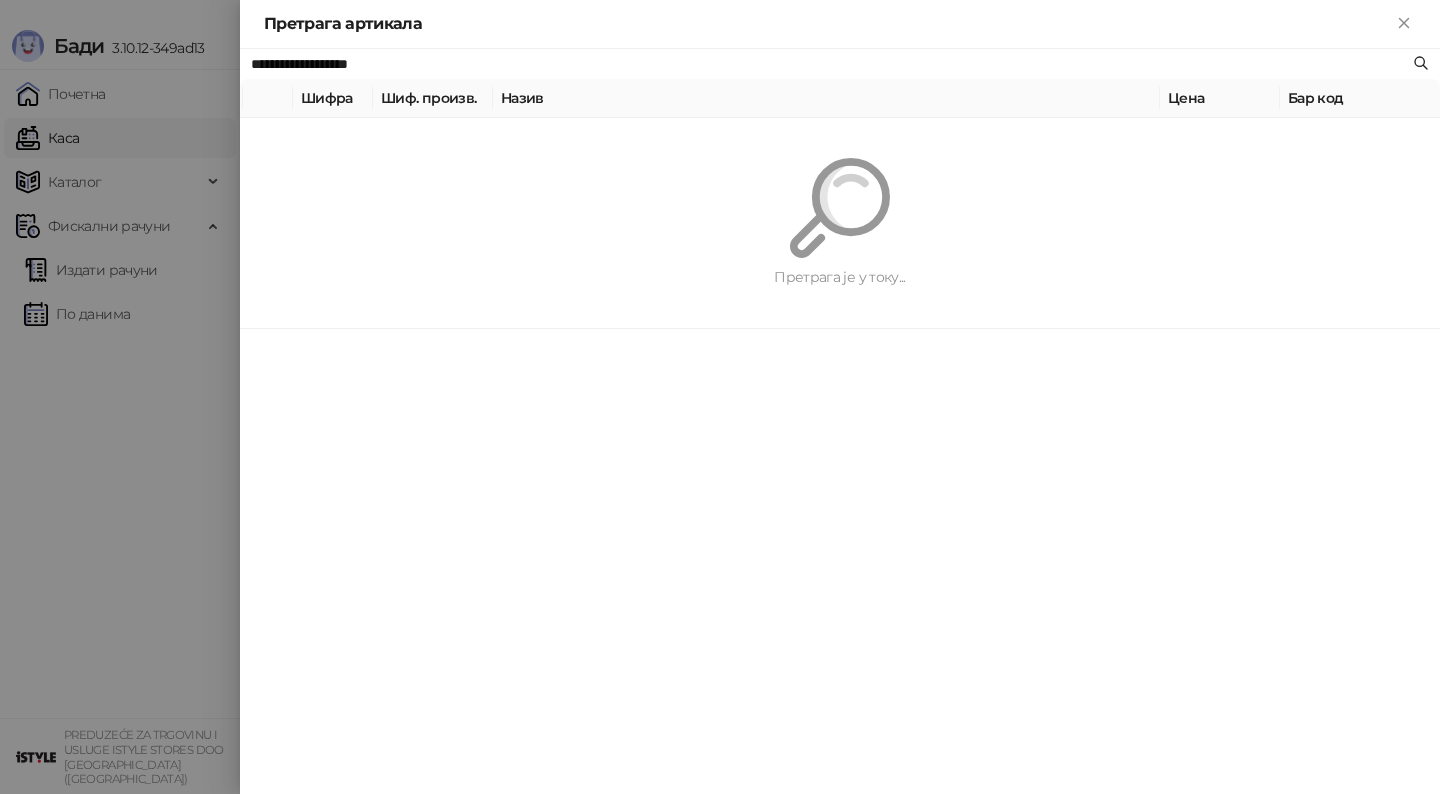 type on "**********" 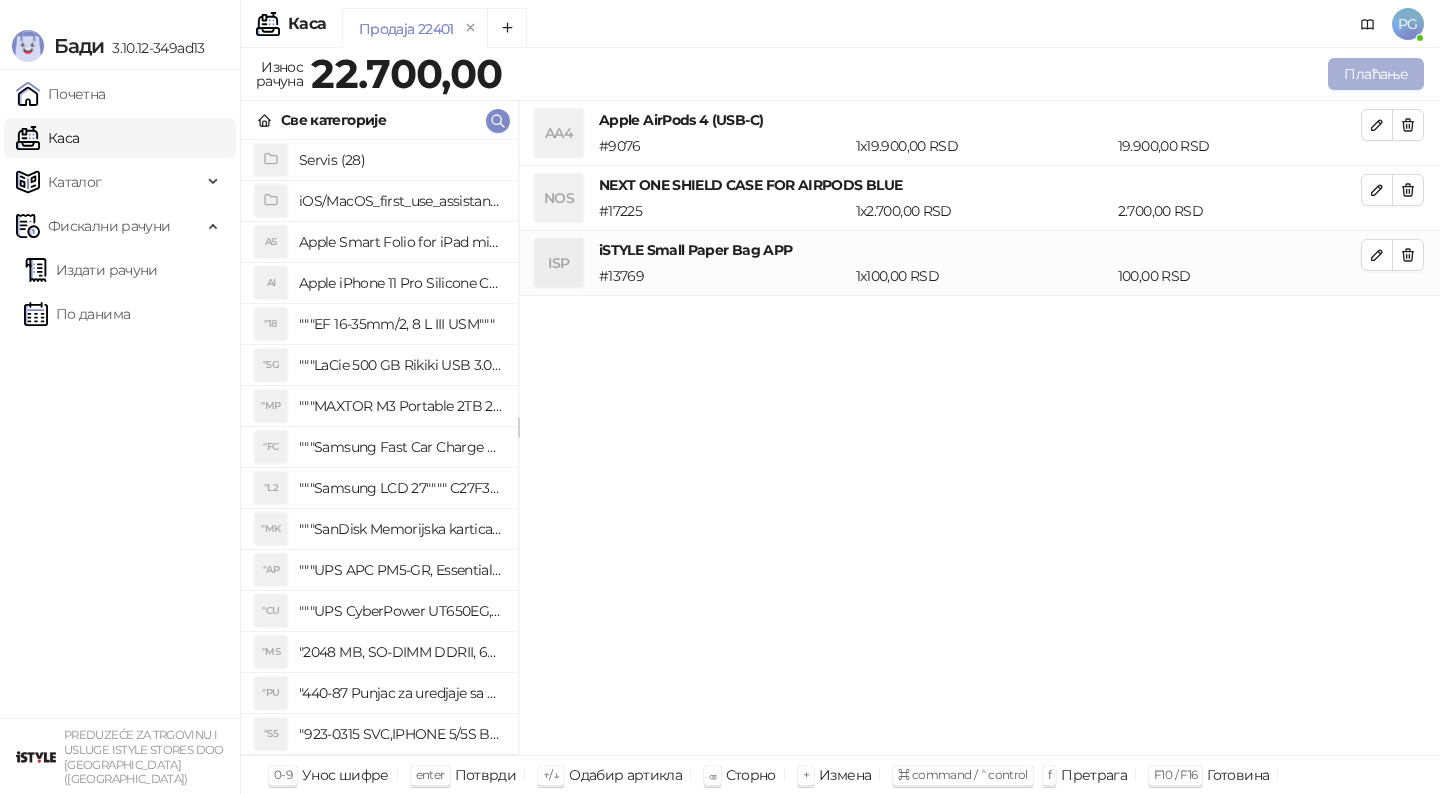 click on "Плаћање" at bounding box center (1376, 74) 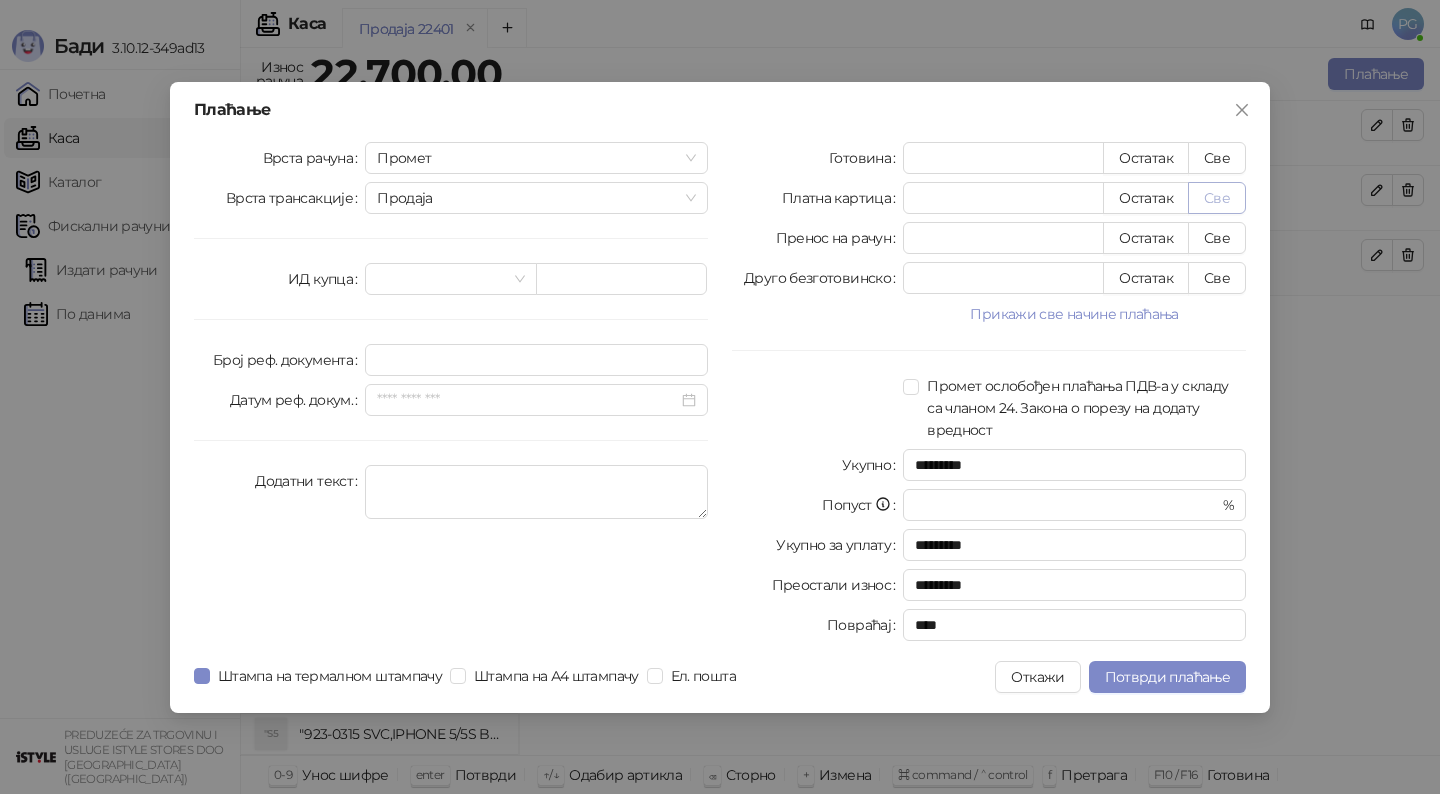 click on "Све" at bounding box center (1217, 198) 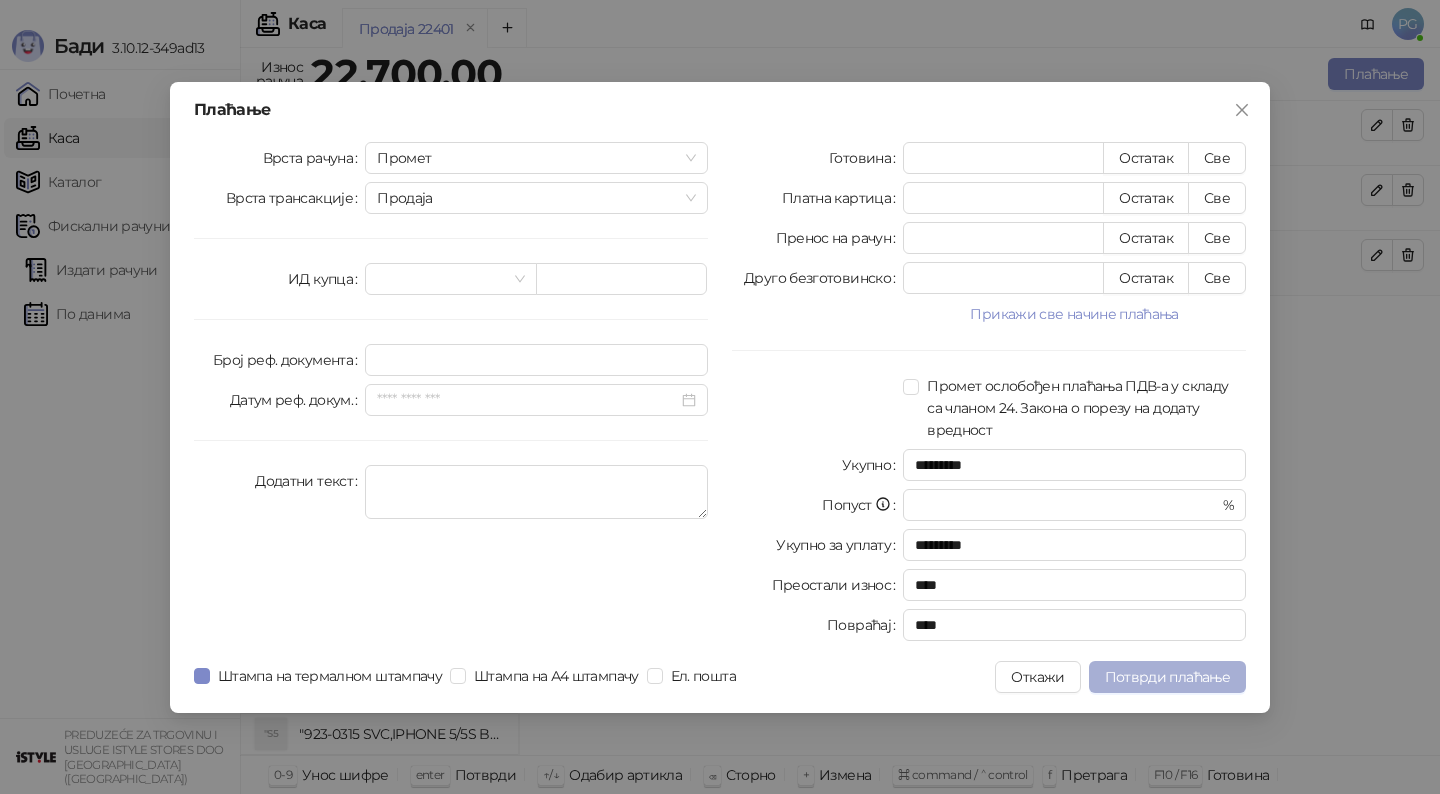click on "Потврди плаћање" at bounding box center (1167, 677) 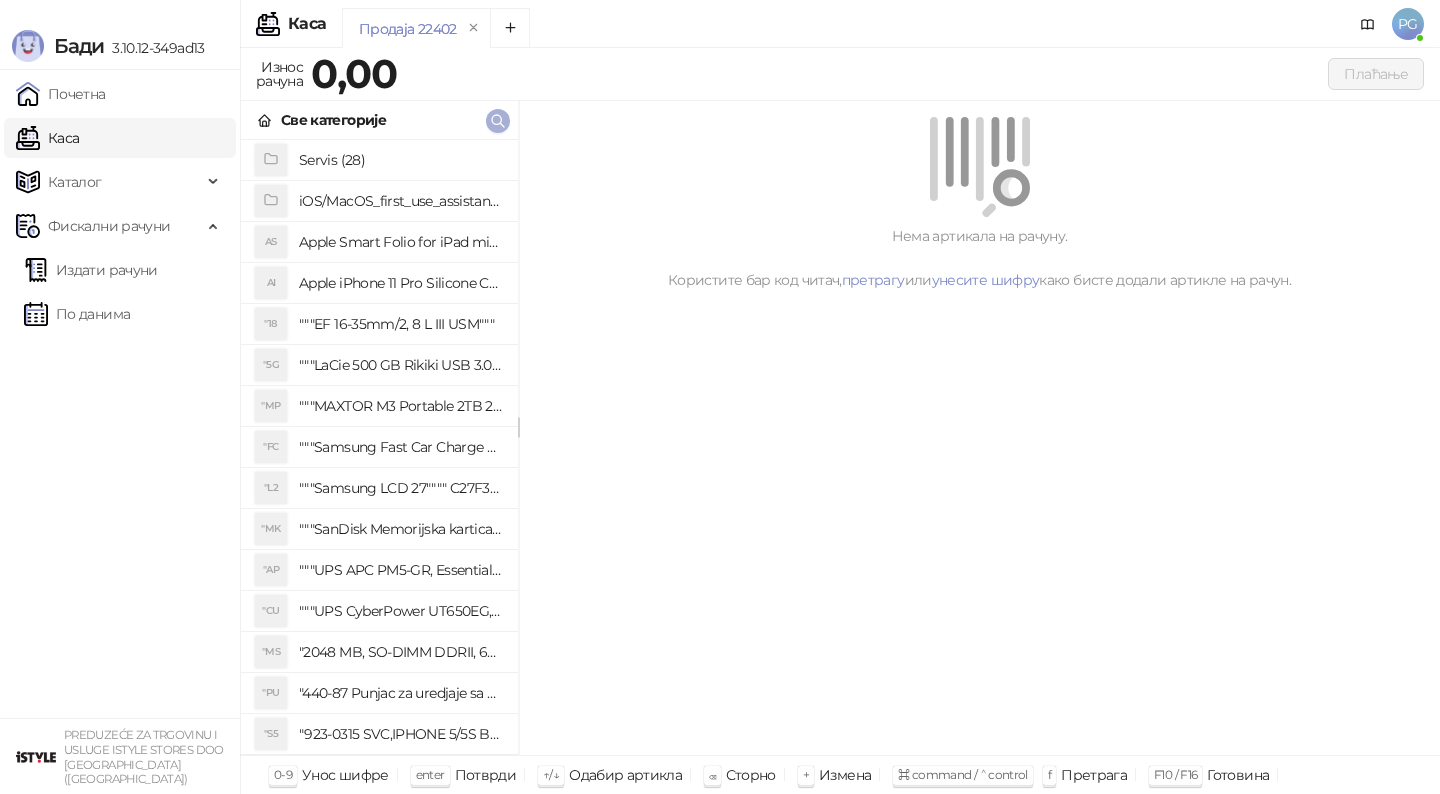 click 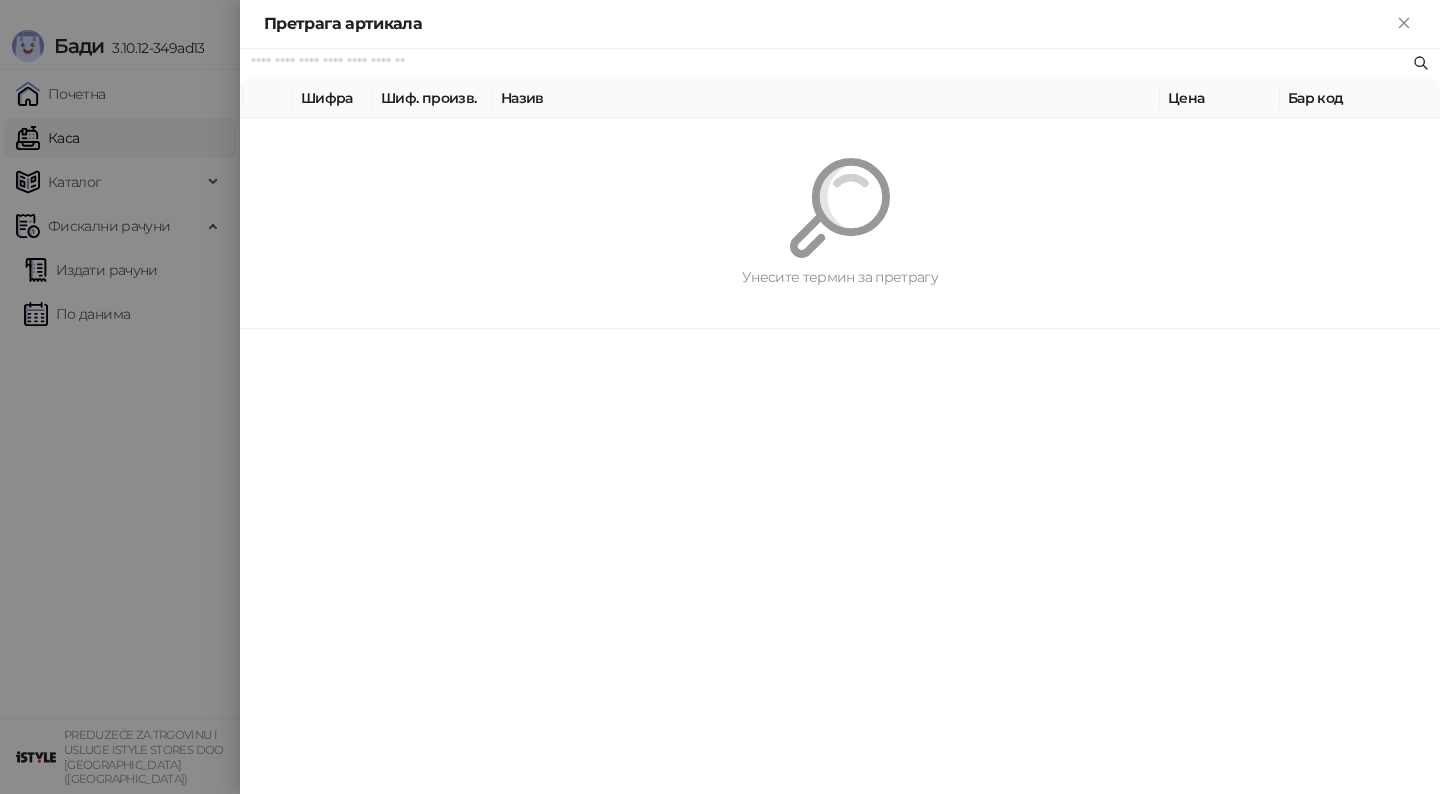 paste on "*********" 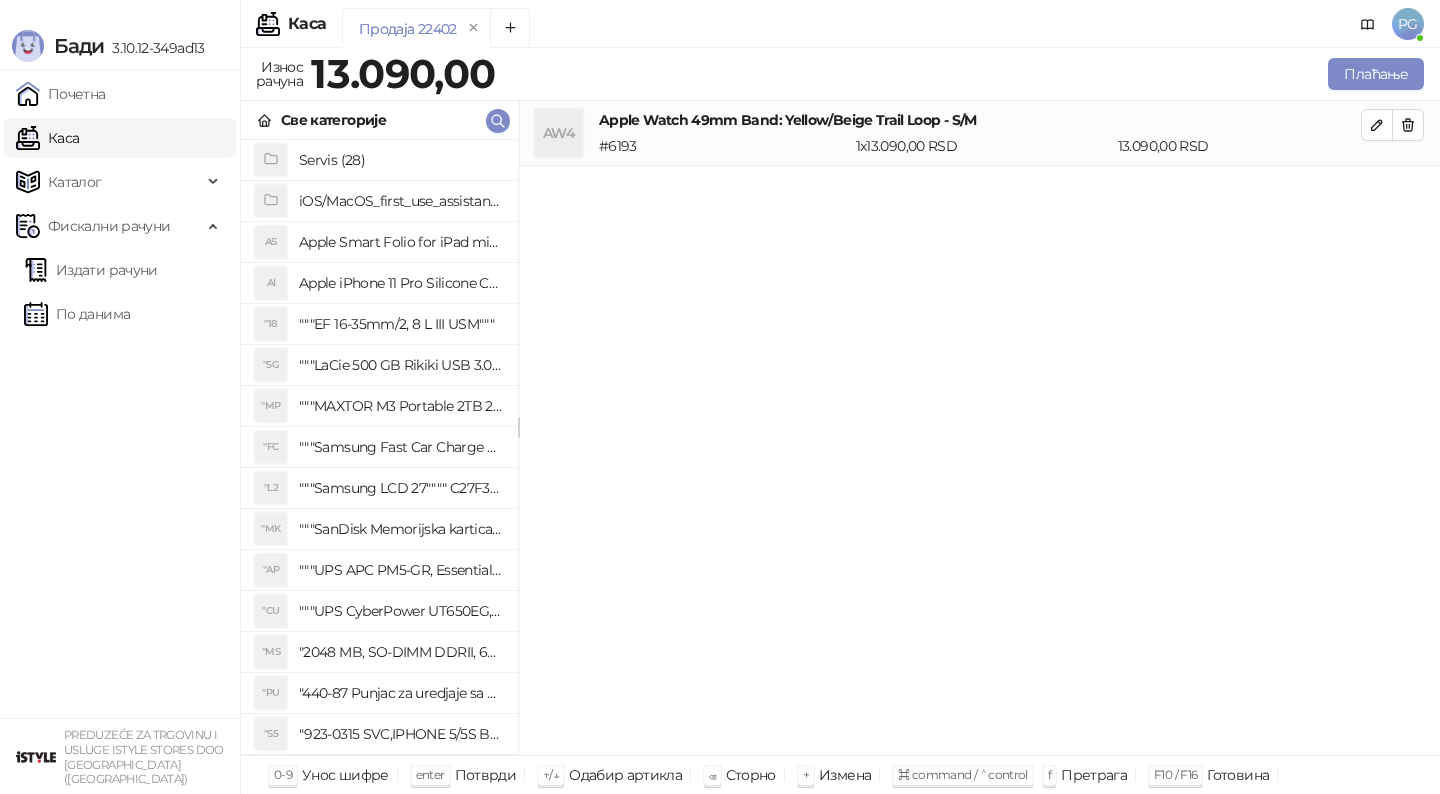 click on "Све категорије" at bounding box center [379, 120] 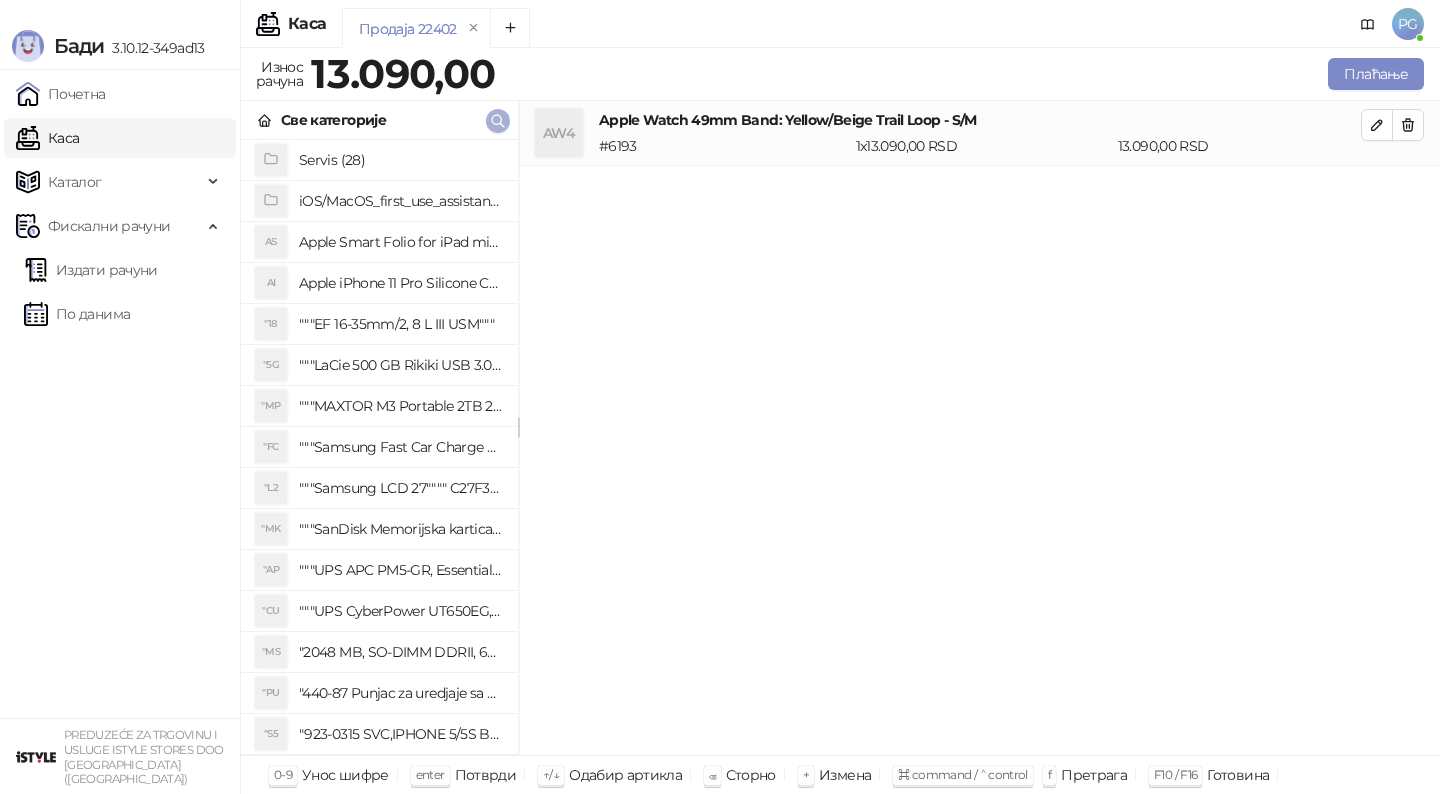 click 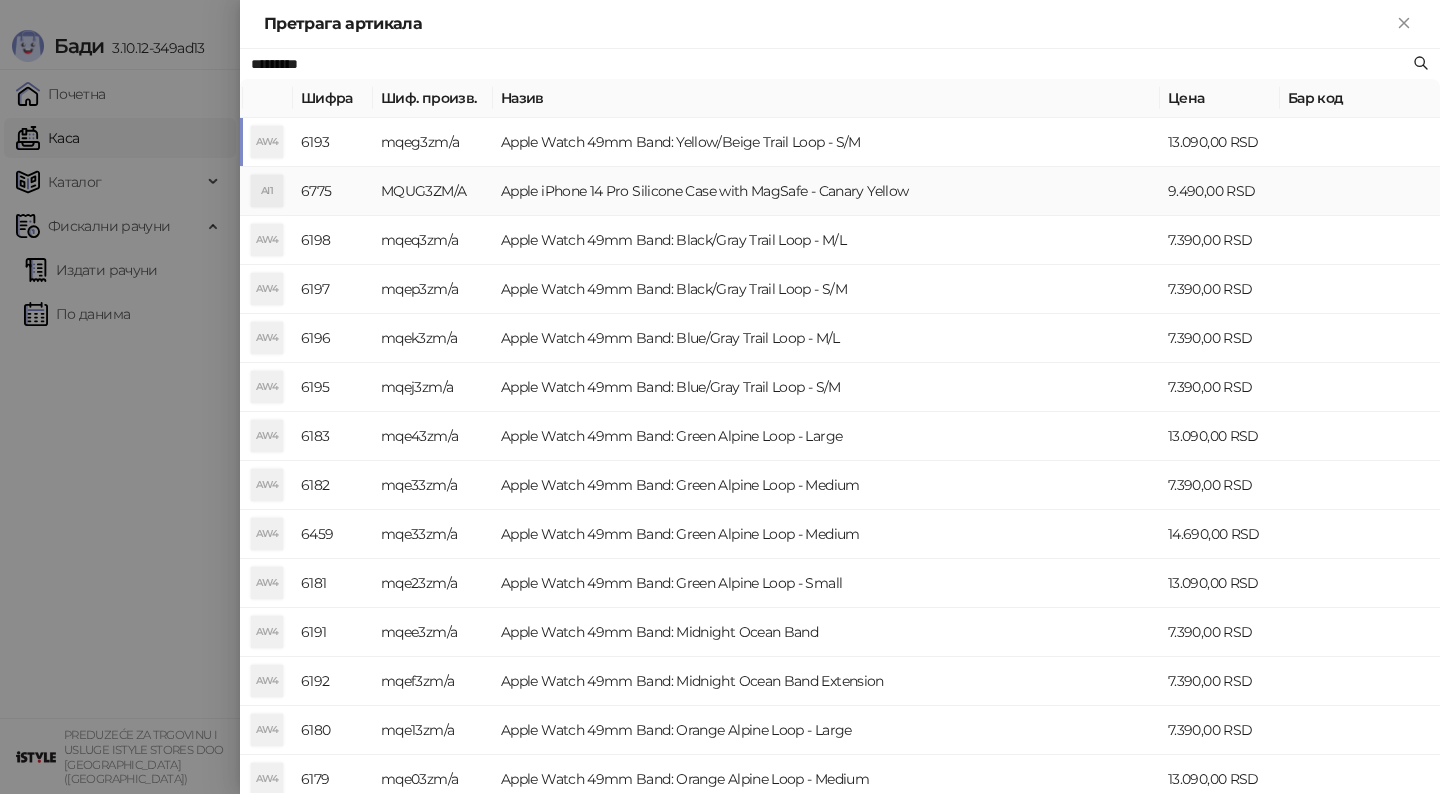 paste 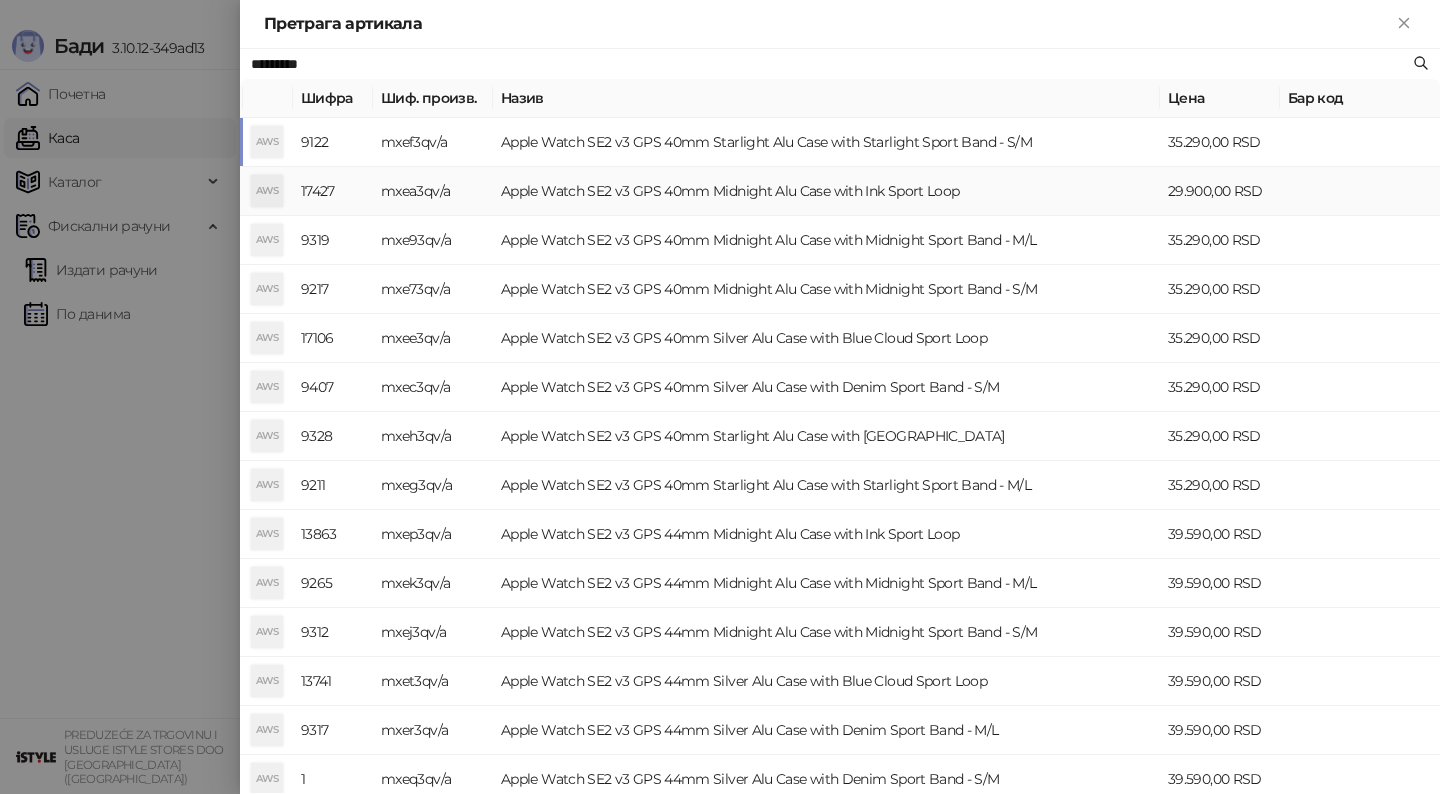 type on "*********" 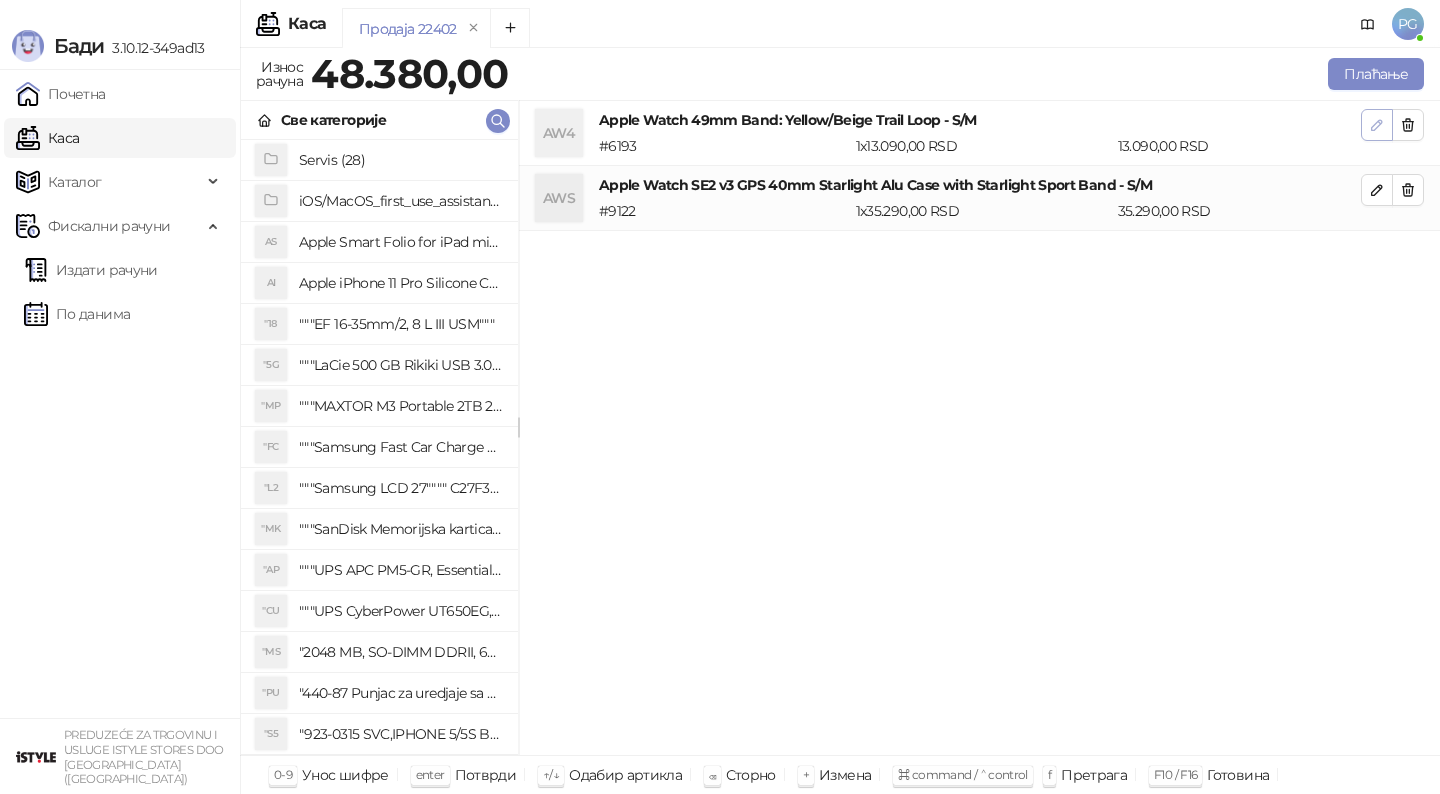 click at bounding box center (1377, 125) 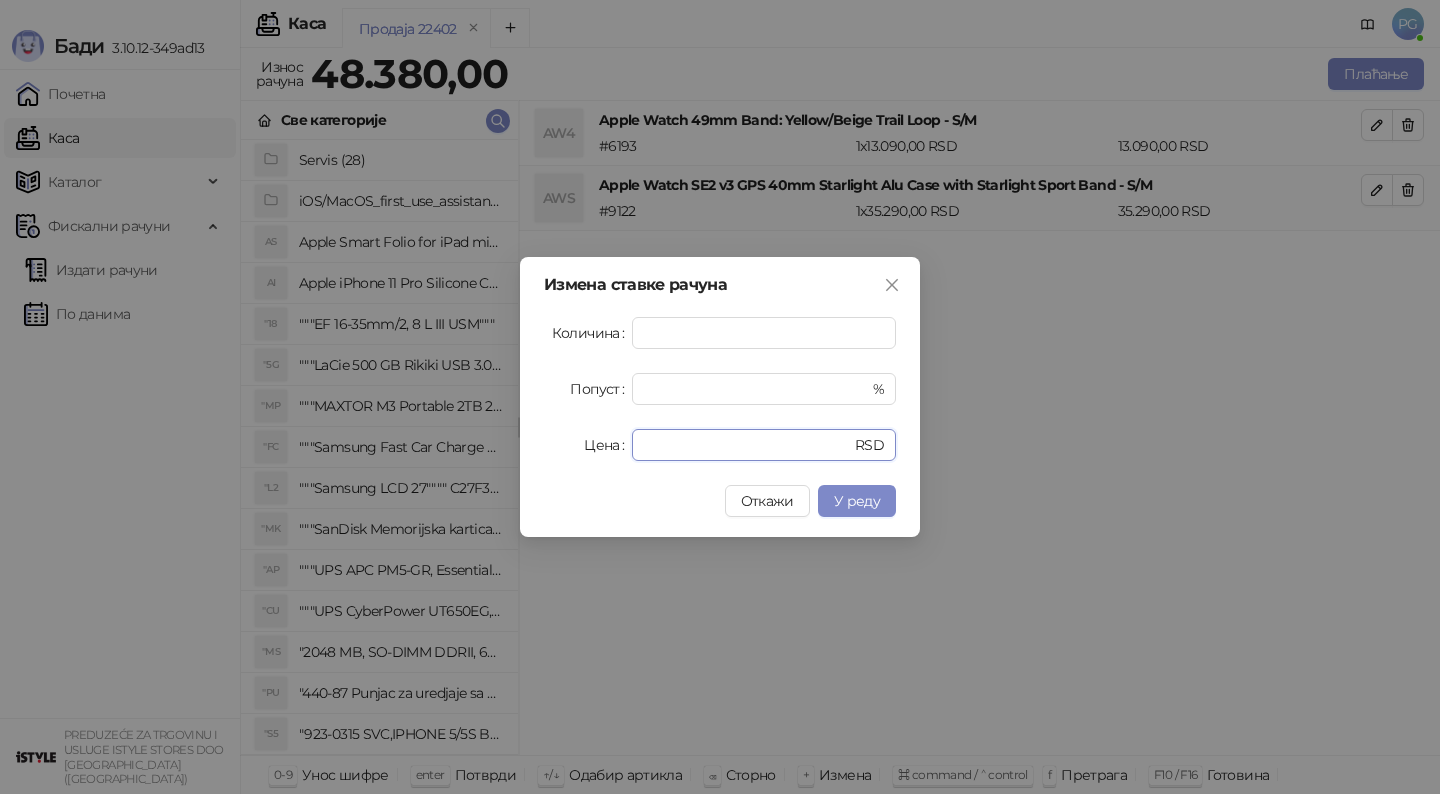 drag, startPoint x: 707, startPoint y: 441, endPoint x: 552, endPoint y: 441, distance: 155 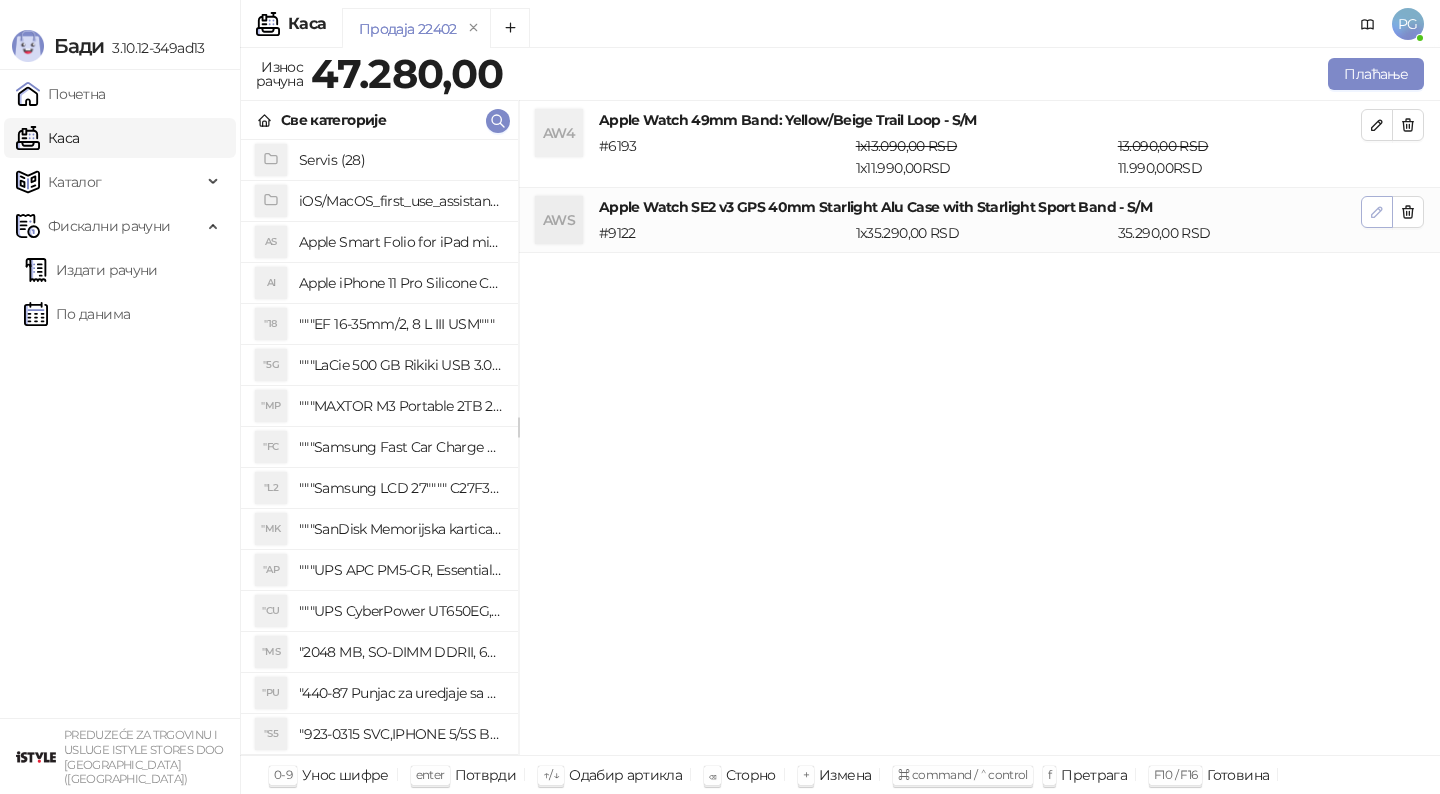 click at bounding box center (1377, 212) 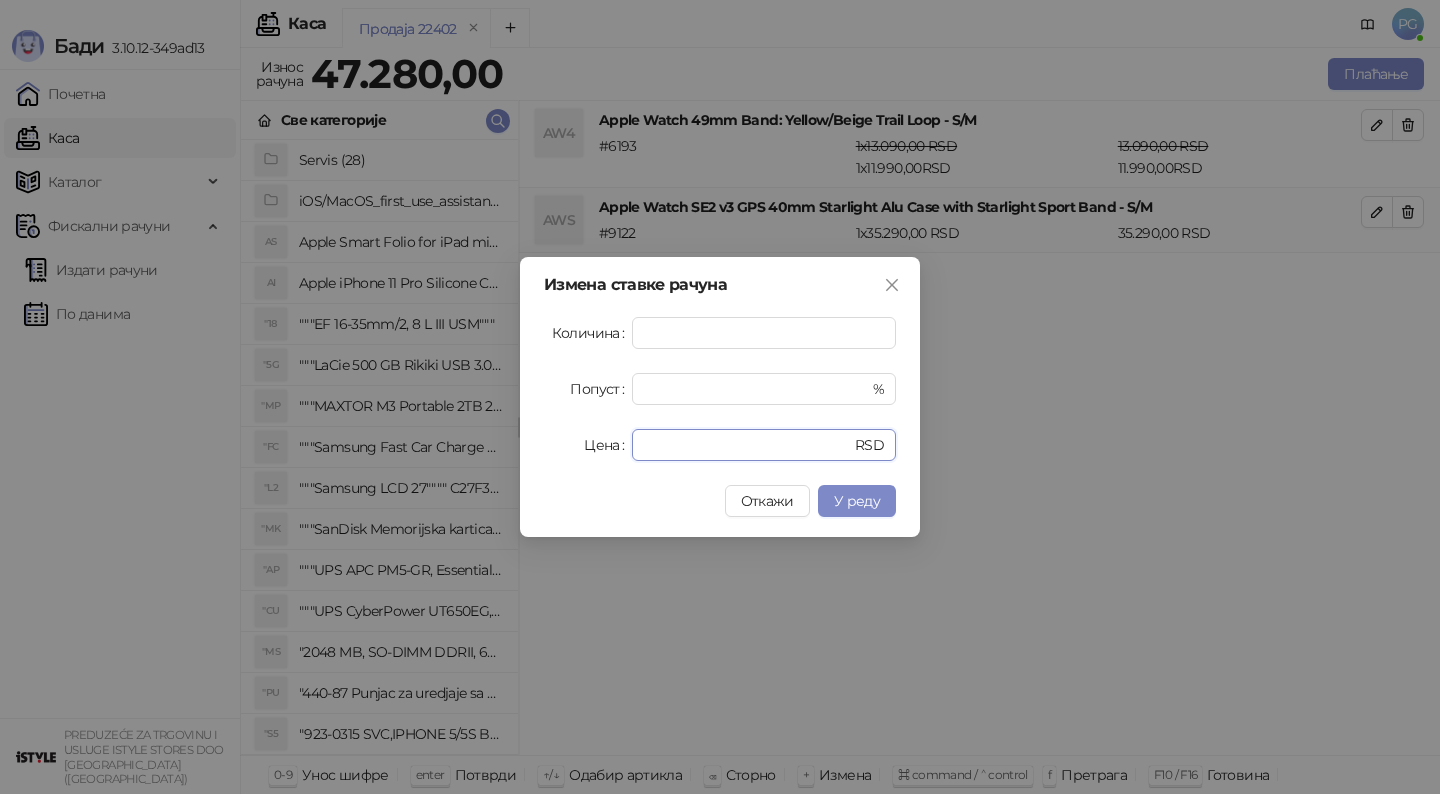 drag, startPoint x: 730, startPoint y: 442, endPoint x: 353, endPoint y: 442, distance: 377 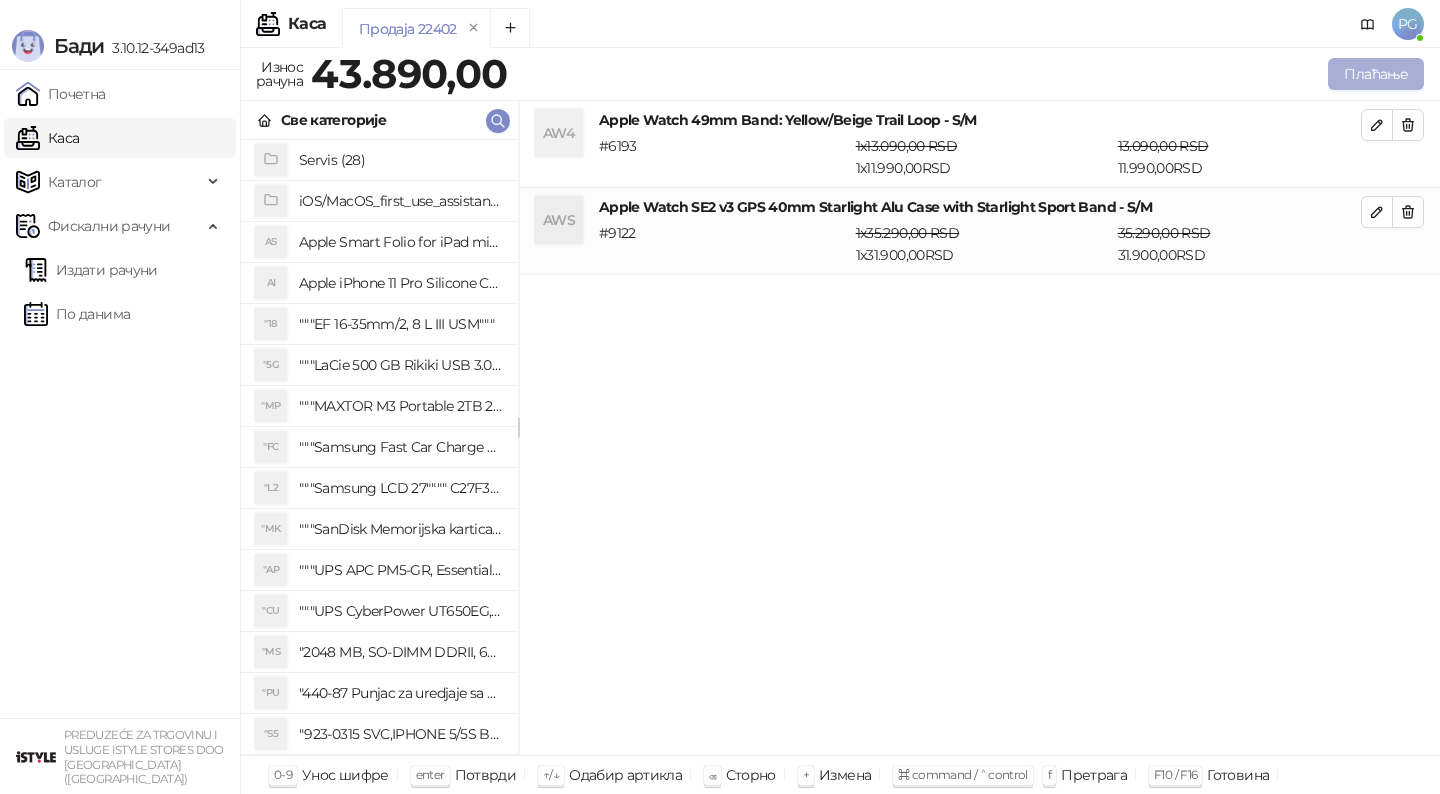 click on "Плаћање" at bounding box center [1376, 74] 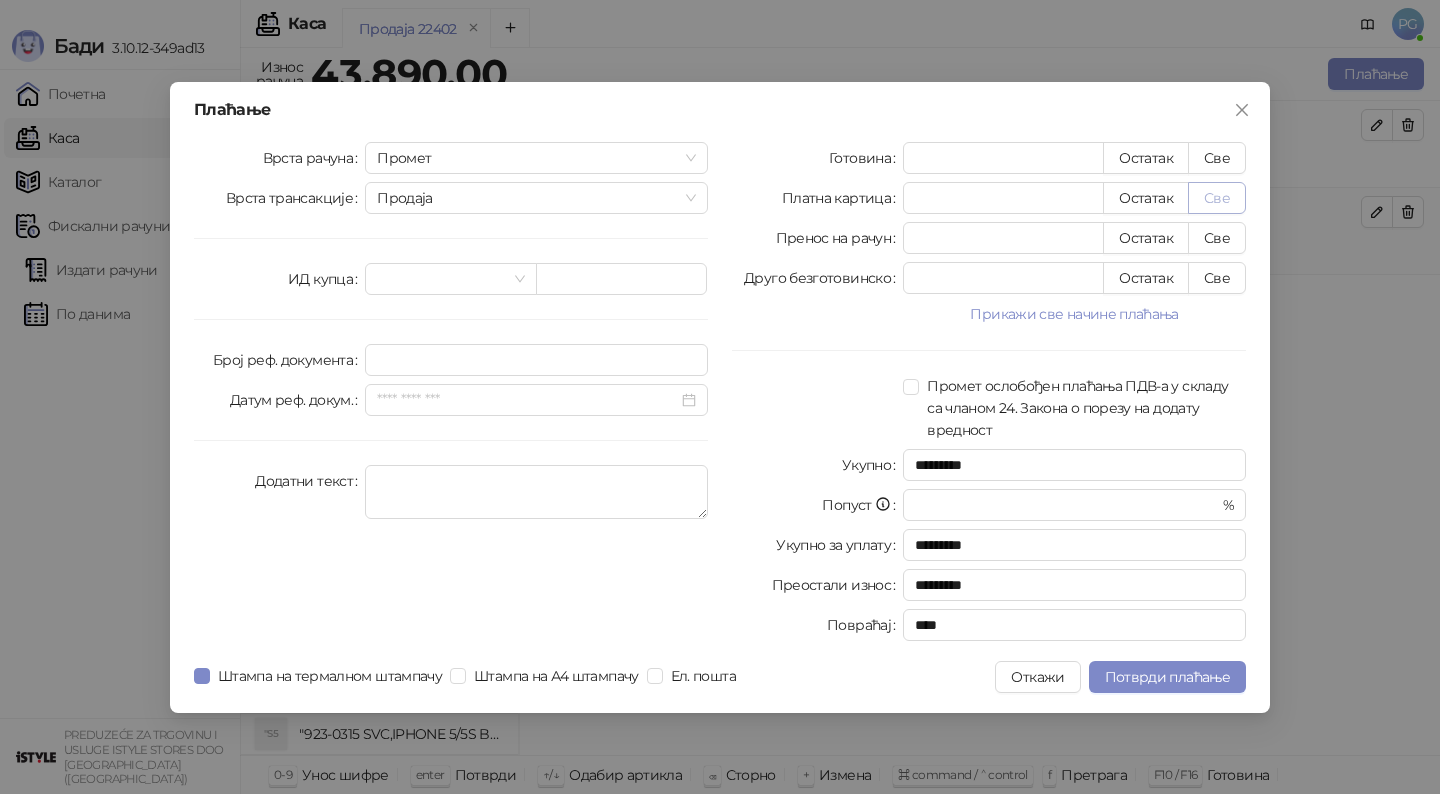 click on "Све" at bounding box center [1217, 198] 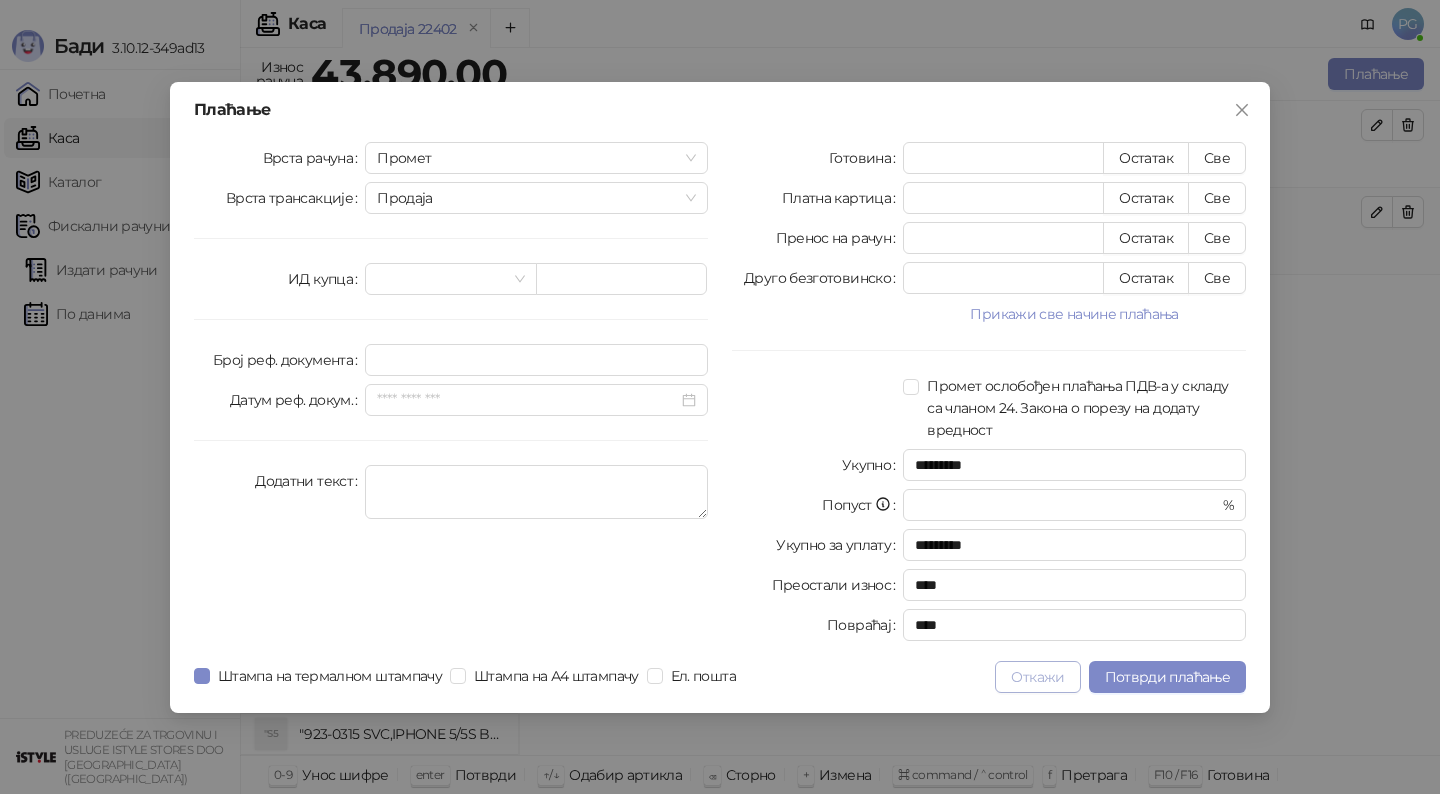 click on "Откажи" at bounding box center (1037, 677) 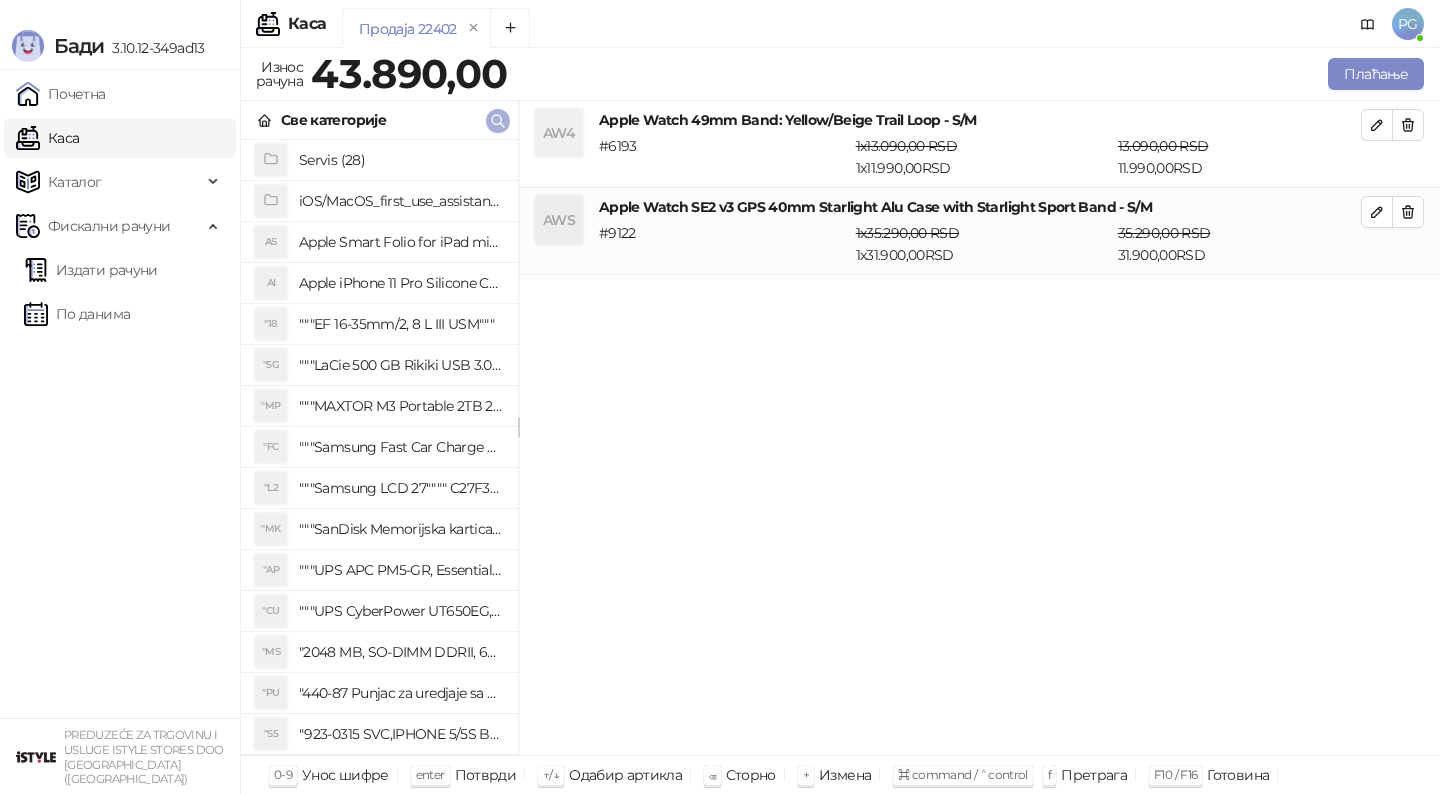 click 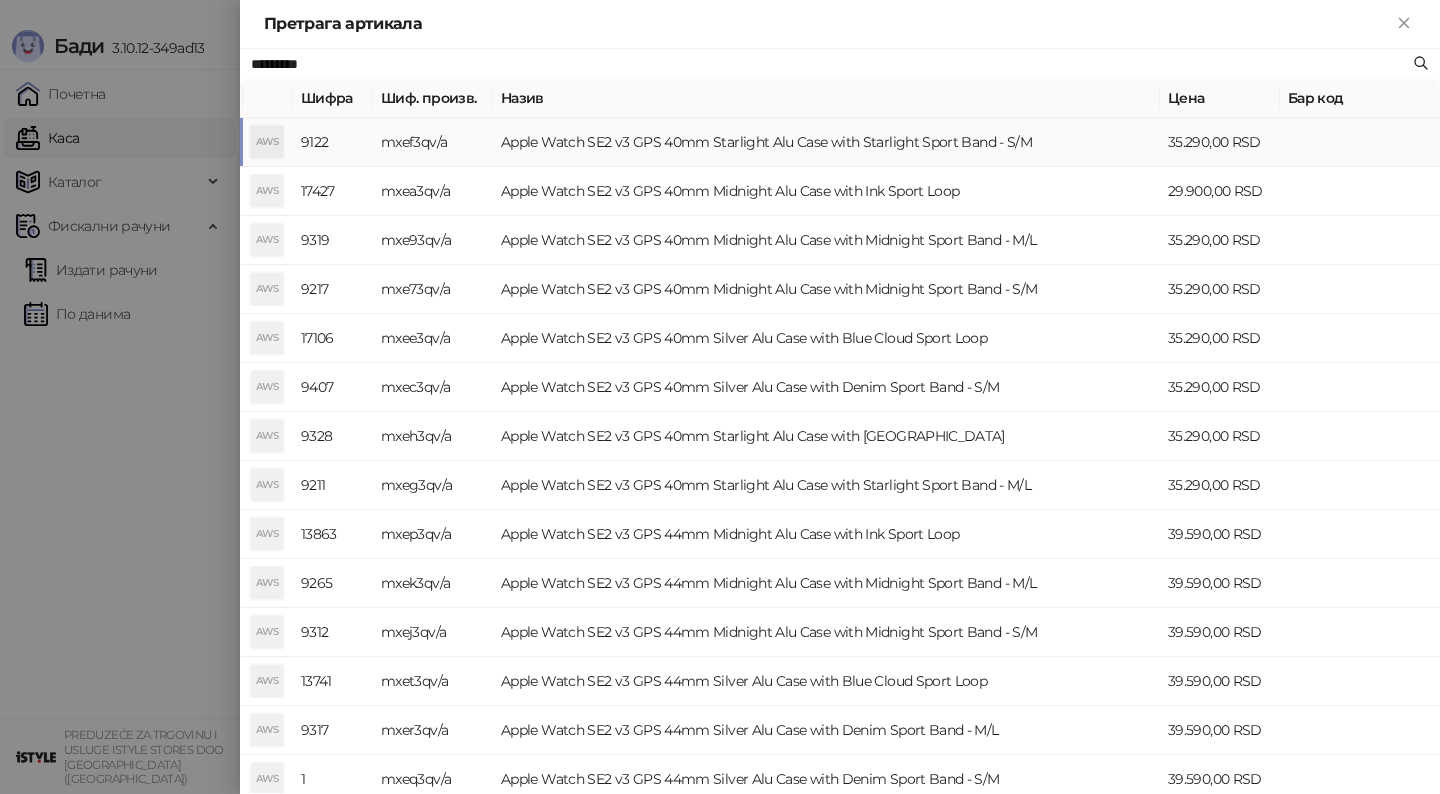 type on "*" 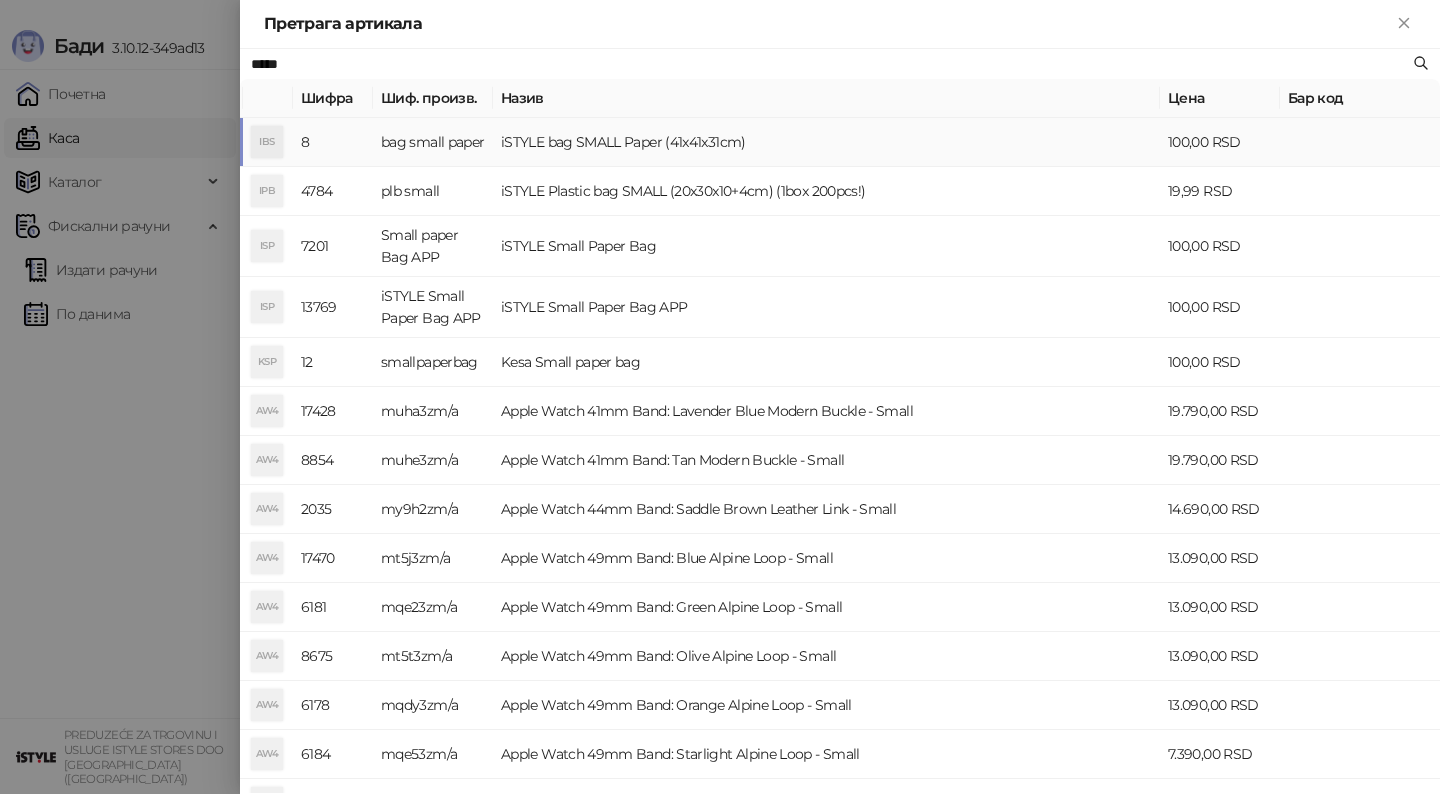 type on "*****" 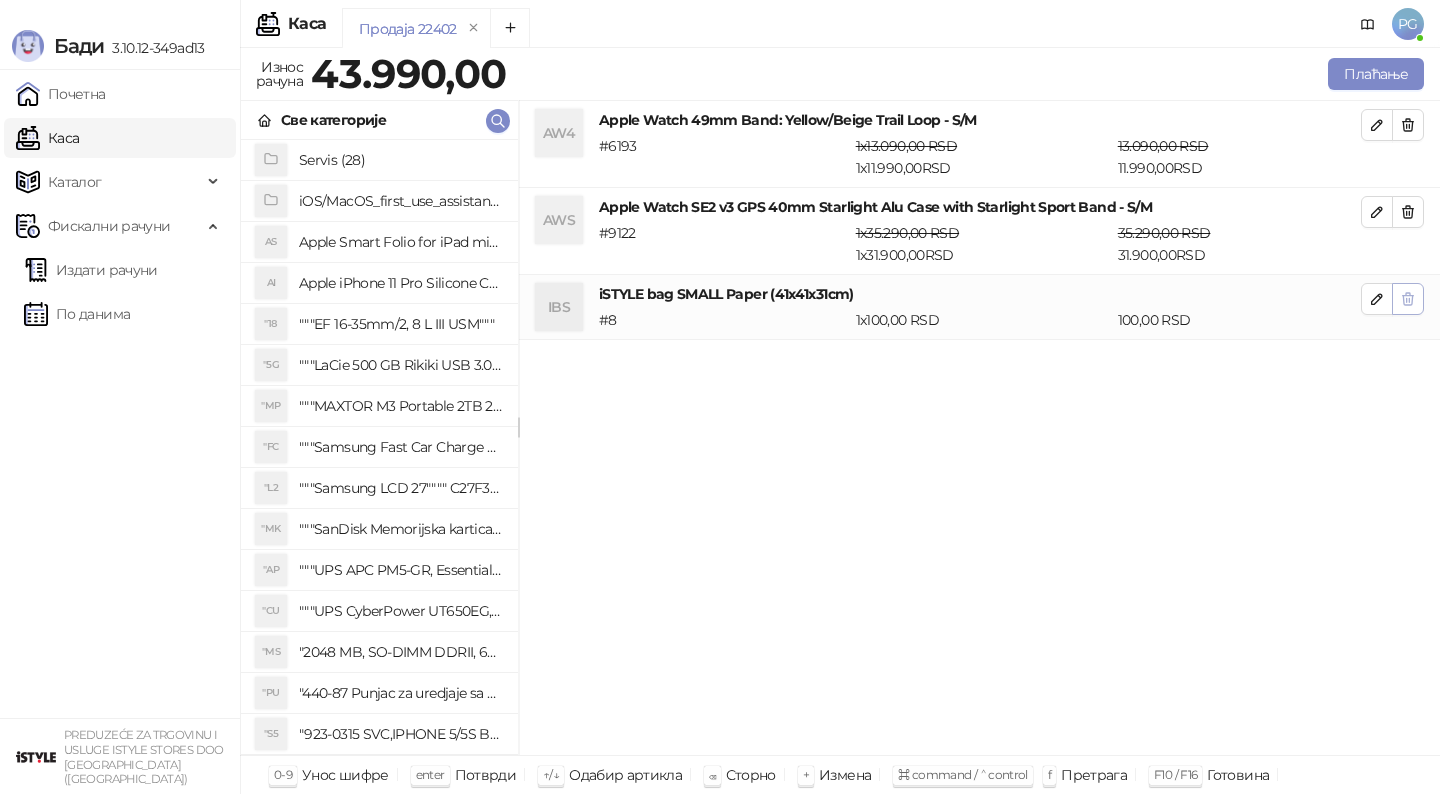 click at bounding box center (1408, 299) 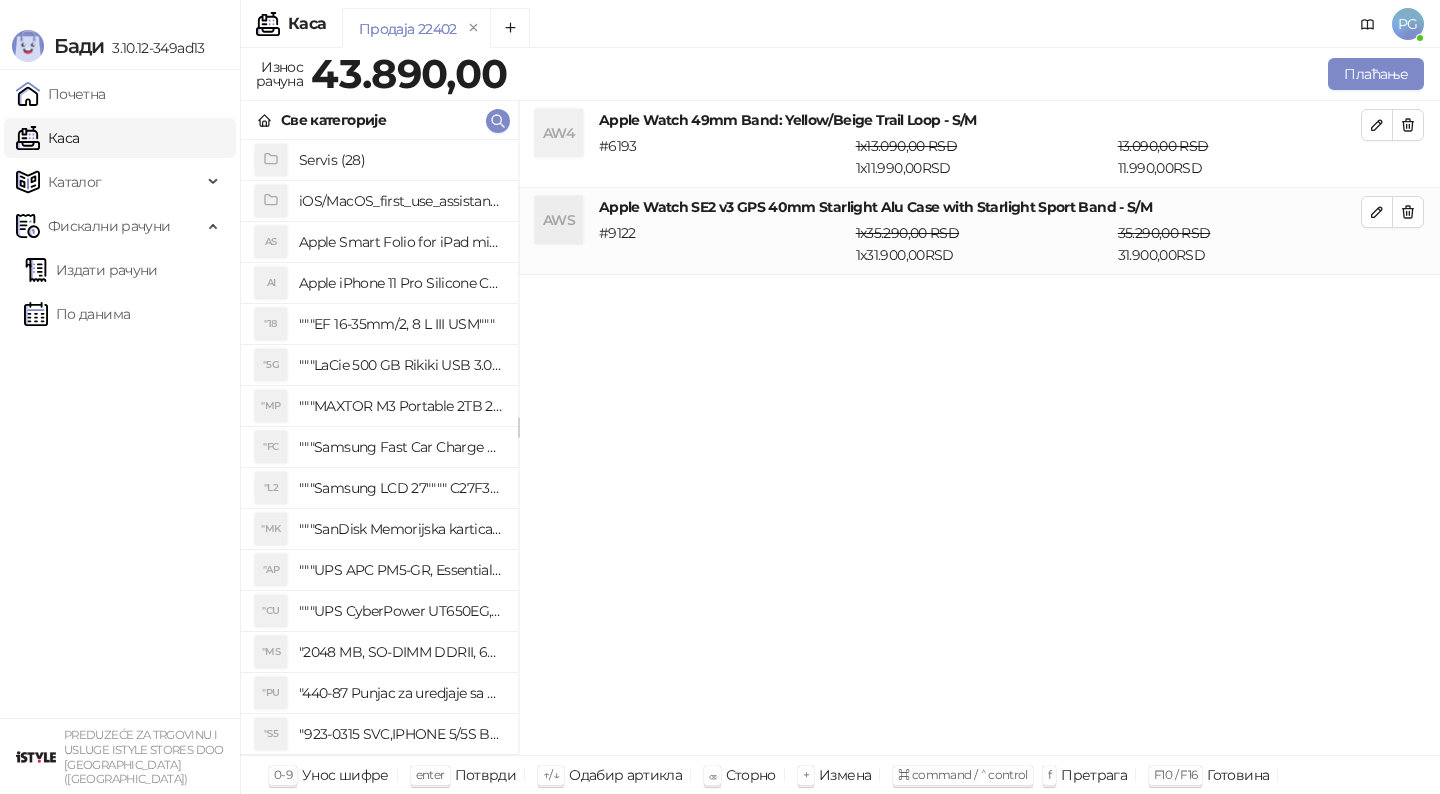 click on "Плаћање" at bounding box center (969, 74) 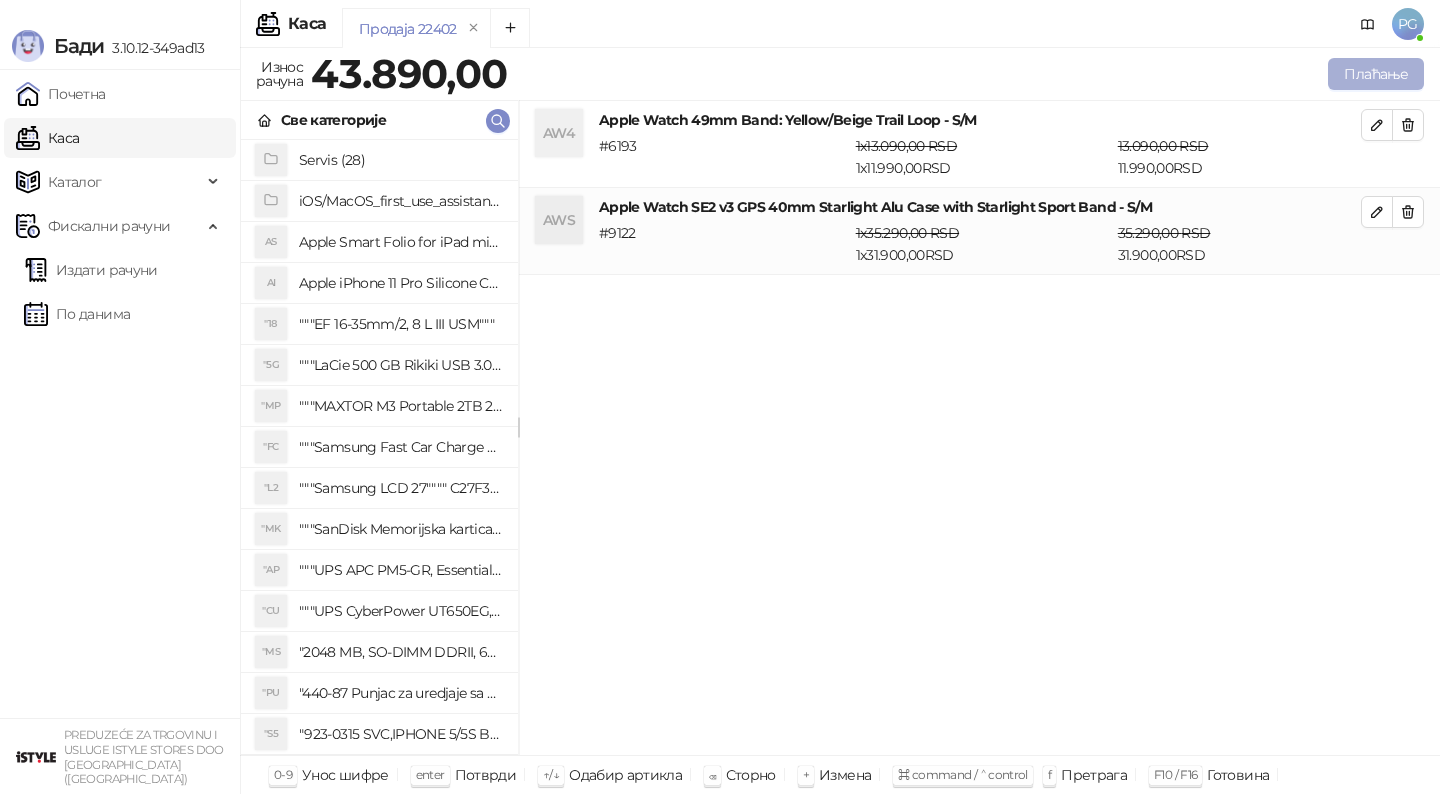 click on "Плаћање" at bounding box center (1376, 74) 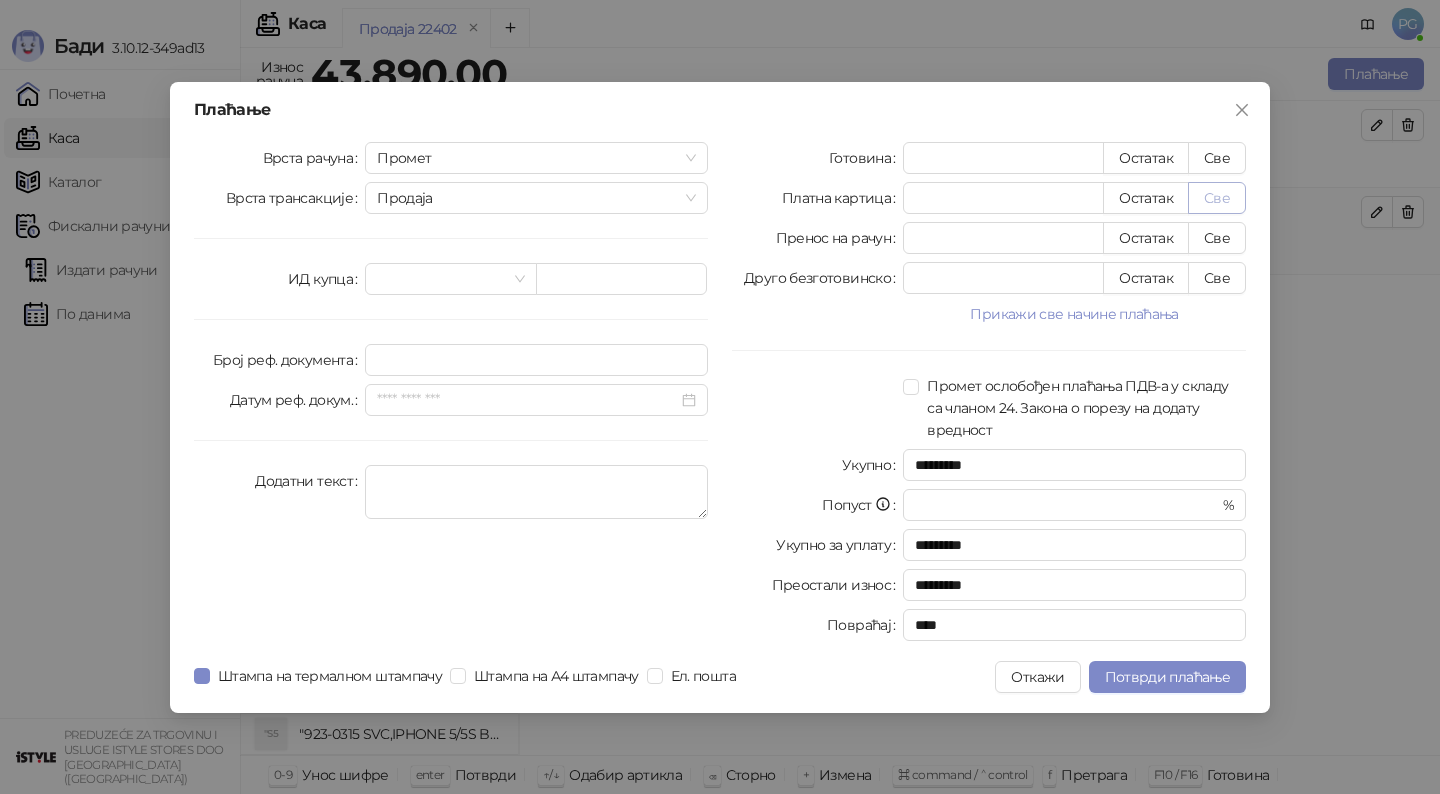 click on "Све" at bounding box center [1217, 198] 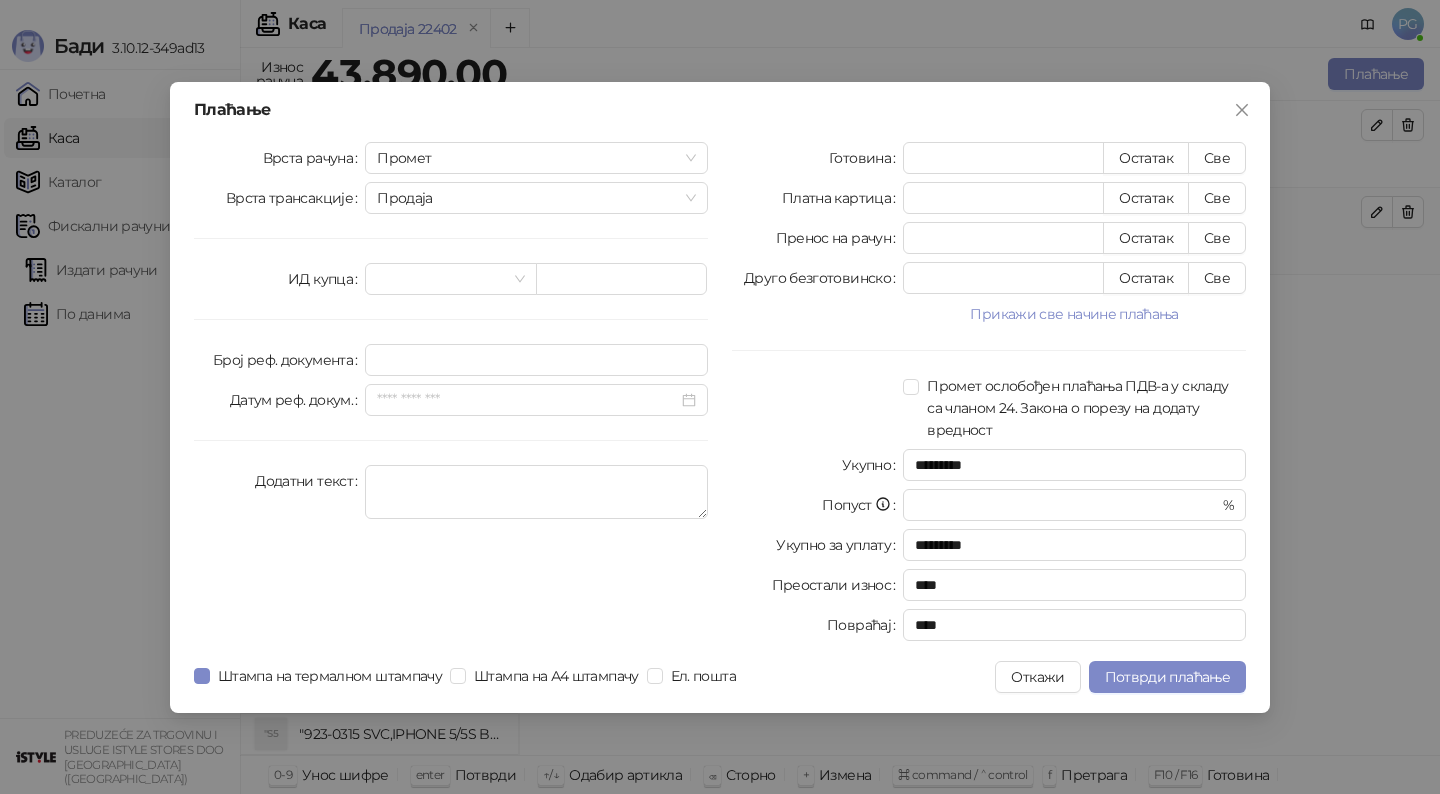click on "Плаћање Врста рачуна Промет Врста трансакције Продаја ИД купца Број реф. документа Датум реф. докум. Додатни текст Готовина * Остатак Све Платна картица ***** Остатак Све Пренос на рачун * Остатак Све Друго безготовинско * Остатак Све Прикажи све начине плаћања Чек * Остатак Све Ваучер * Остатак Све Инстант плаћање * Остатак Све   Промет ослобођен плаћања ПДВ-а у складу са чланом 24. Закона о порезу на додату вредност Укупно ********* Попуст   * % Укупно за уплату ********* Преостали износ **** Повраћај **** Штампа на термалном штампачу Штампа на А4 штампачу Ел. пошта Откажи" at bounding box center (720, 397) 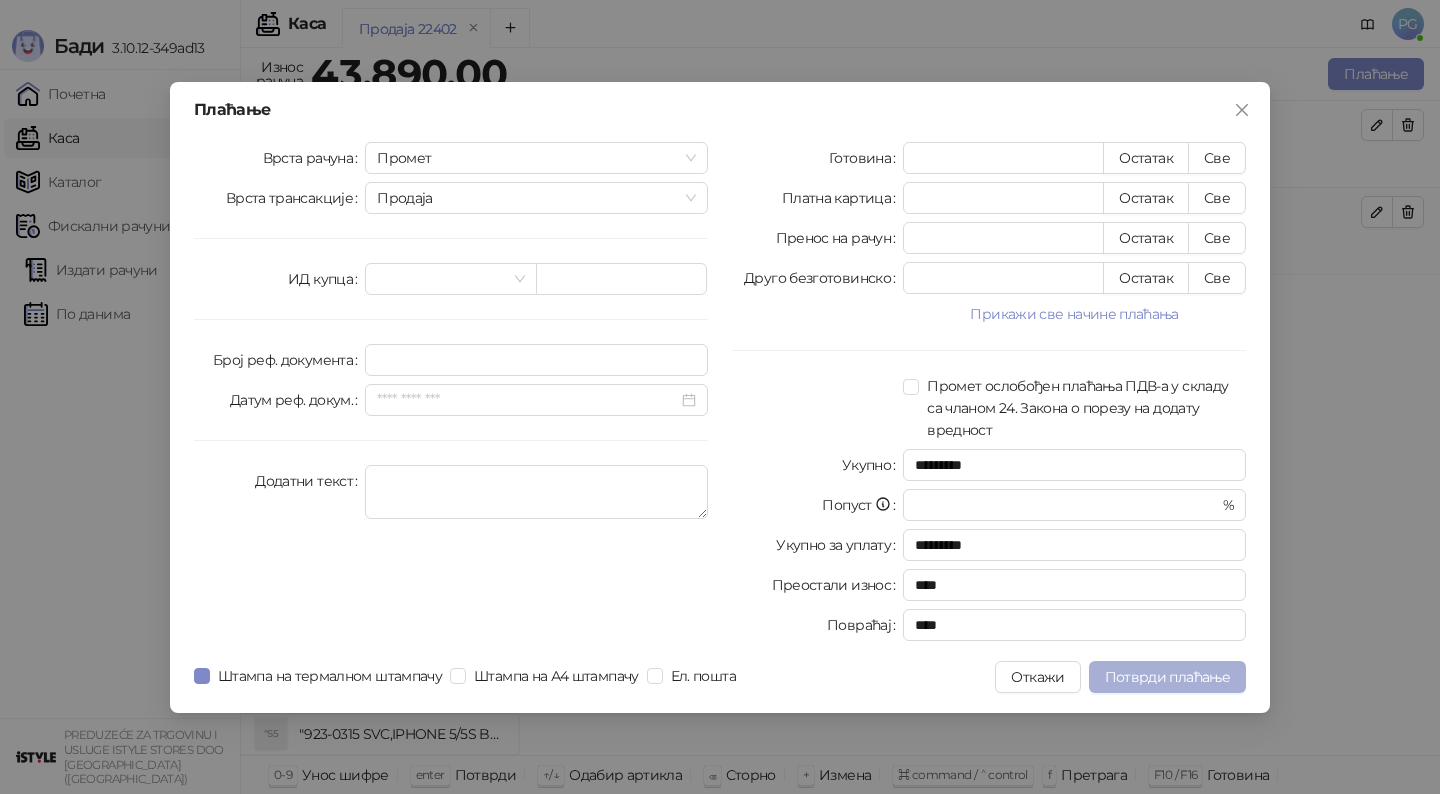 click on "Потврди плаћање" at bounding box center (1167, 677) 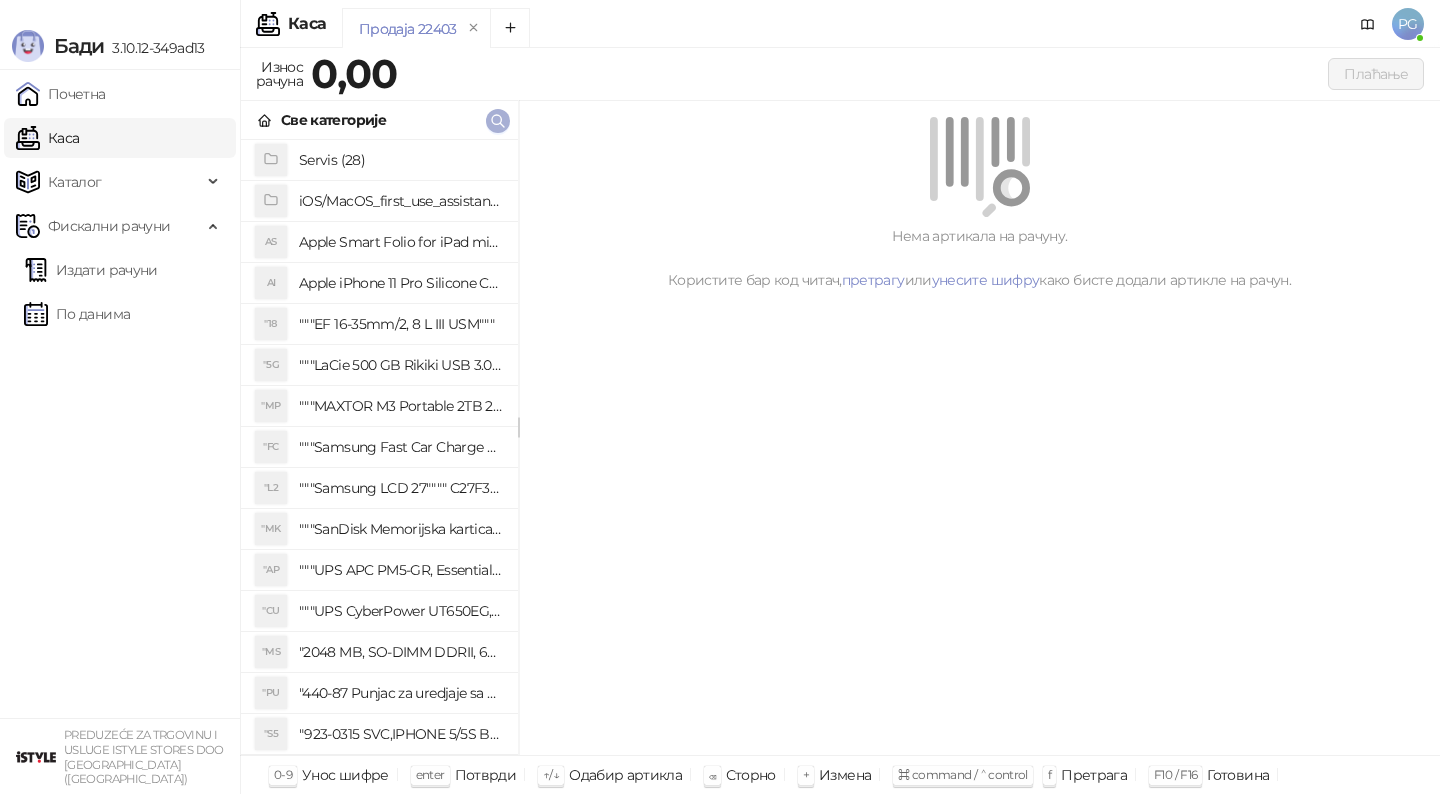 click at bounding box center (498, 120) 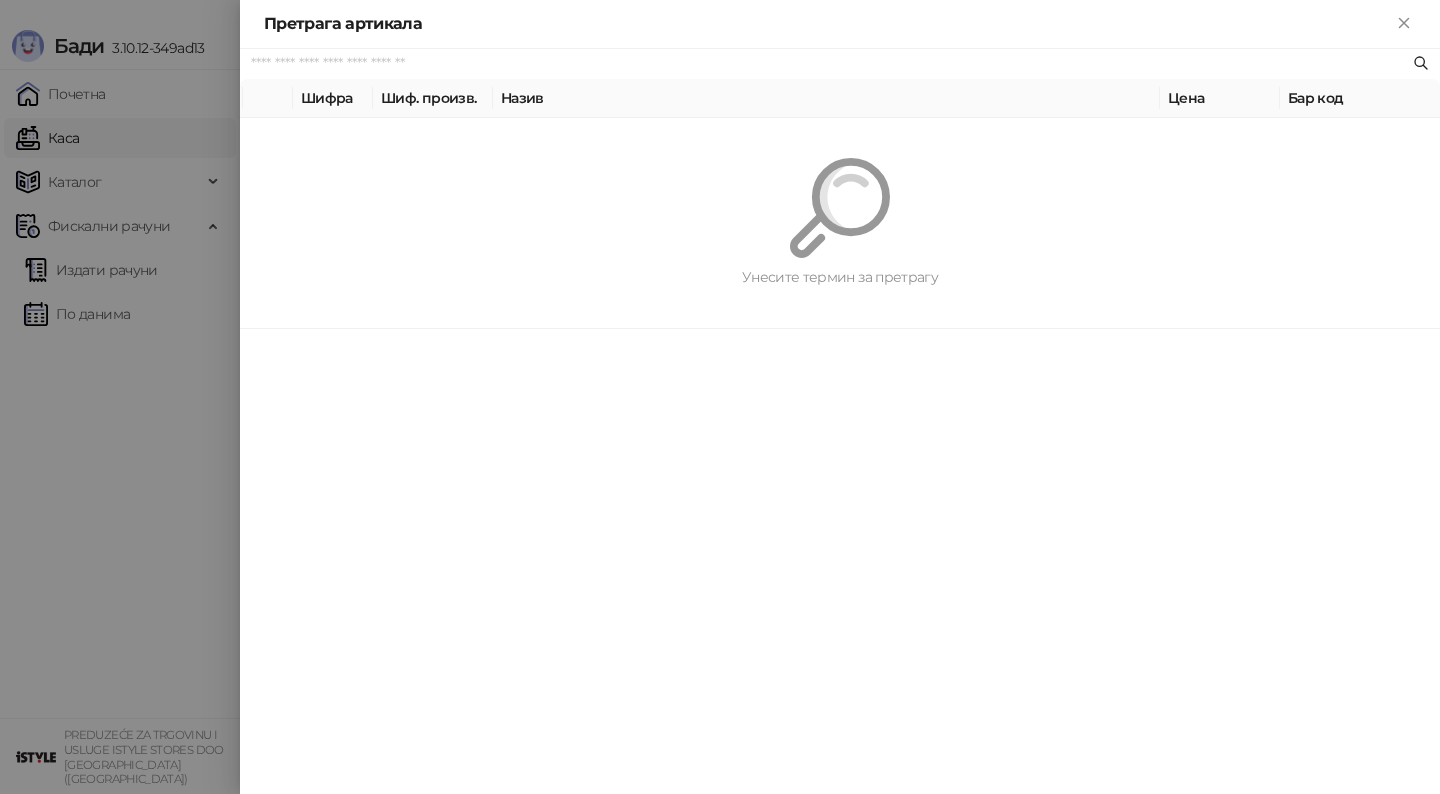 paste on "*********" 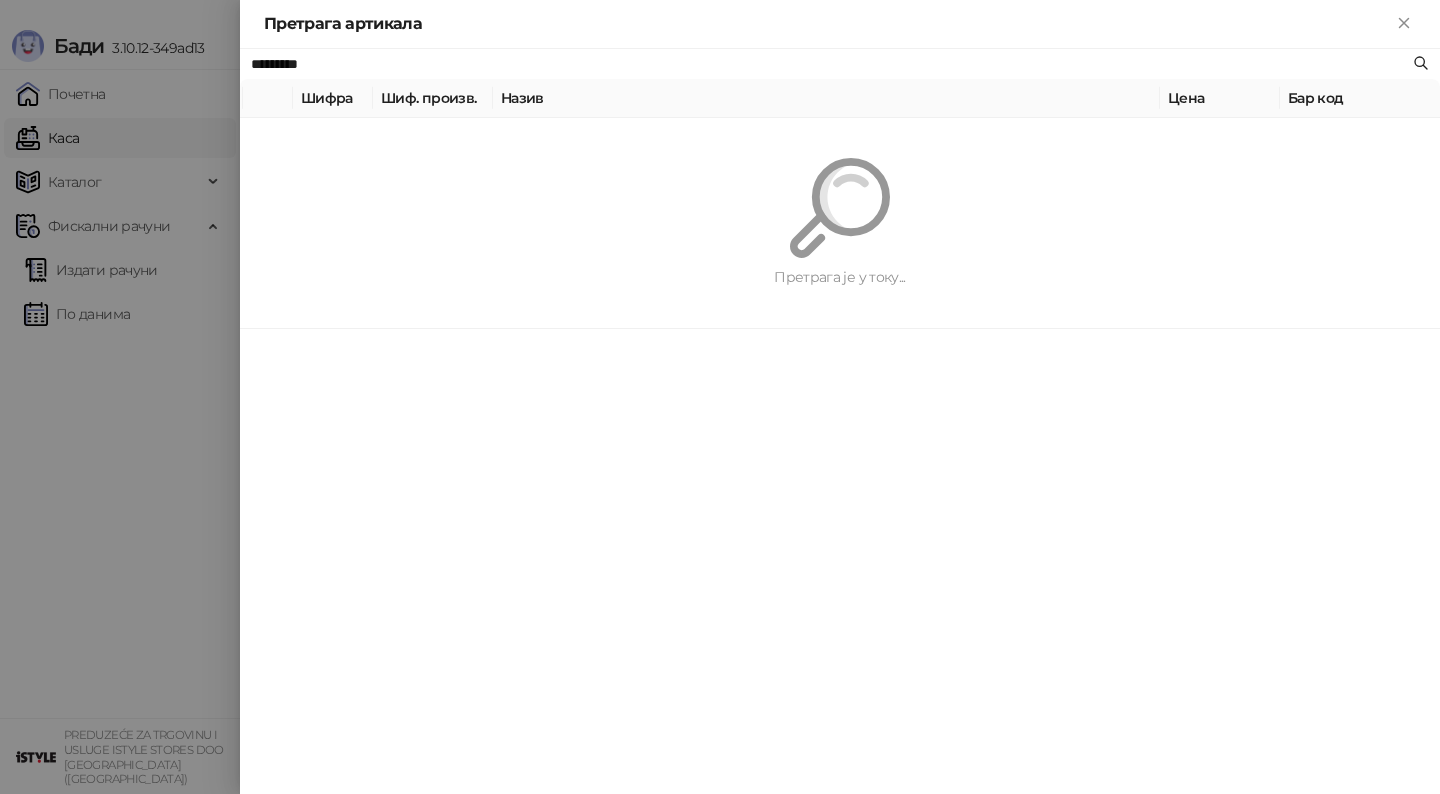 type on "*********" 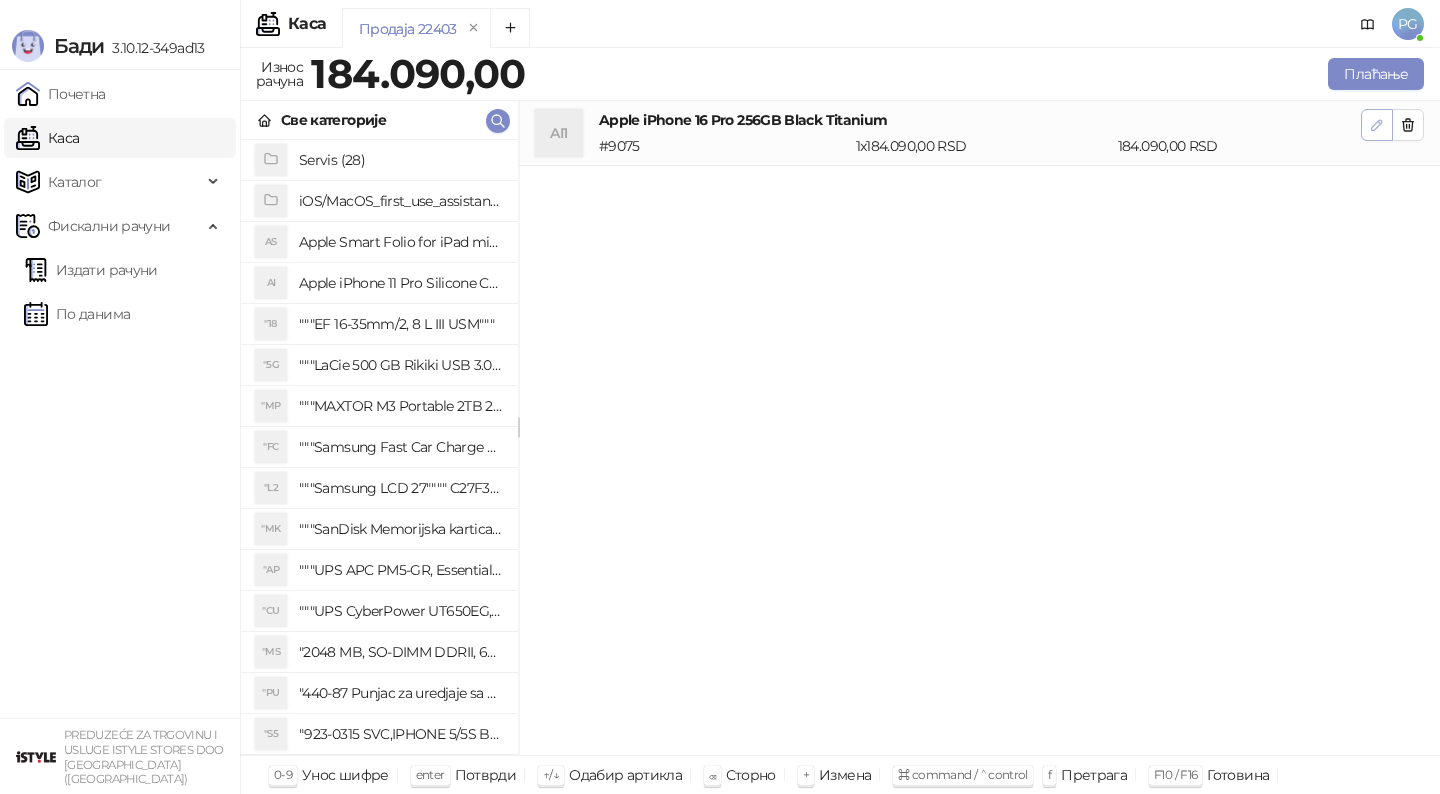 click 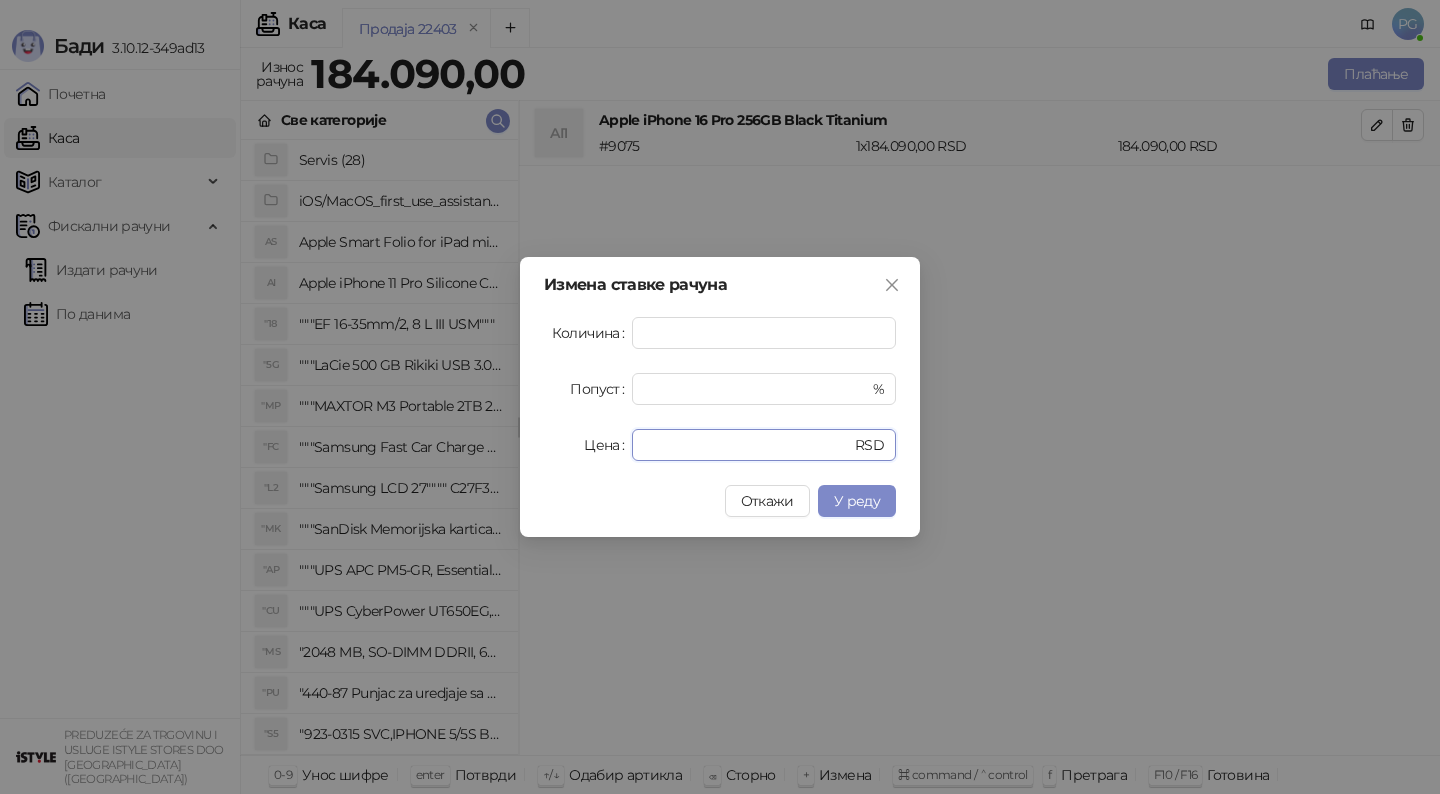 drag, startPoint x: 712, startPoint y: 442, endPoint x: 498, endPoint y: 448, distance: 214.08409 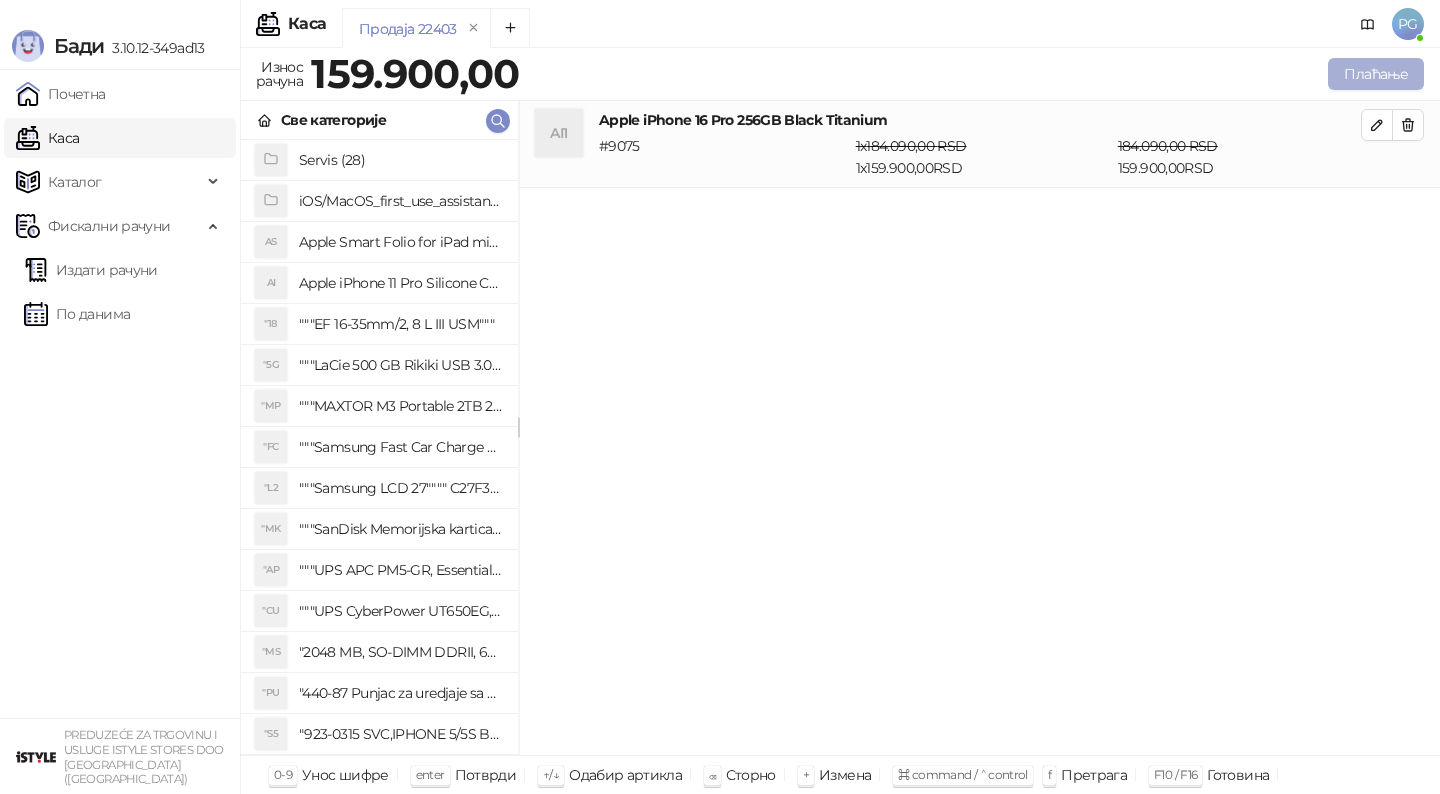 click on "Плаћање" at bounding box center (1376, 74) 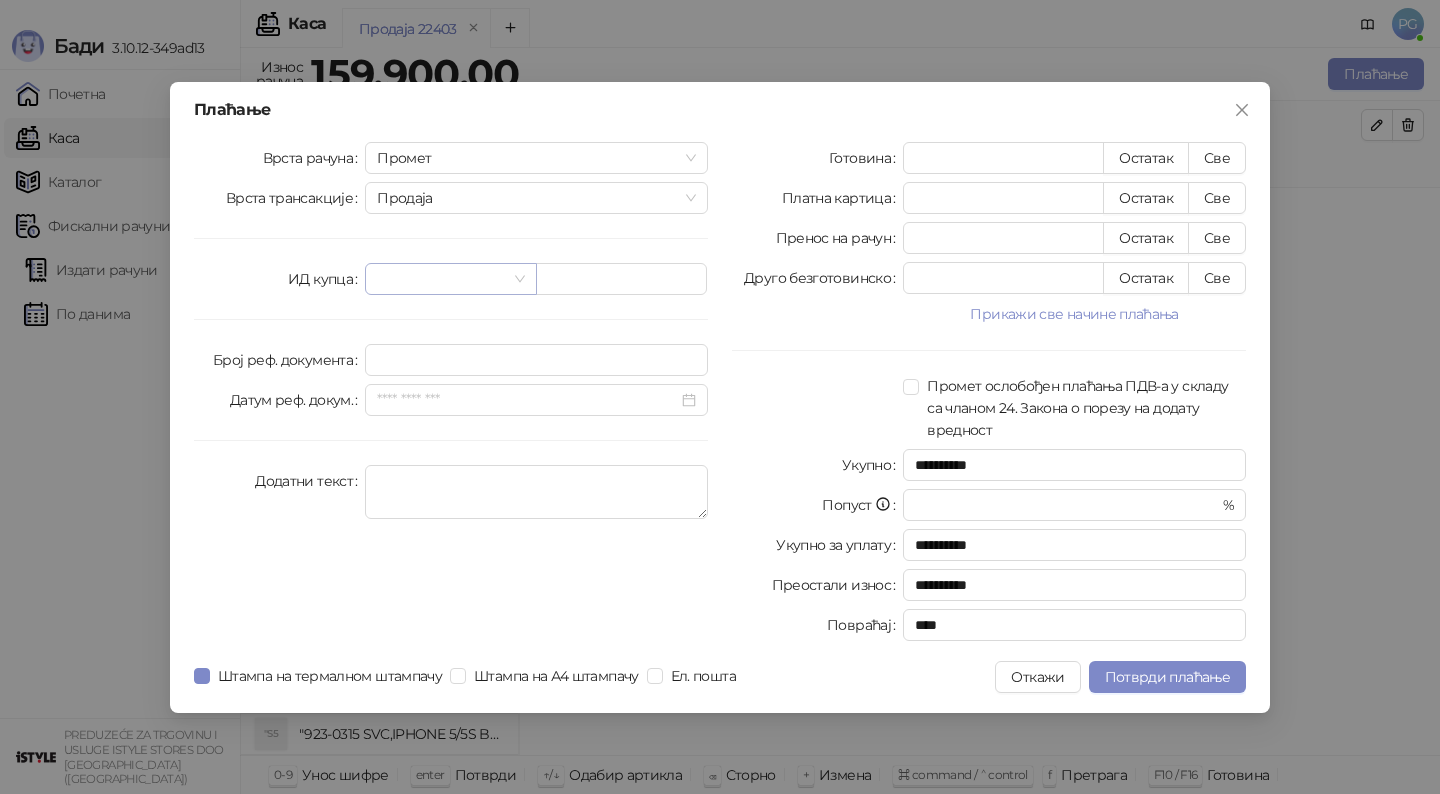 click at bounding box center (441, 279) 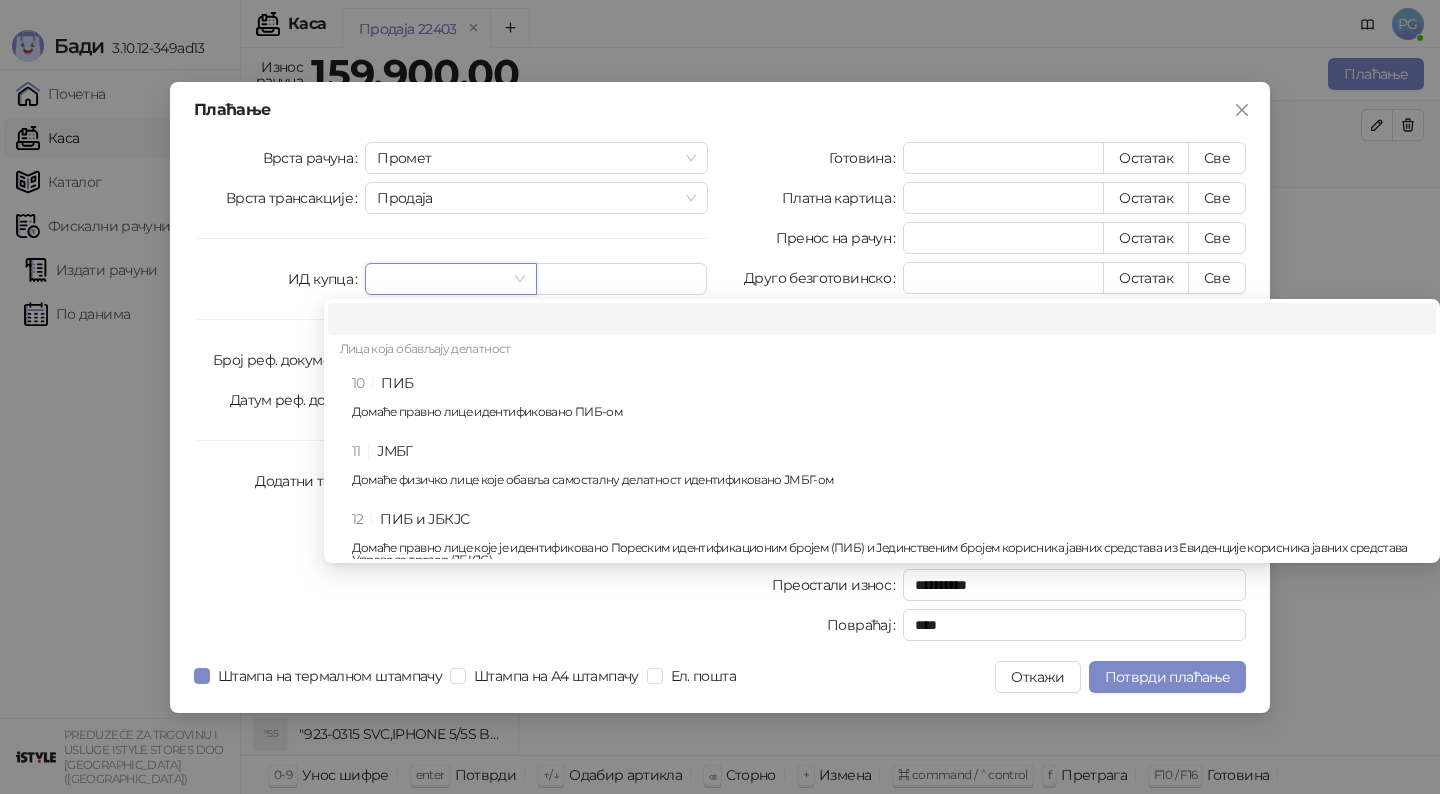 click on "10 ПИБ Домаће правно лице идентификовано ПИБ-ом" at bounding box center [888, 401] 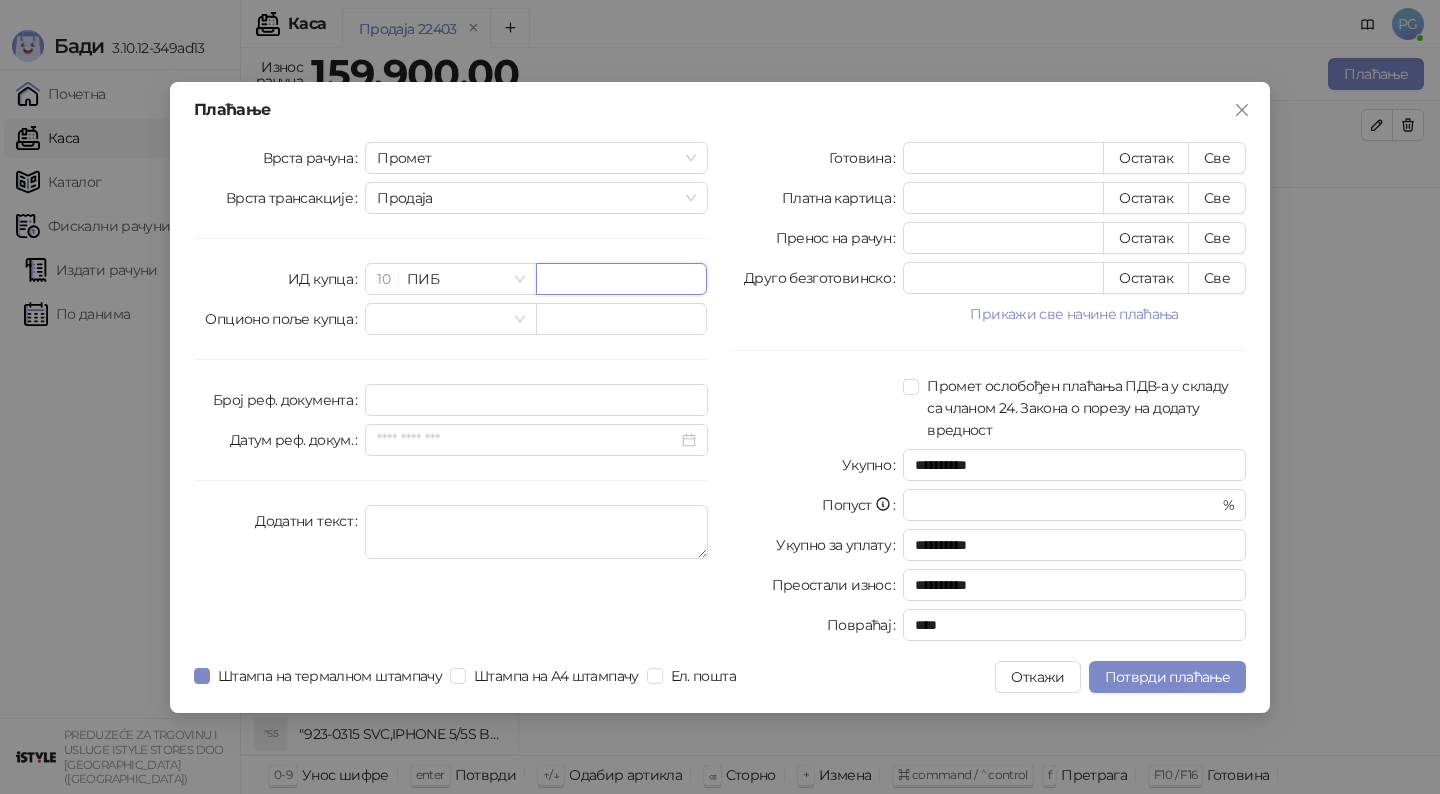 paste on "*********" 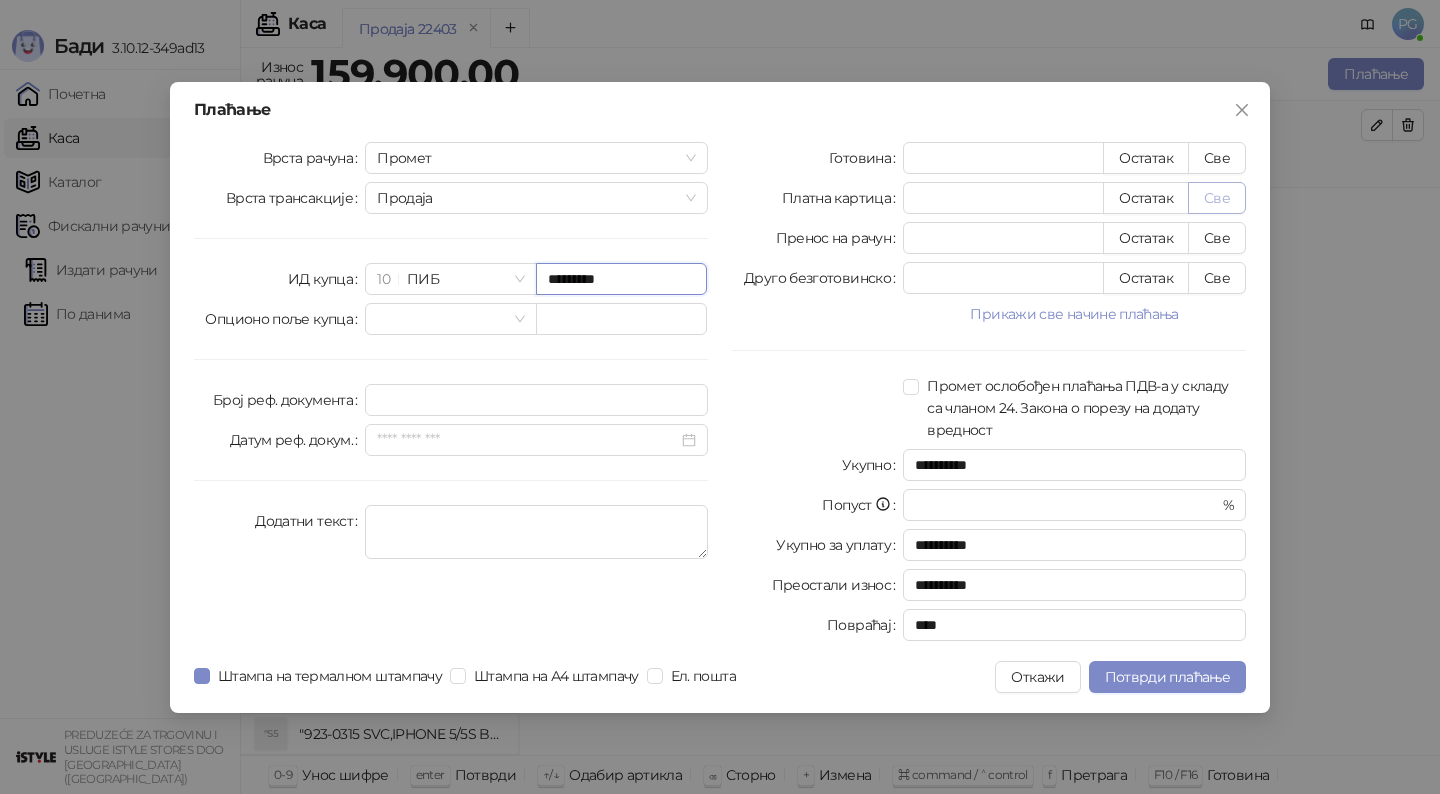 type on "*********" 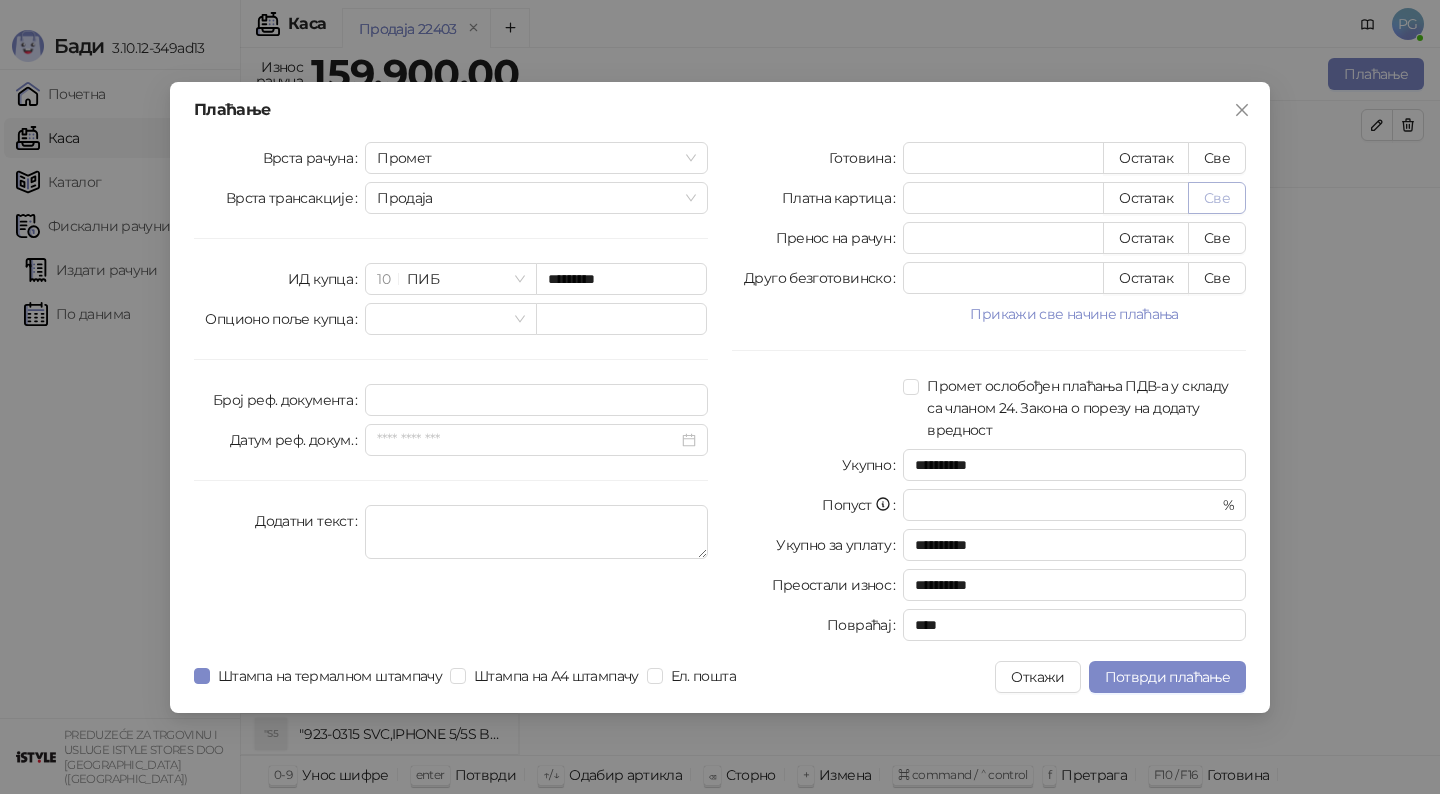 click on "Све" at bounding box center (1217, 198) 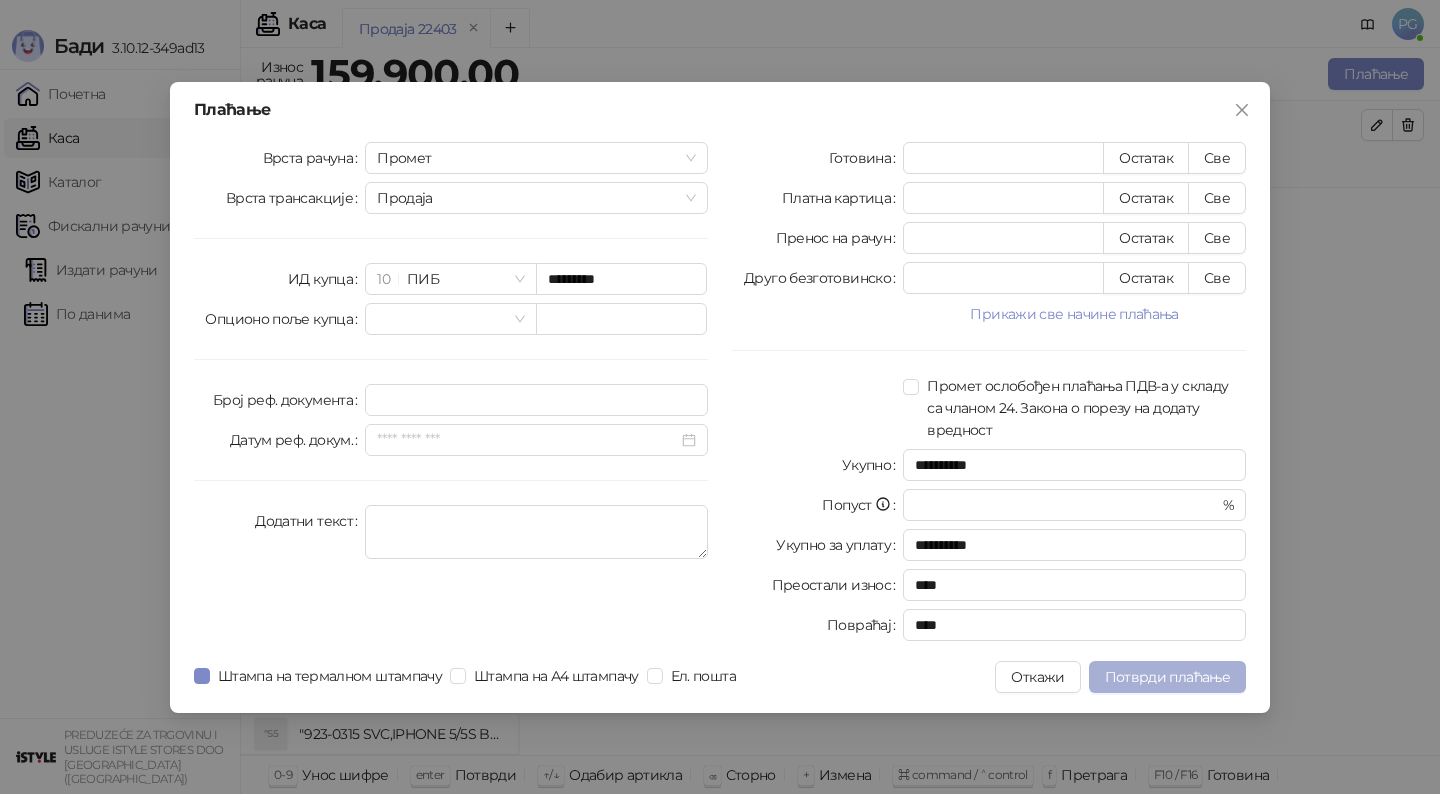 click on "Потврди плаћање" at bounding box center [1167, 677] 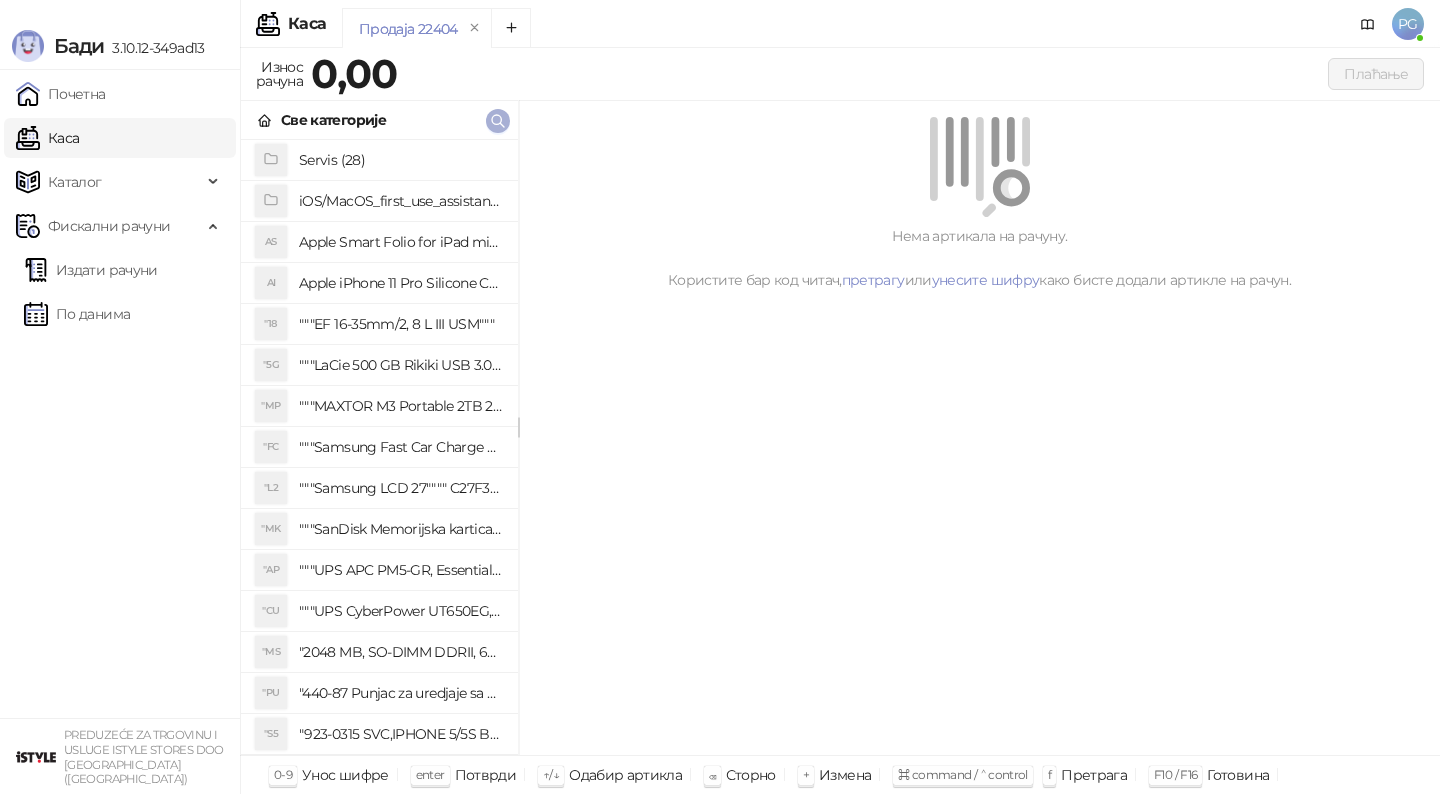 click 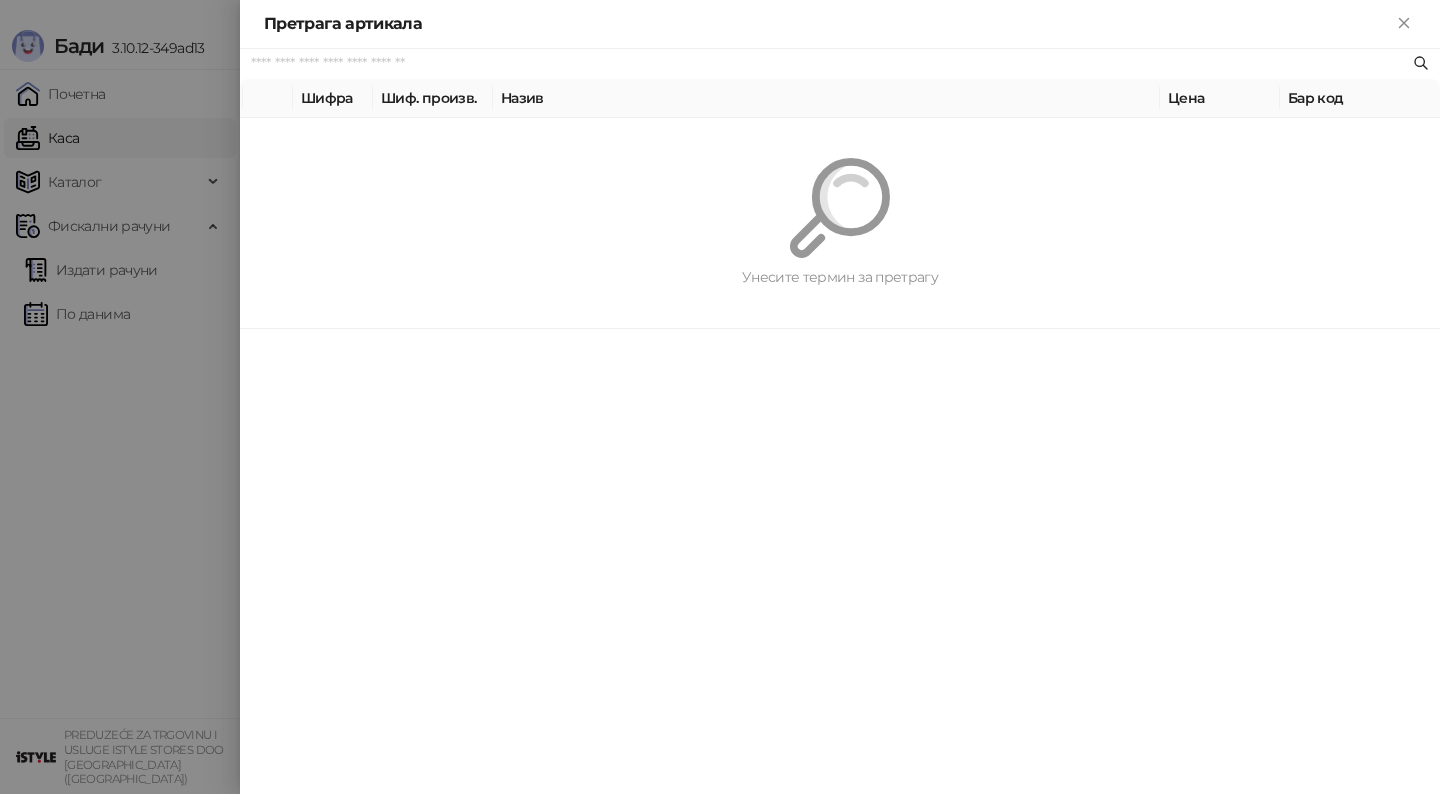 paste on "*********" 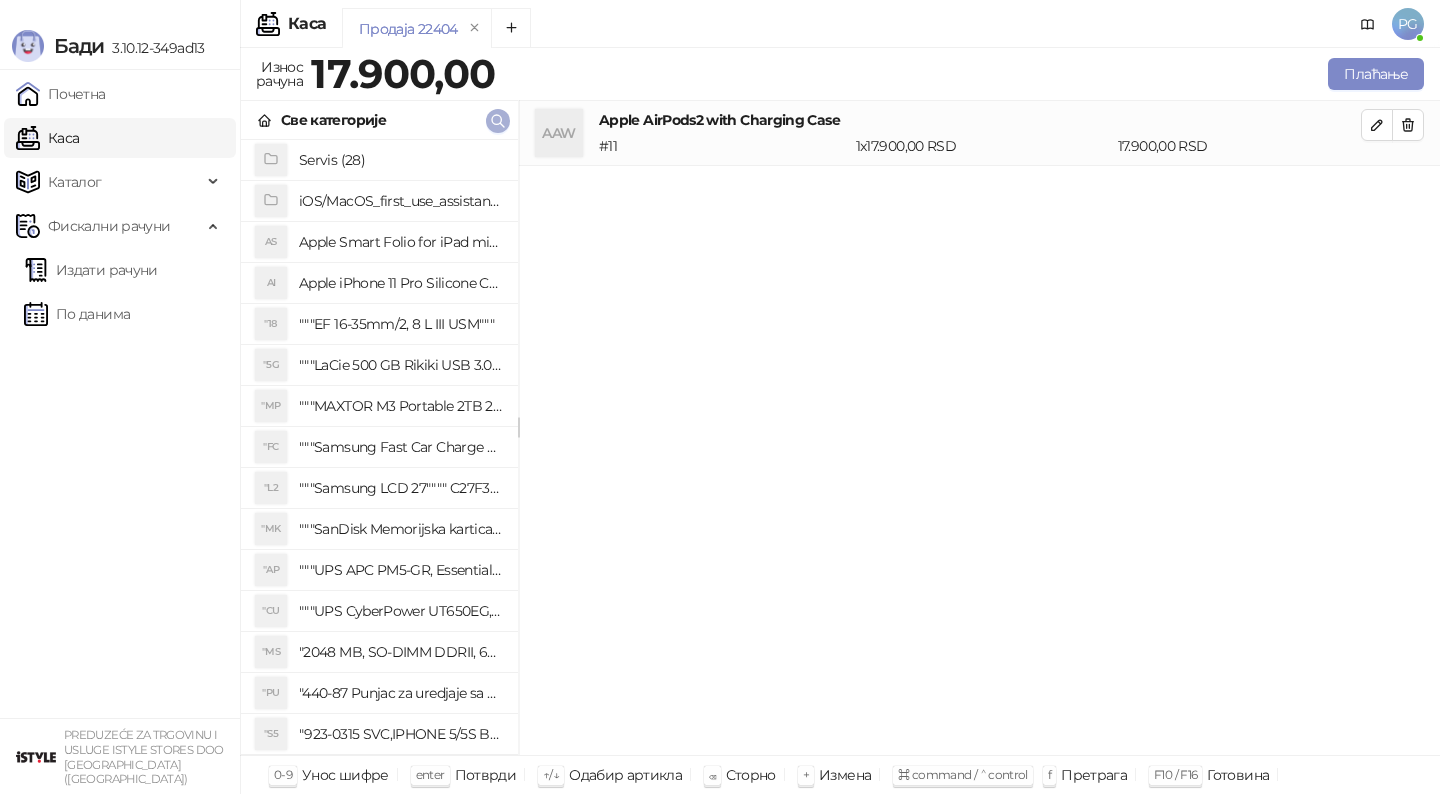 click 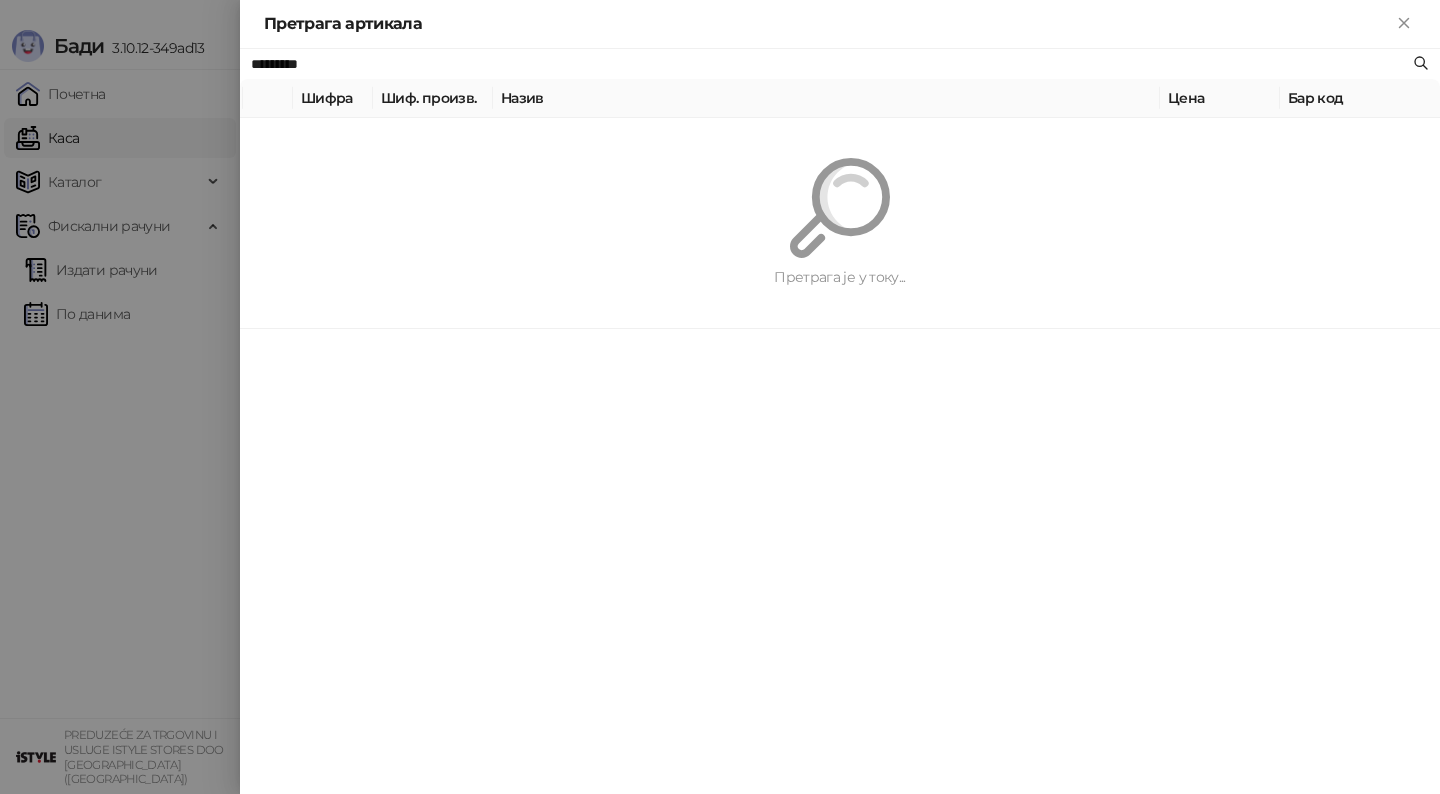 type on "*" 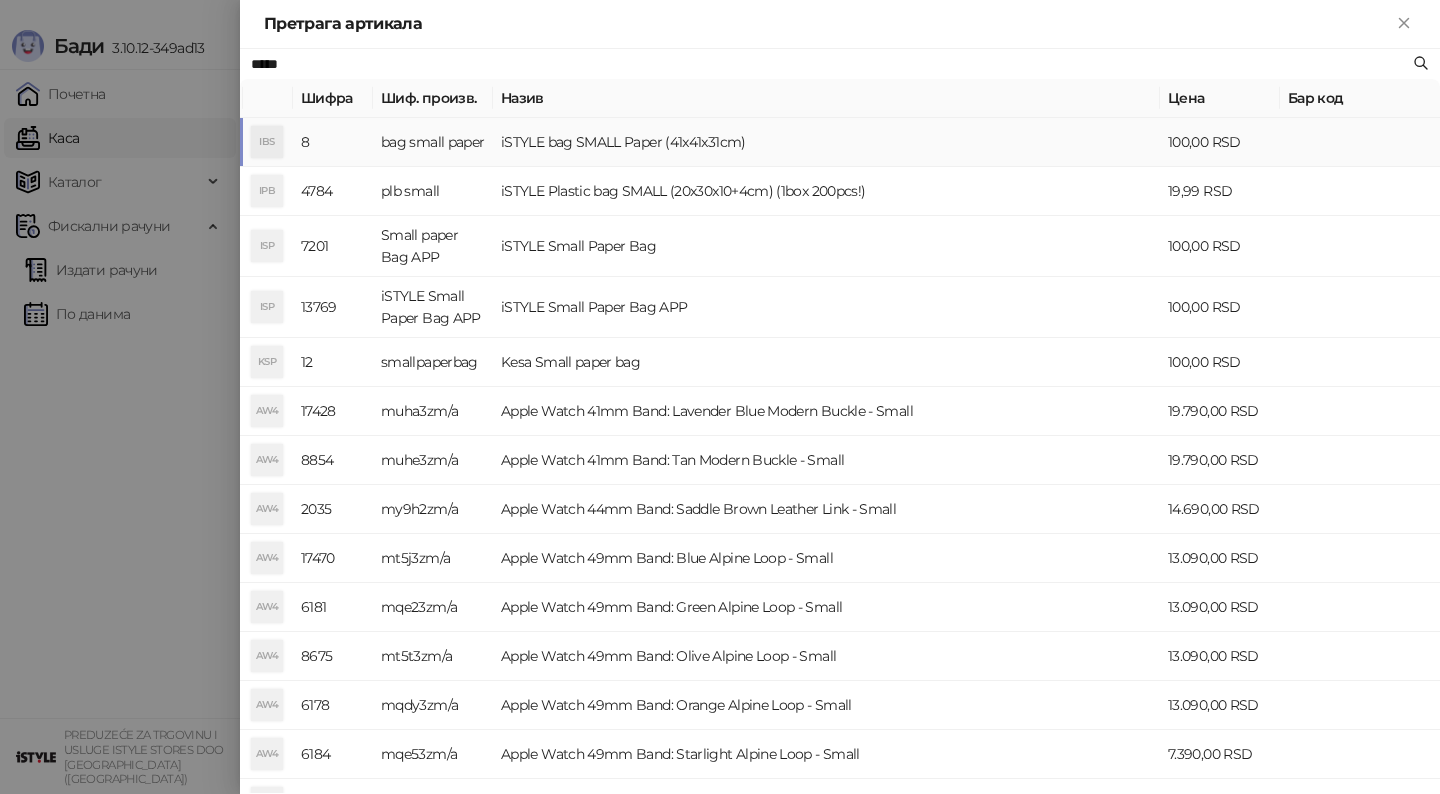 type on "*****" 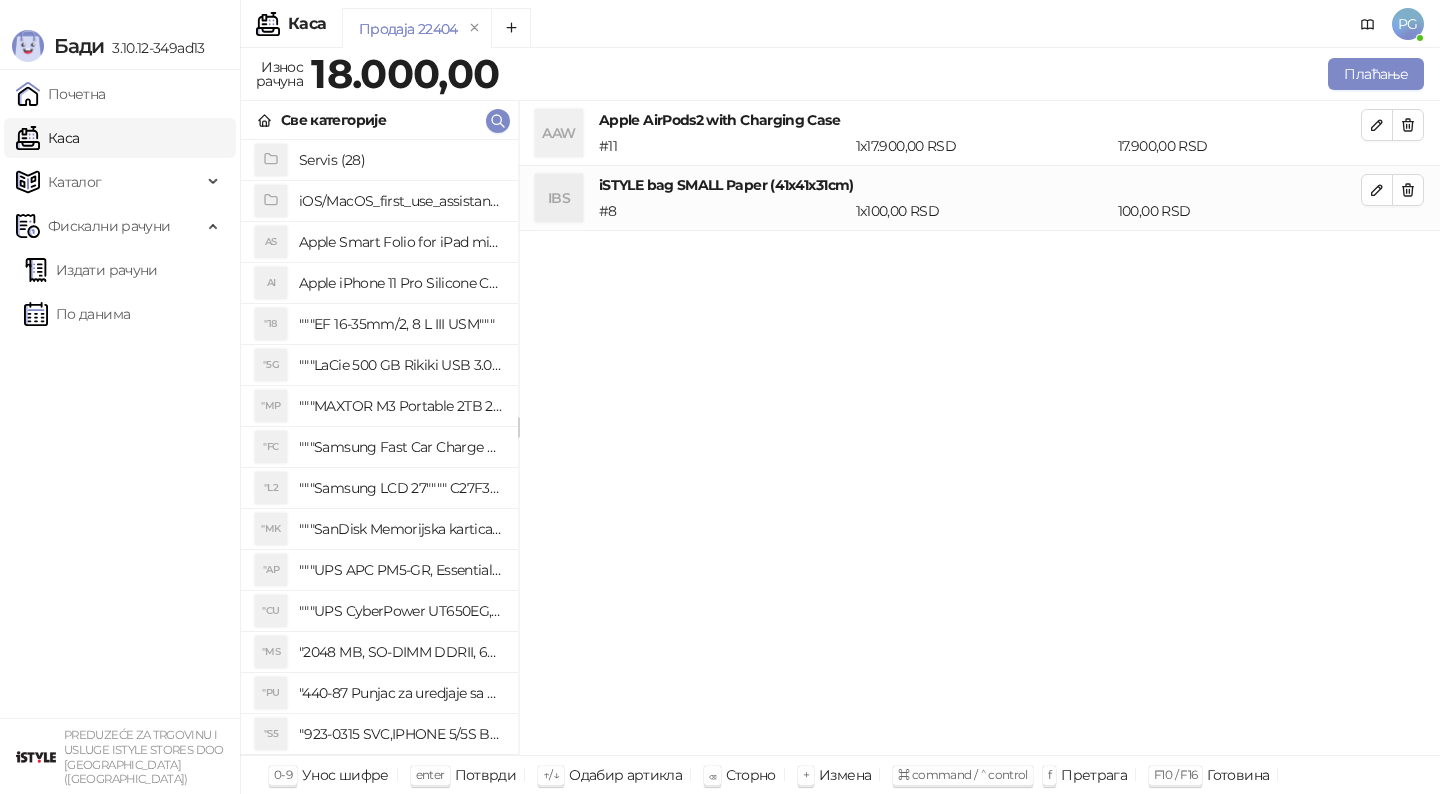 click on "Плаћање" at bounding box center [965, 74] 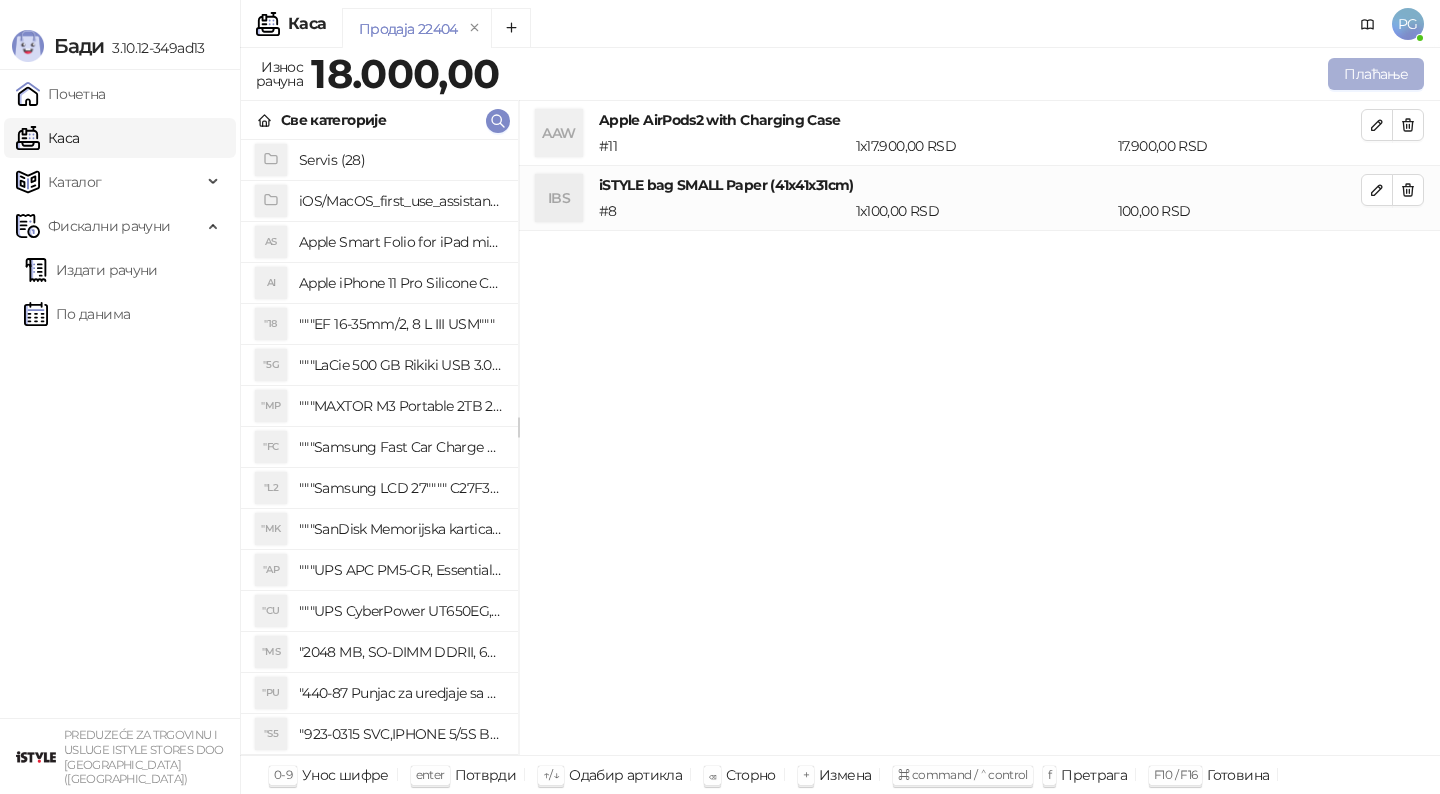 click on "Плаћање" at bounding box center [1376, 74] 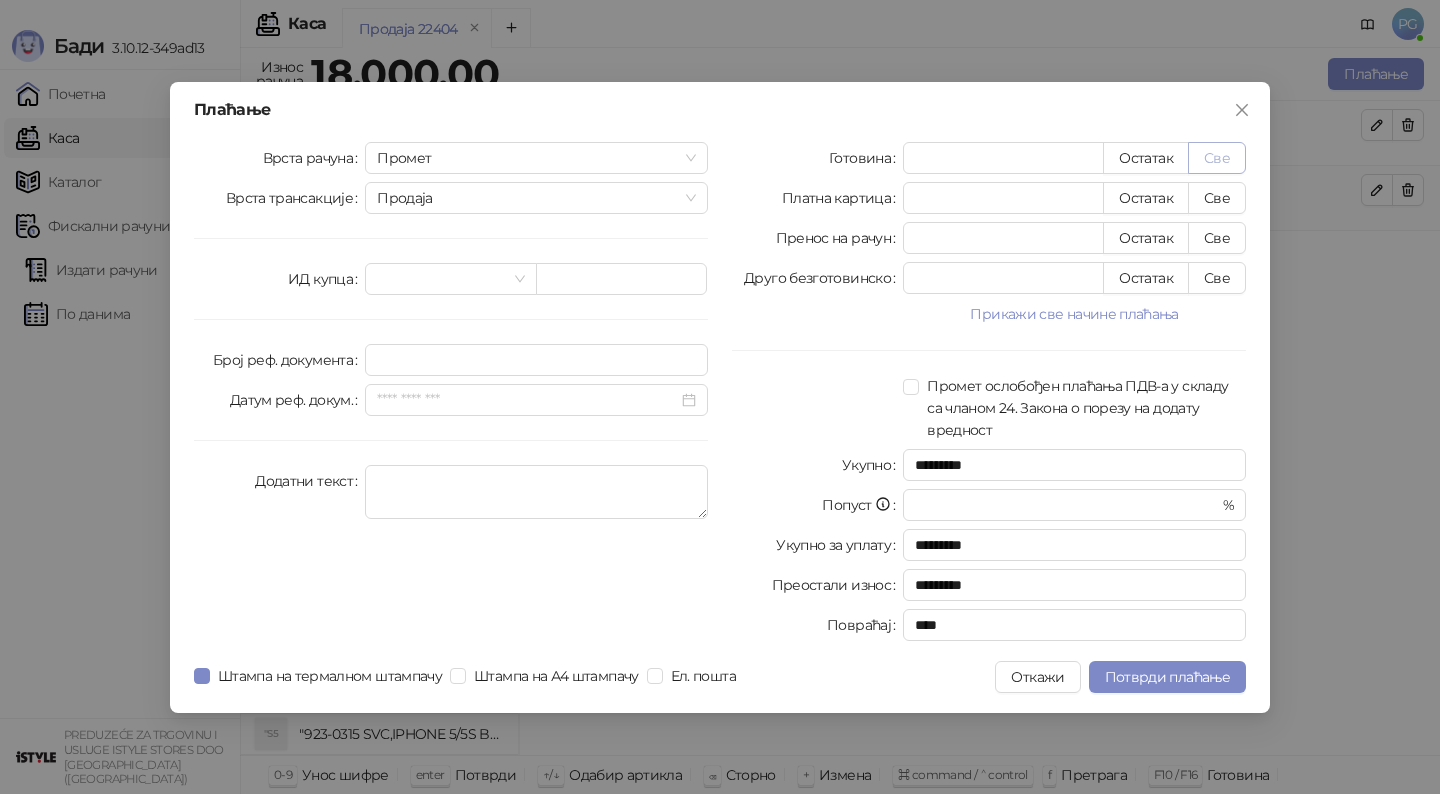 click on "Све" at bounding box center [1217, 158] 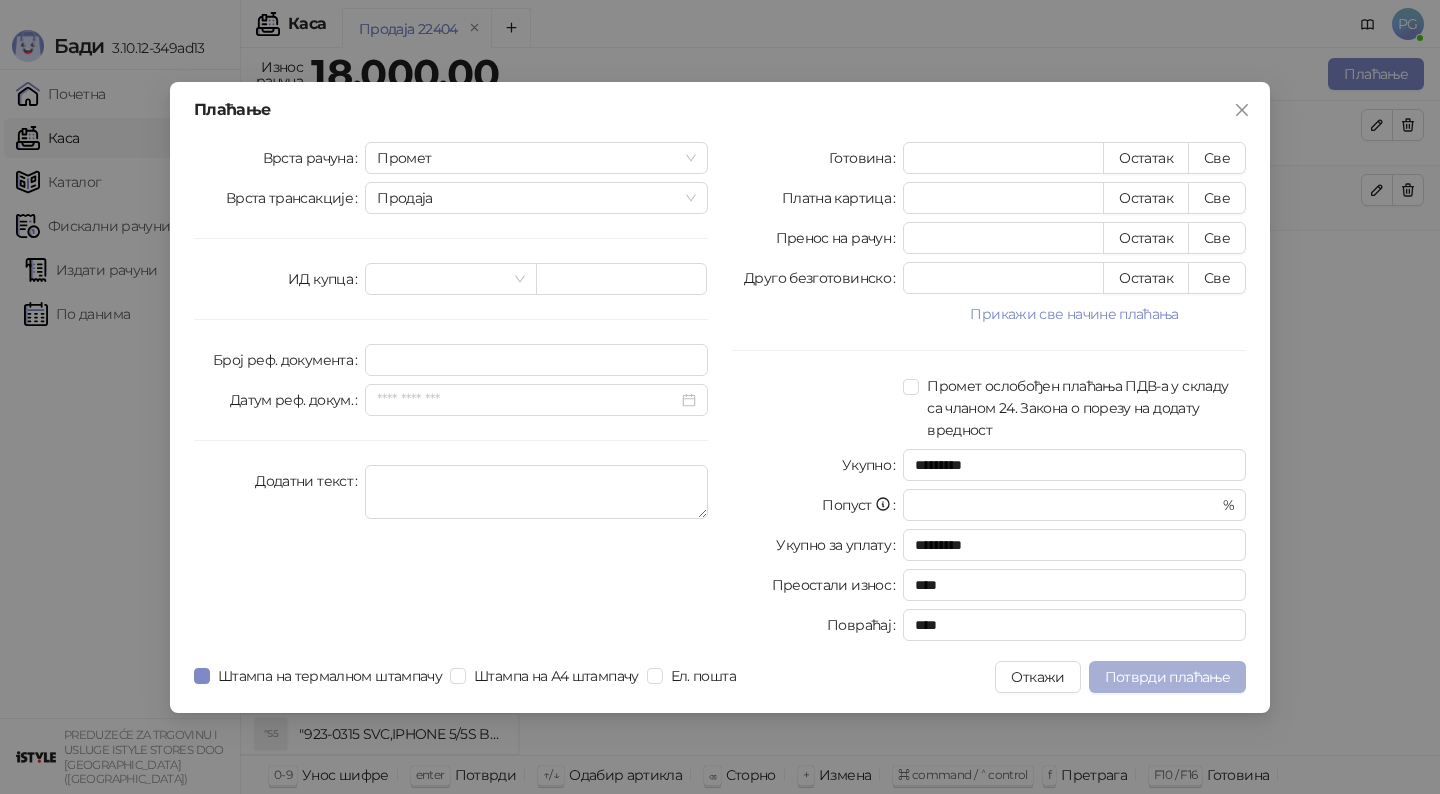 click on "Потврди плаћање" at bounding box center [1167, 677] 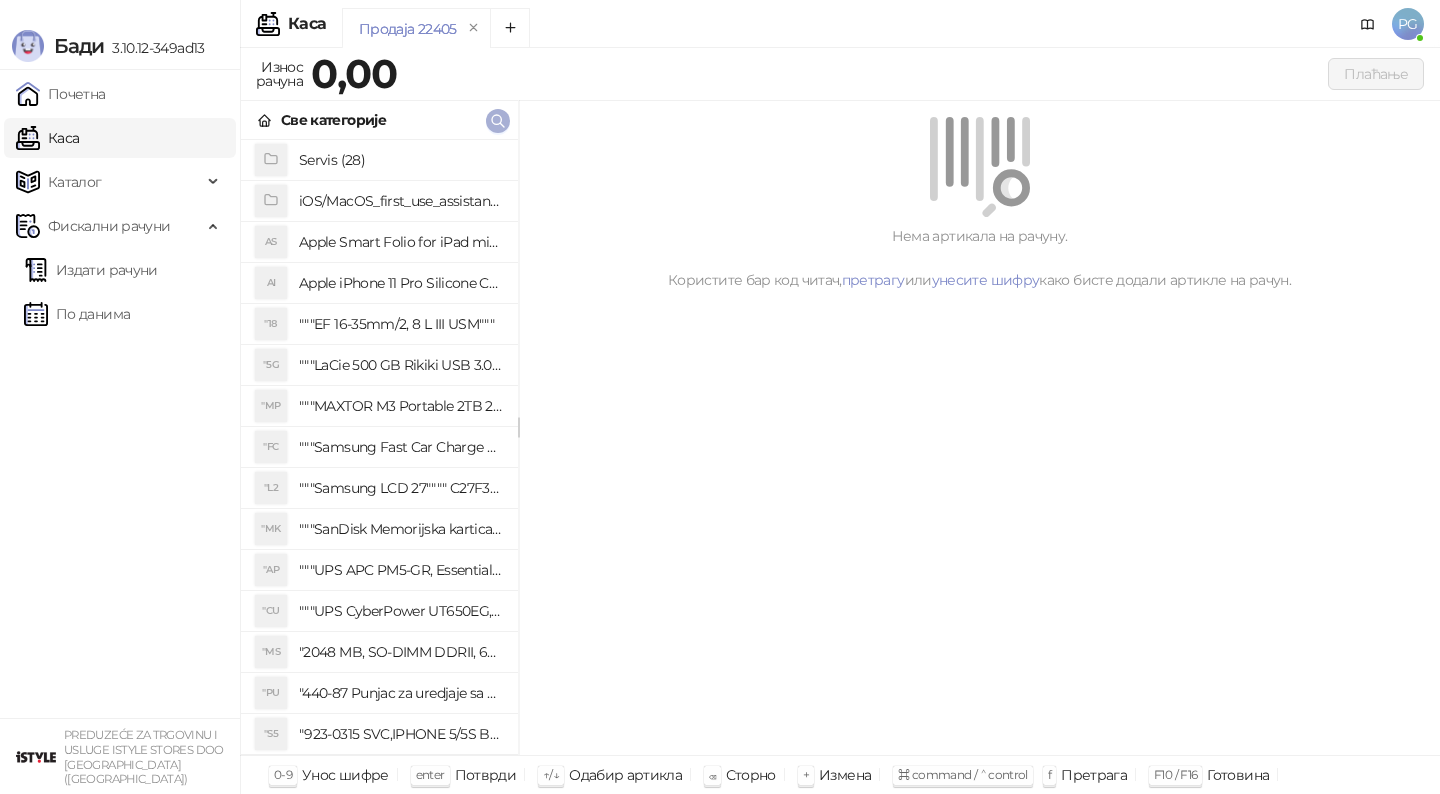click 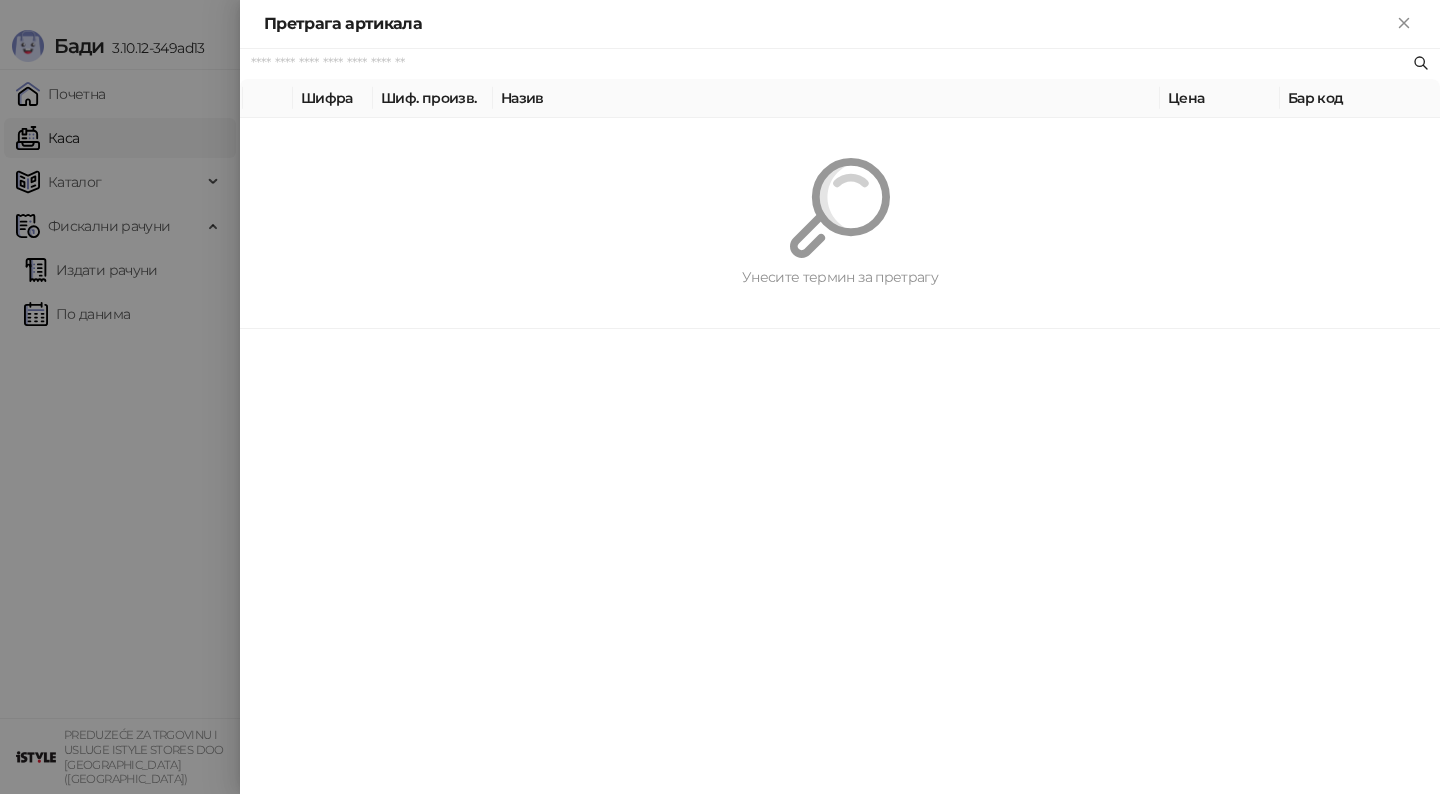 paste on "*********" 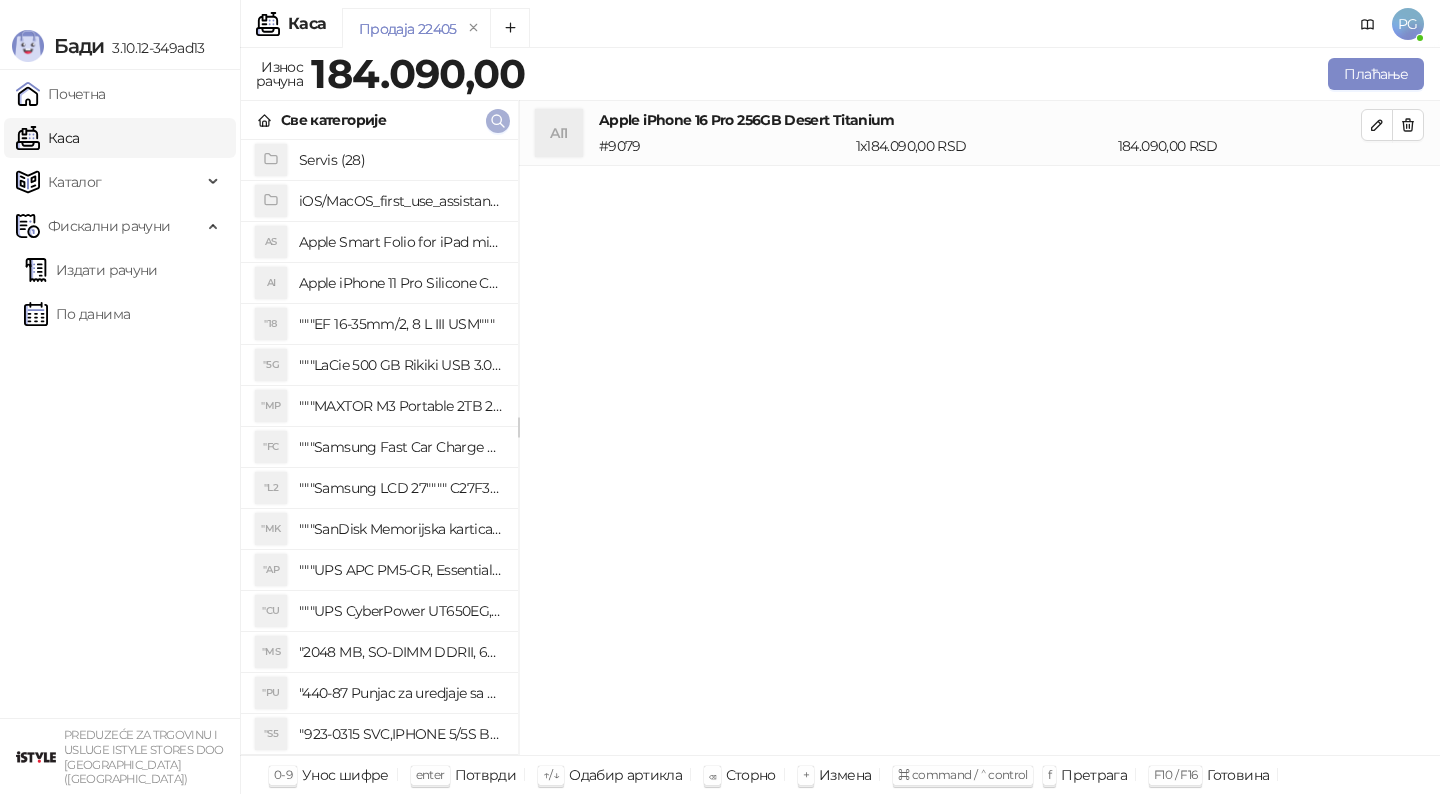 click 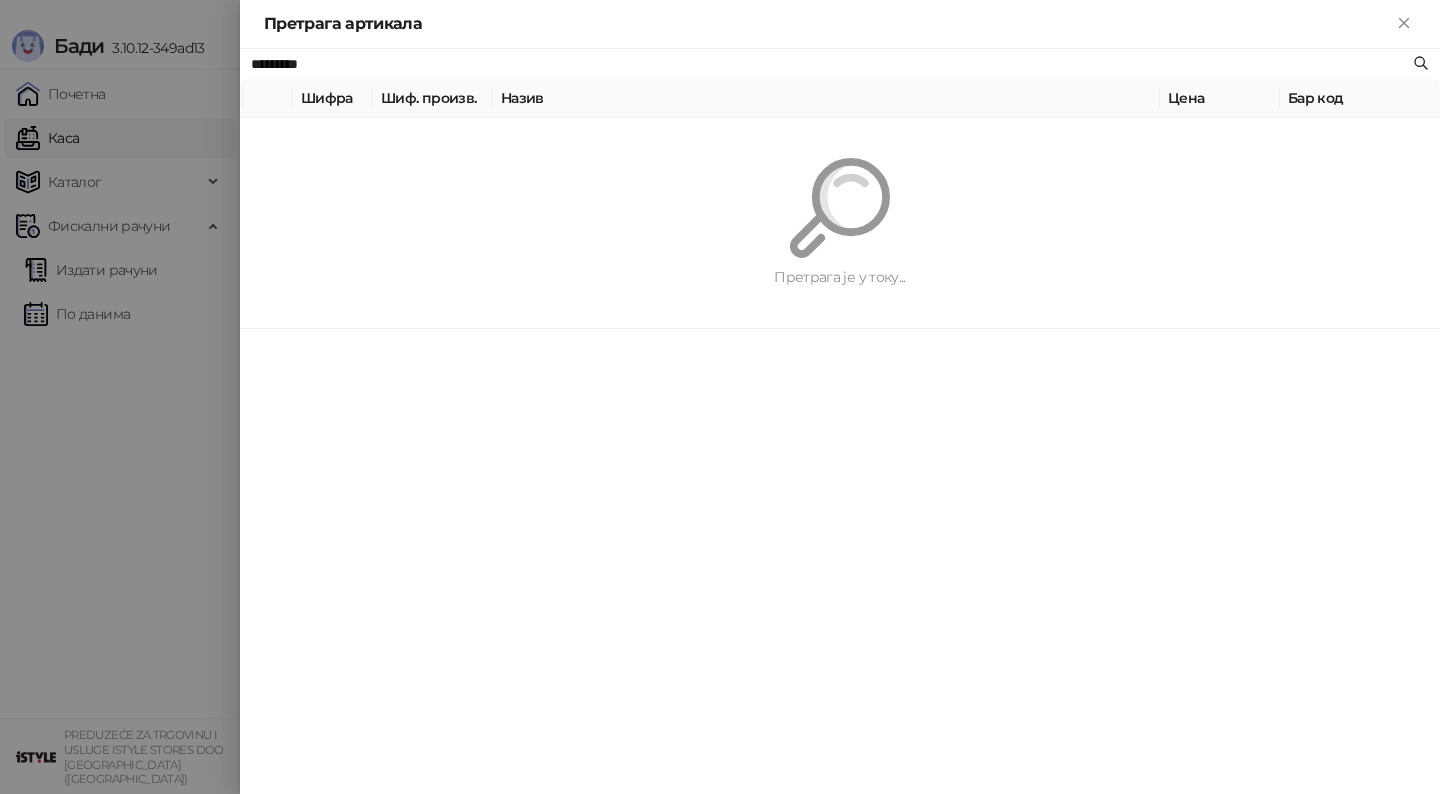 paste on "**********" 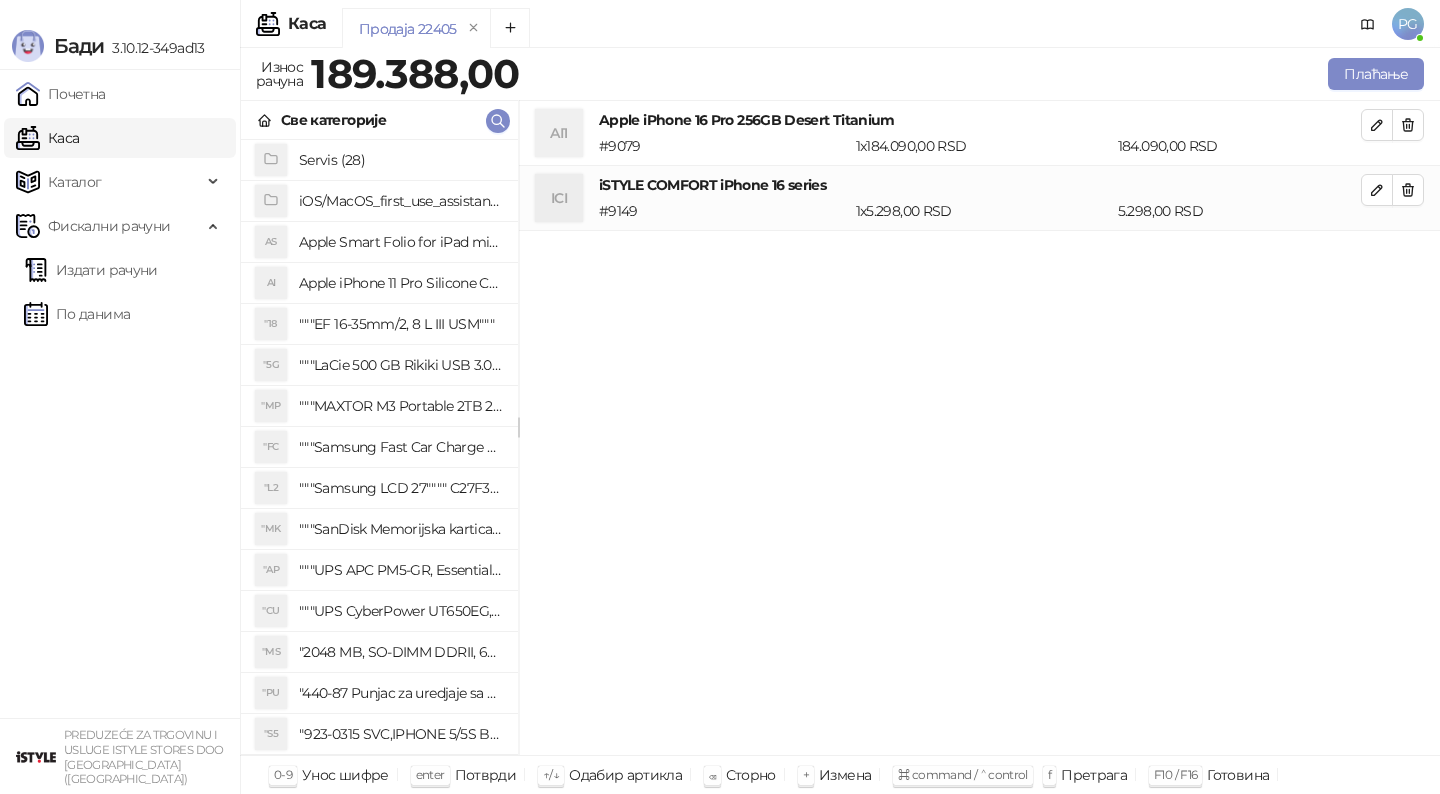 click on "Све категорије" at bounding box center [379, 120] 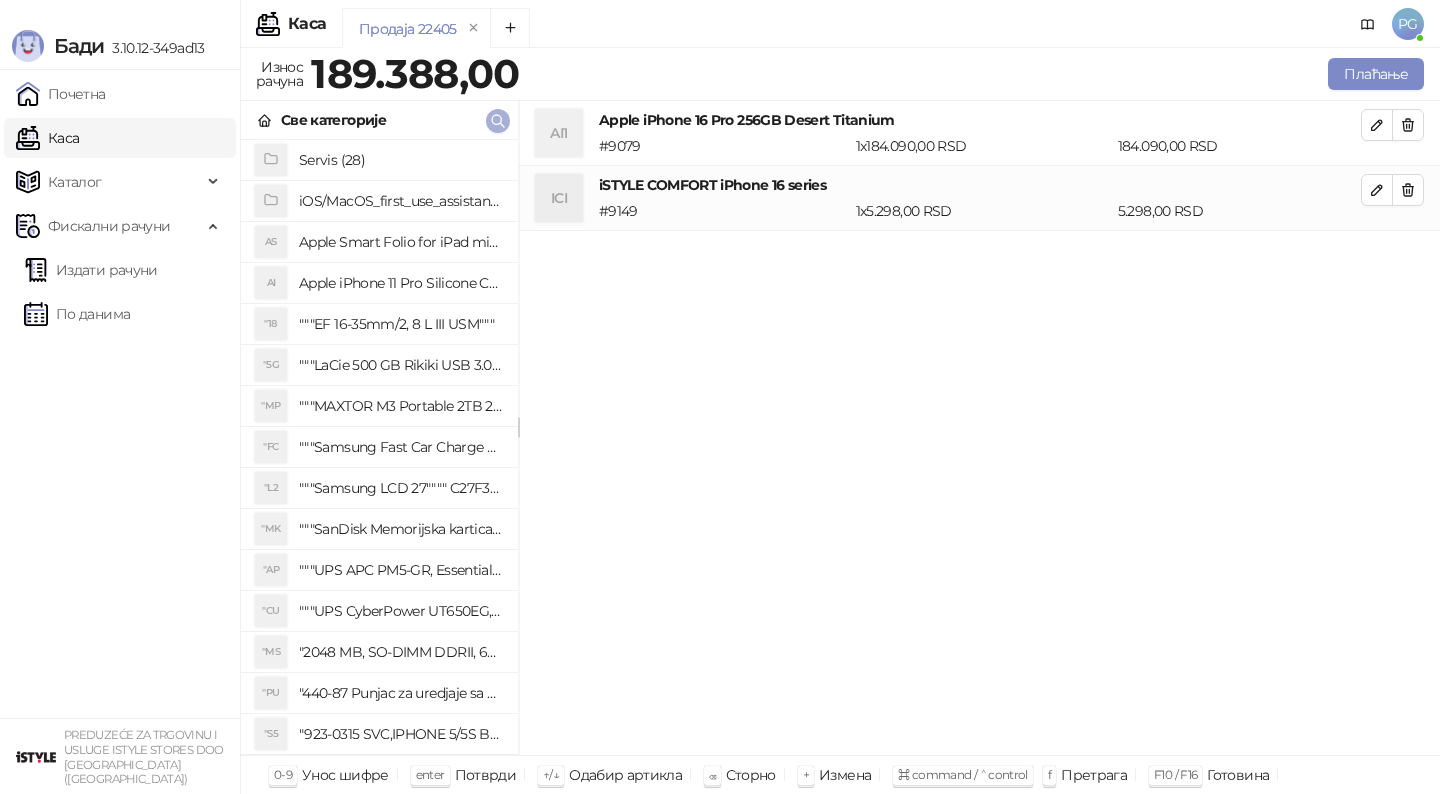 click at bounding box center [498, 121] 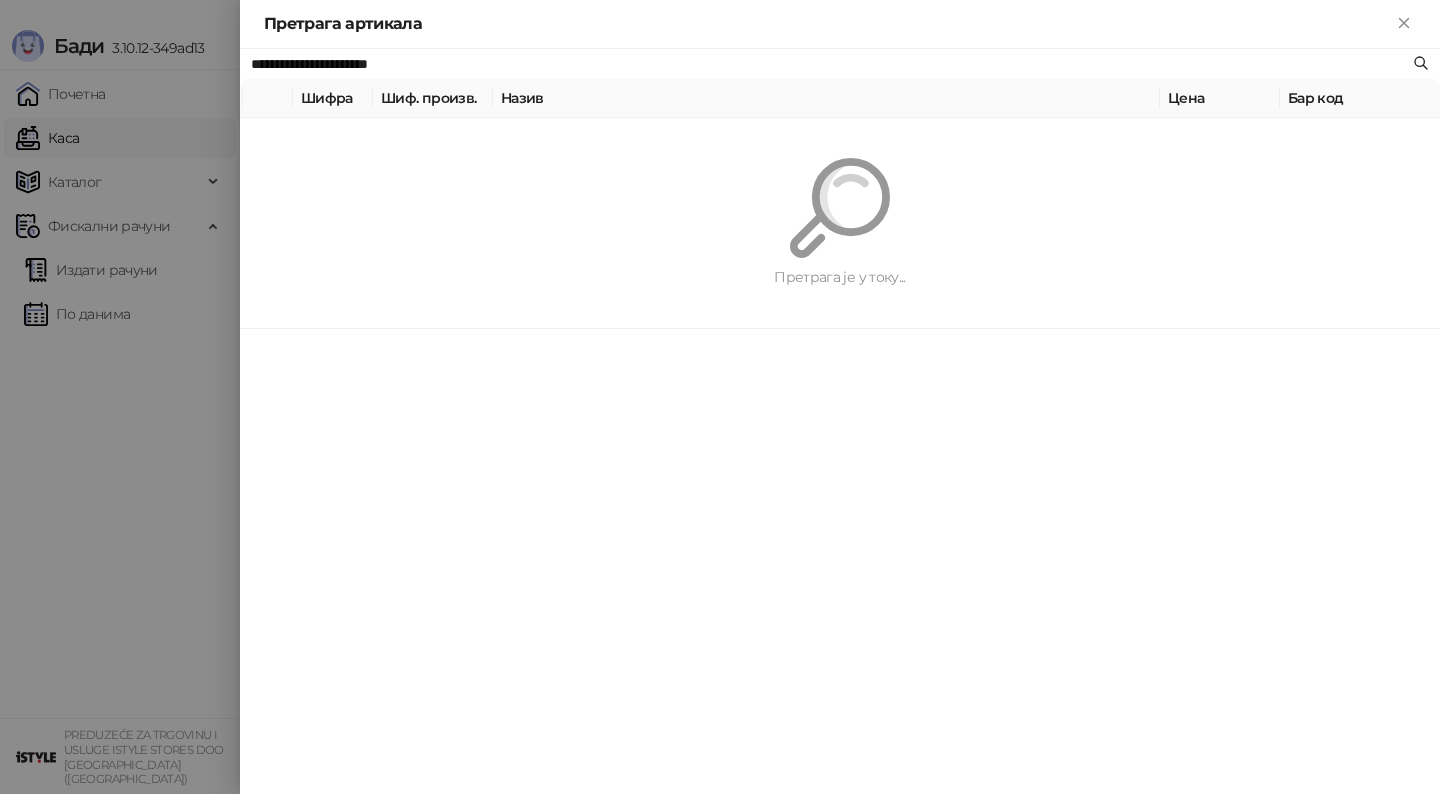paste 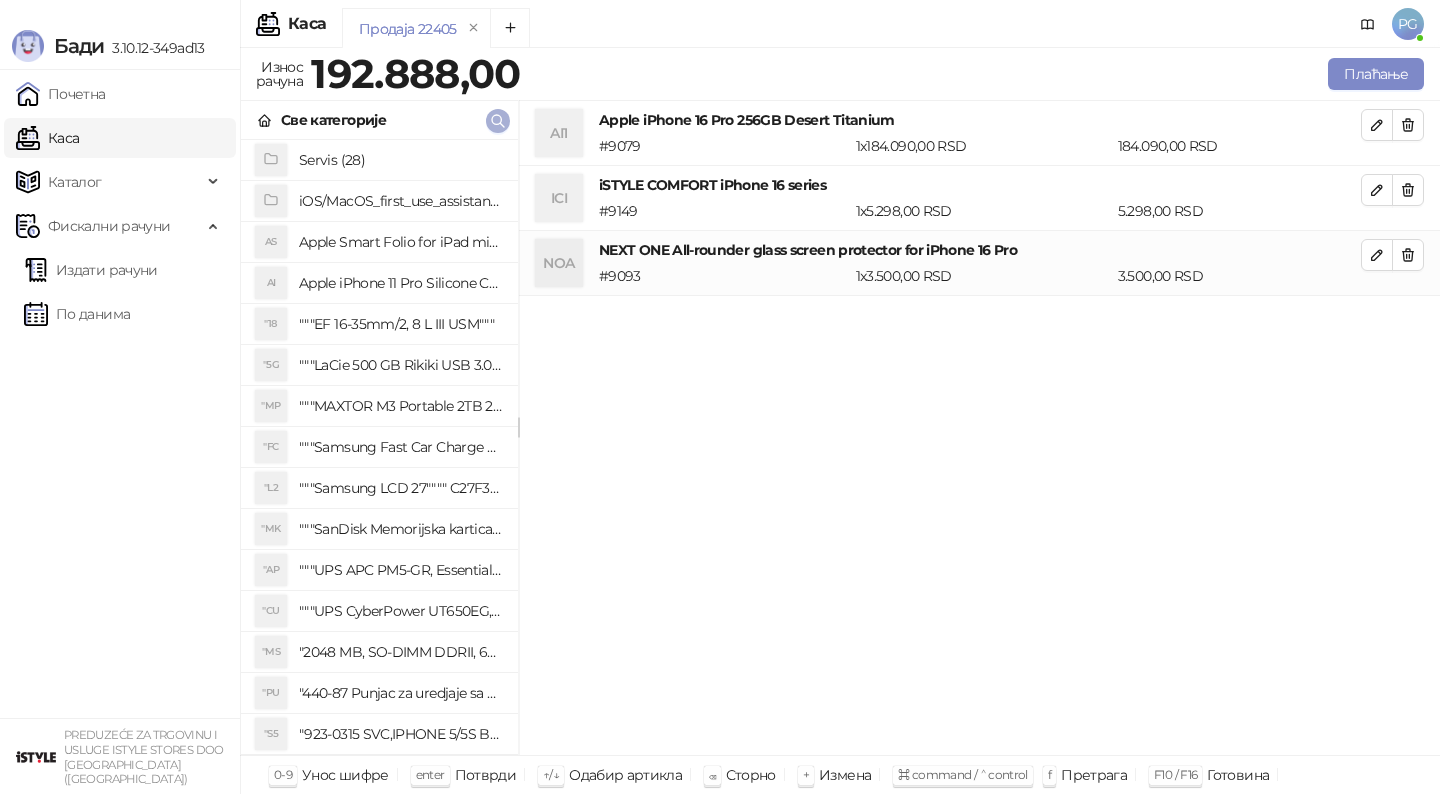click 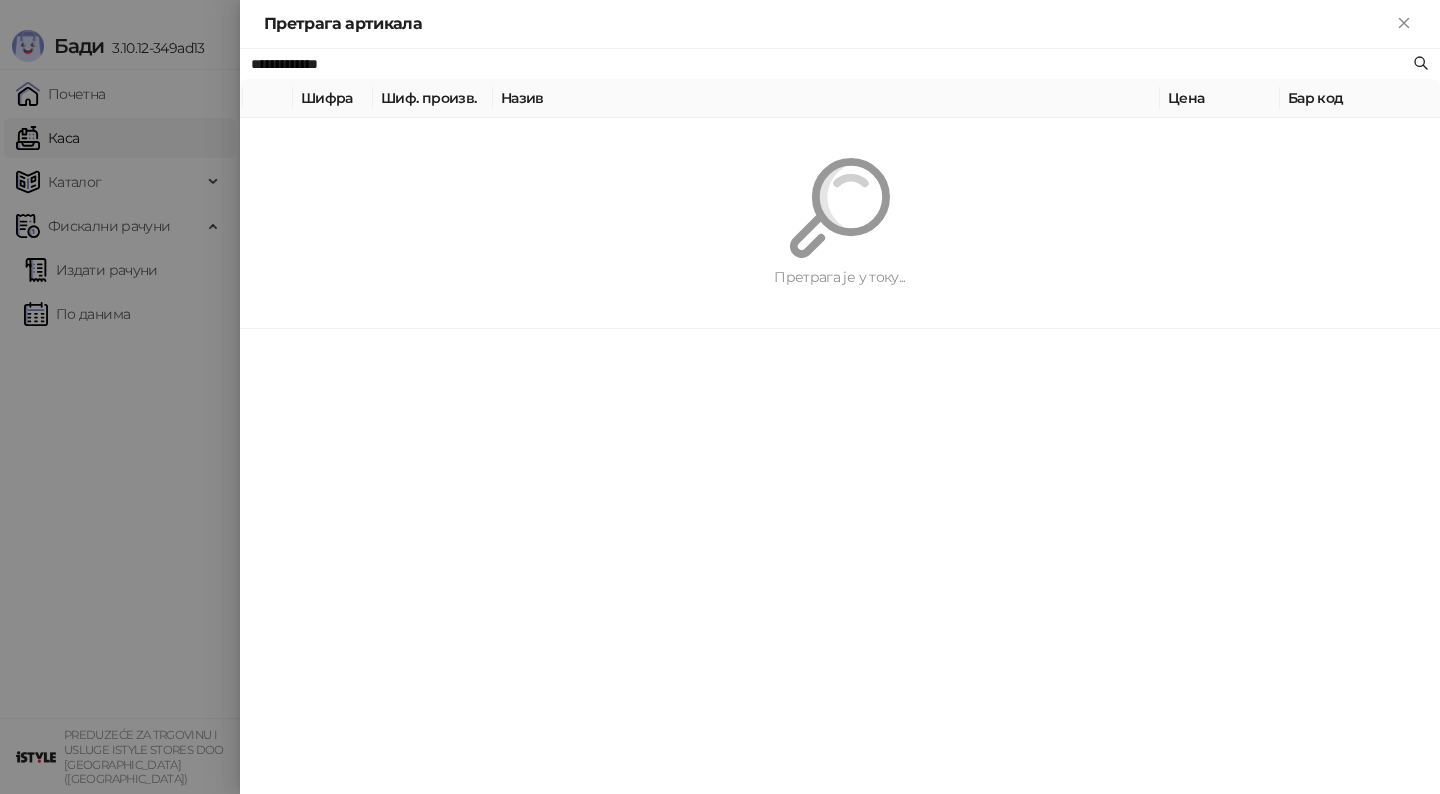 paste 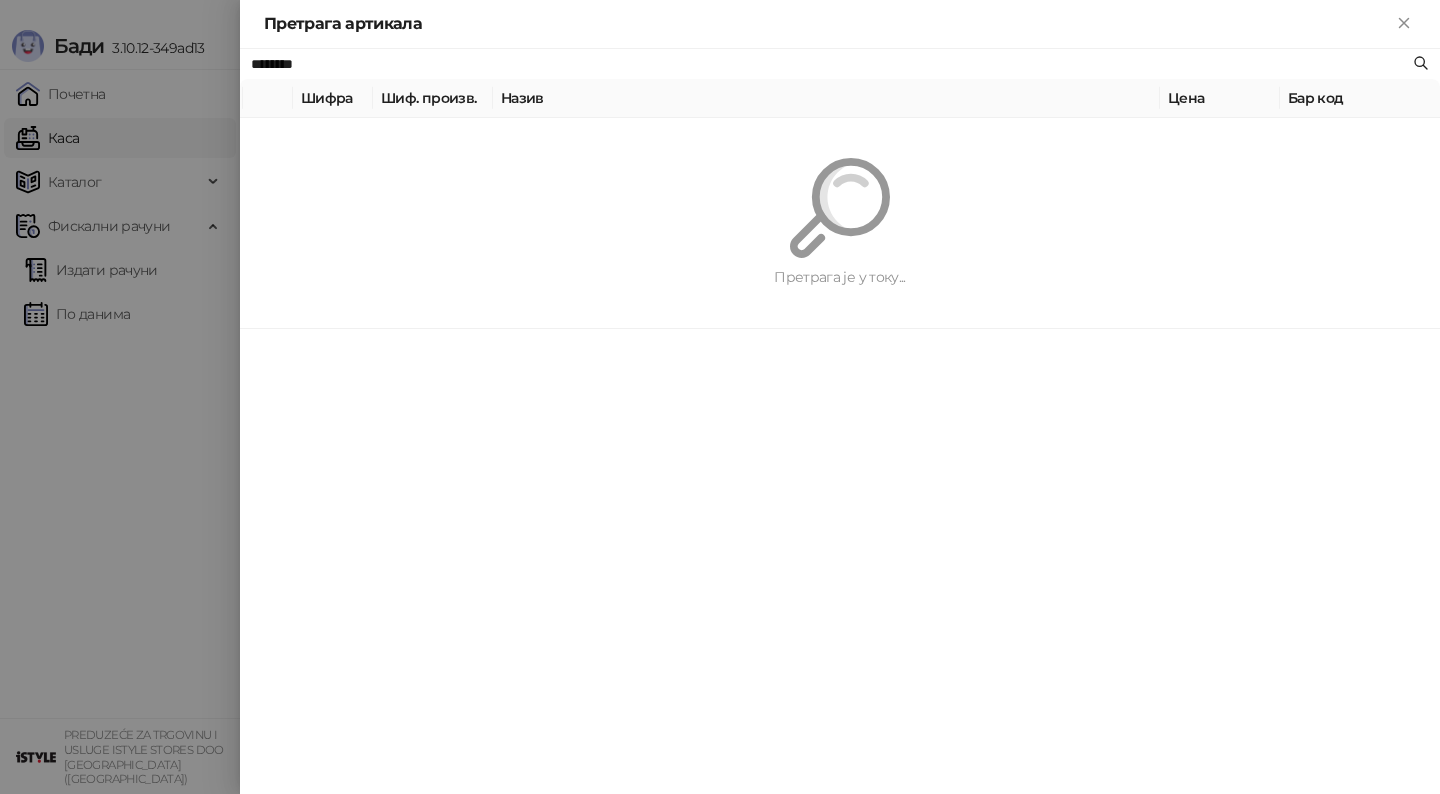 type on "********" 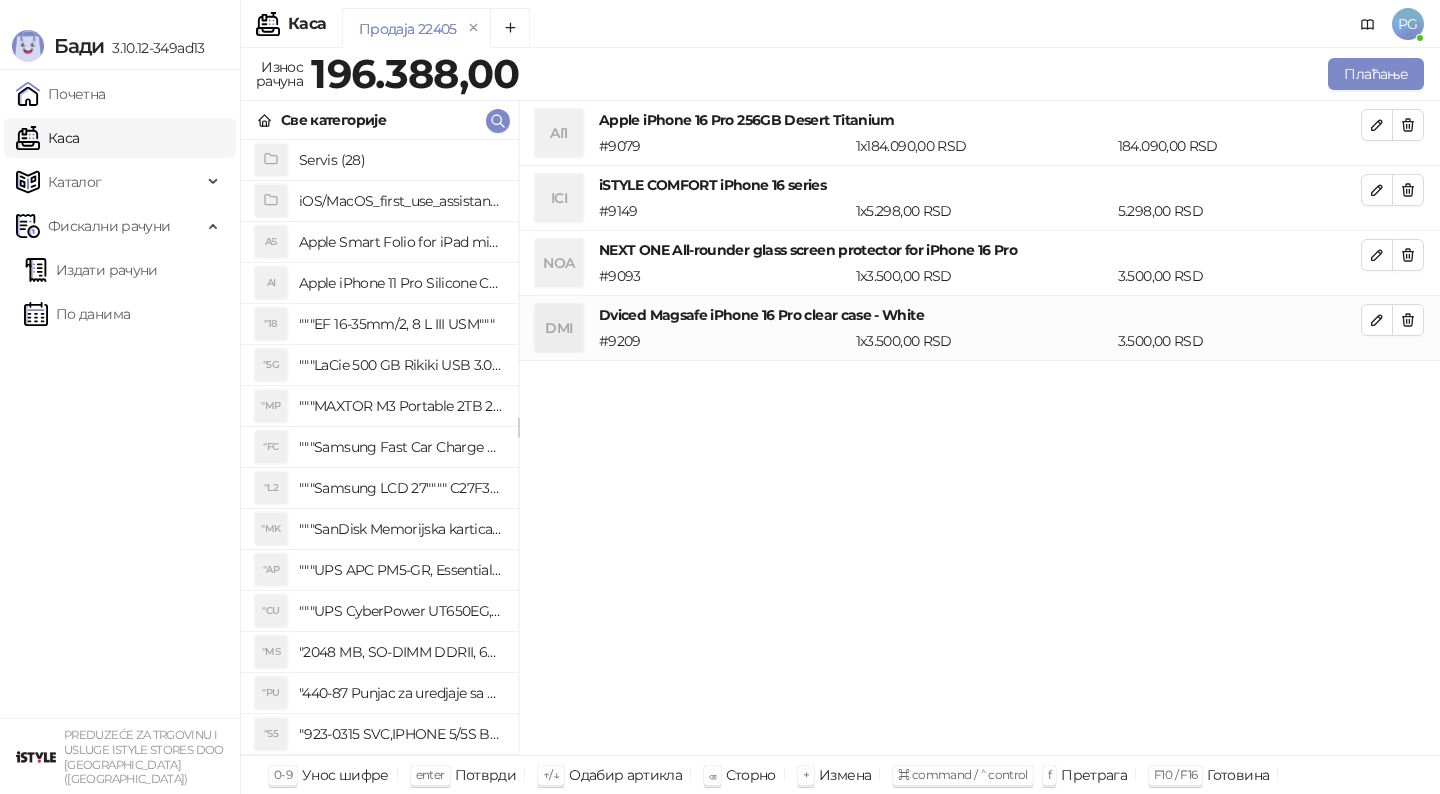 click on "3.500,00 RSD" at bounding box center (1239, 276) 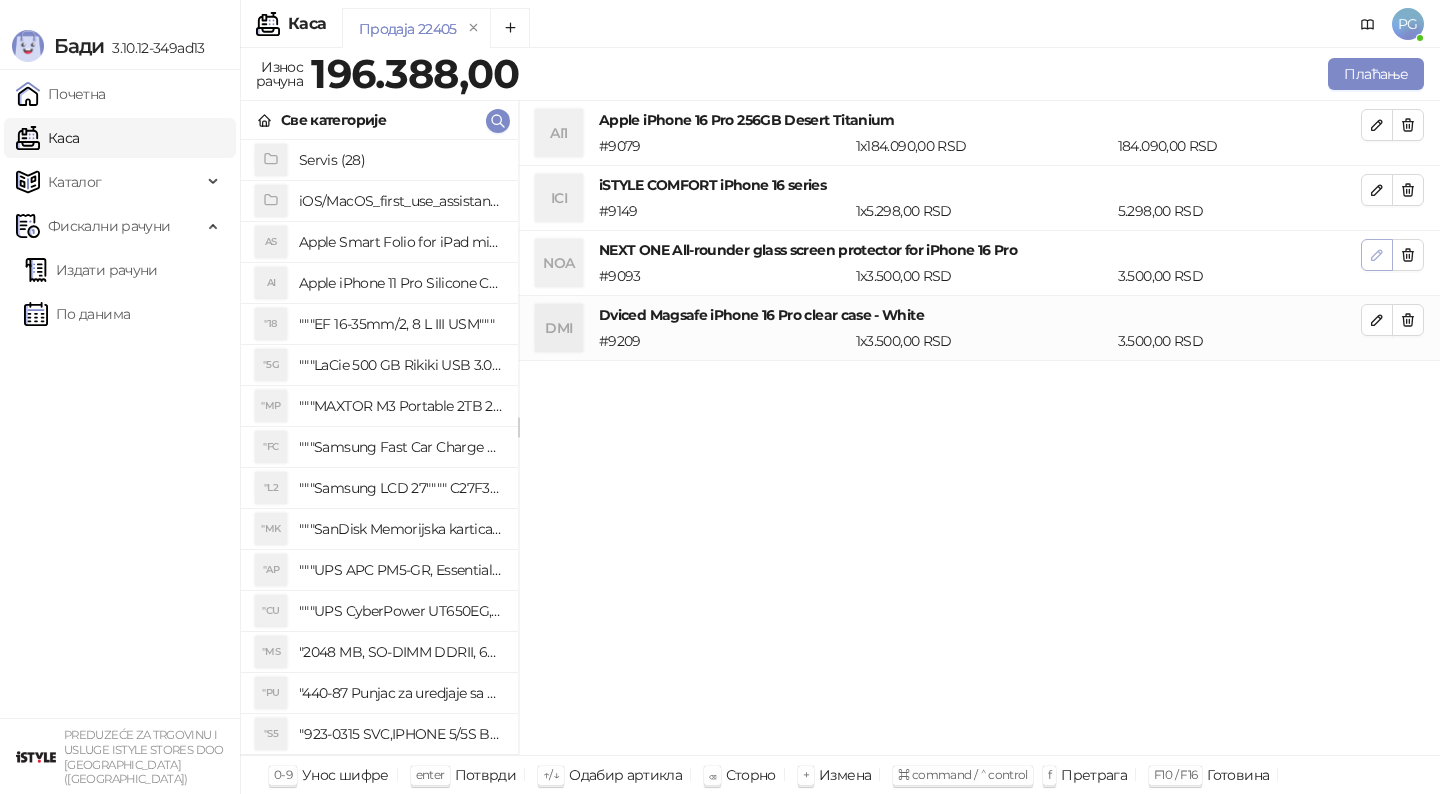 click 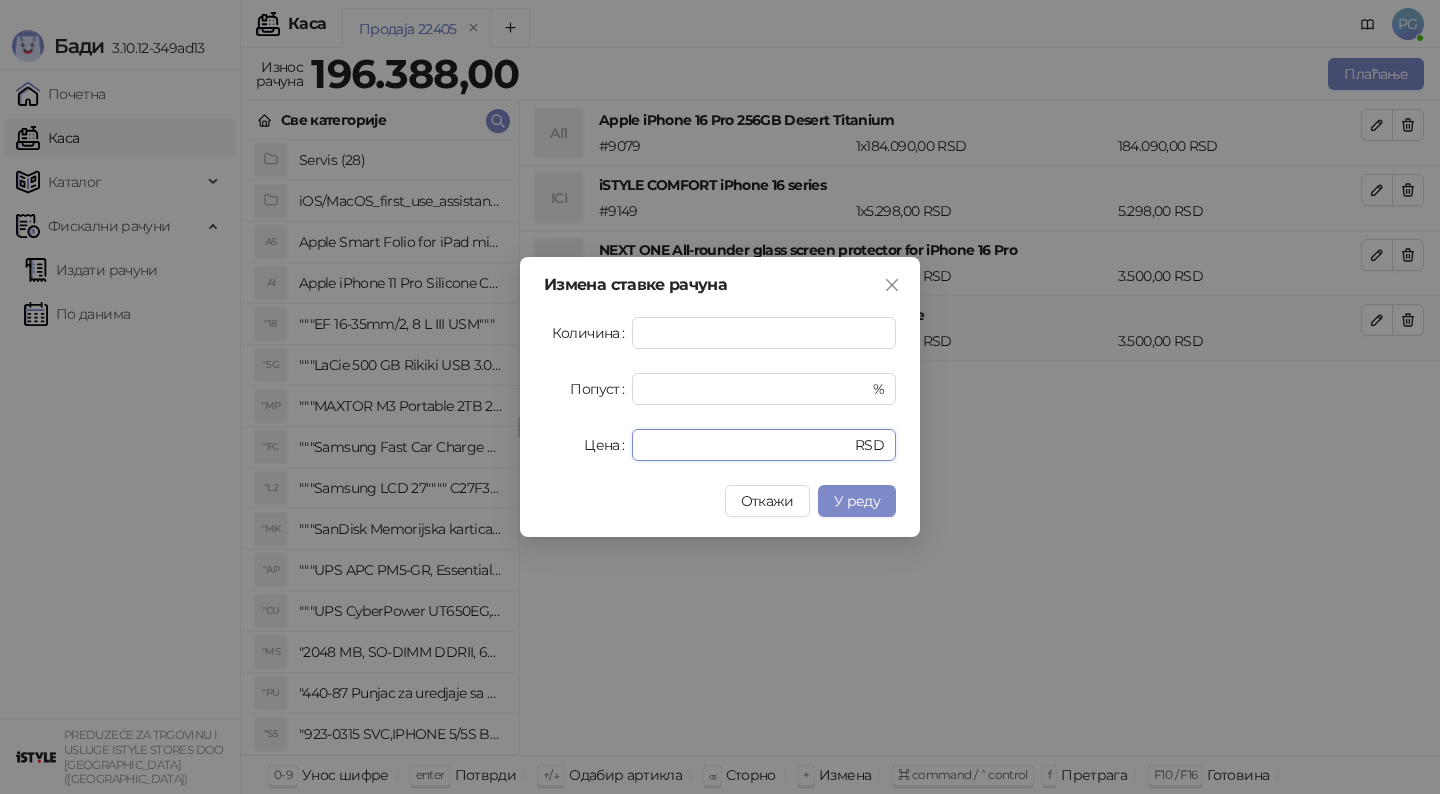 drag, startPoint x: 714, startPoint y: 442, endPoint x: 498, endPoint y: 443, distance: 216.00232 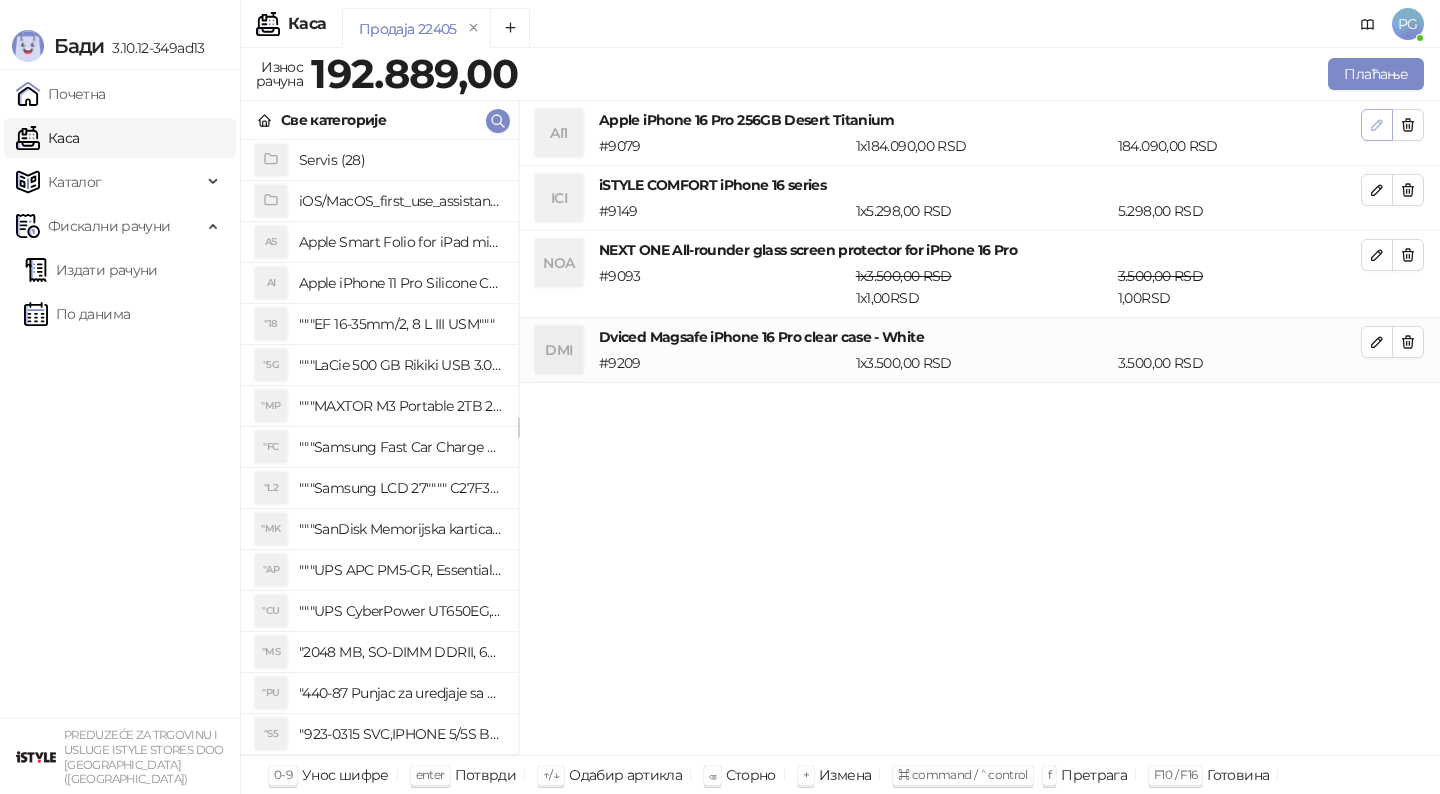 click at bounding box center [1377, 125] 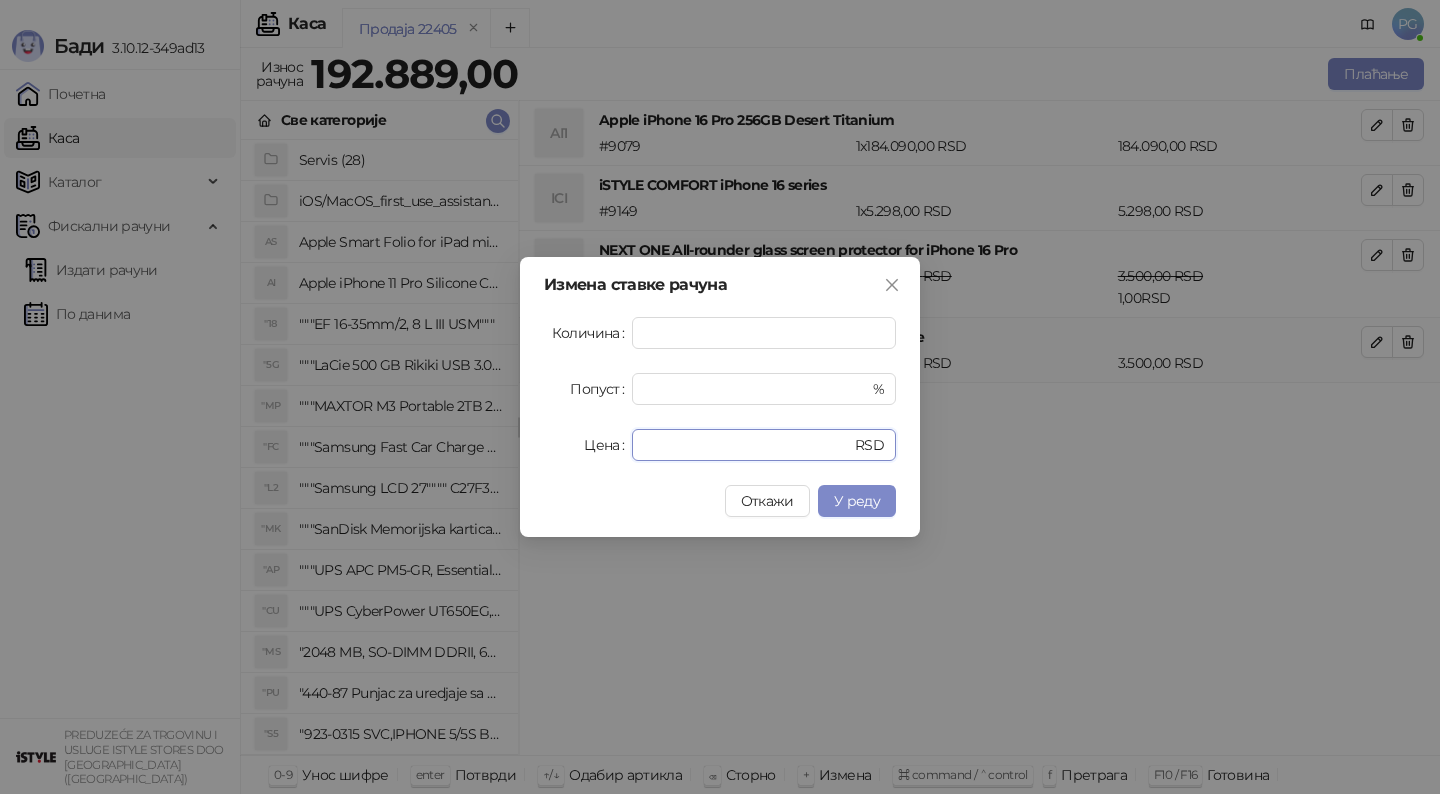 drag, startPoint x: 704, startPoint y: 447, endPoint x: 488, endPoint y: 444, distance: 216.02083 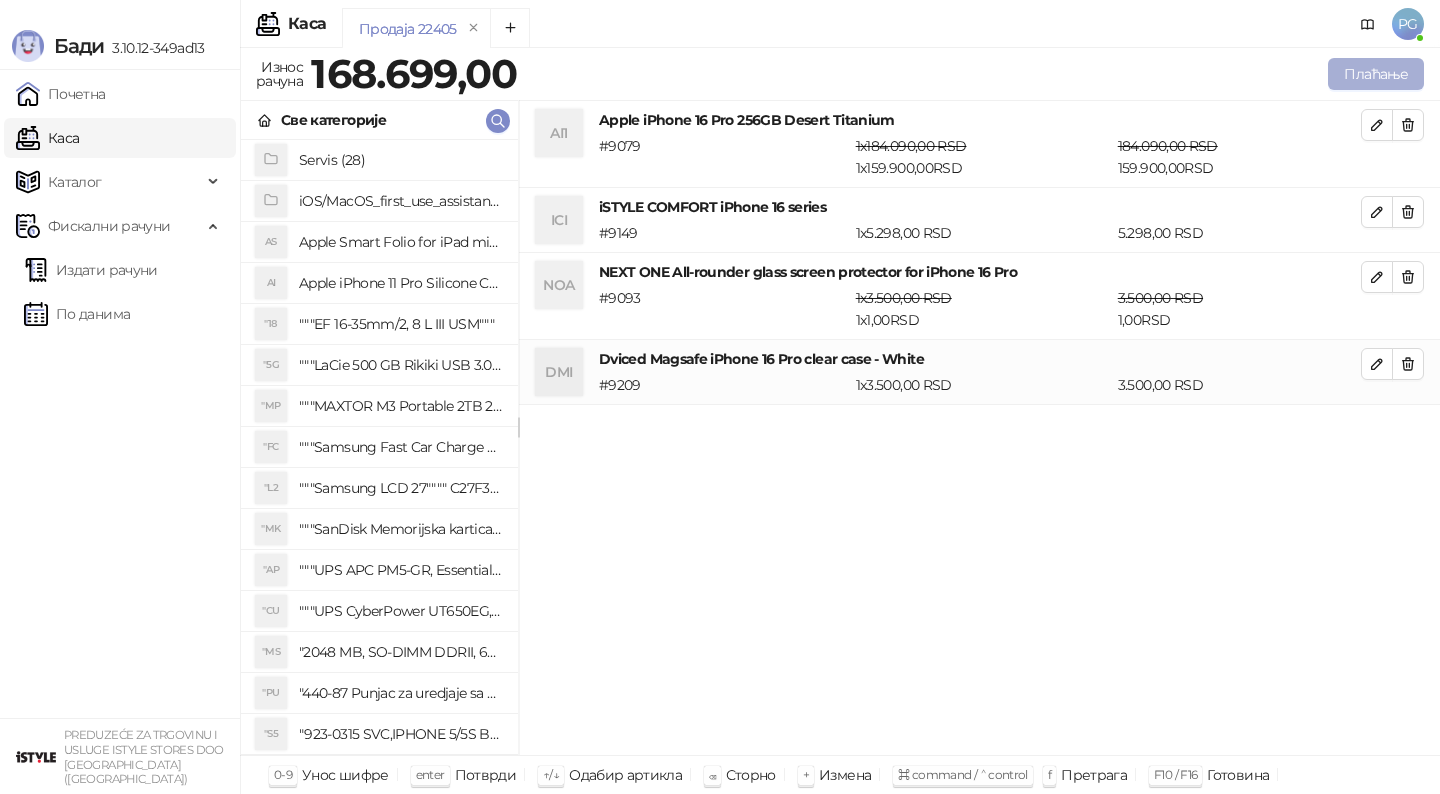 click on "Плаћање" at bounding box center [1376, 74] 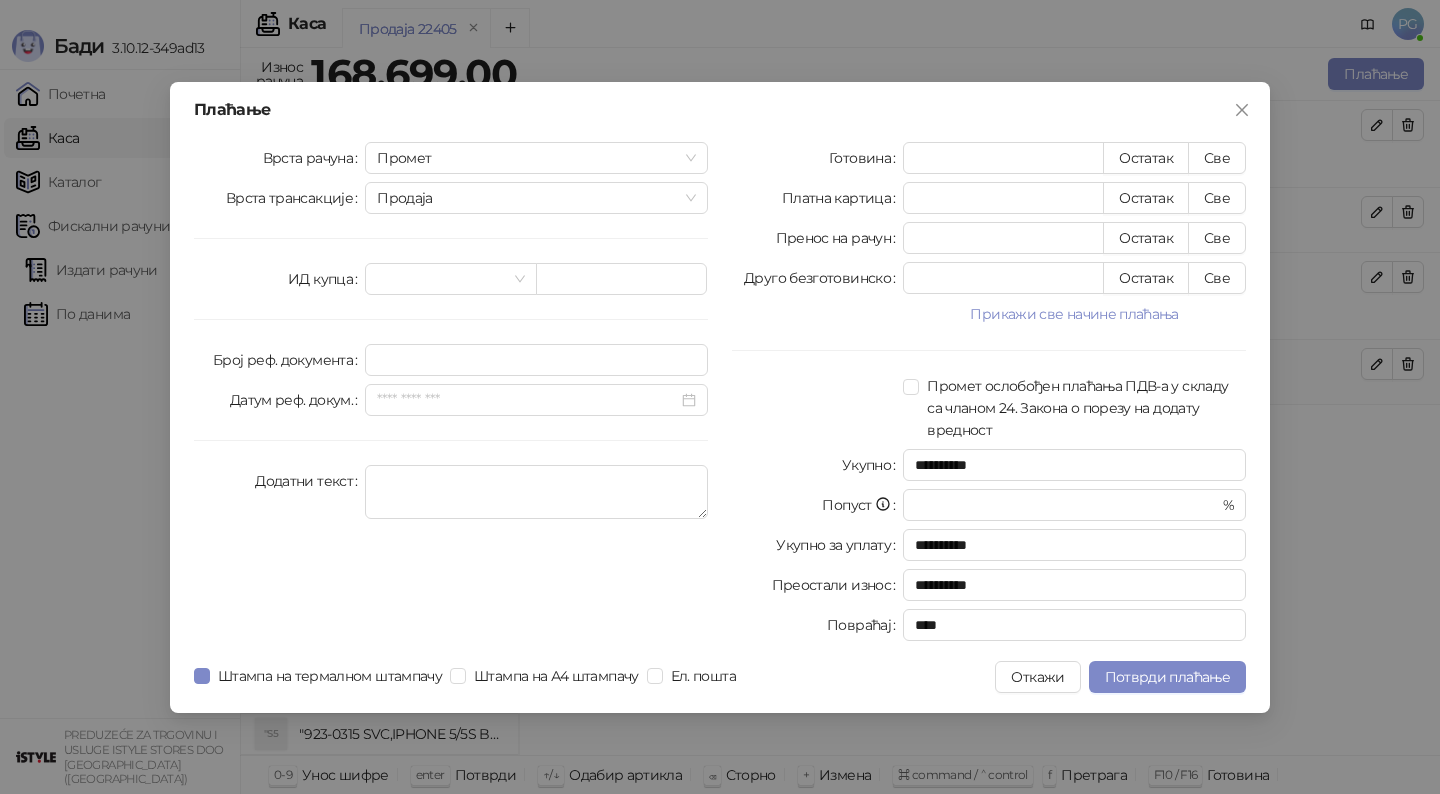 click on "Врста рачуна Промет Врста трансакције Продаја ИД купца Број реф. документа Датум реф. докум. Додатни текст" at bounding box center (451, 395) 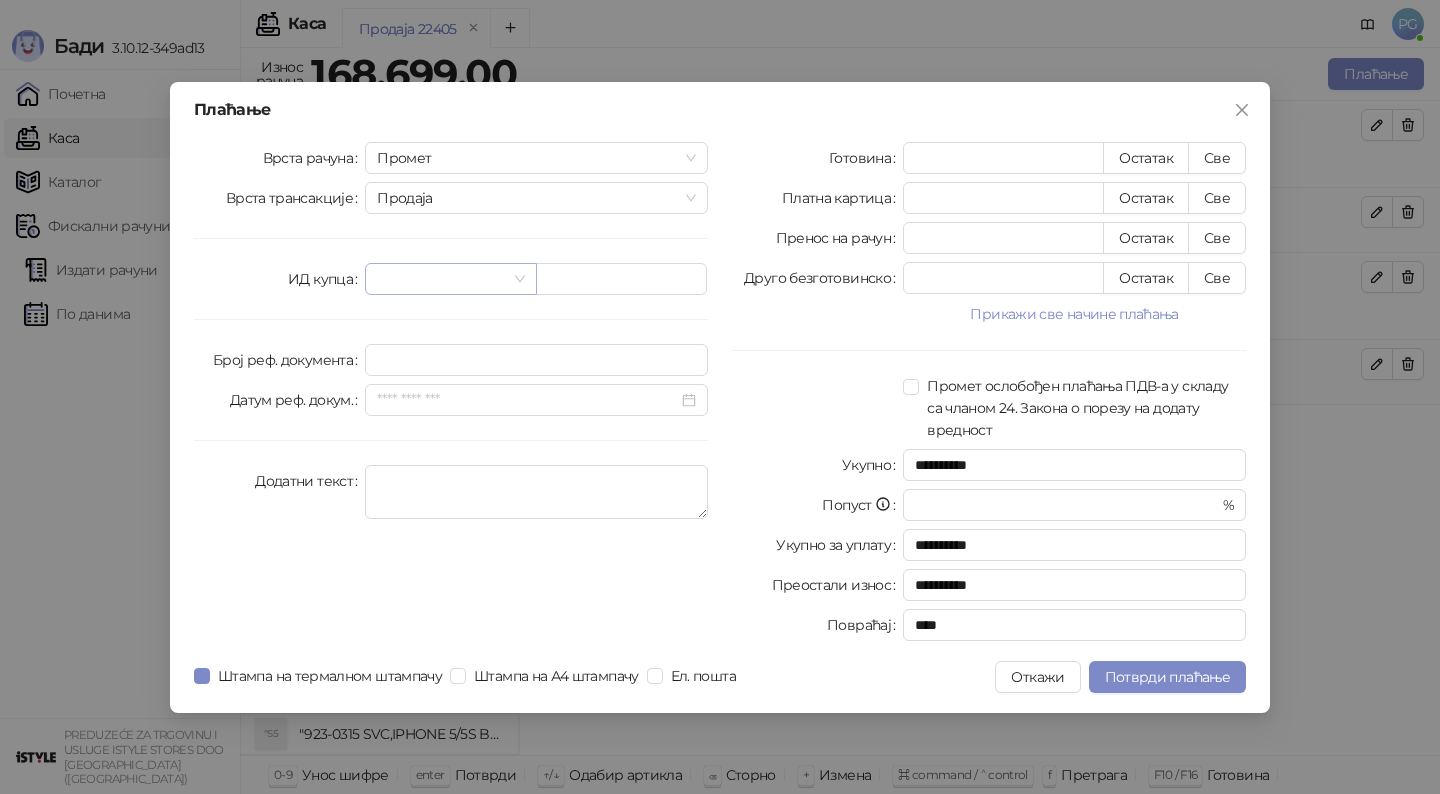 click at bounding box center (441, 279) 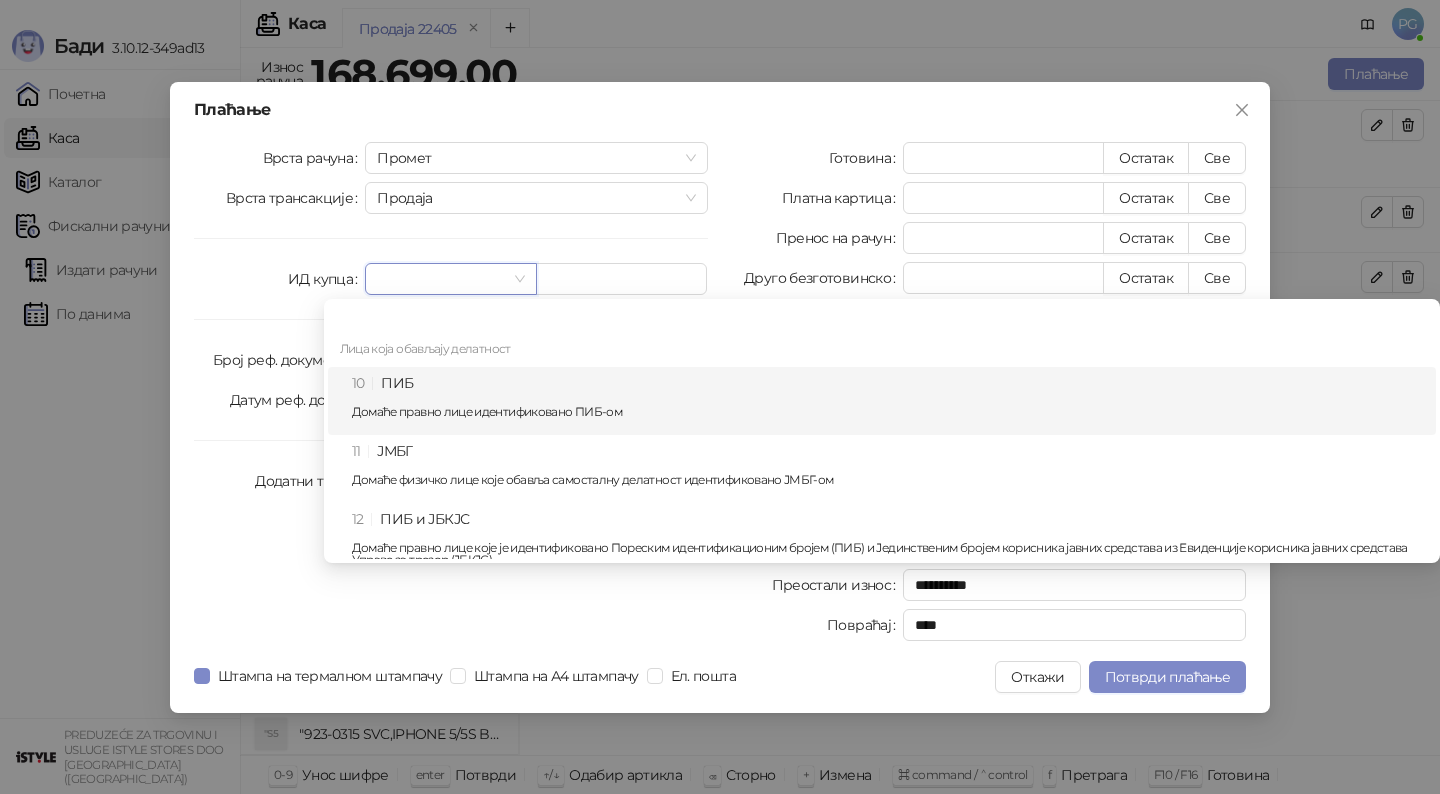 click on "10 ПИБ Домаће правно лице идентификовано ПИБ-ом" at bounding box center (888, 401) 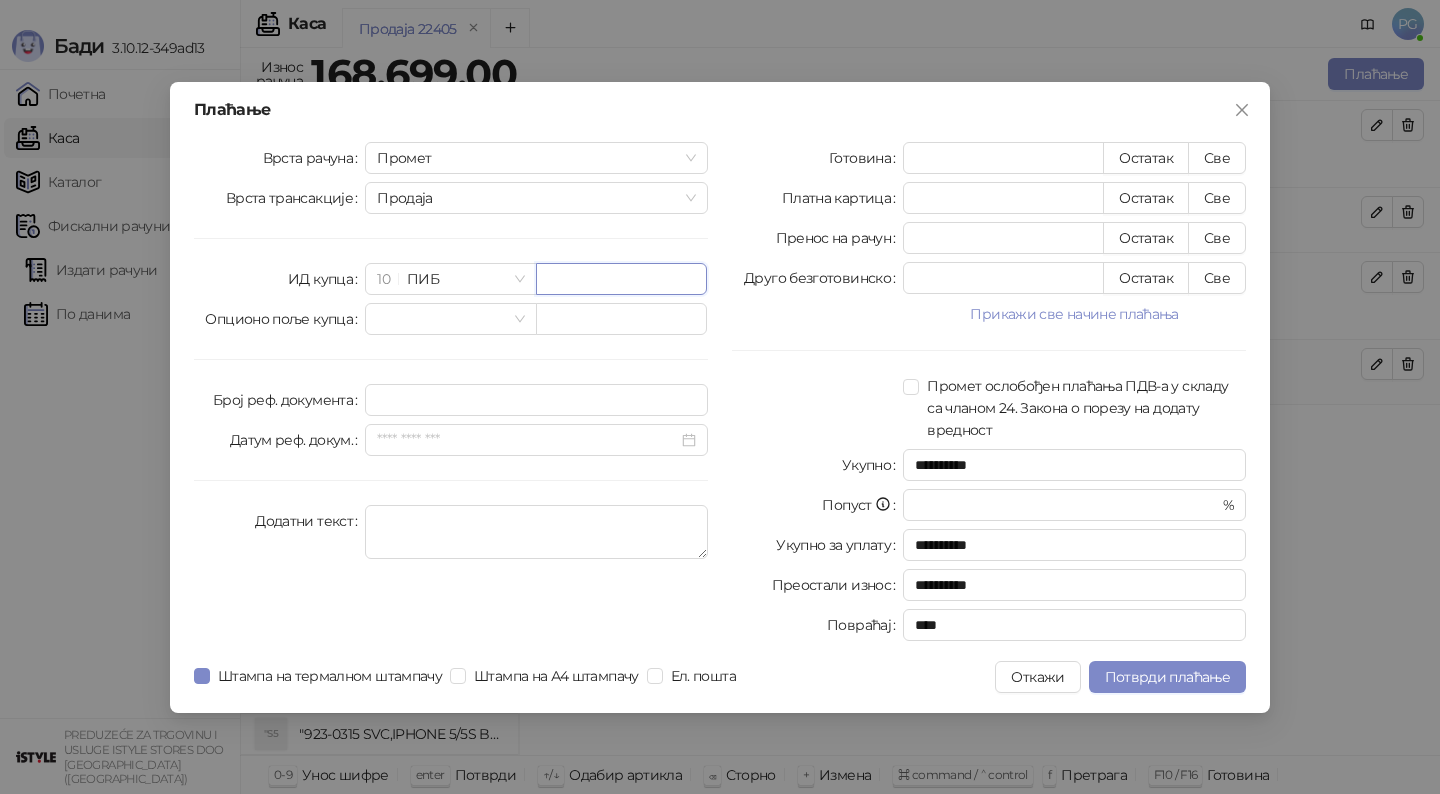paste on "*********" 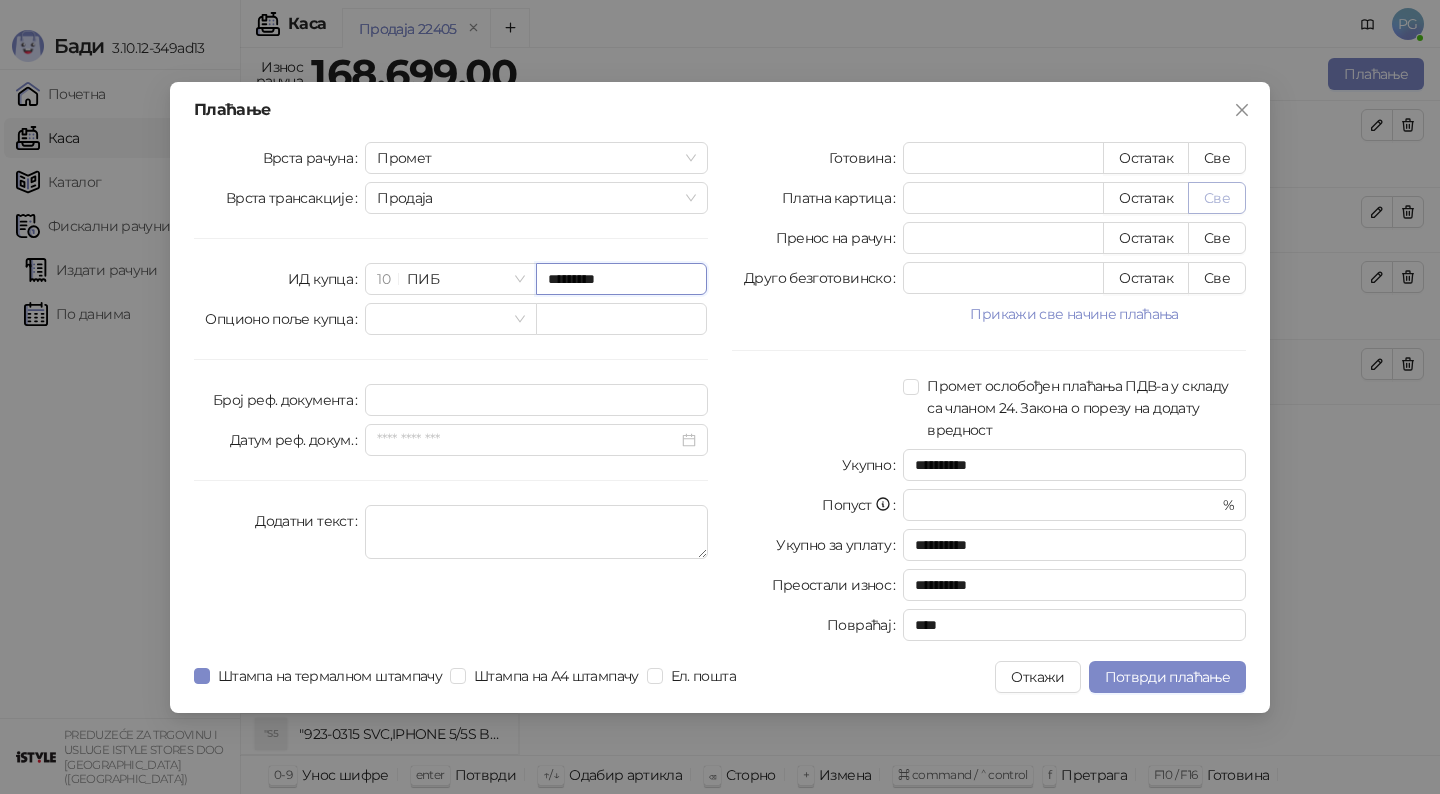type on "*********" 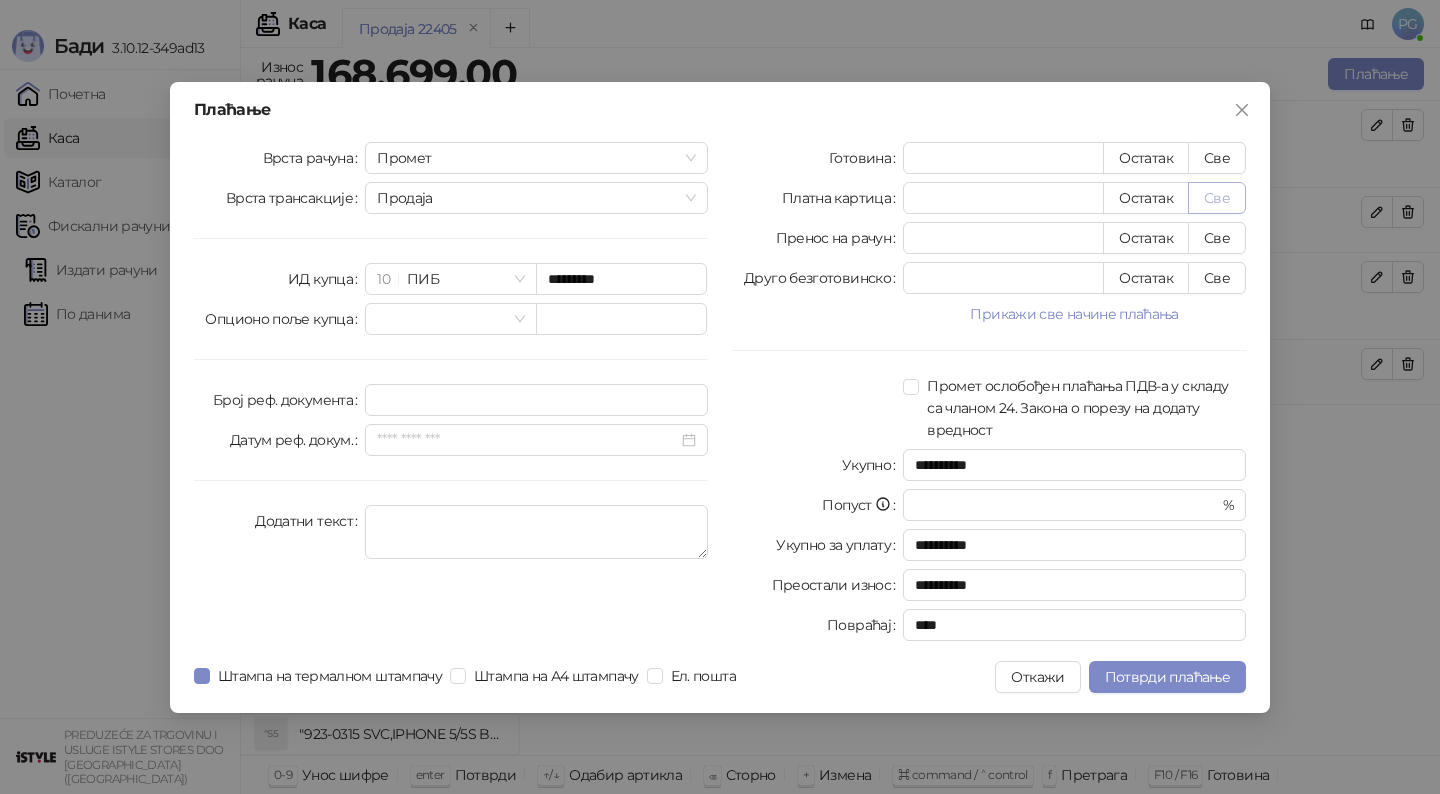 click on "Све" at bounding box center (1217, 198) 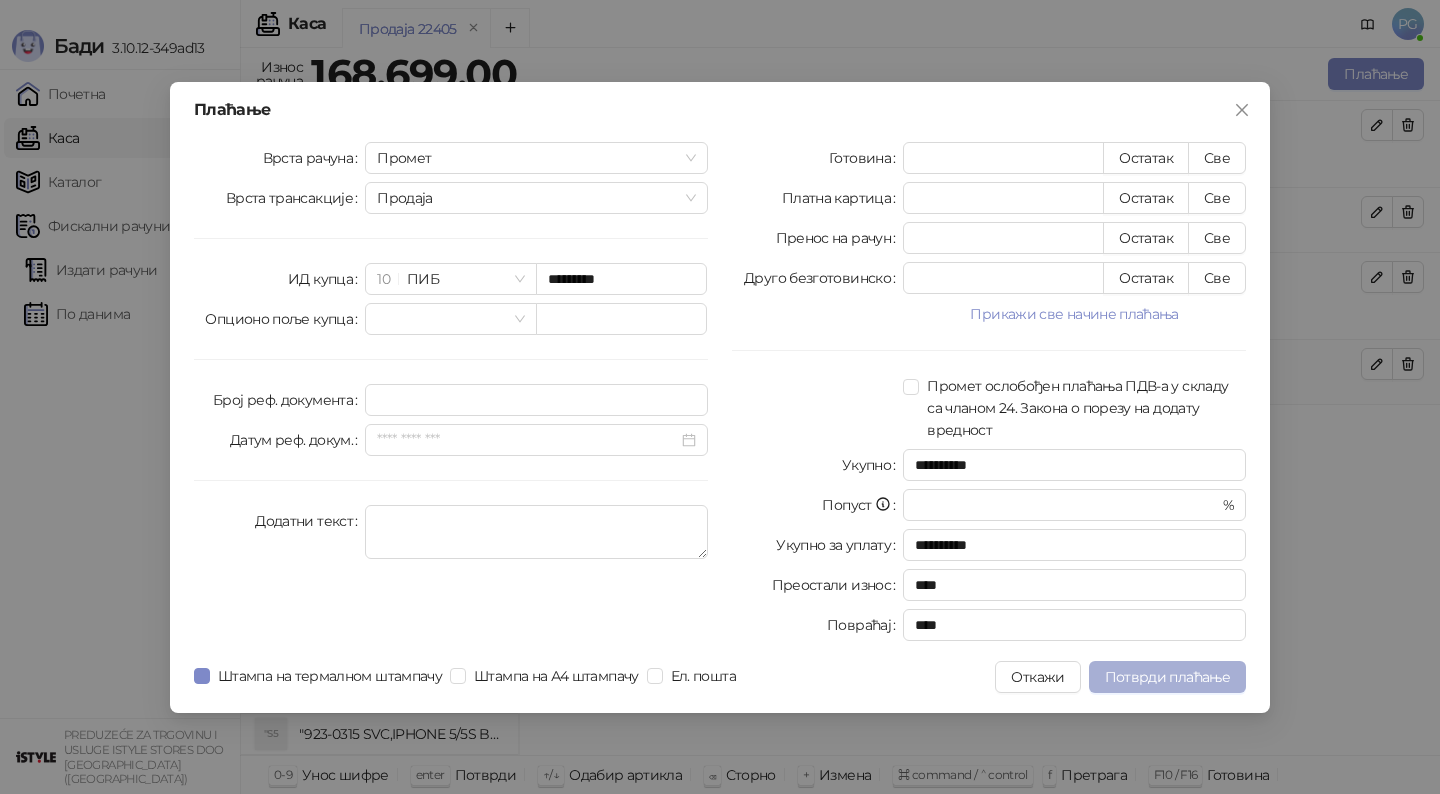 click on "Потврди плаћање" at bounding box center (1167, 677) 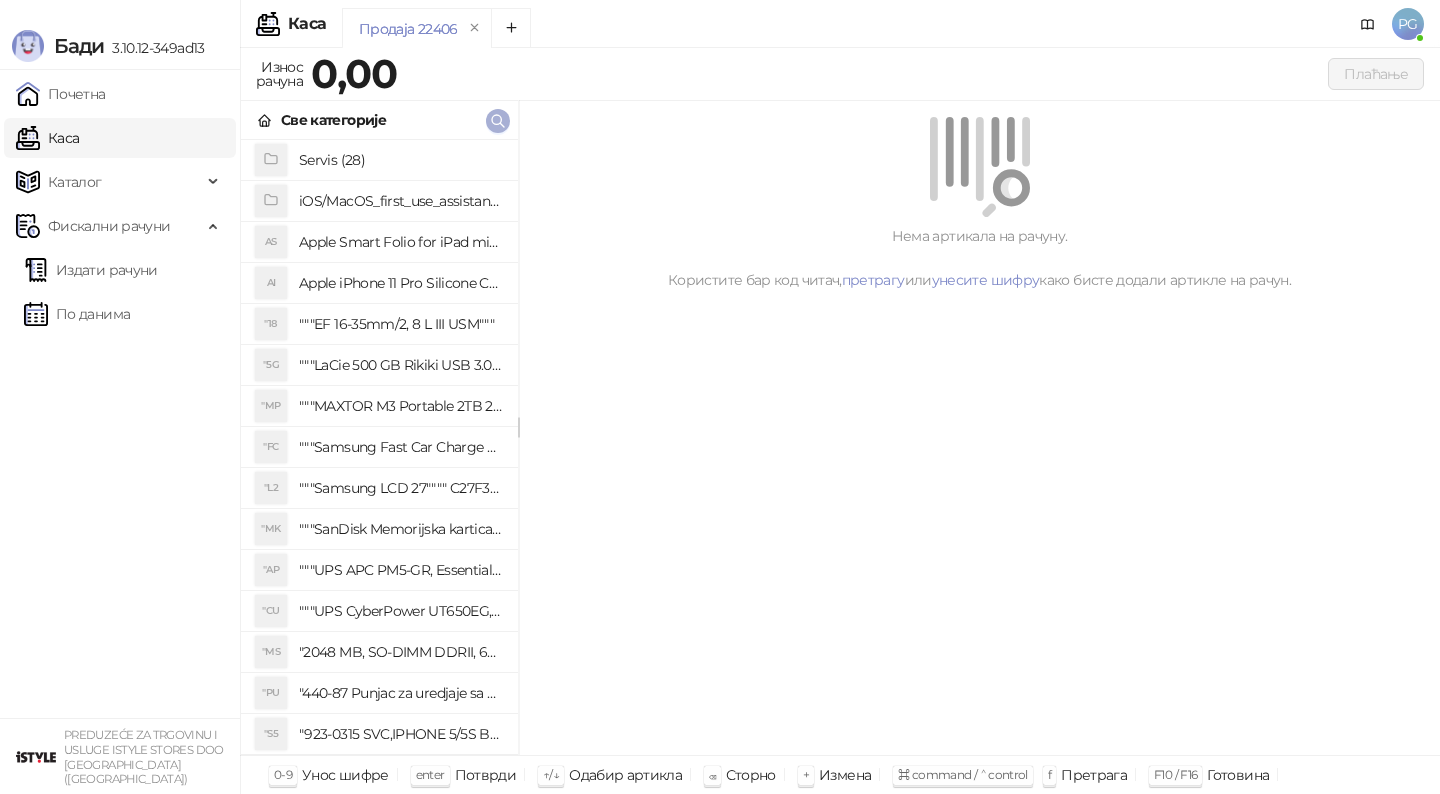 click at bounding box center (498, 121) 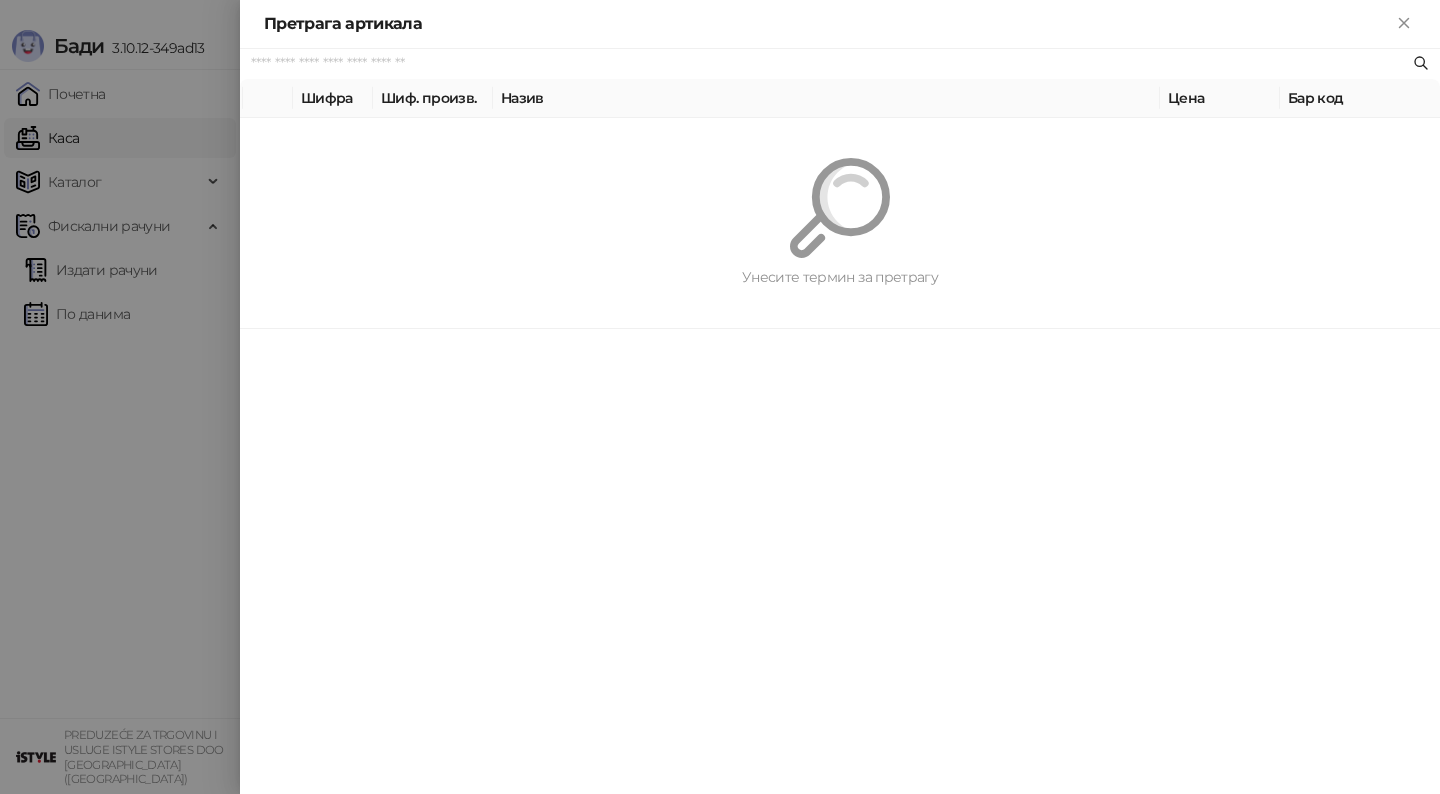 paste on "*********" 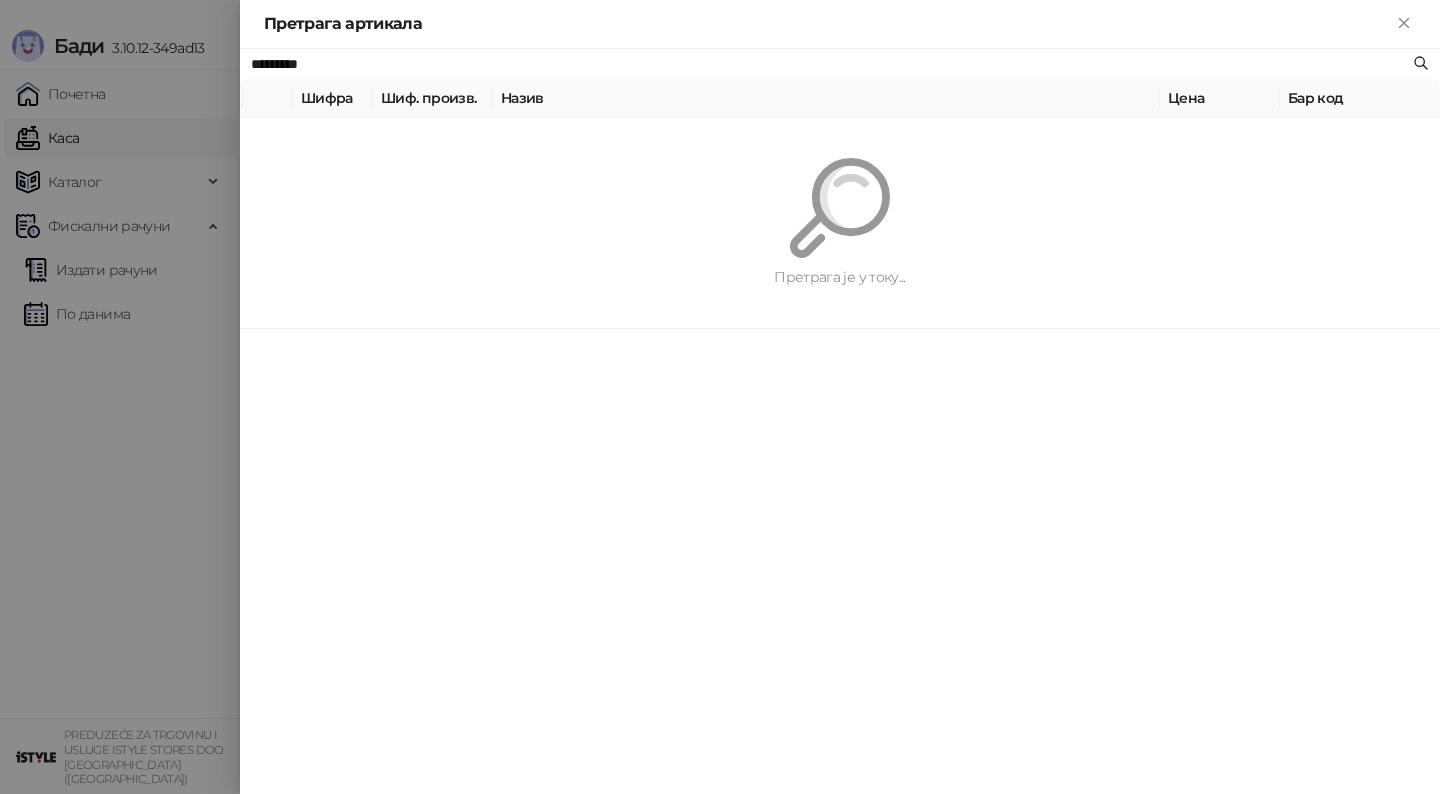 type on "*********" 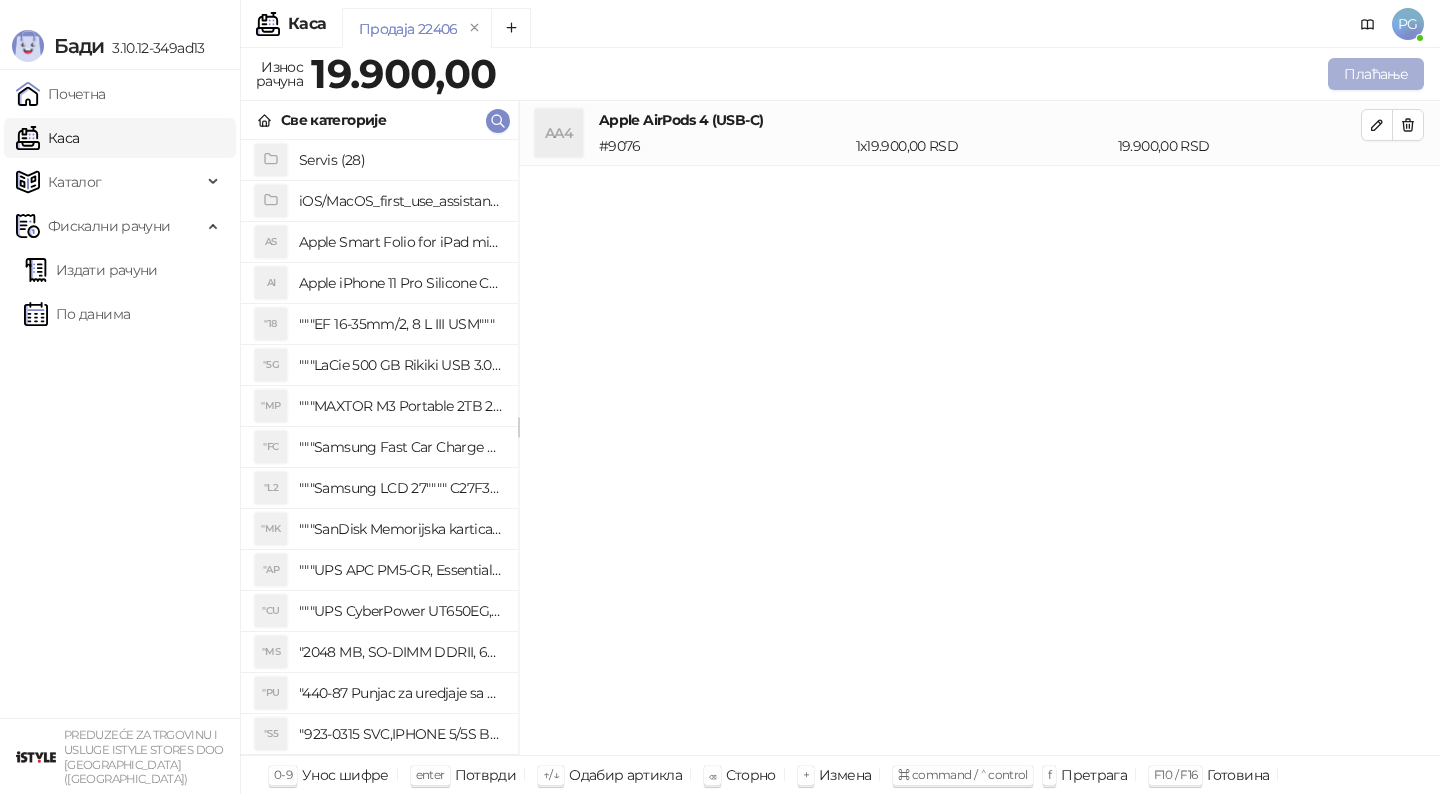 click on "Плаћање" at bounding box center (1376, 74) 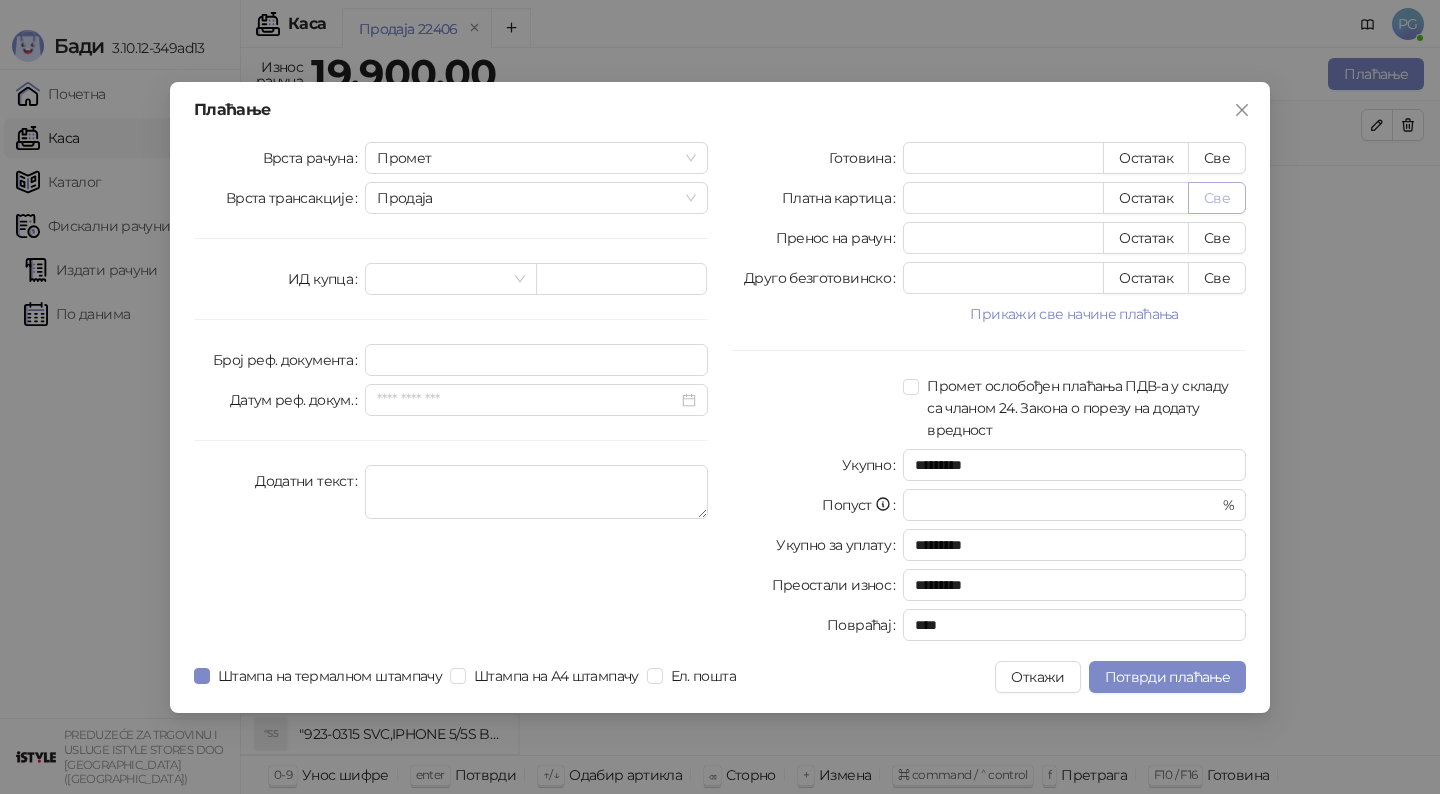 click on "Све" at bounding box center (1217, 198) 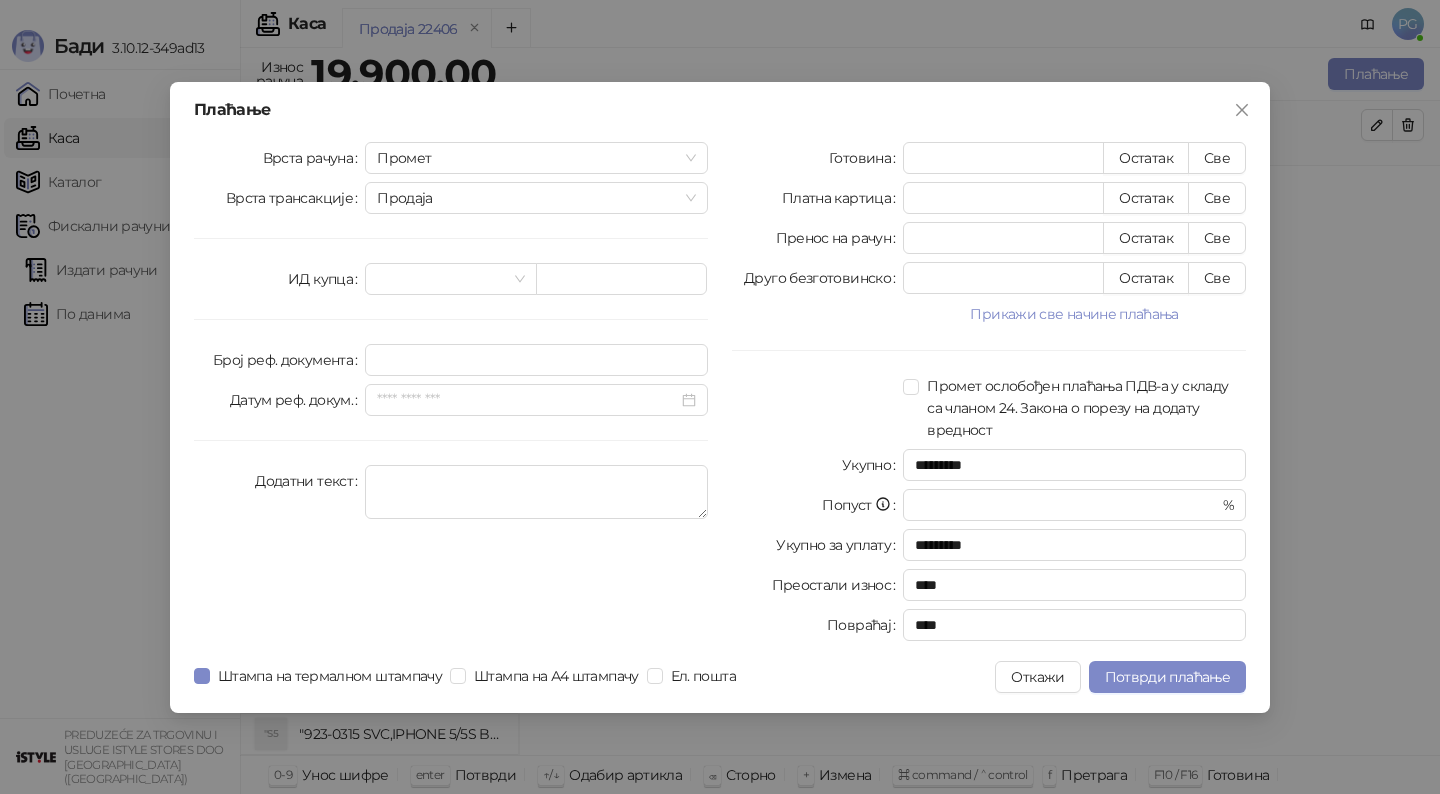 click on "Плаћање Врста рачуна Промет Врста трансакције Продаја ИД купца Број реф. документа Датум реф. докум. Додатни текст Готовина * Остатак Све Платна картица ***** Остатак Све Пренос на рачун * Остатак Све Друго безготовинско * Остатак Све Прикажи све начине плаћања Чек * Остатак Све Ваучер * Остатак Све Инстант плаћање * Остатак Све   Промет ослобођен плаћања ПДВ-а у складу са чланом 24. Закона о порезу на додату вредност Укупно ********* Попуст   * % Укупно за уплату ********* Преостали износ **** Повраћај **** Штампа на термалном штампачу Штампа на А4 штампачу Ел. пошта Откажи" at bounding box center (720, 397) 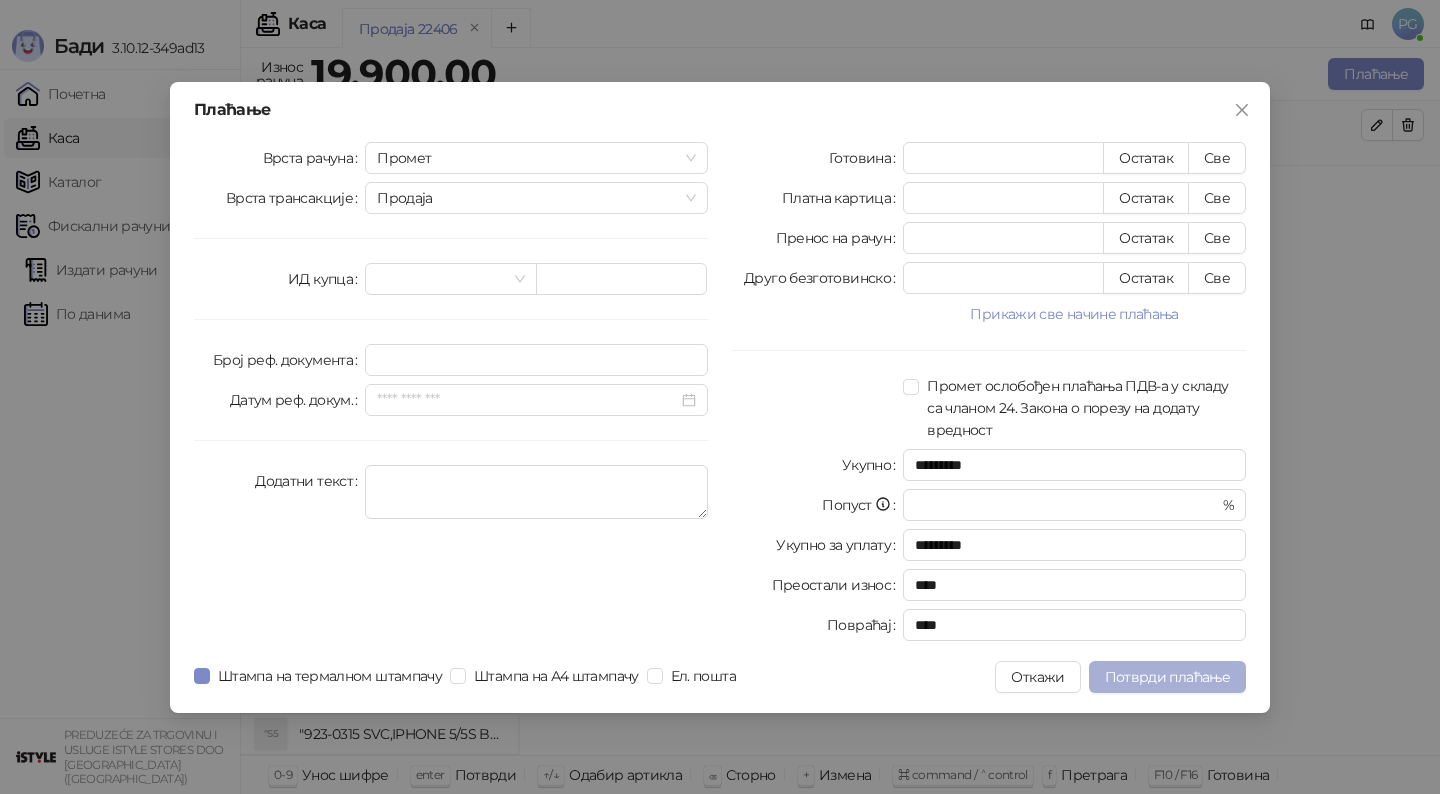 click on "Потврди плаћање" at bounding box center (1167, 677) 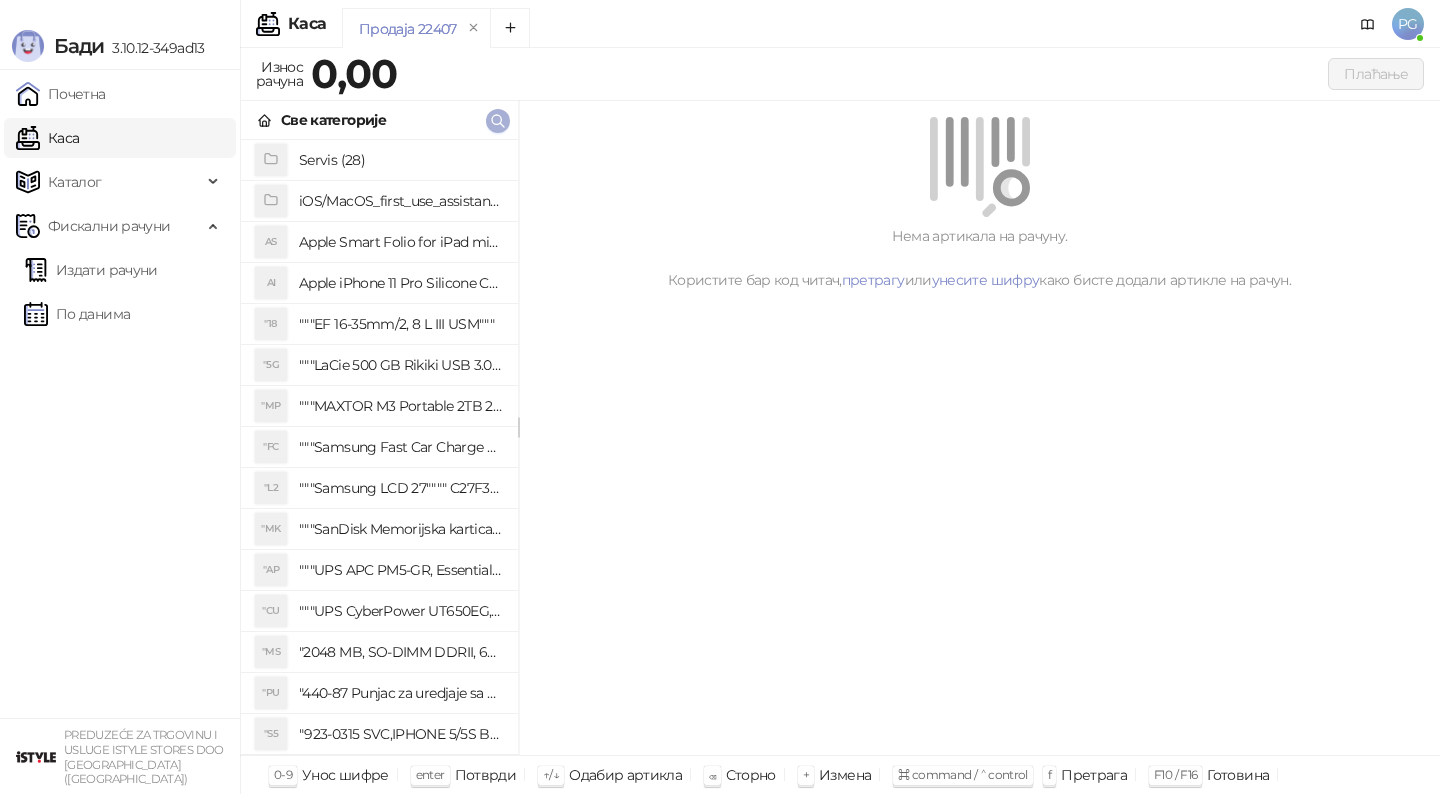 click 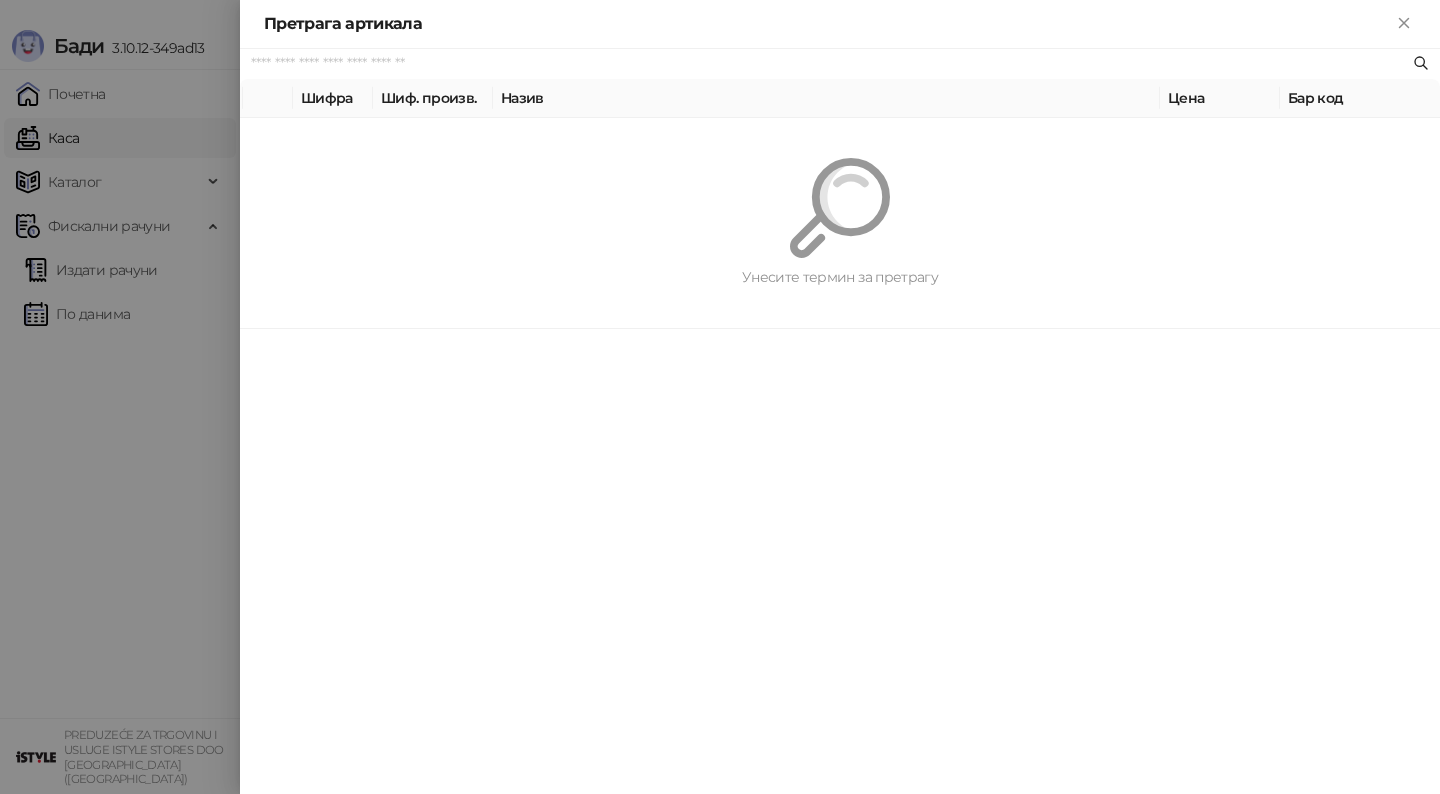 paste on "*********" 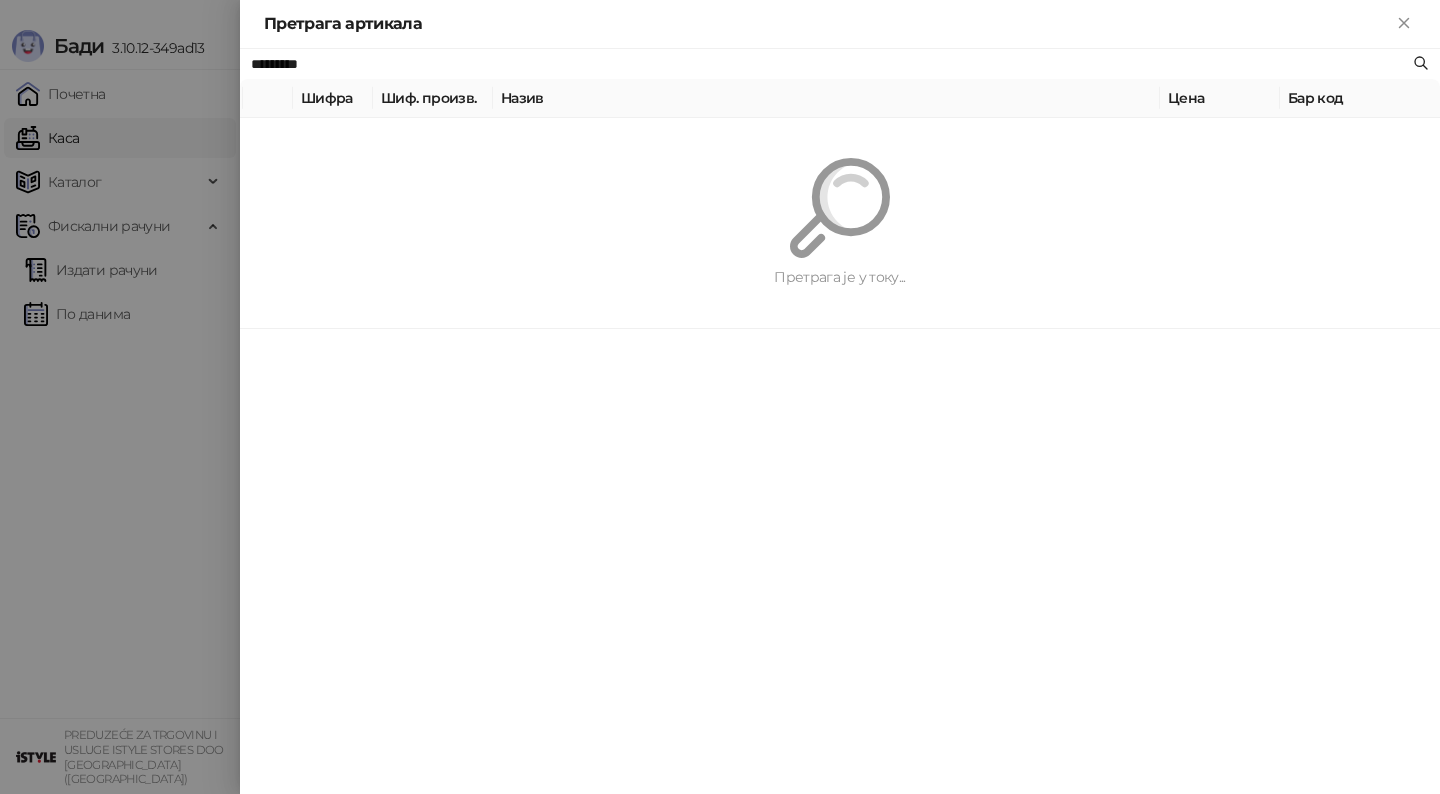 type on "*********" 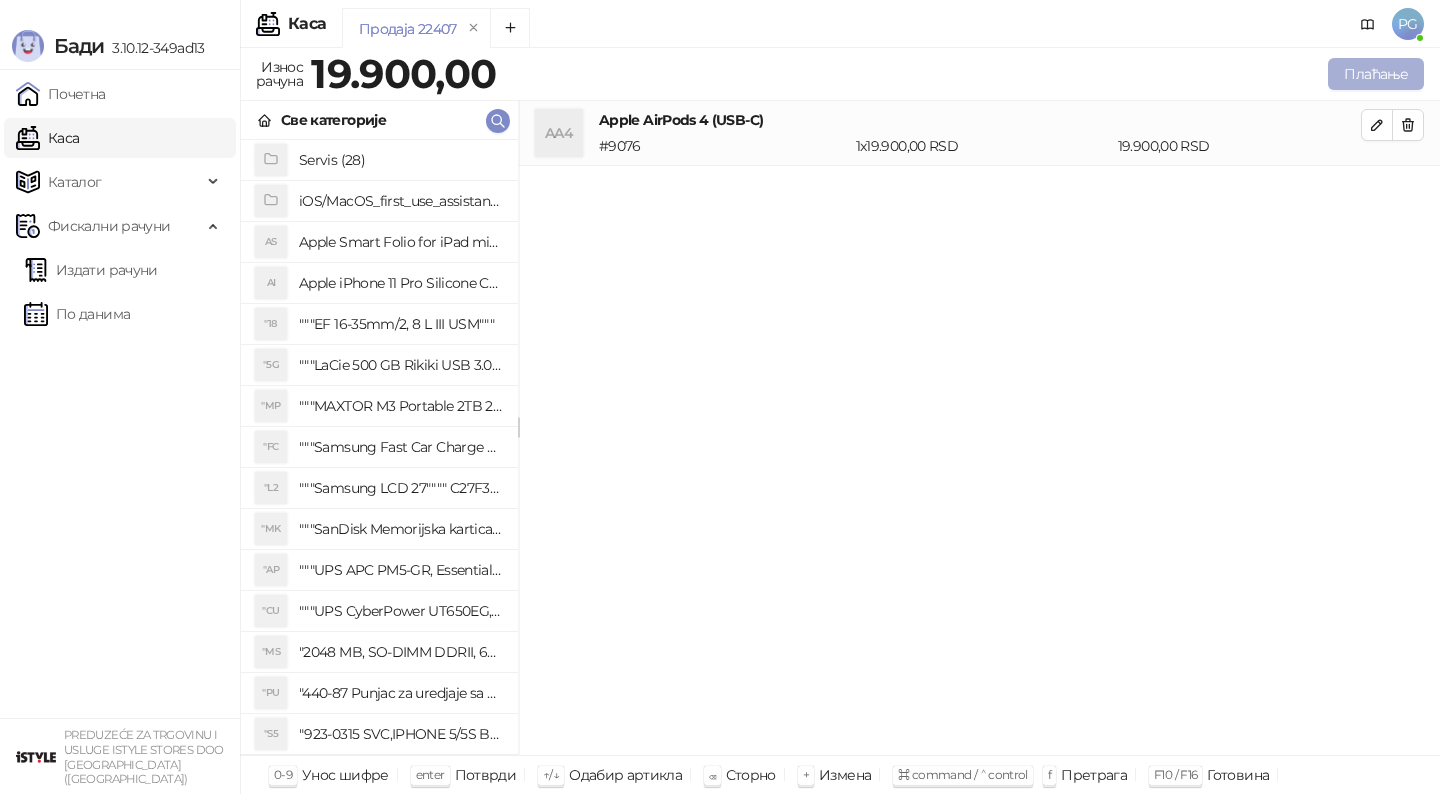 click on "Плаћање" at bounding box center [1376, 74] 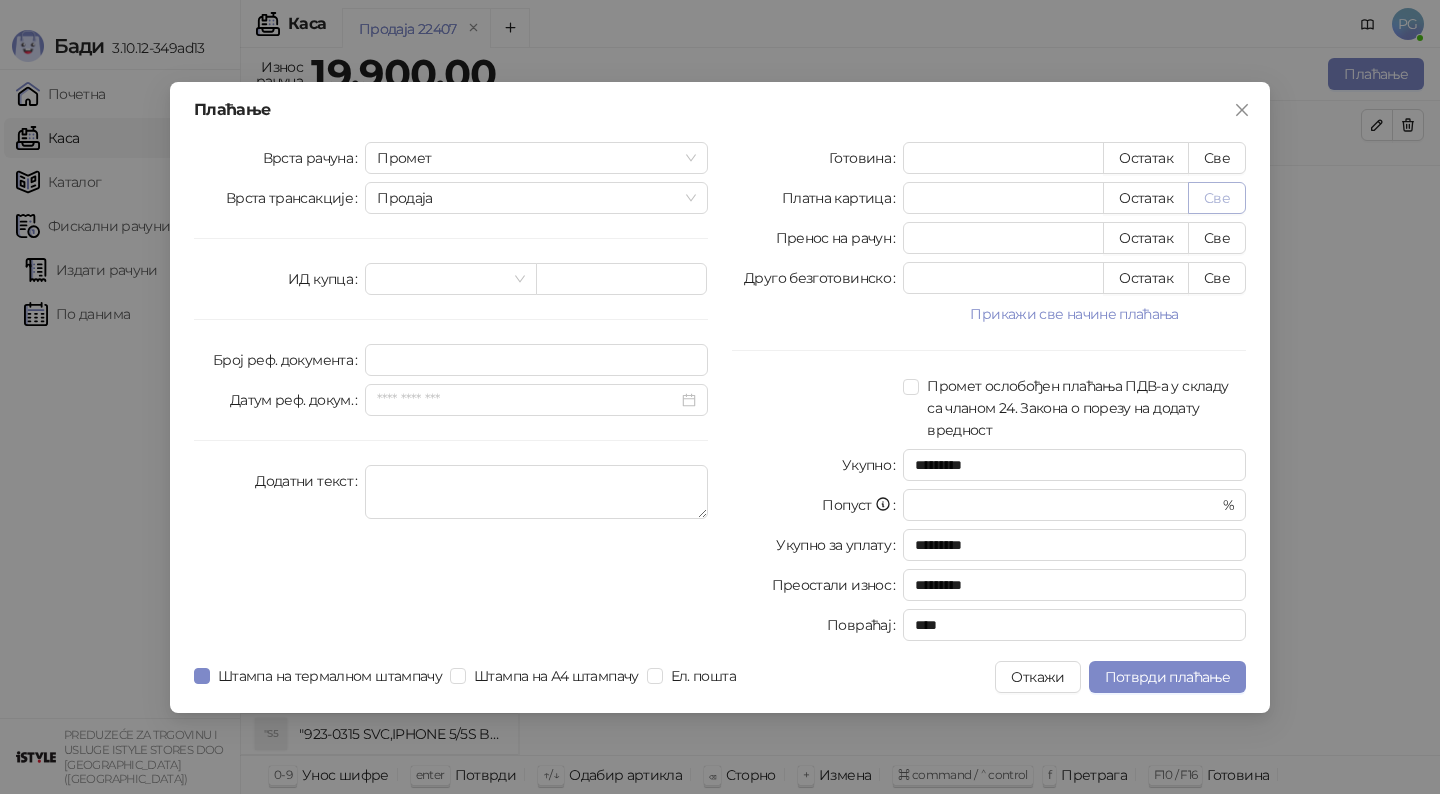 click on "Све" at bounding box center (1217, 198) 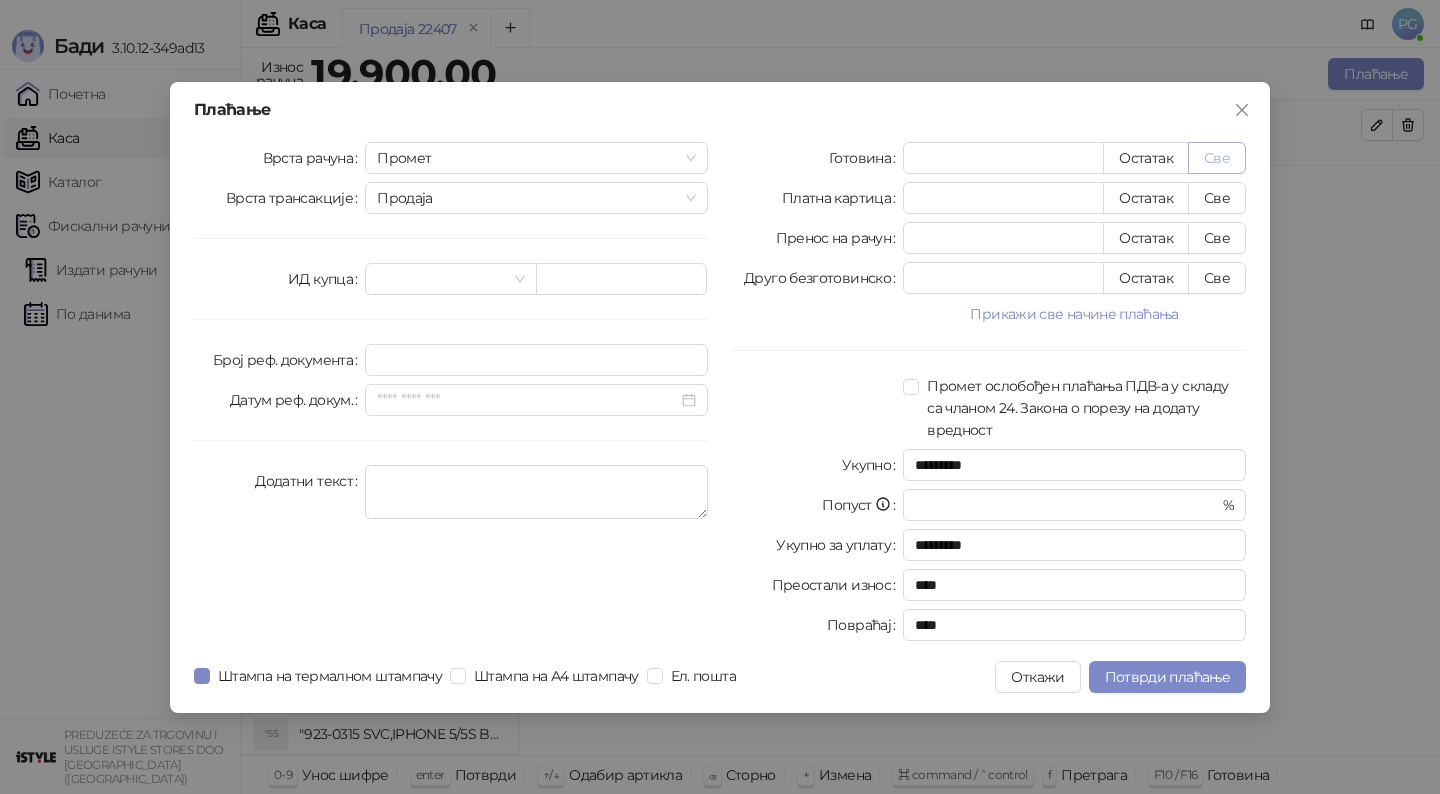 click on "Све" at bounding box center (1217, 158) 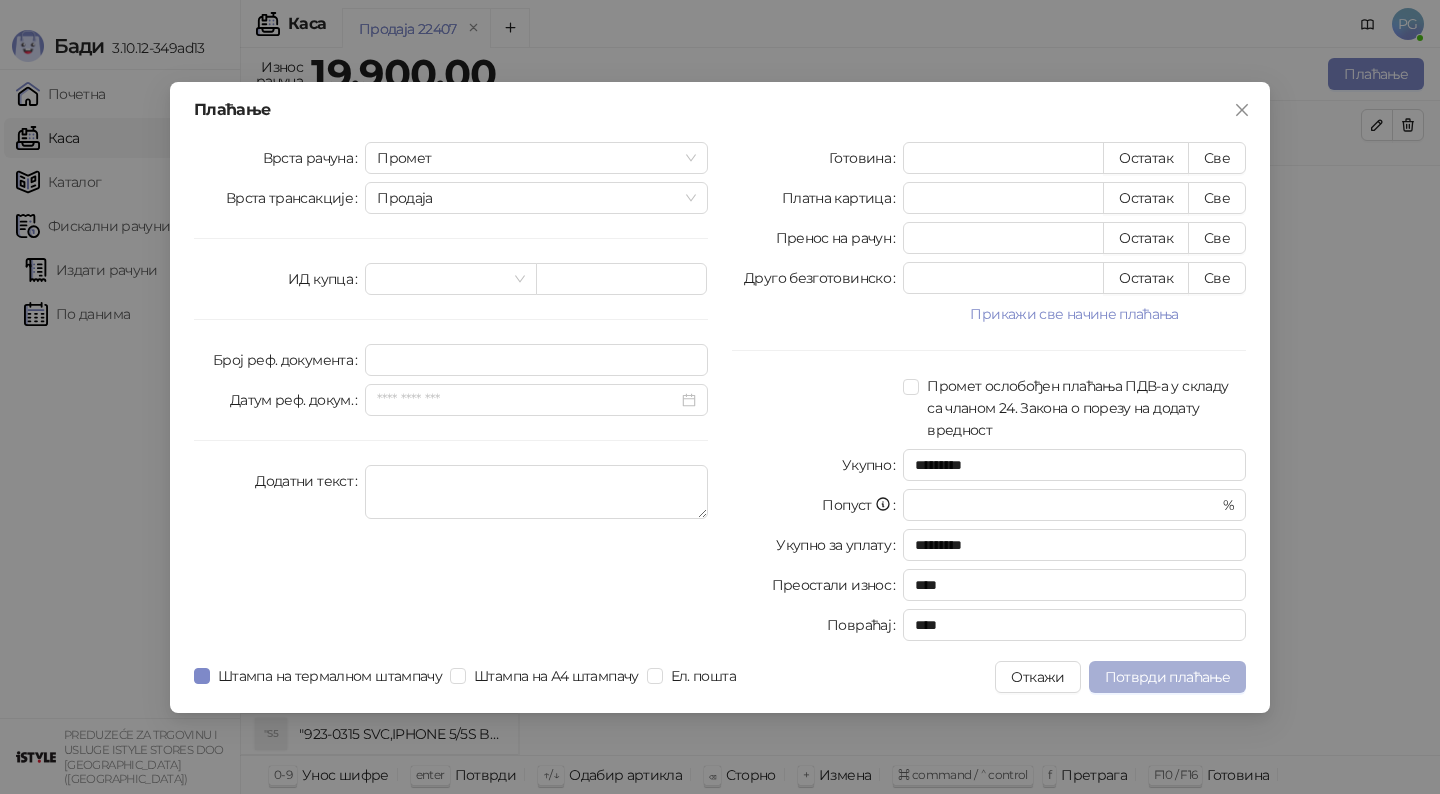 click on "Потврди плаћање" at bounding box center (1167, 677) 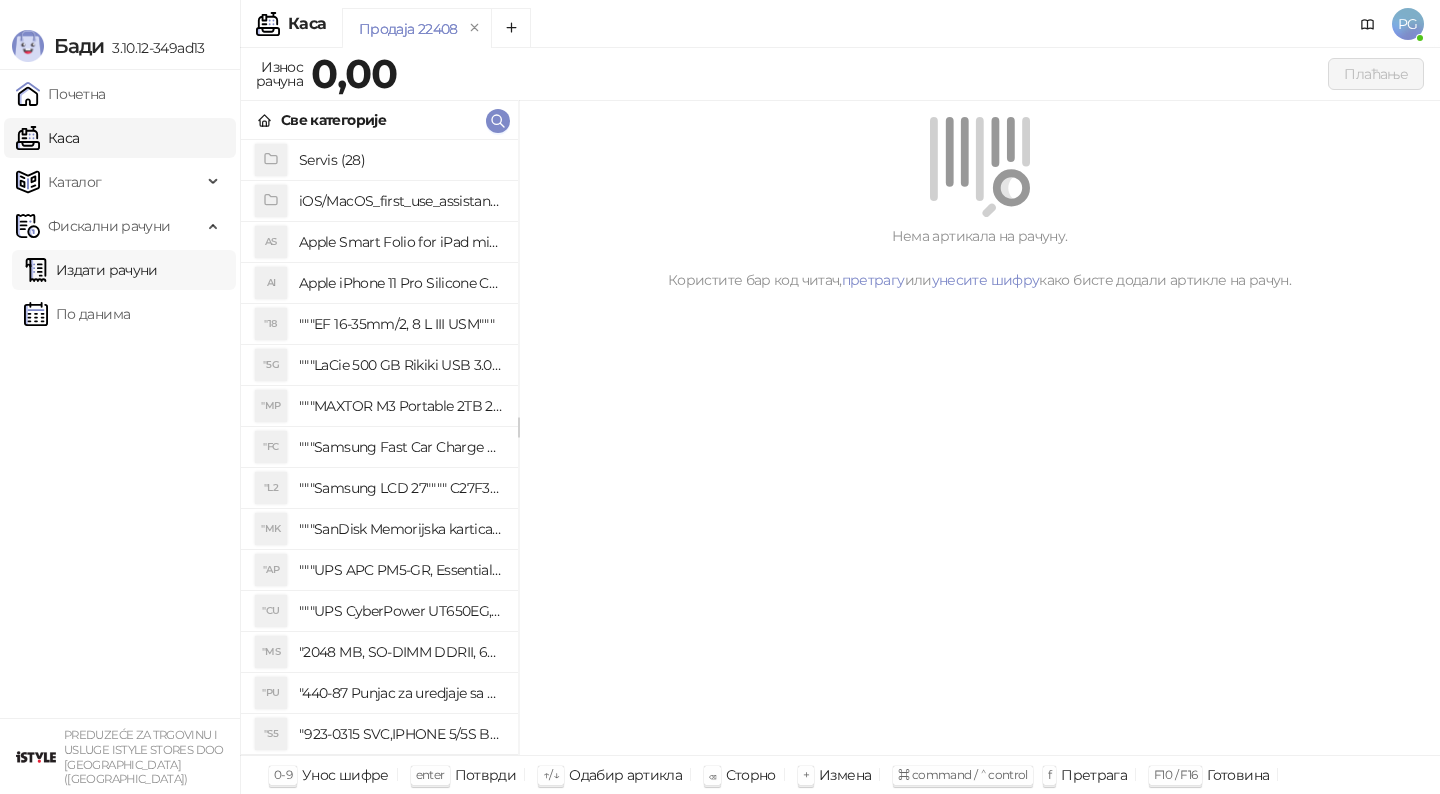 click on "Издати рачуни" at bounding box center (91, 270) 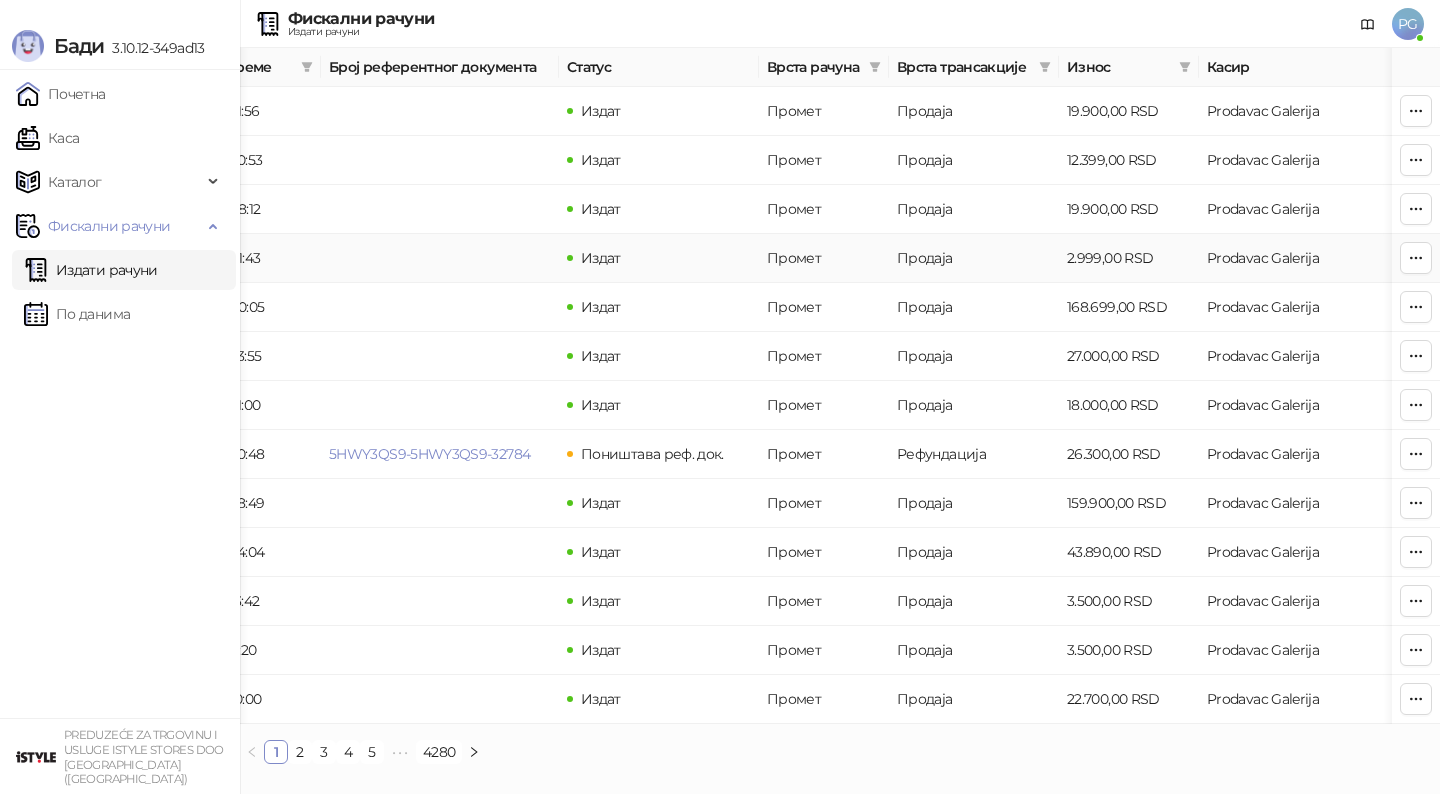 scroll, scrollTop: 0, scrollLeft: 0, axis: both 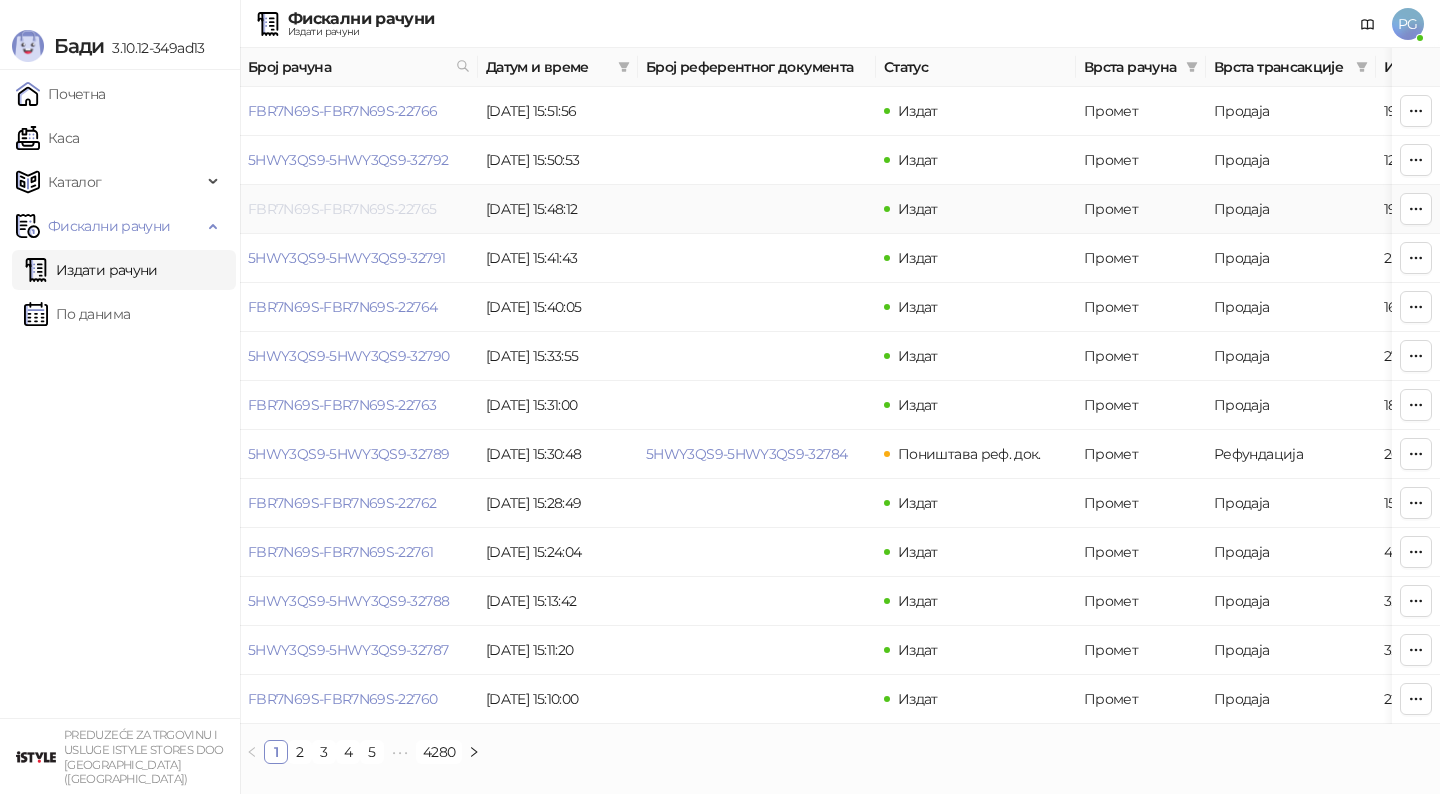click on "FBR7N69S-FBR7N69S-22765" at bounding box center [359, 209] 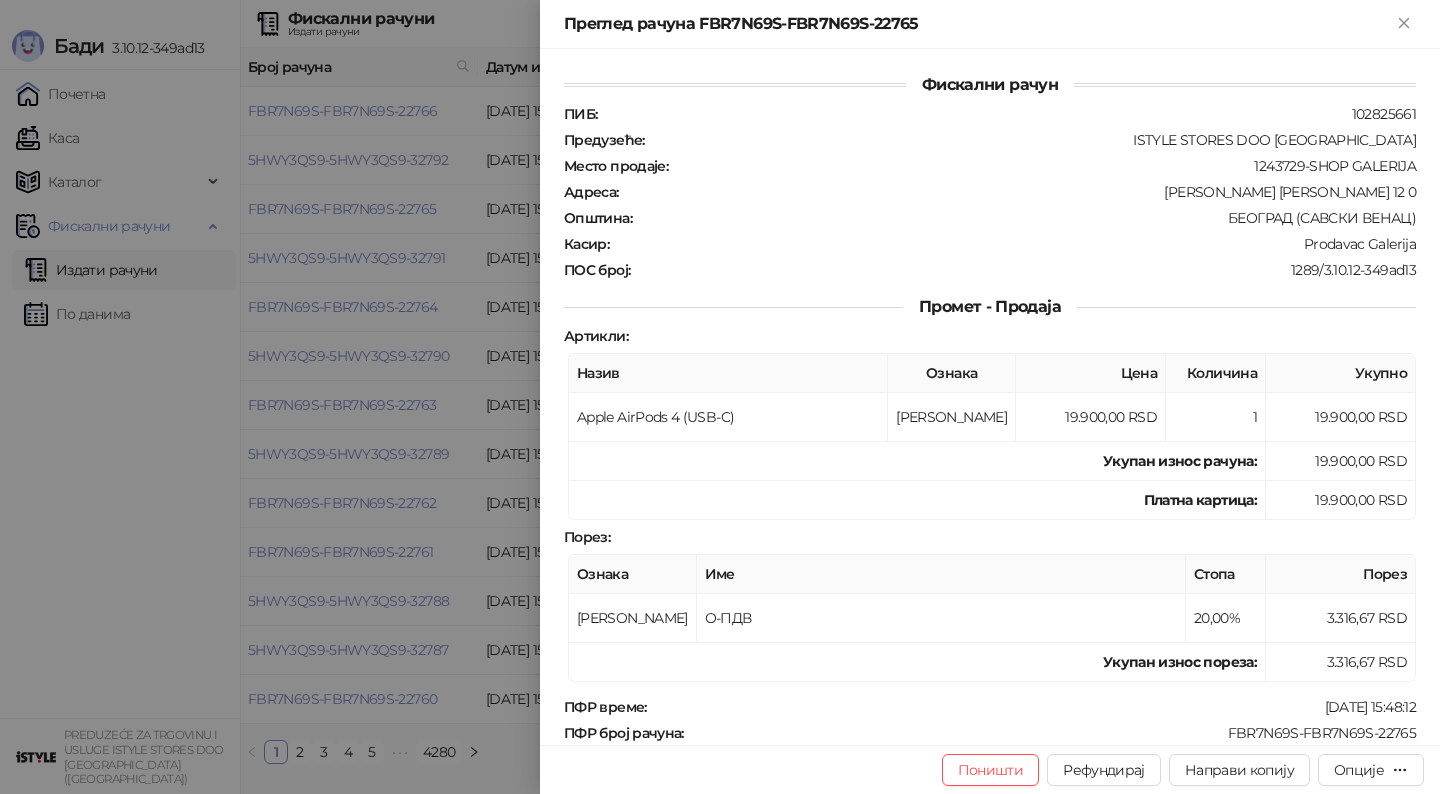 click at bounding box center (720, 397) 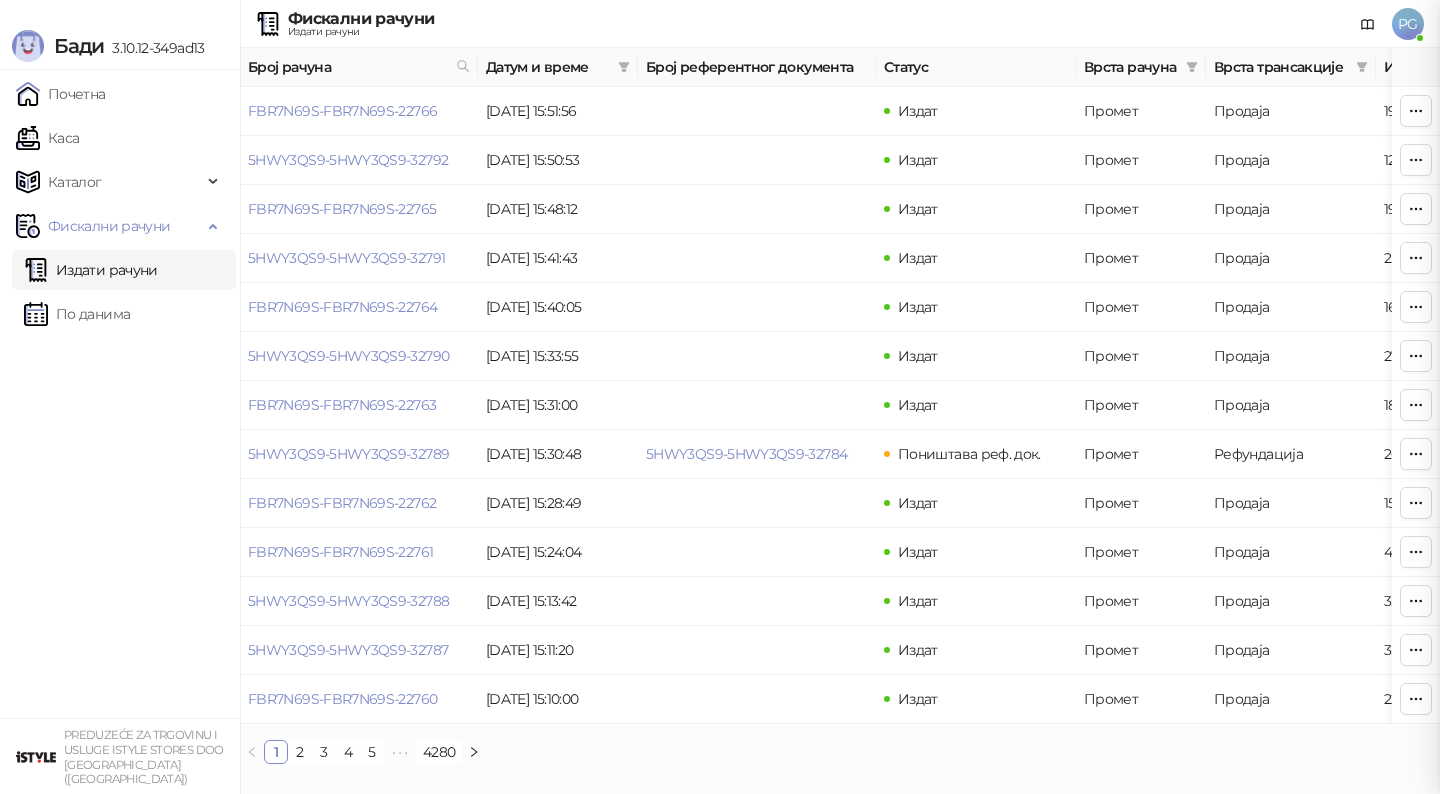 click at bounding box center [720, 397] 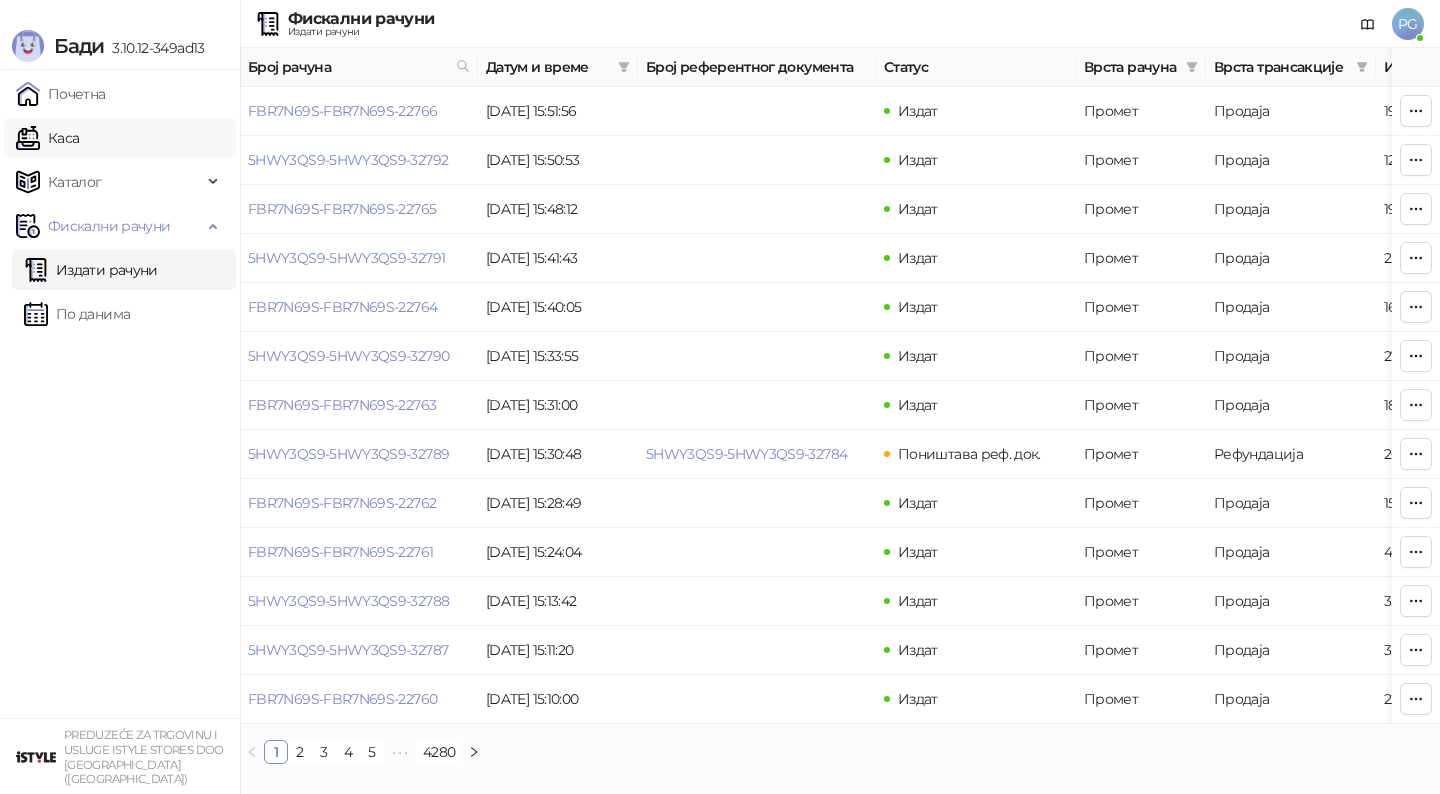 click on "Каса" at bounding box center [47, 138] 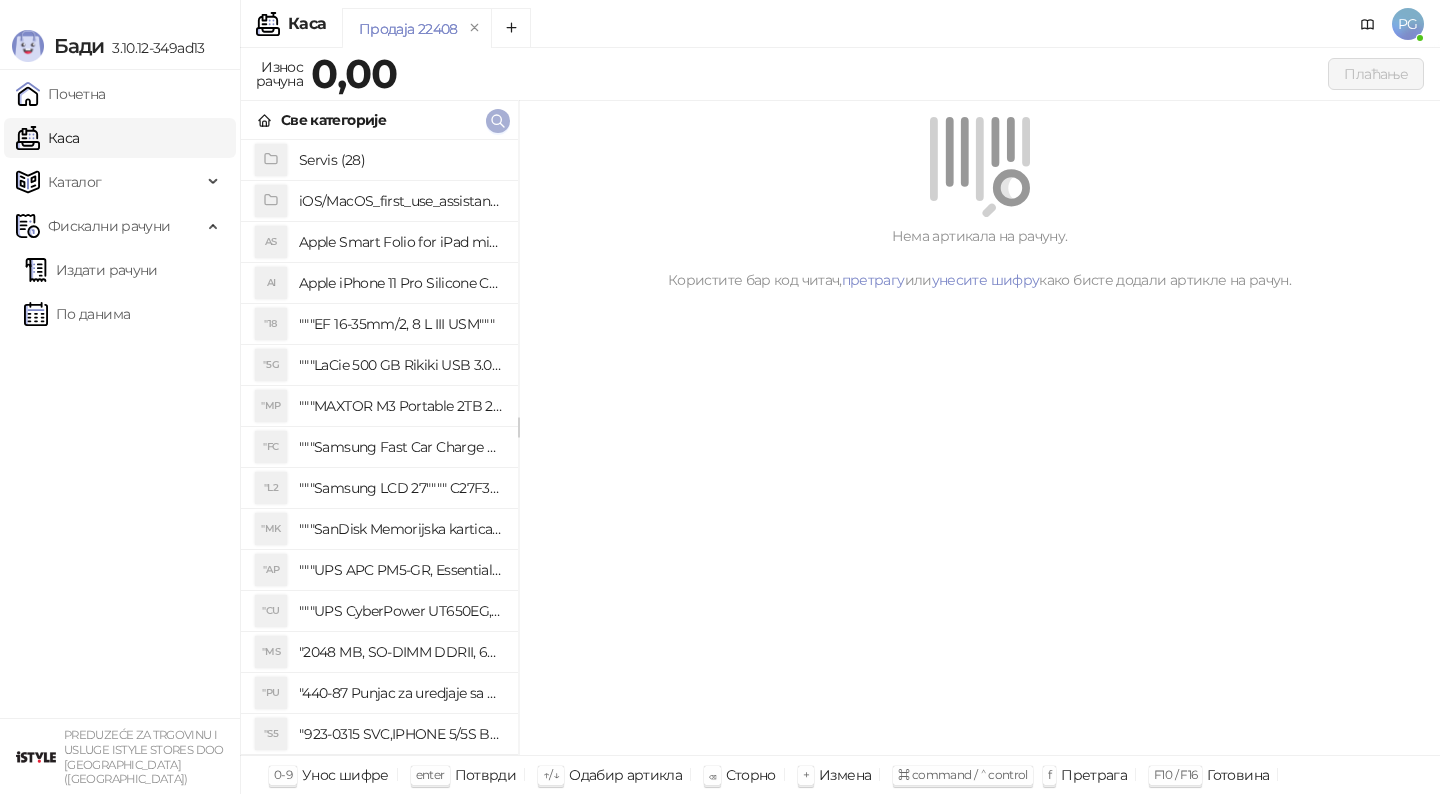 click at bounding box center (498, 120) 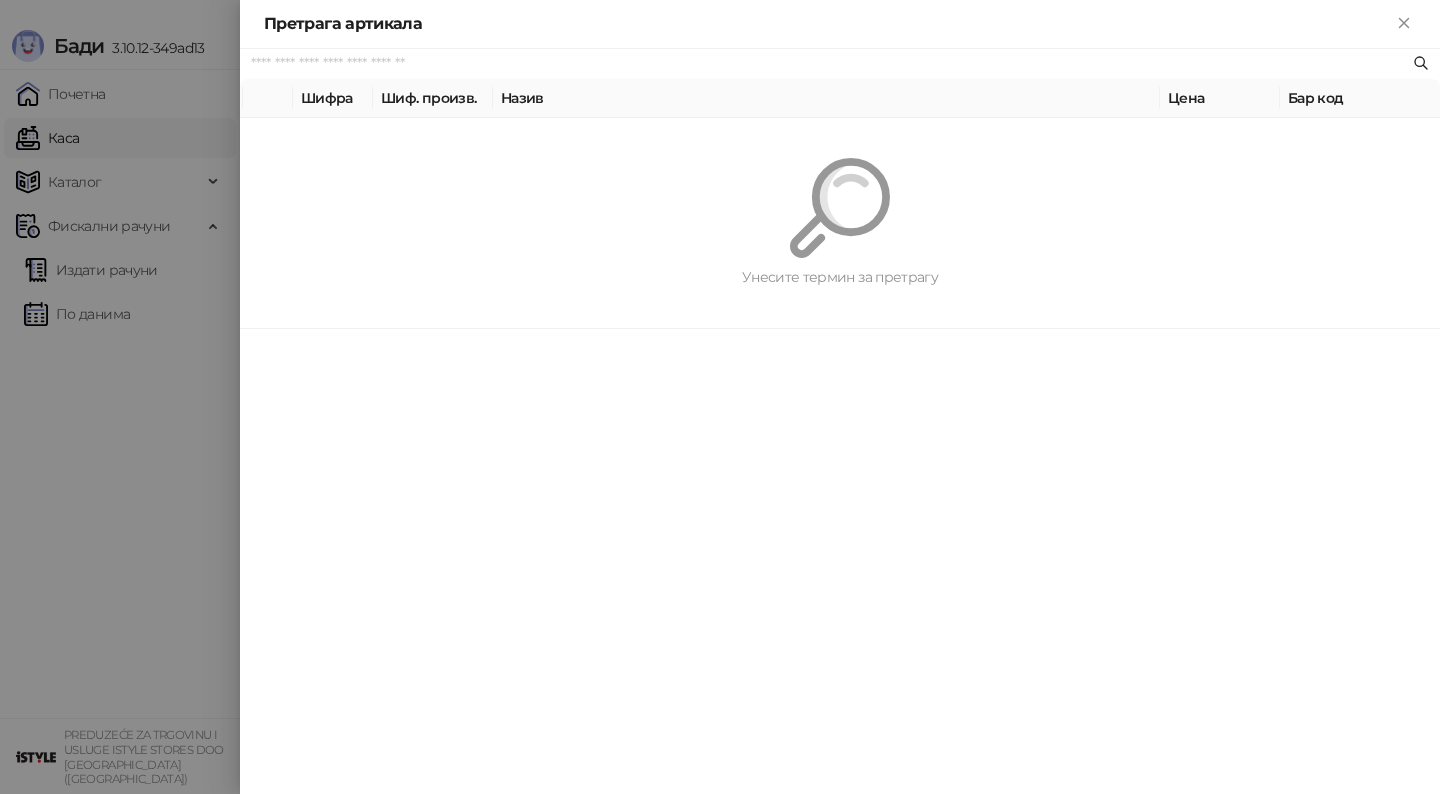 paste on "********" 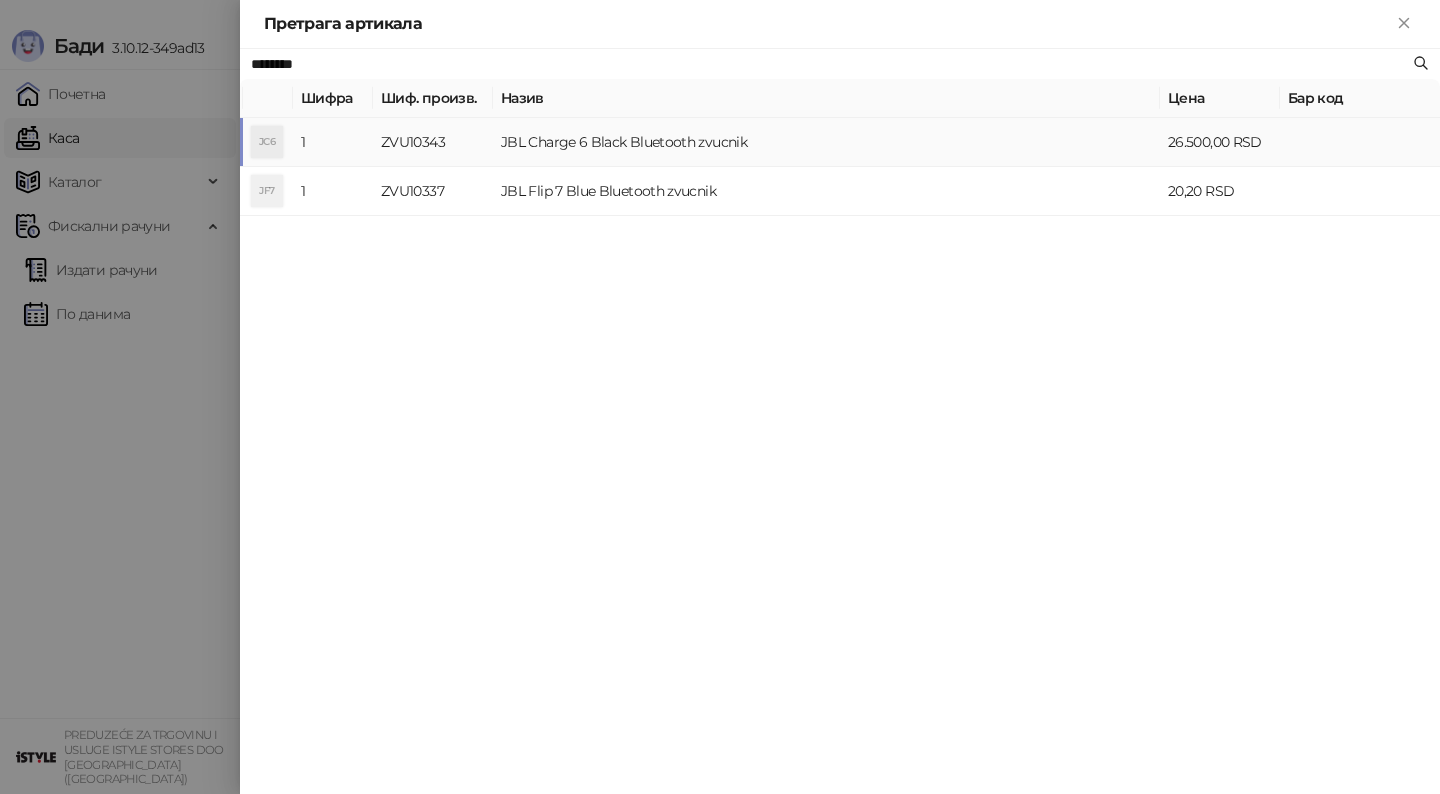 type on "********" 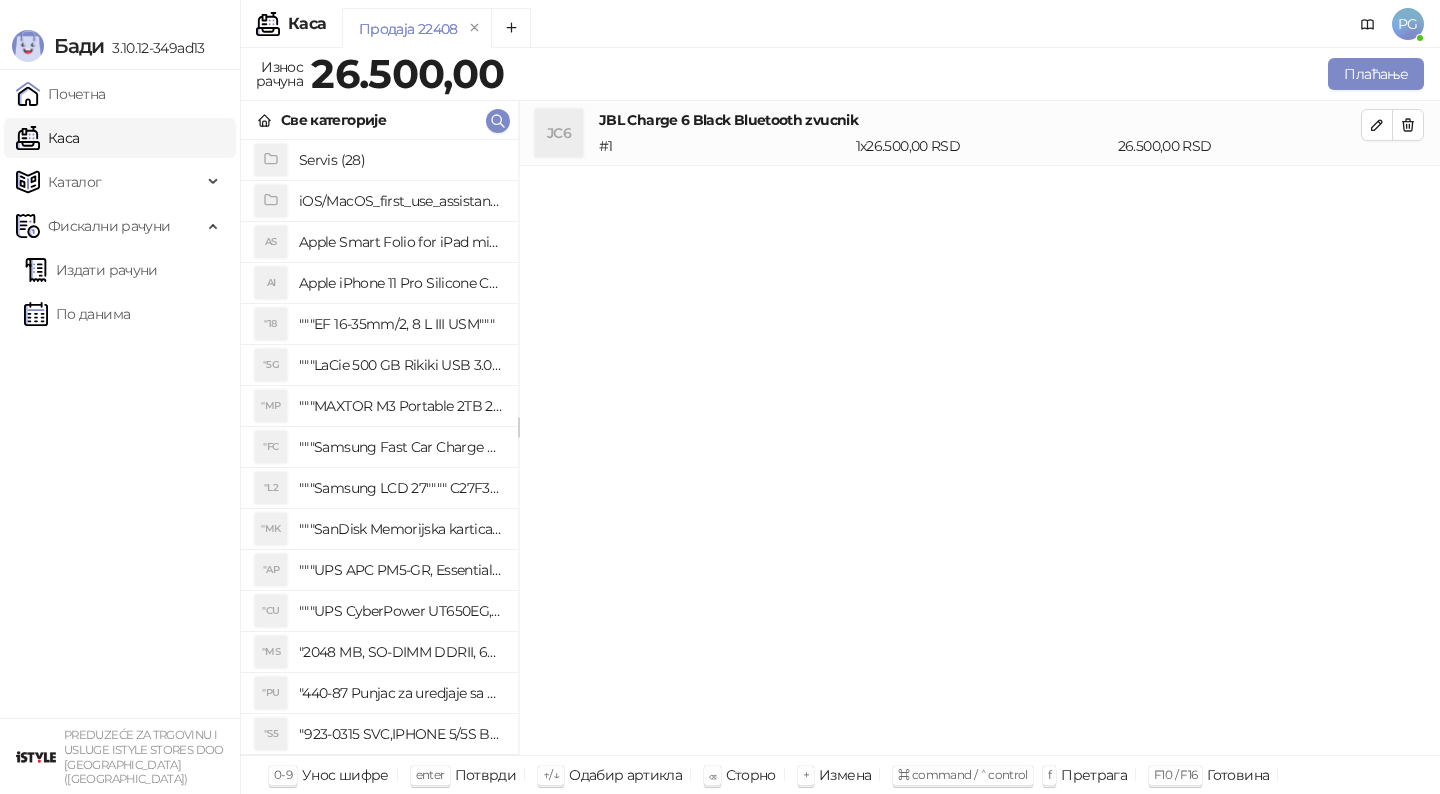 click on "Плаћање" at bounding box center [968, 74] 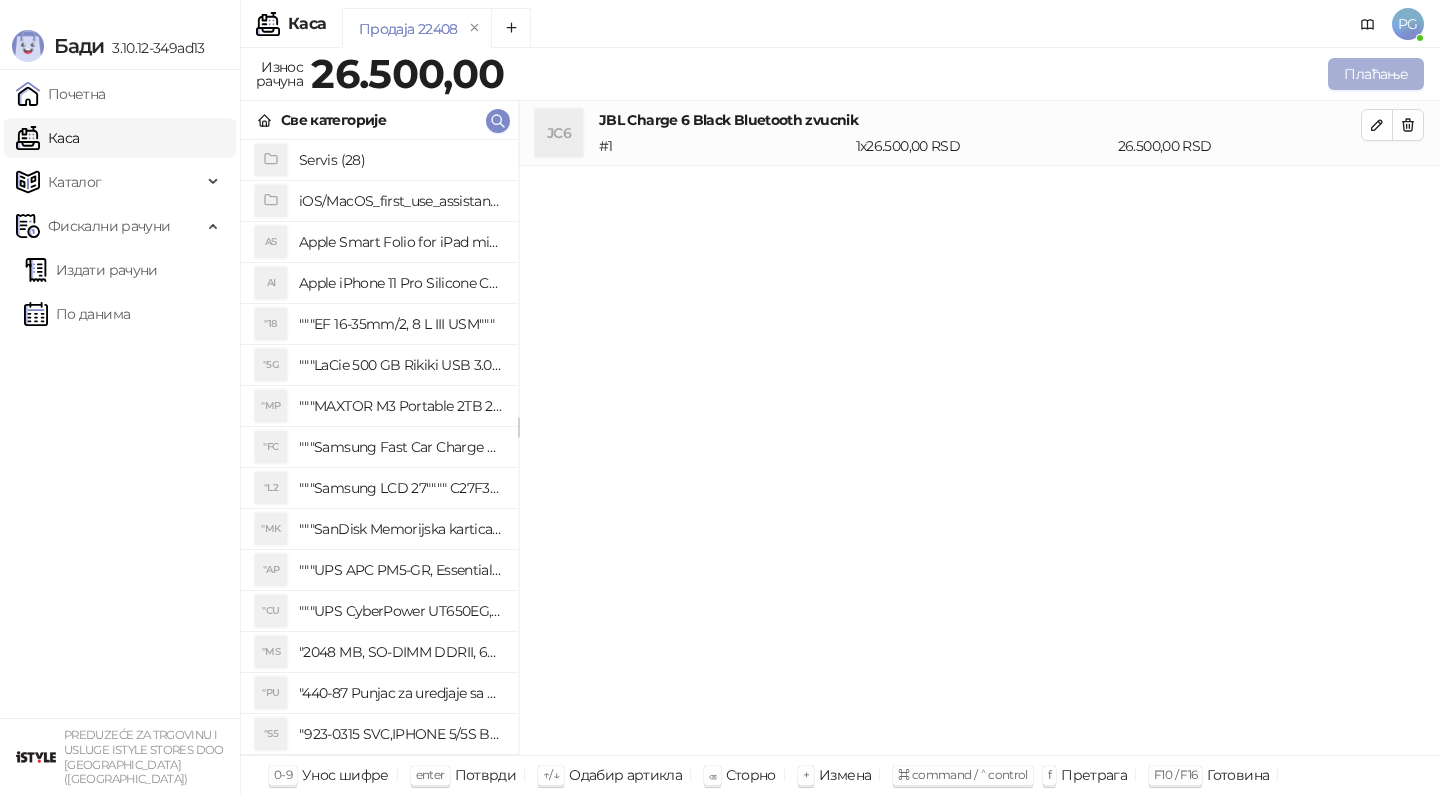 click on "Плаћање" at bounding box center (1376, 74) 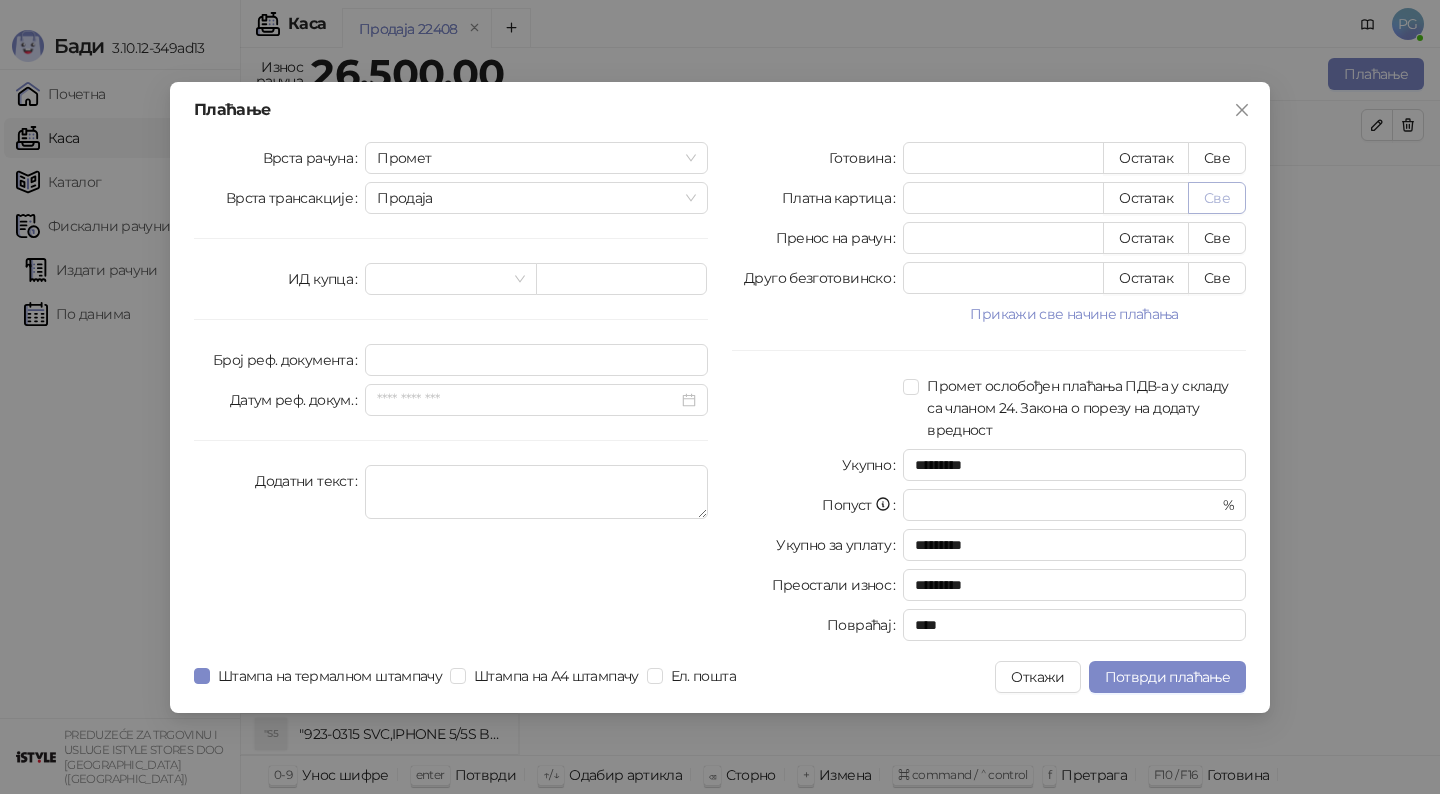 click on "Све" at bounding box center (1217, 198) 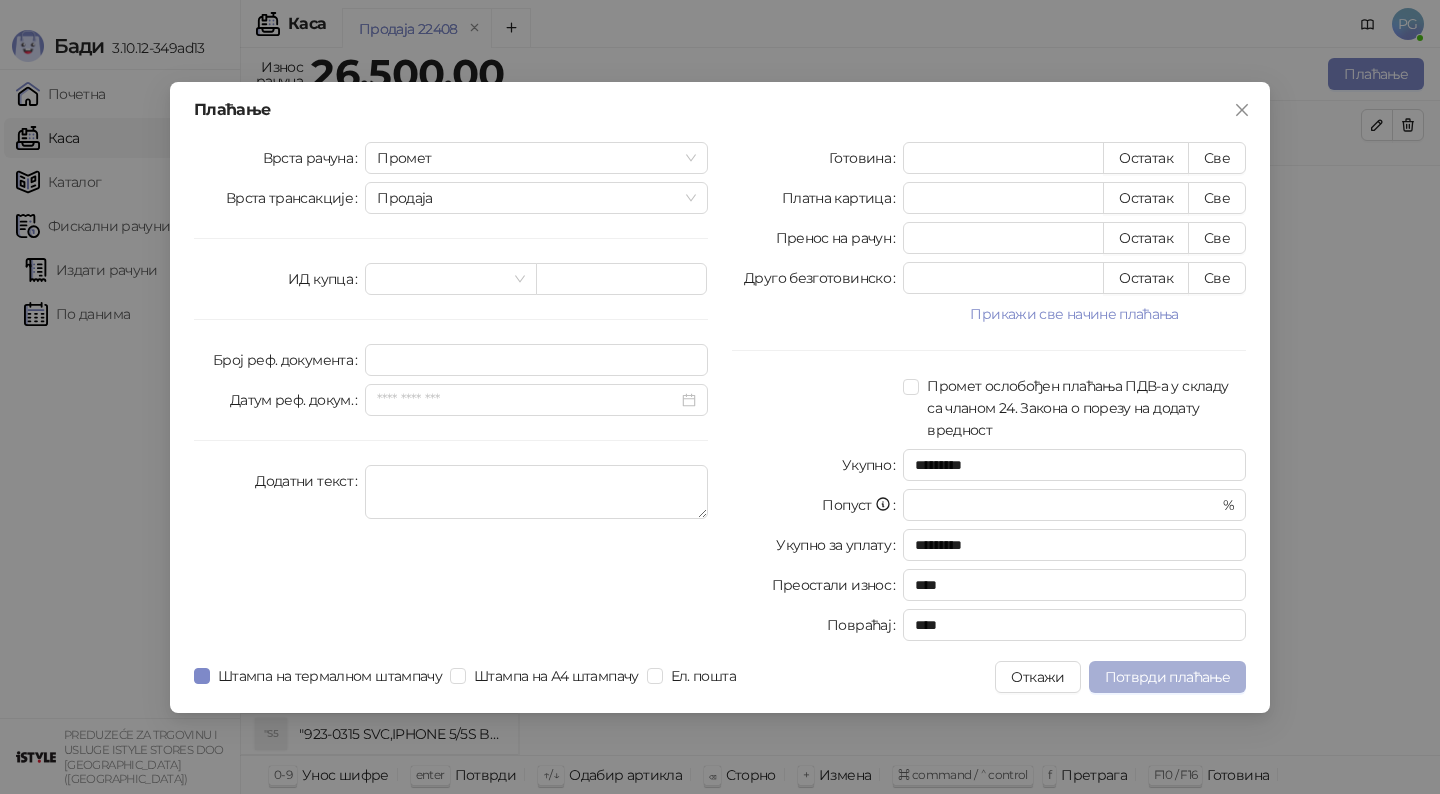 click on "Потврди плаћање" at bounding box center (1167, 677) 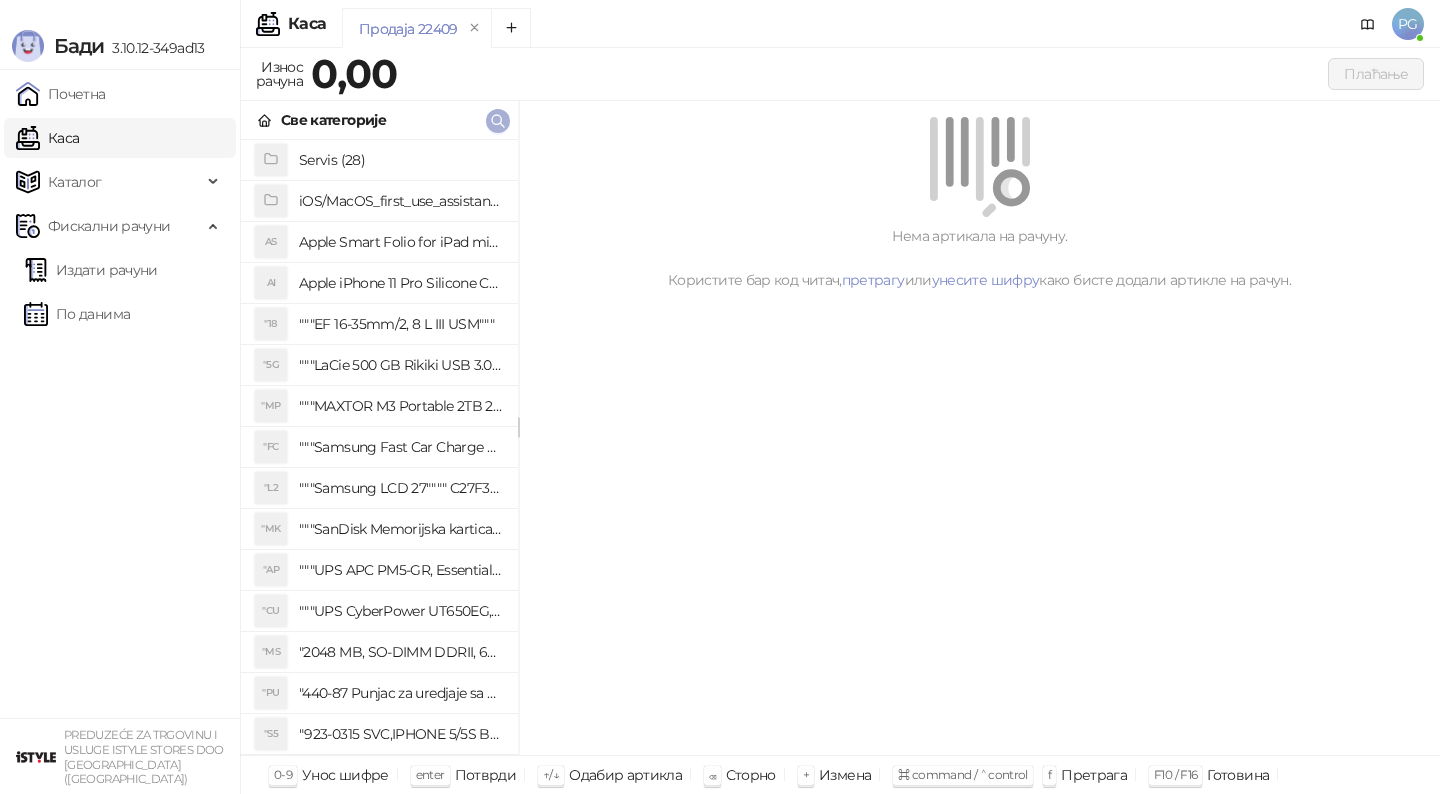 click 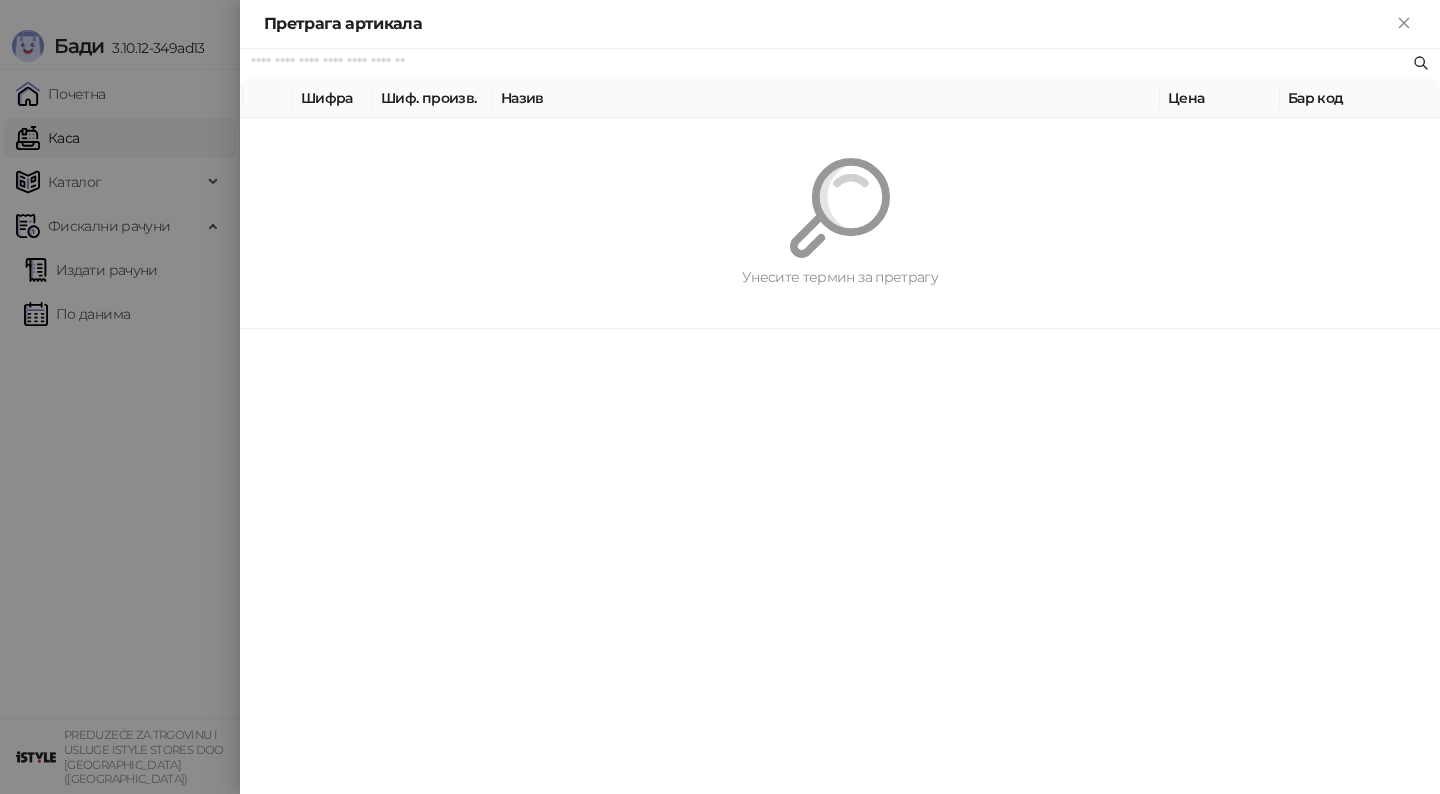 paste on "********" 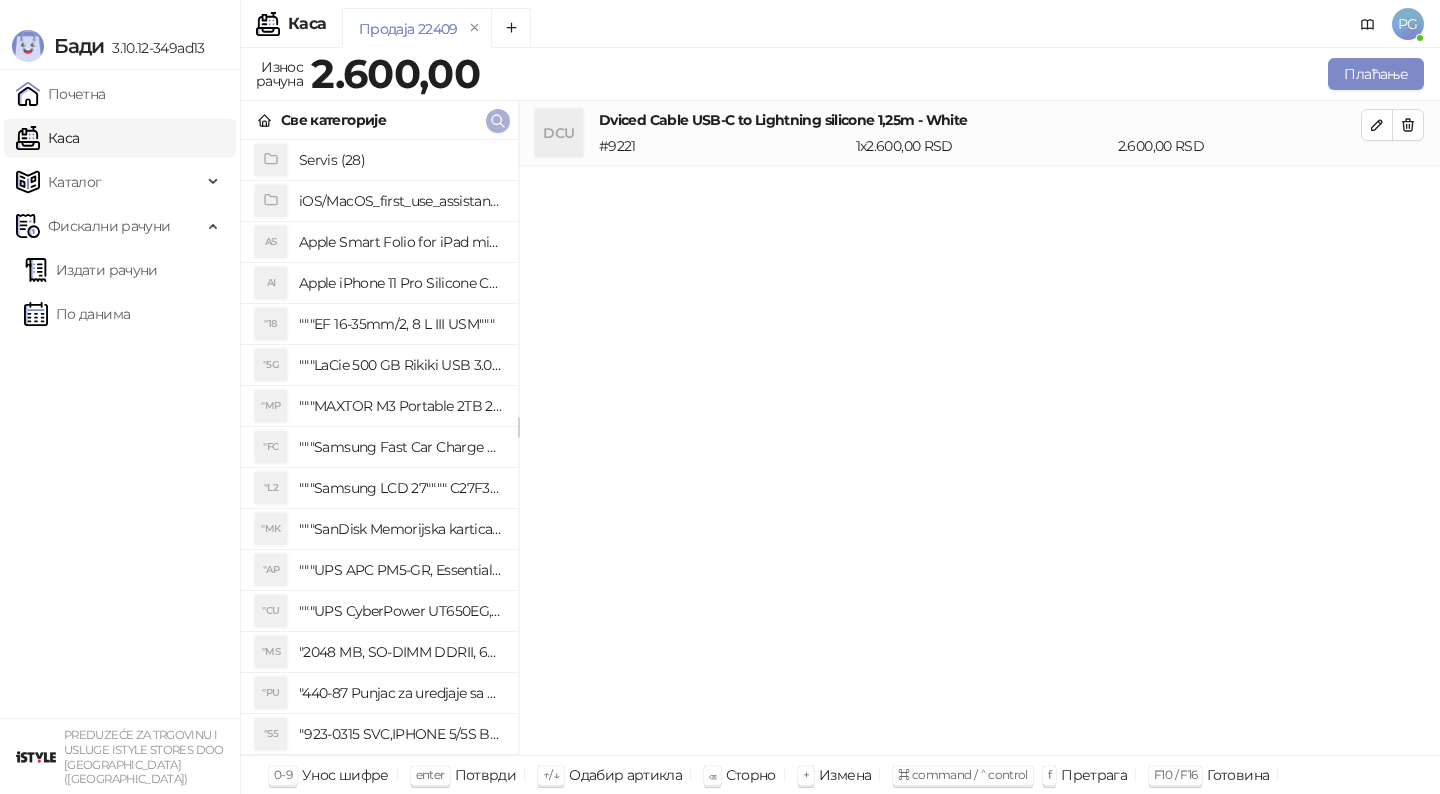 click 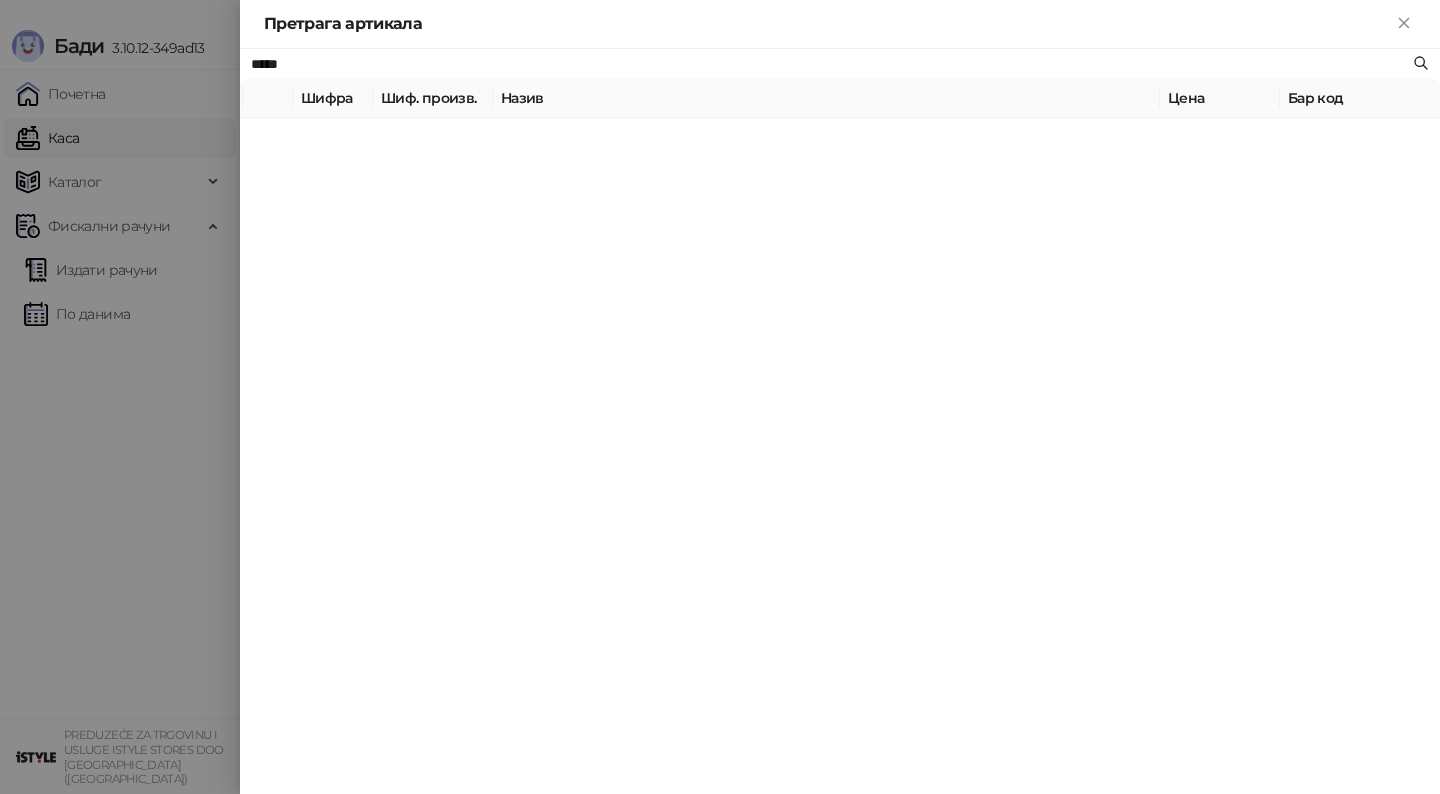 type on "*****" 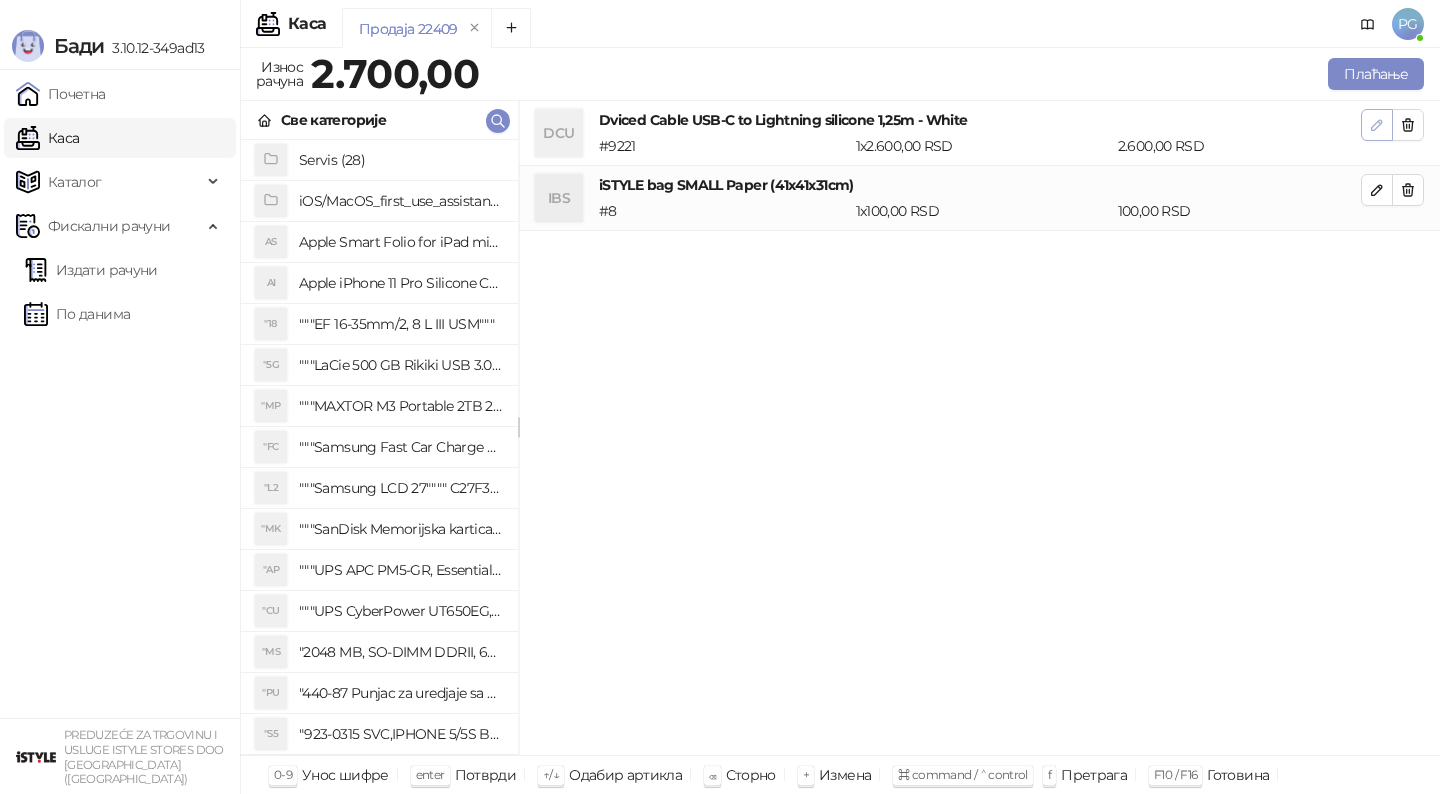 click at bounding box center (1377, 125) 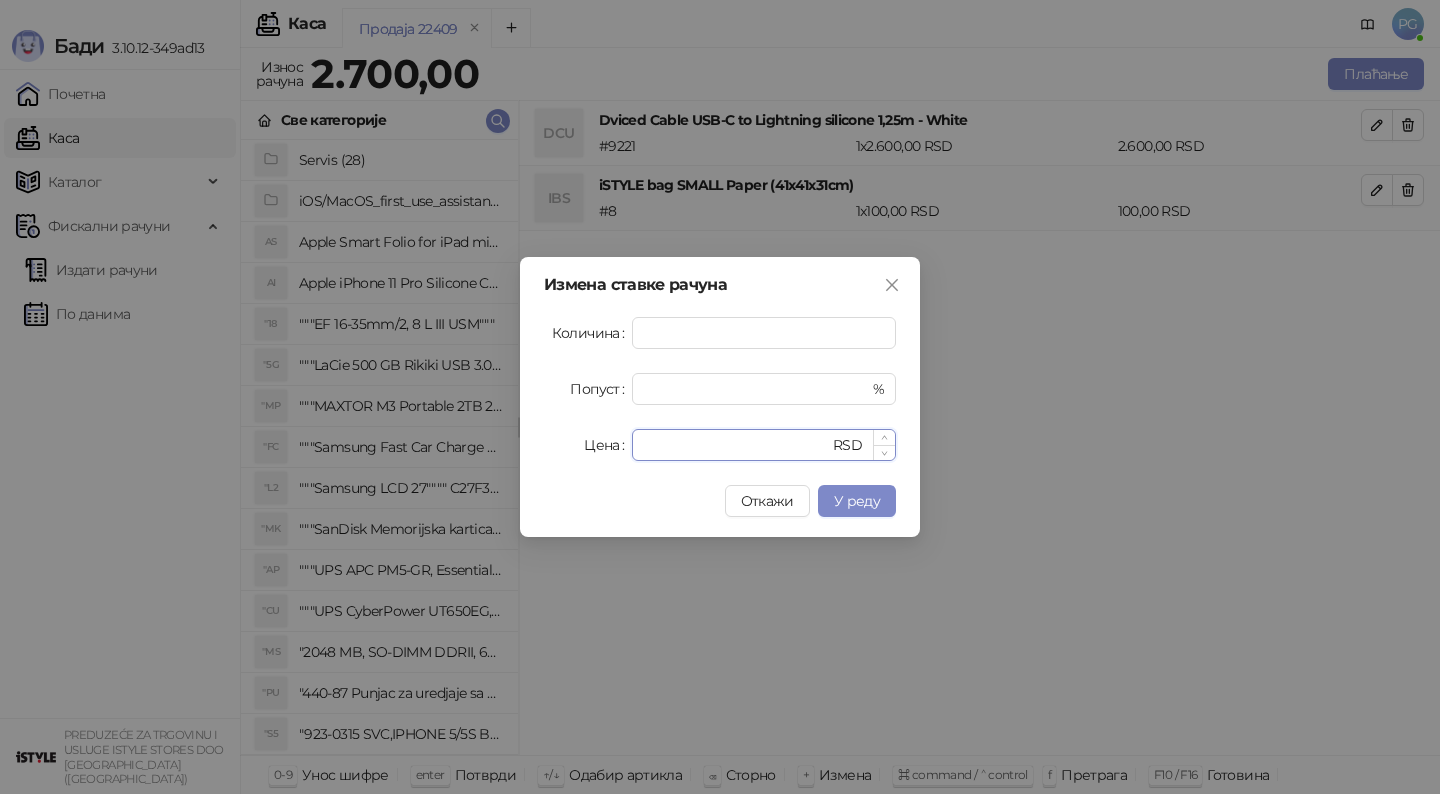 click on "****" at bounding box center [736, 445] 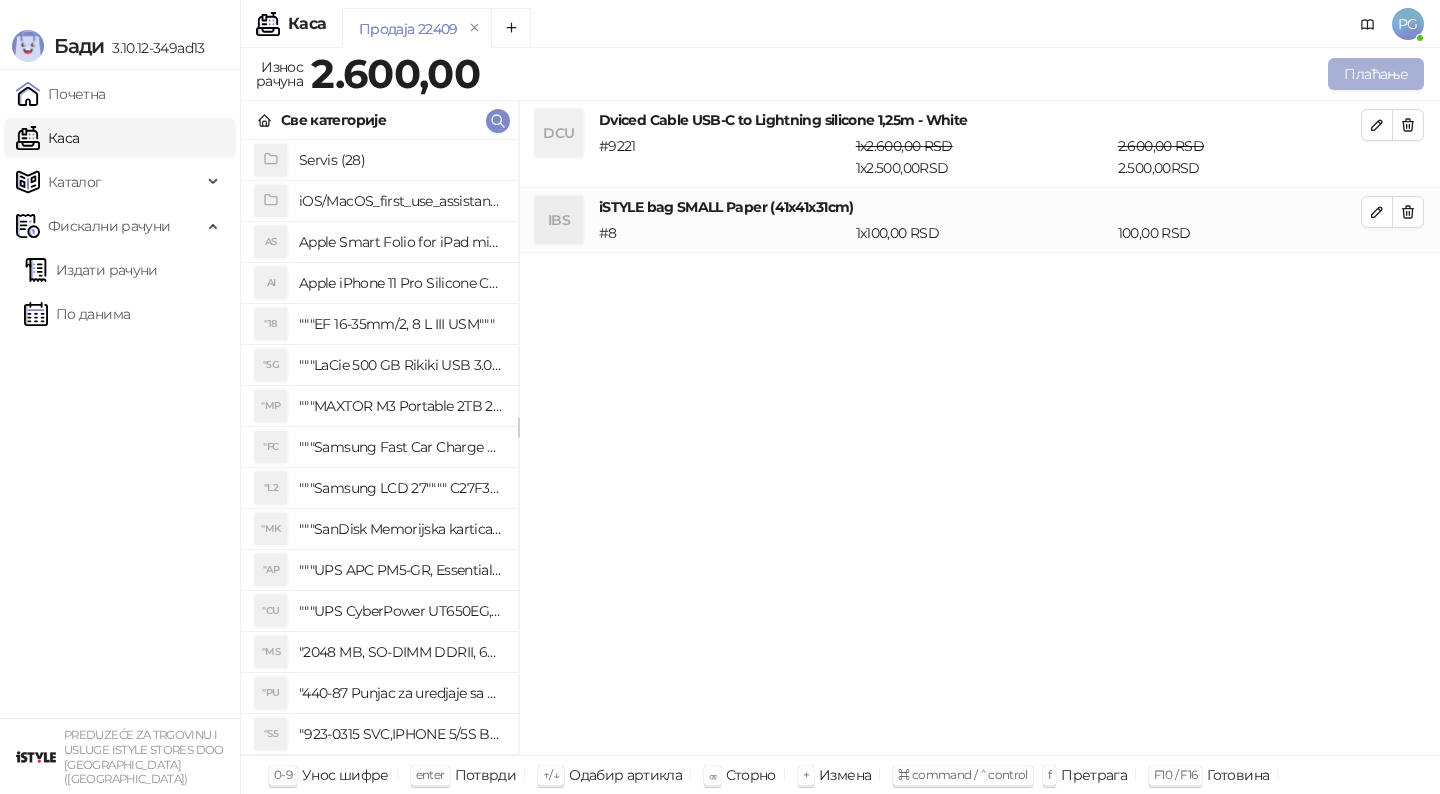 click on "Плаћање" at bounding box center (1376, 74) 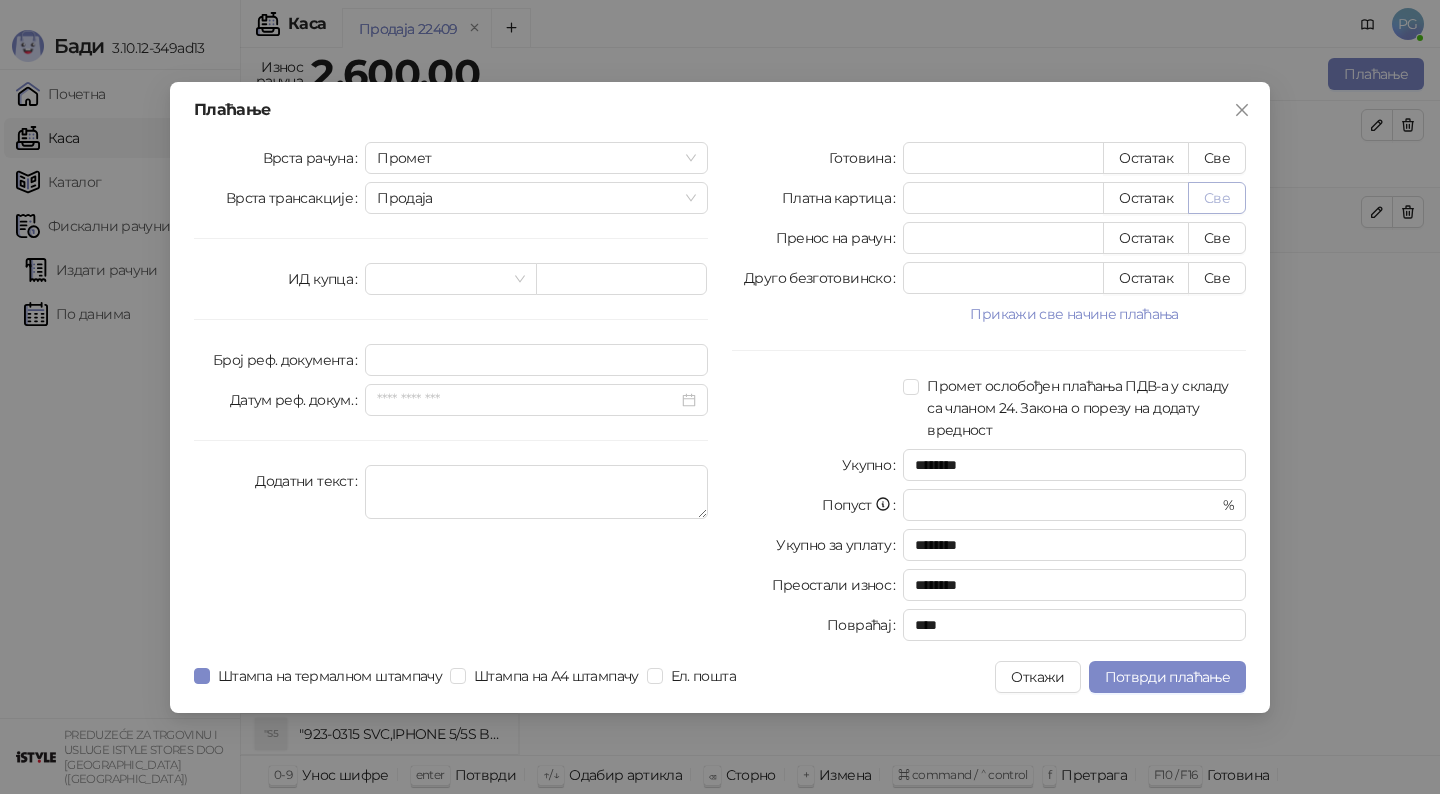 click on "Све" at bounding box center (1217, 198) 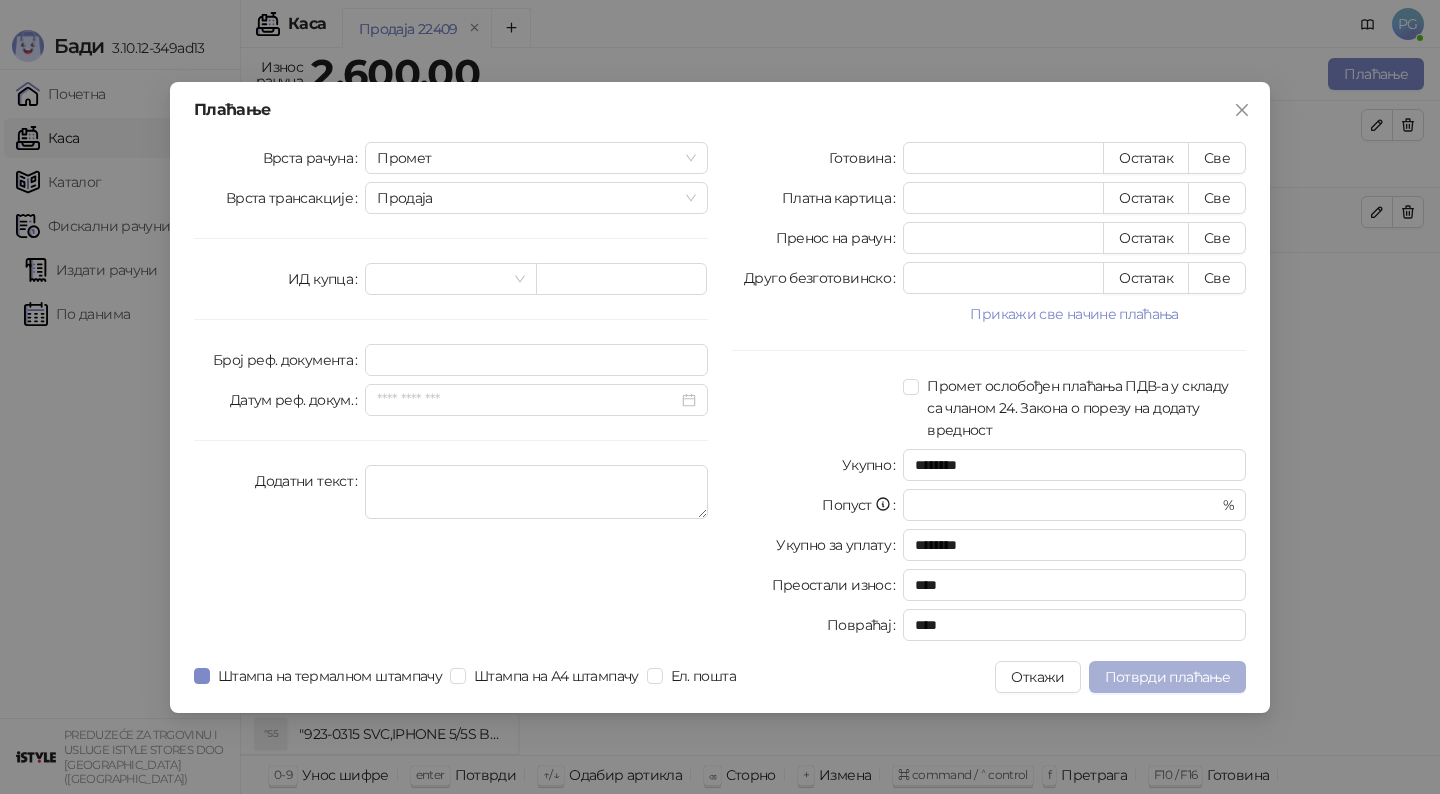 click on "Потврди плаћање" at bounding box center [1167, 677] 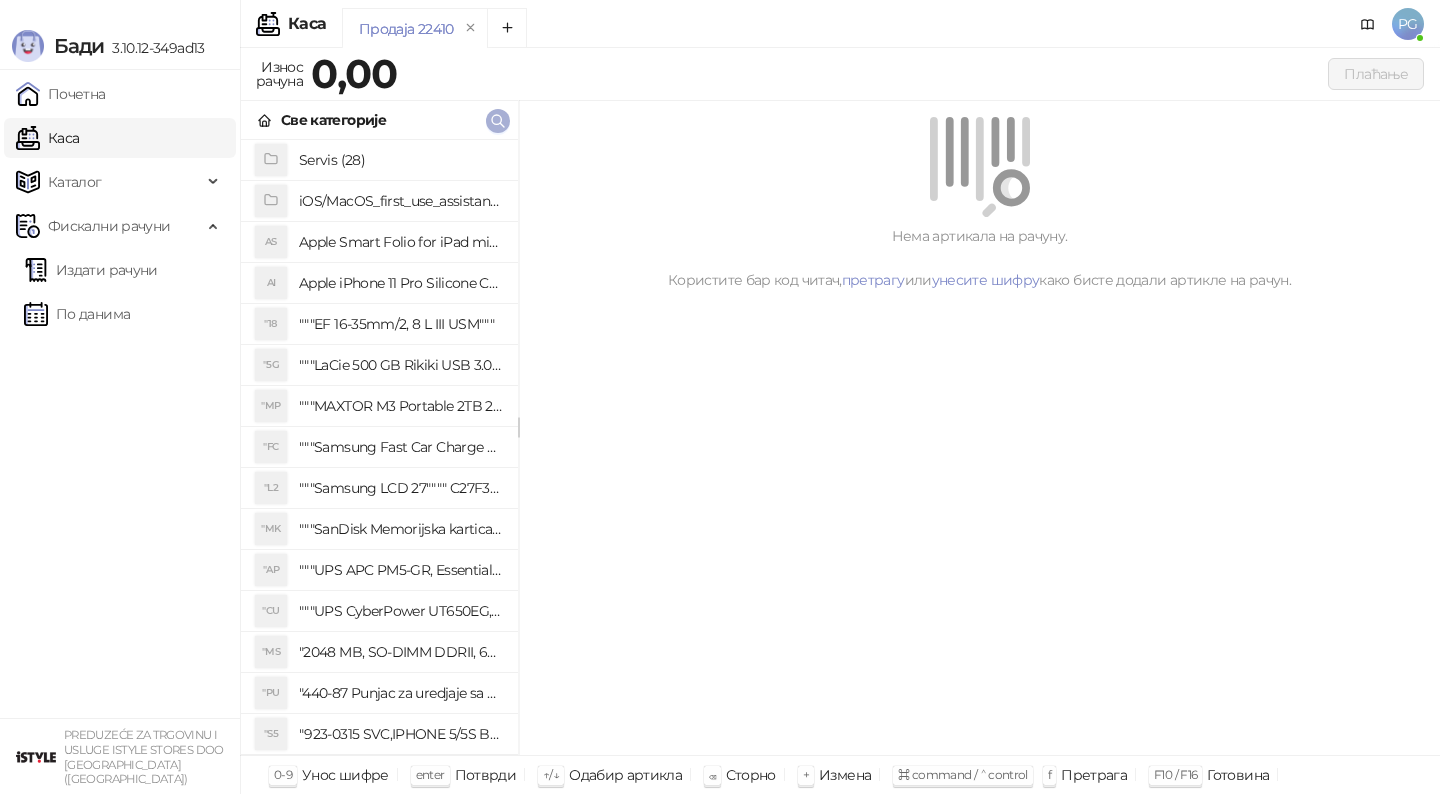click 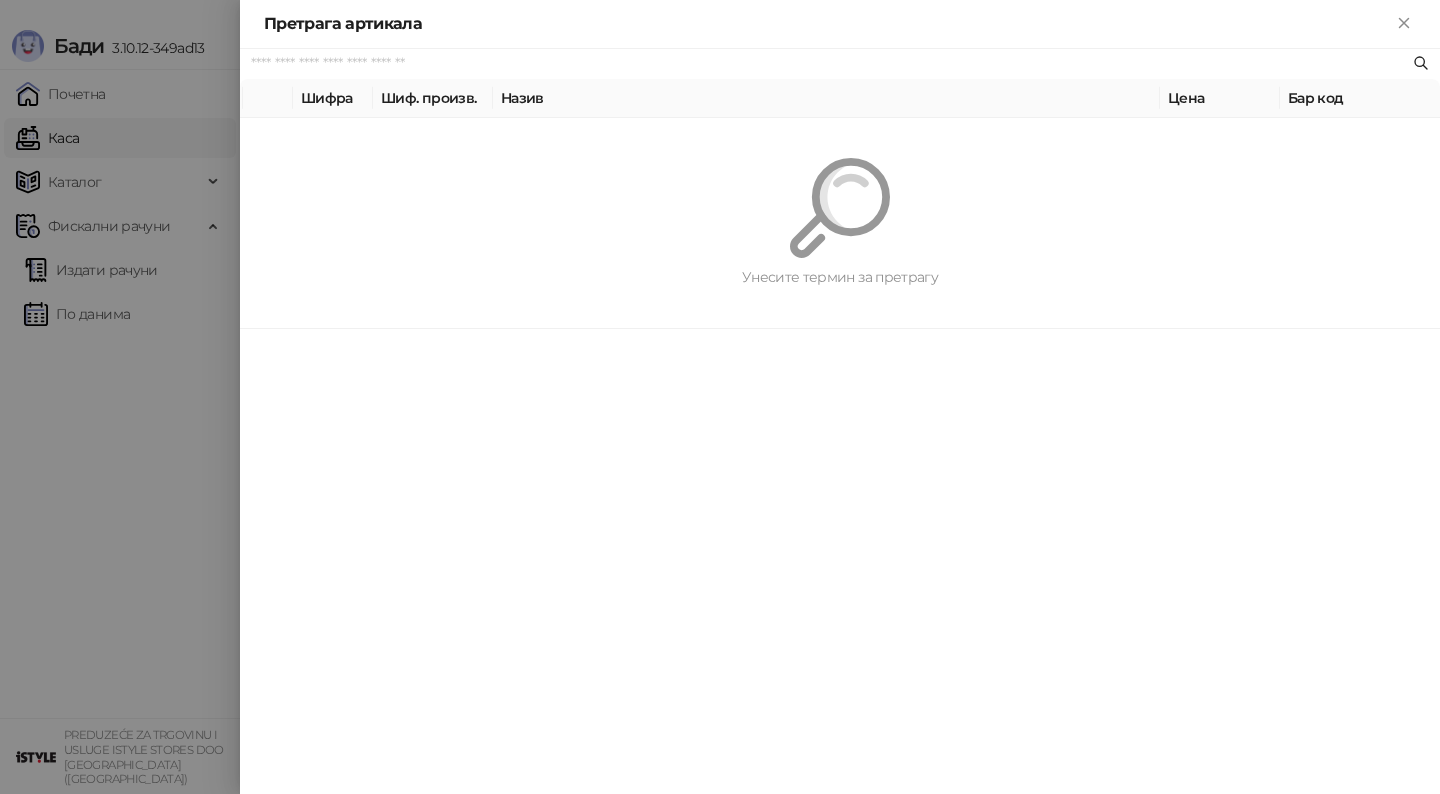 paste on "*********" 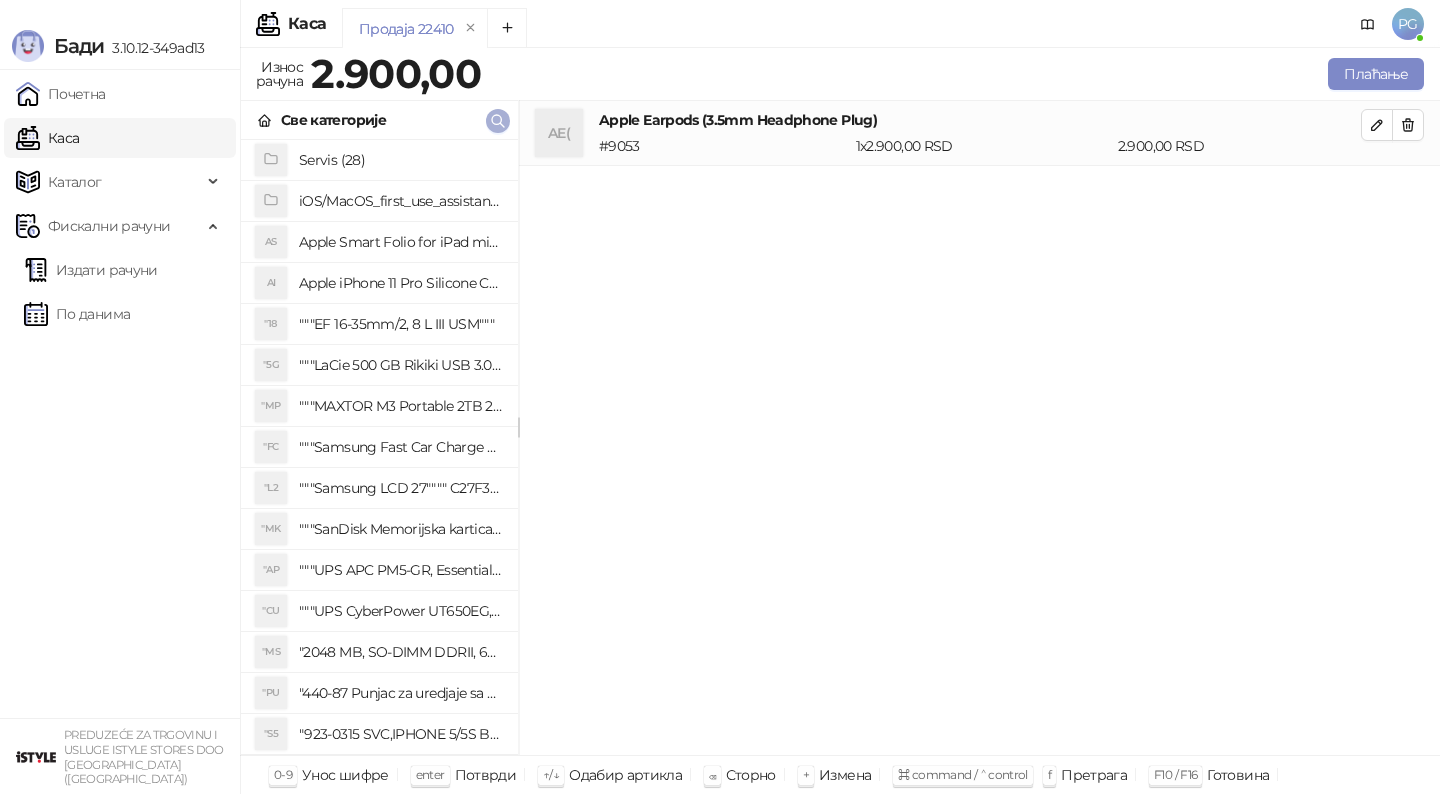 click 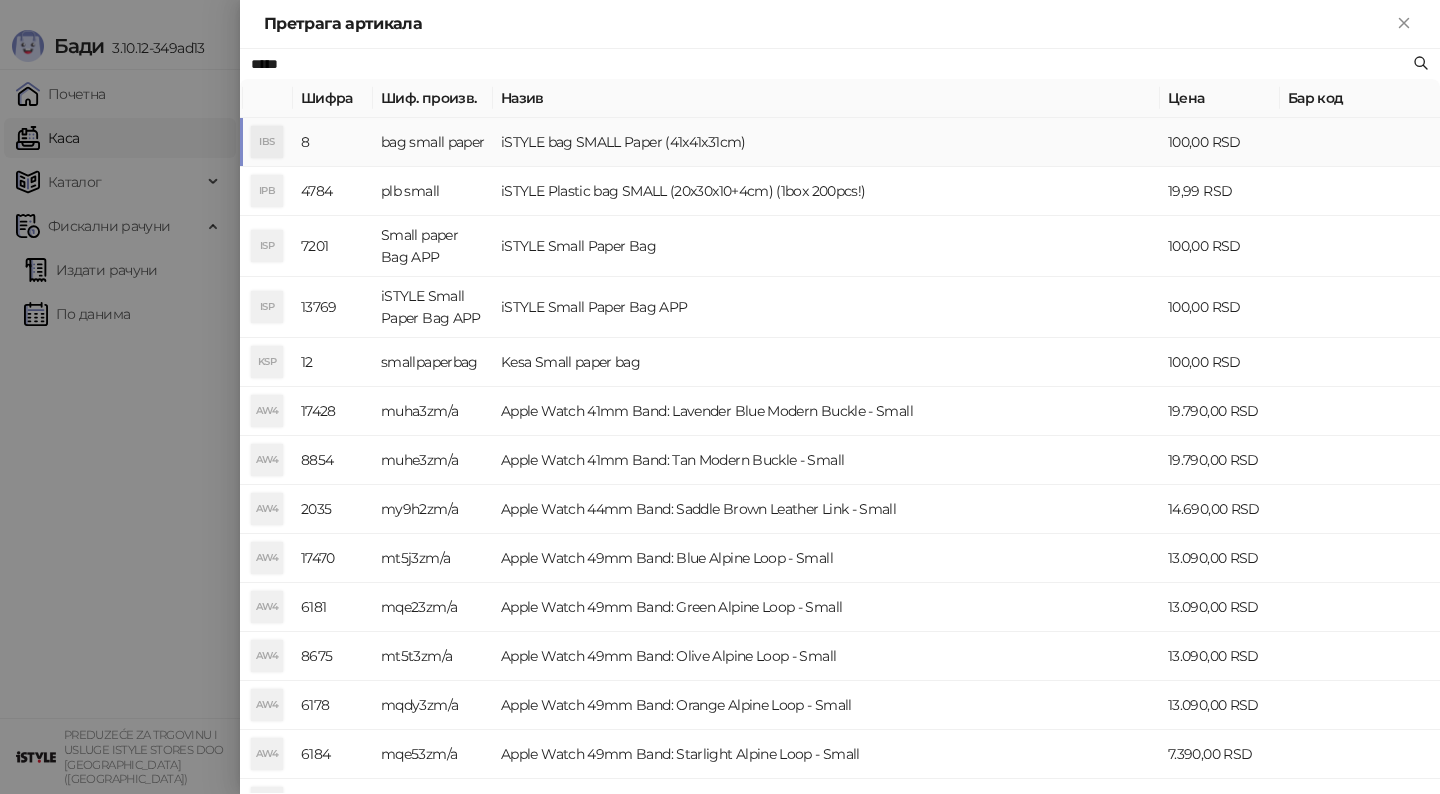 type on "*****" 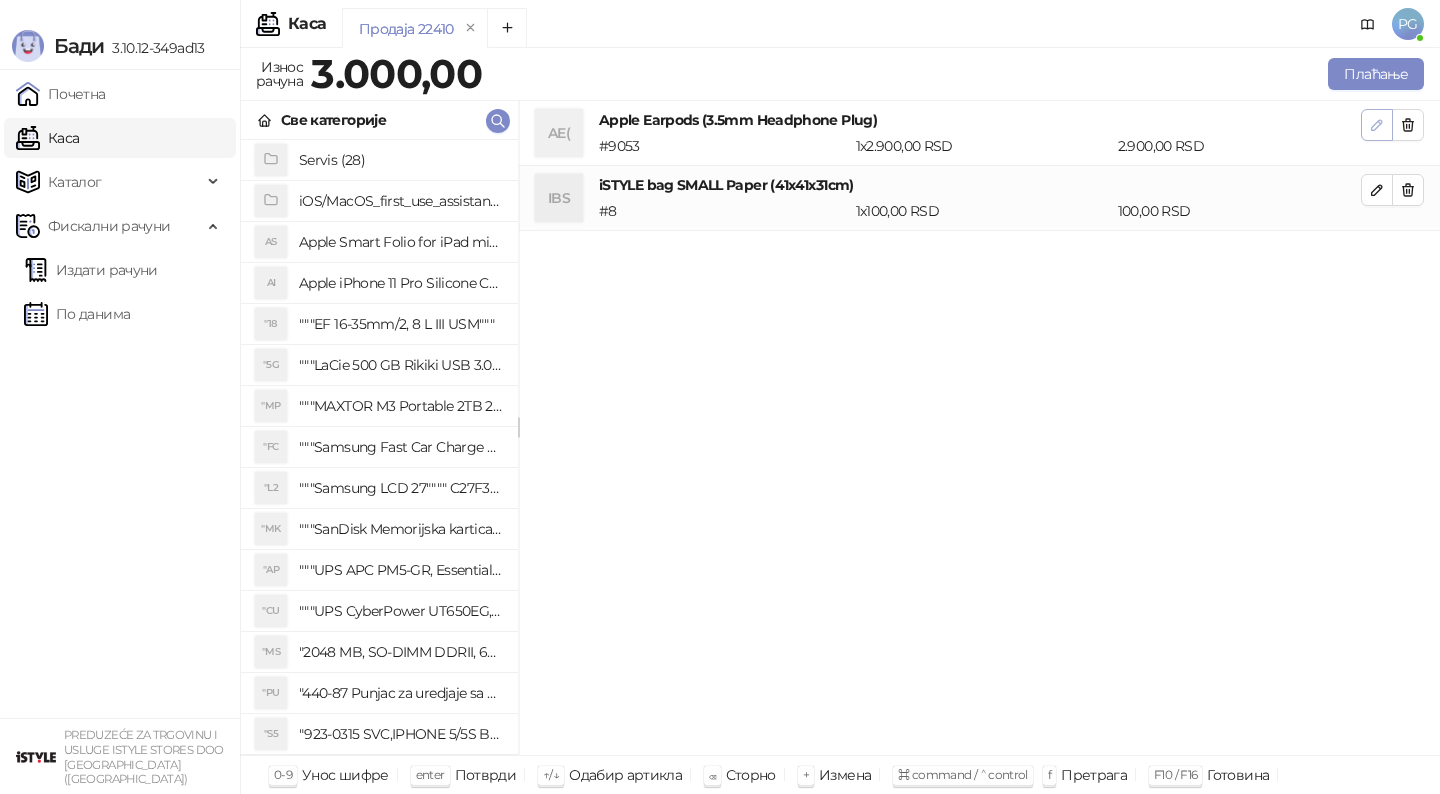 click 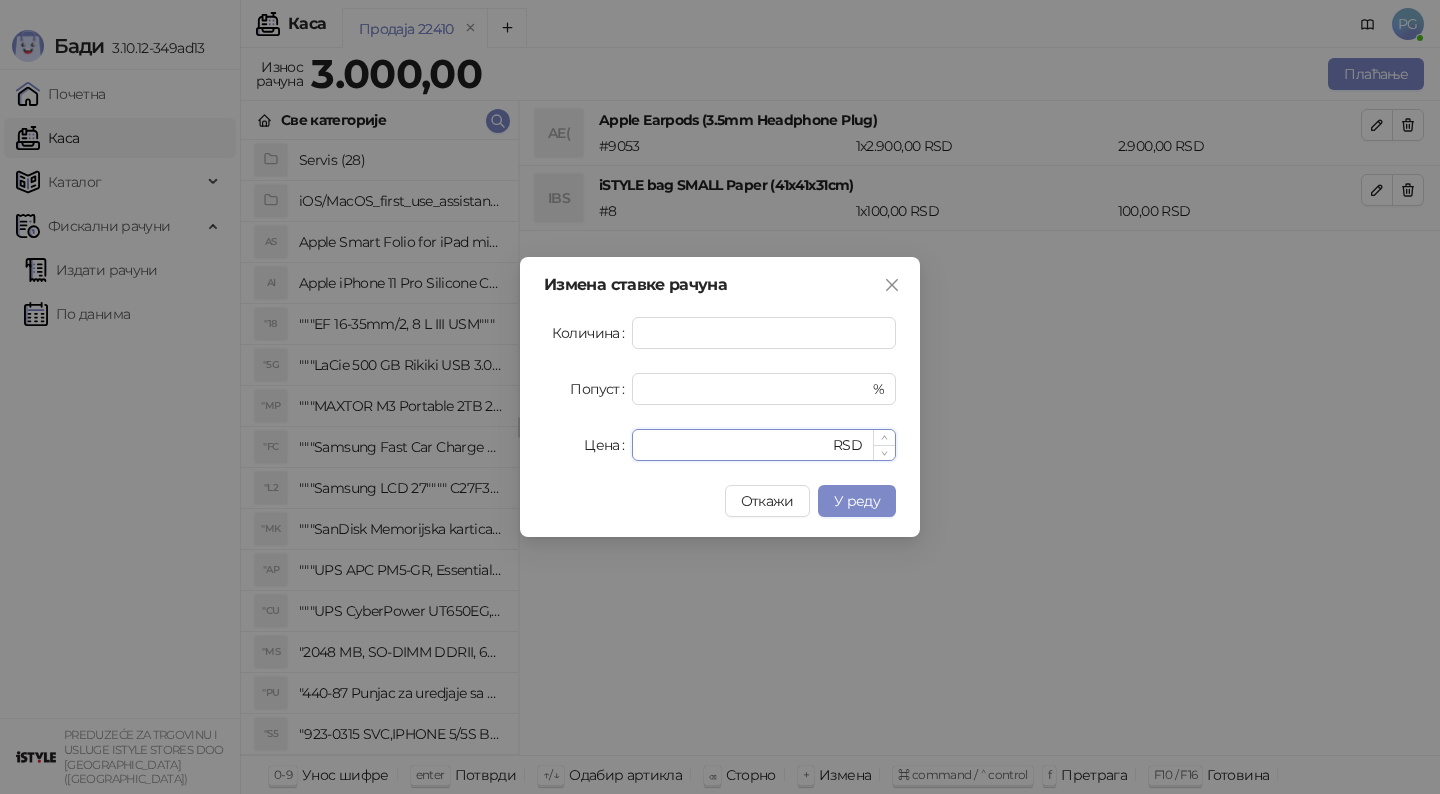 click on "****" at bounding box center [736, 445] 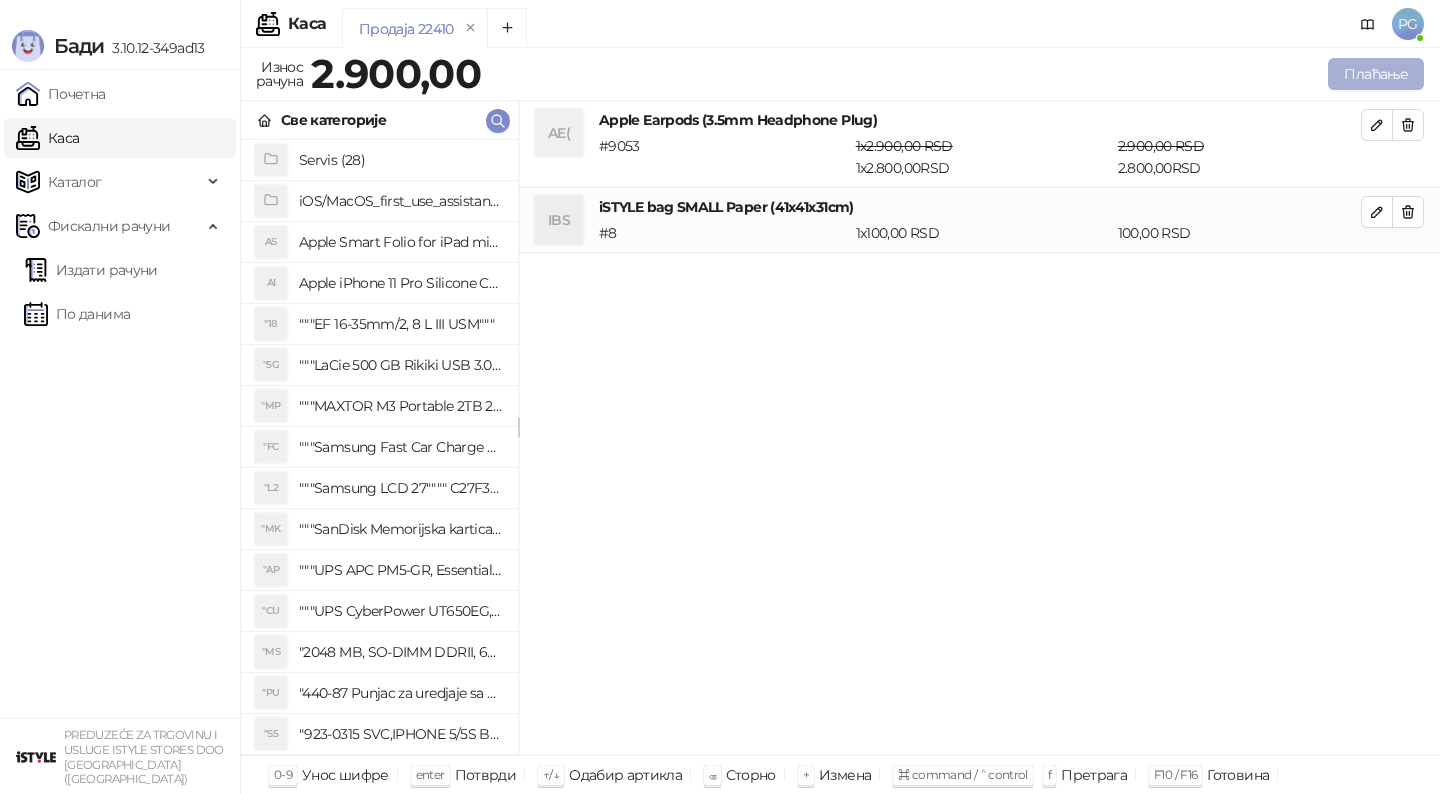 click on "Плаћање" at bounding box center (1376, 74) 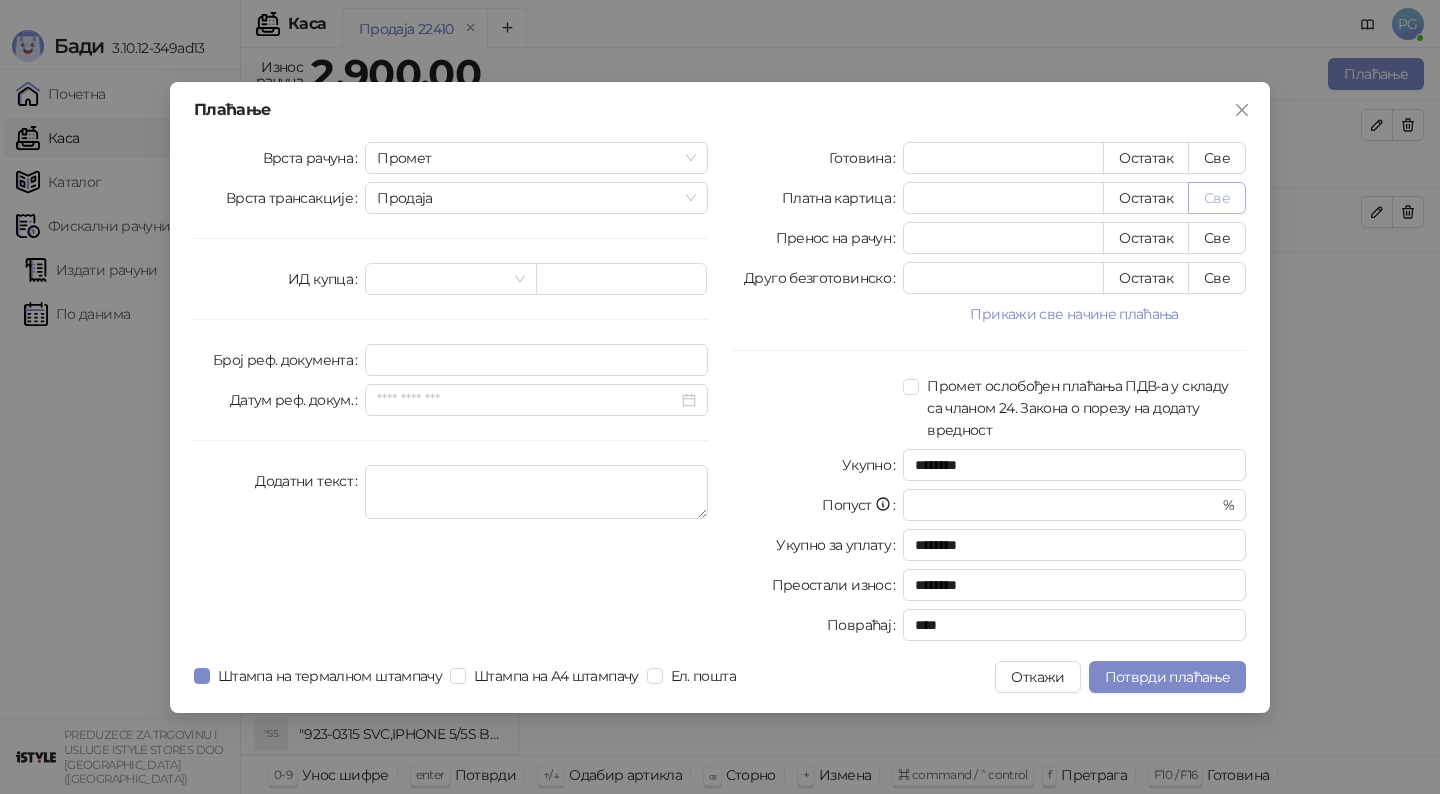 click on "Све" at bounding box center (1217, 198) 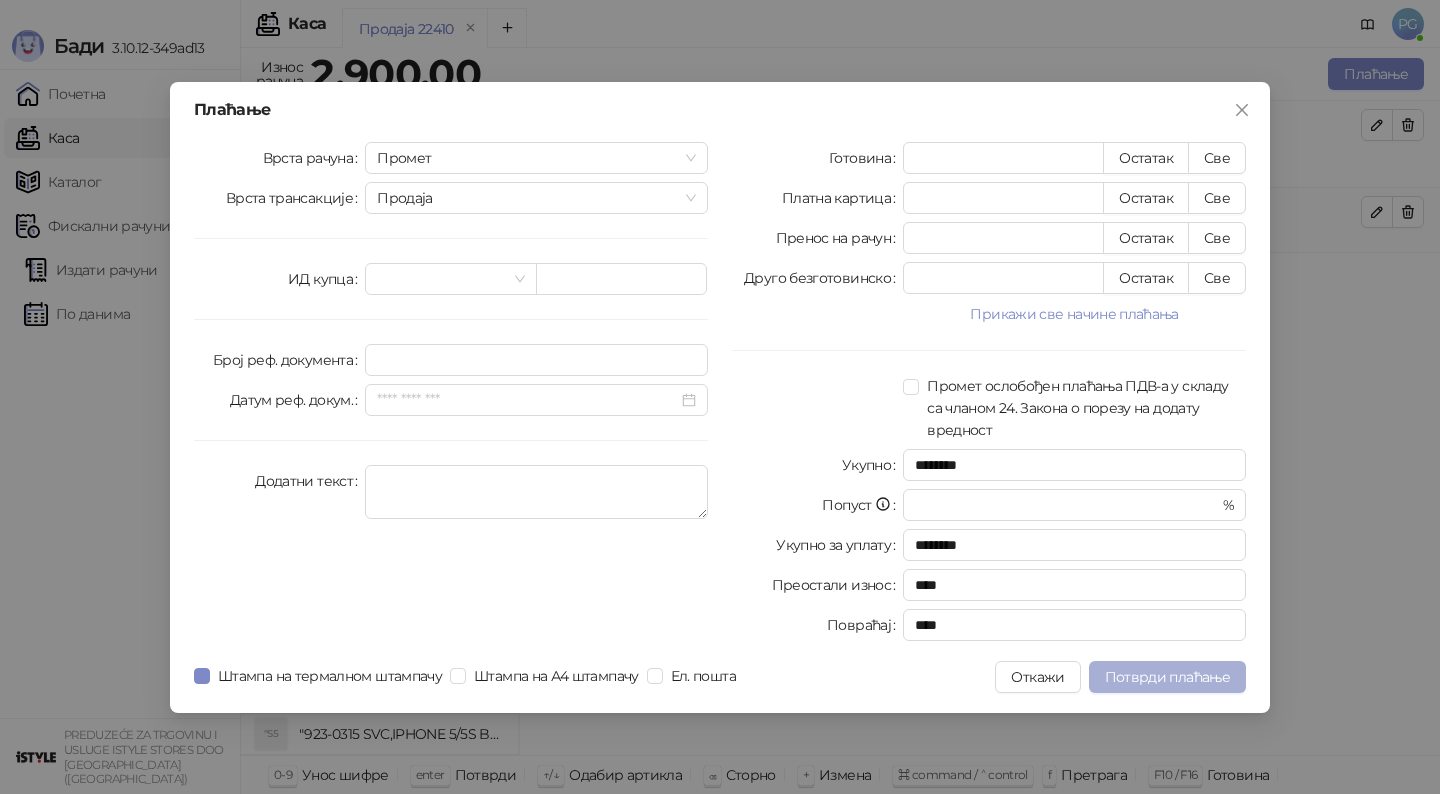 click on "Потврди плаћање" at bounding box center (1167, 677) 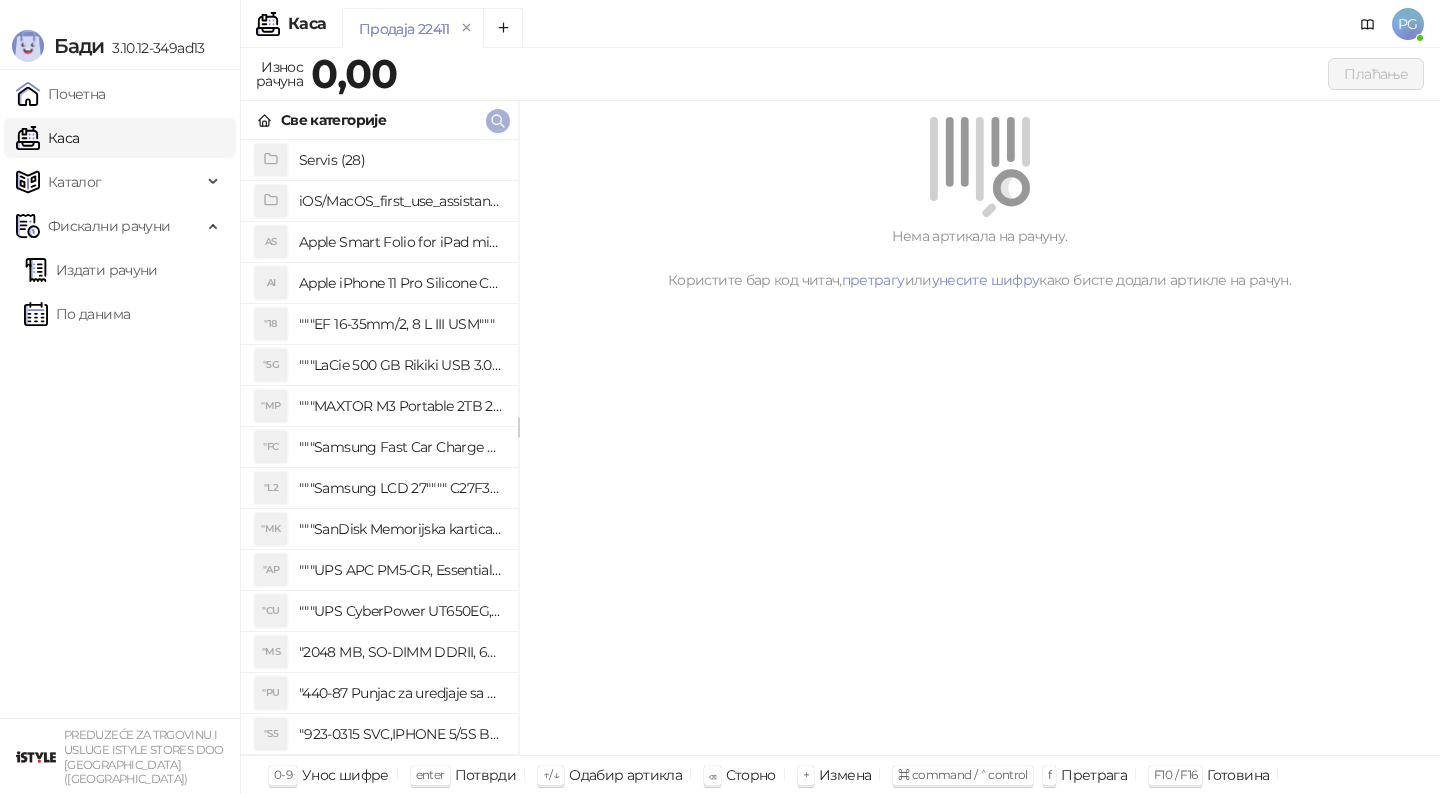 click at bounding box center (498, 121) 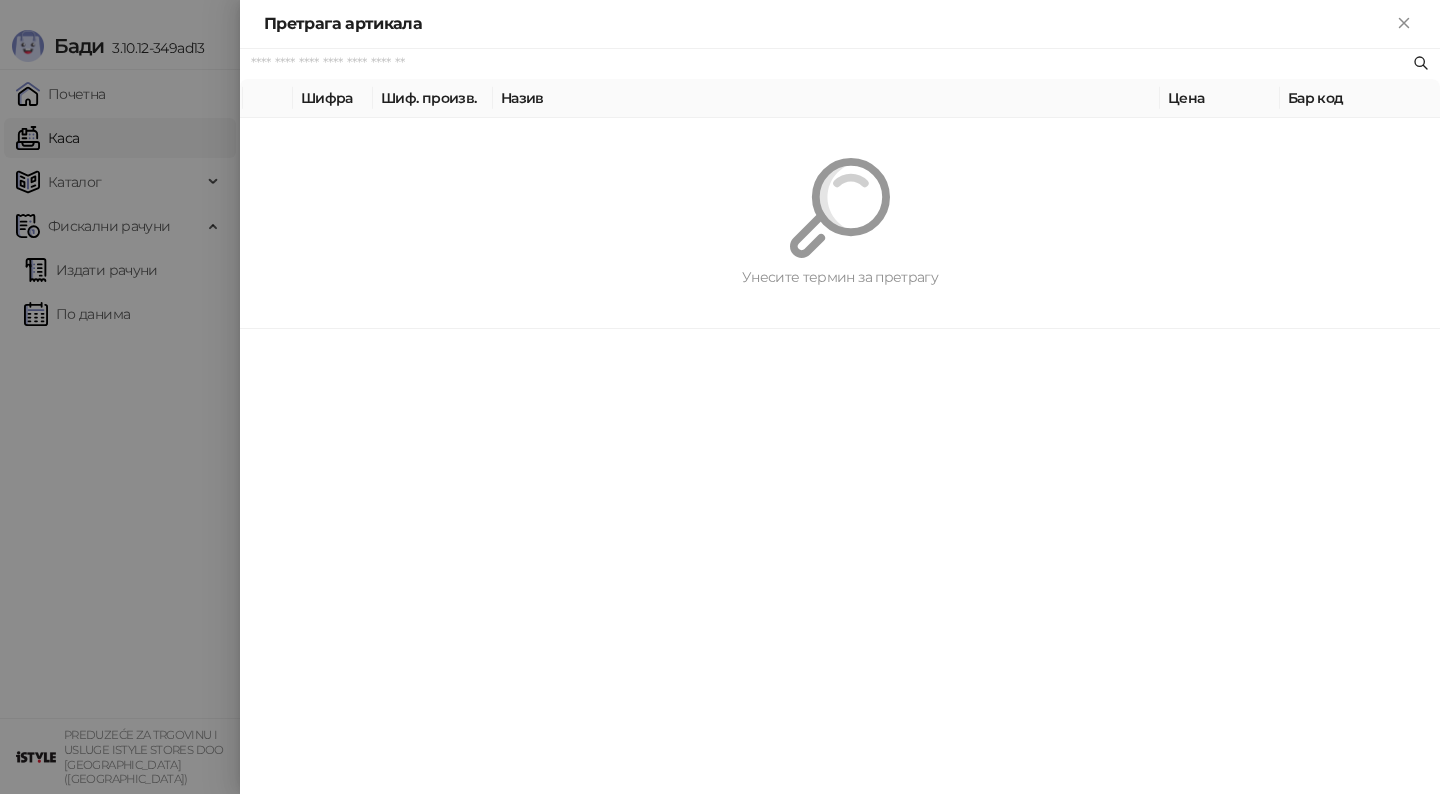 paste on "*********" 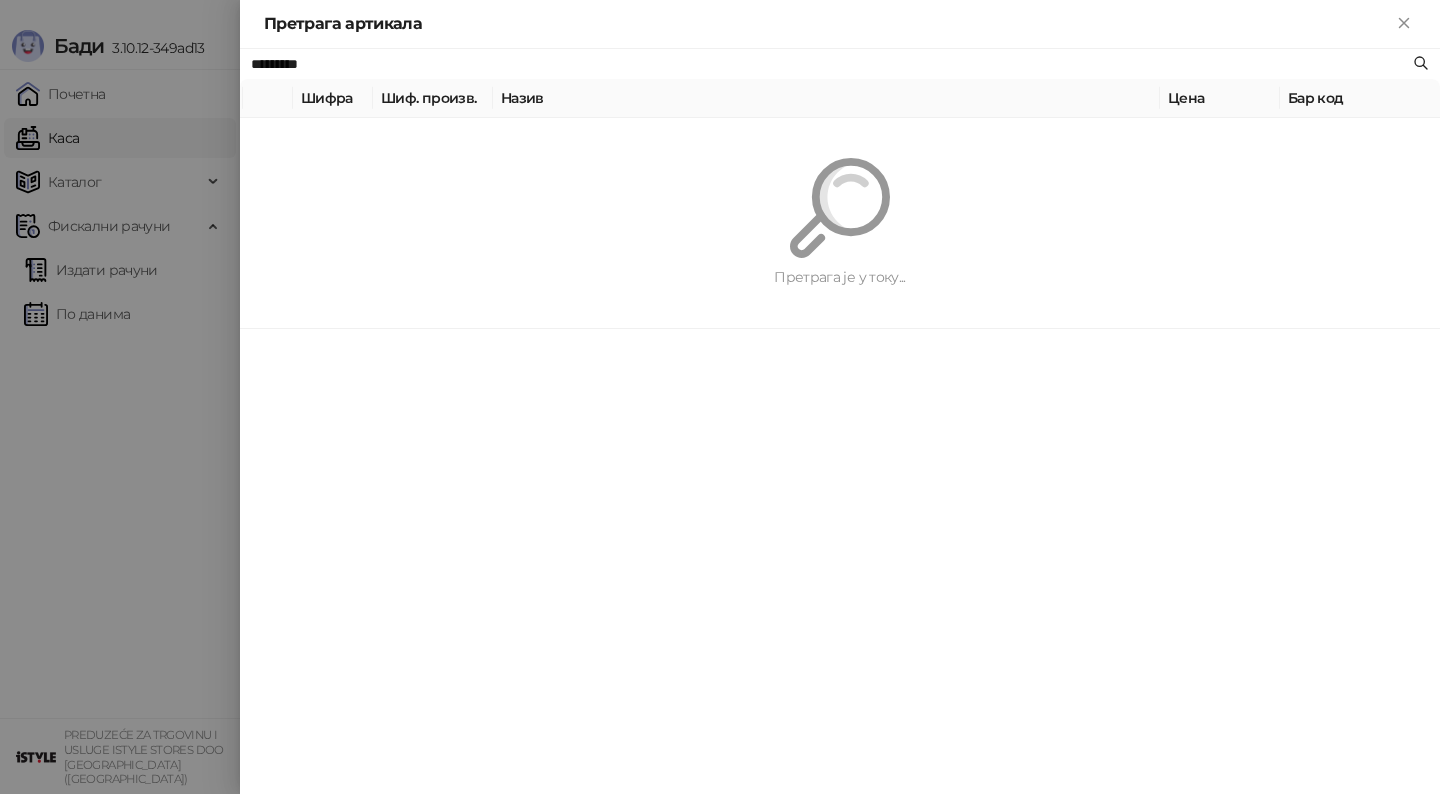 type on "*********" 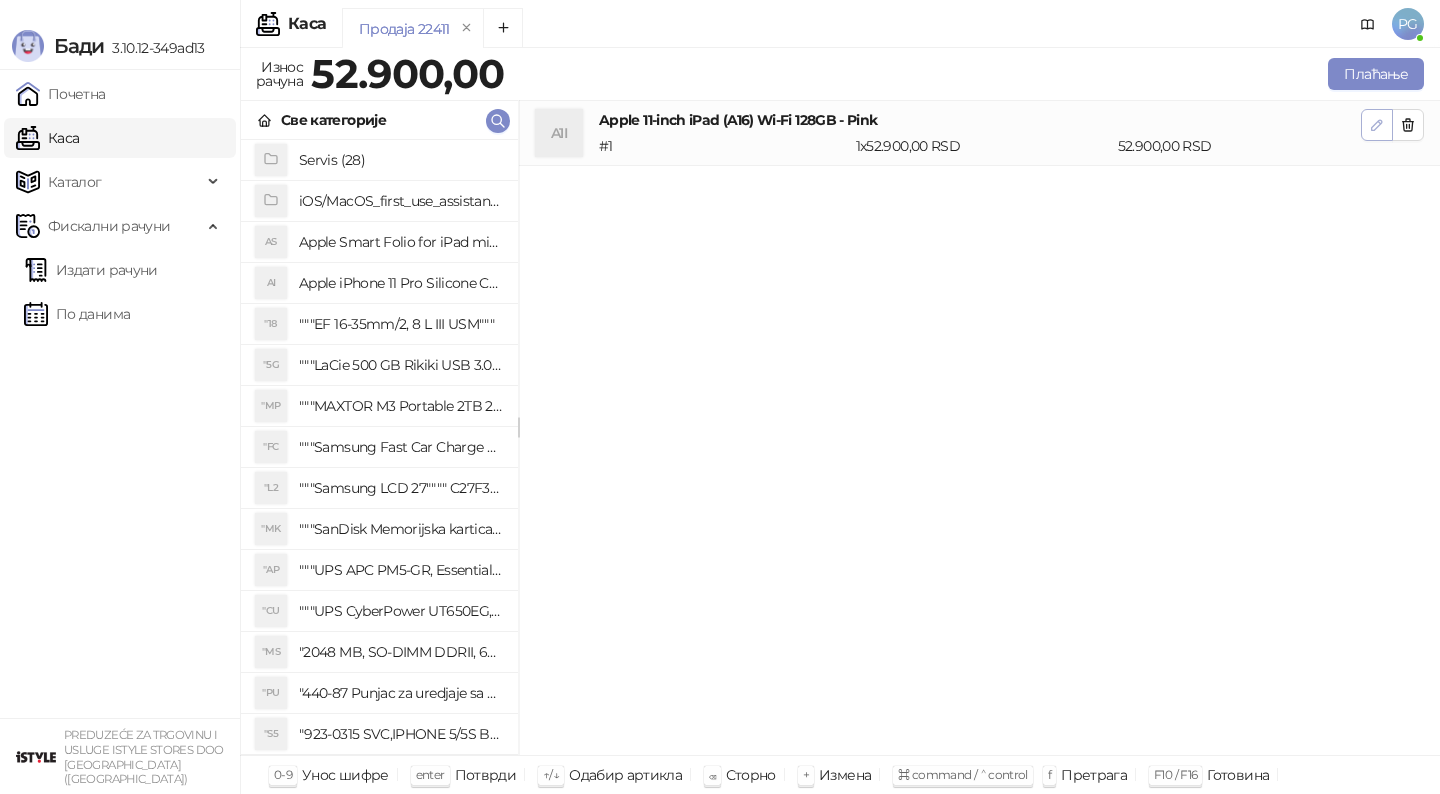 click 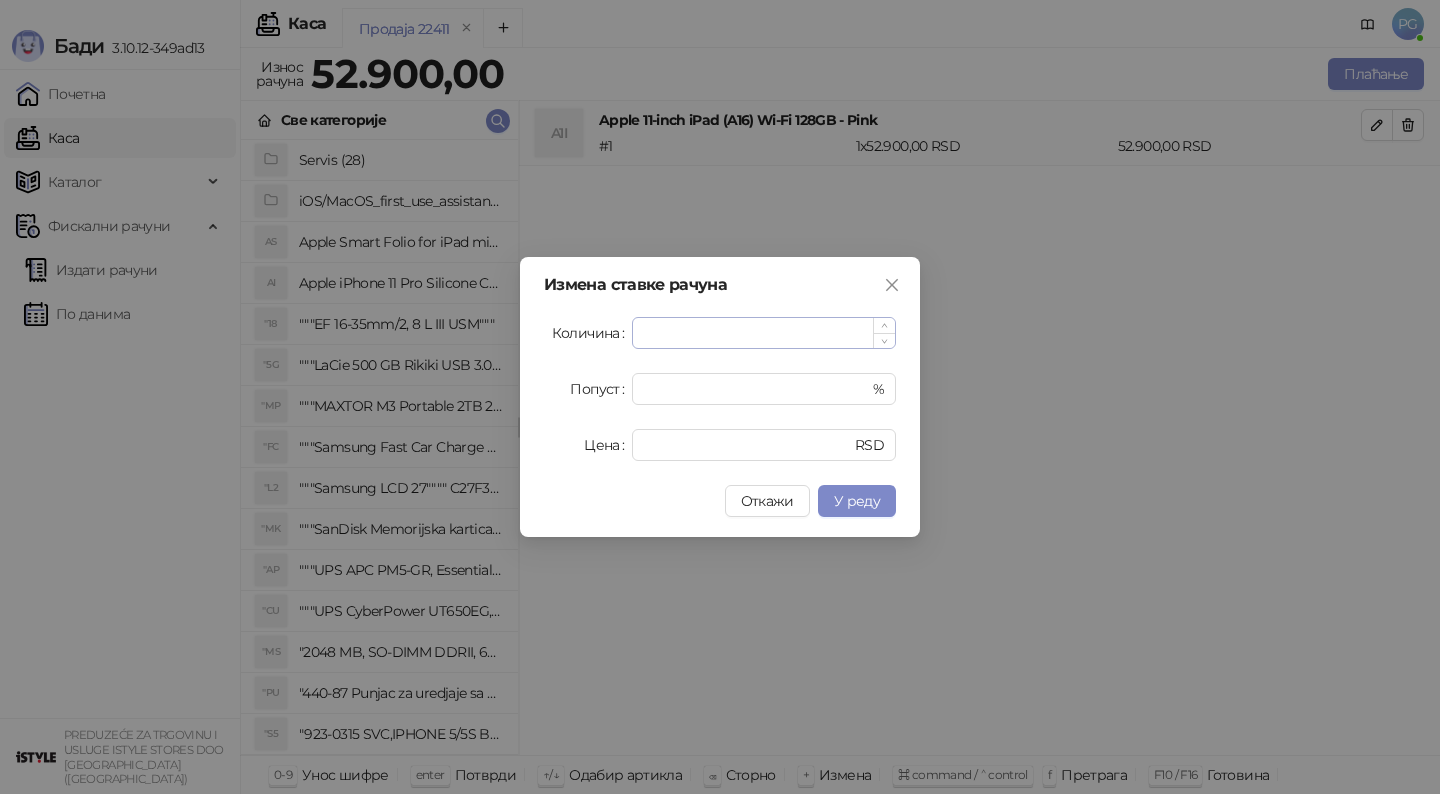 type on "*" 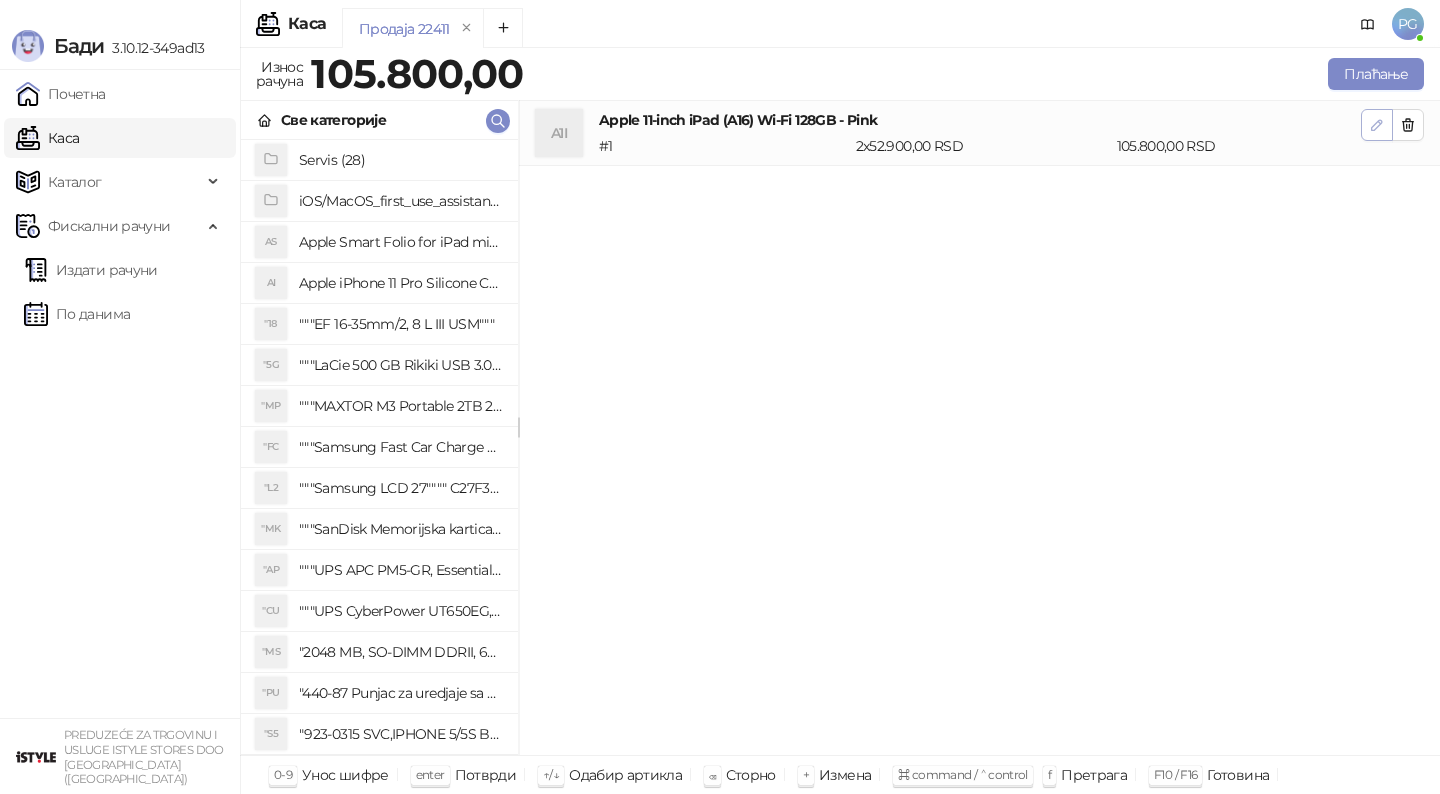 click at bounding box center (1377, 125) 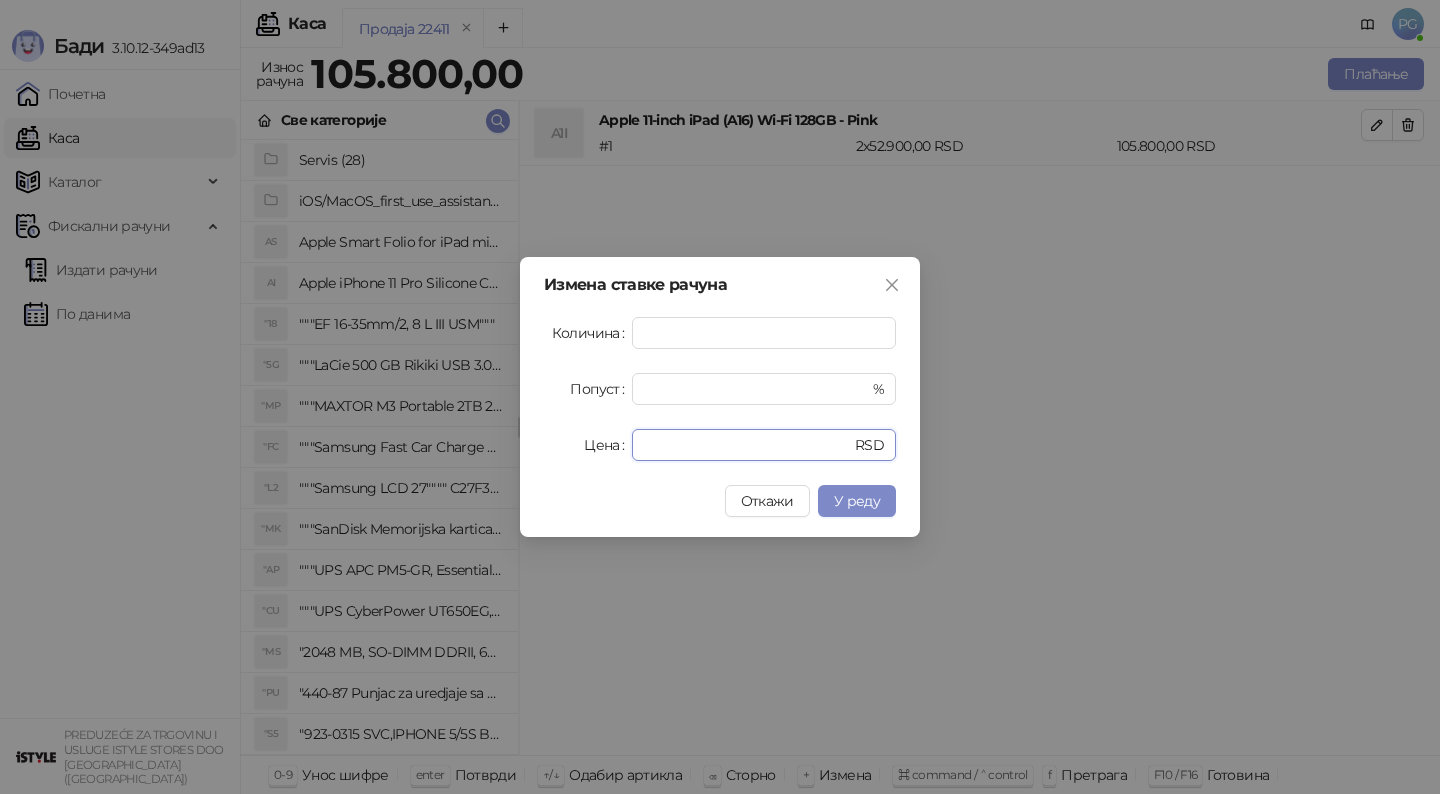 drag, startPoint x: 715, startPoint y: 443, endPoint x: 565, endPoint y: 443, distance: 150 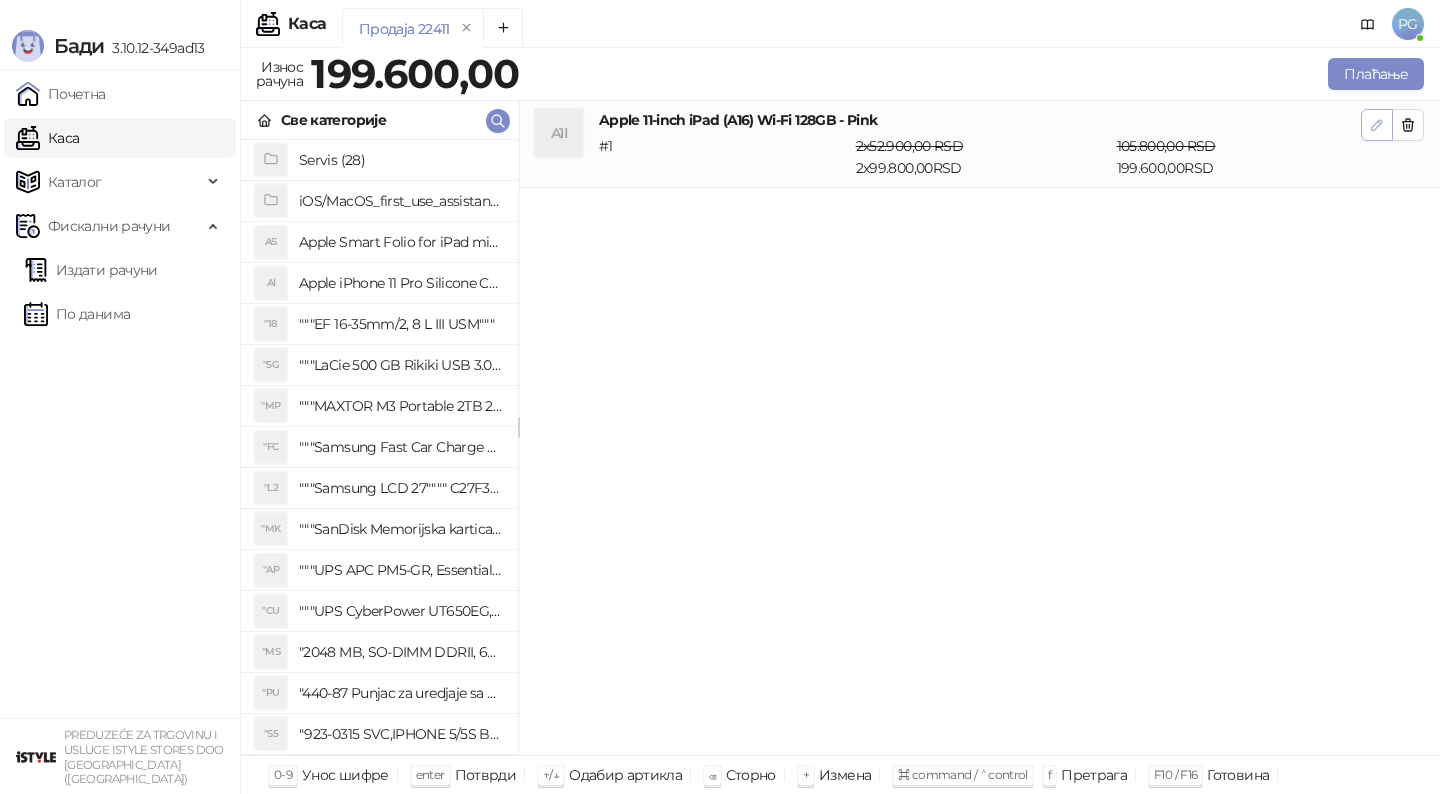 click 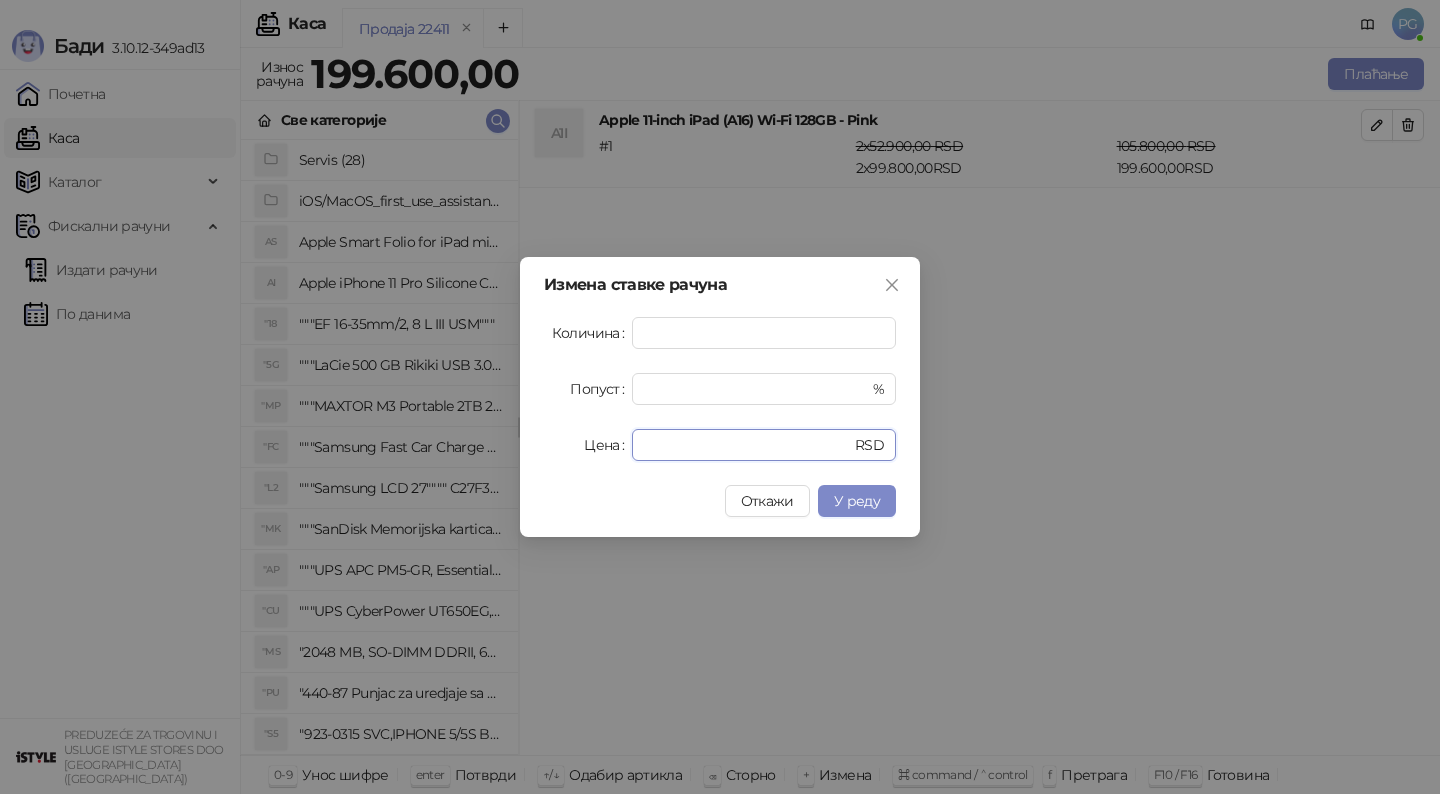 drag, startPoint x: 695, startPoint y: 437, endPoint x: 612, endPoint y: 437, distance: 83 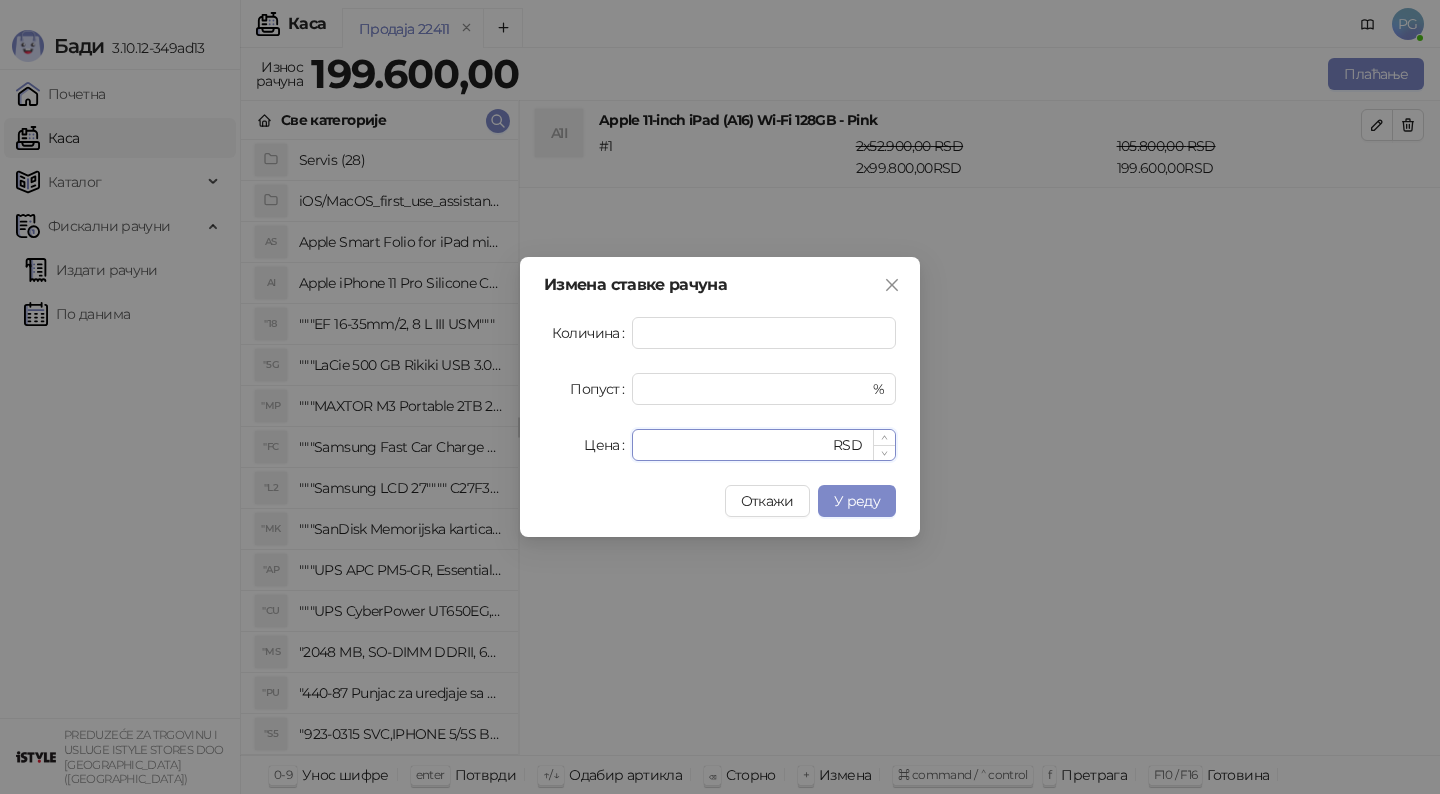 paste on "********" 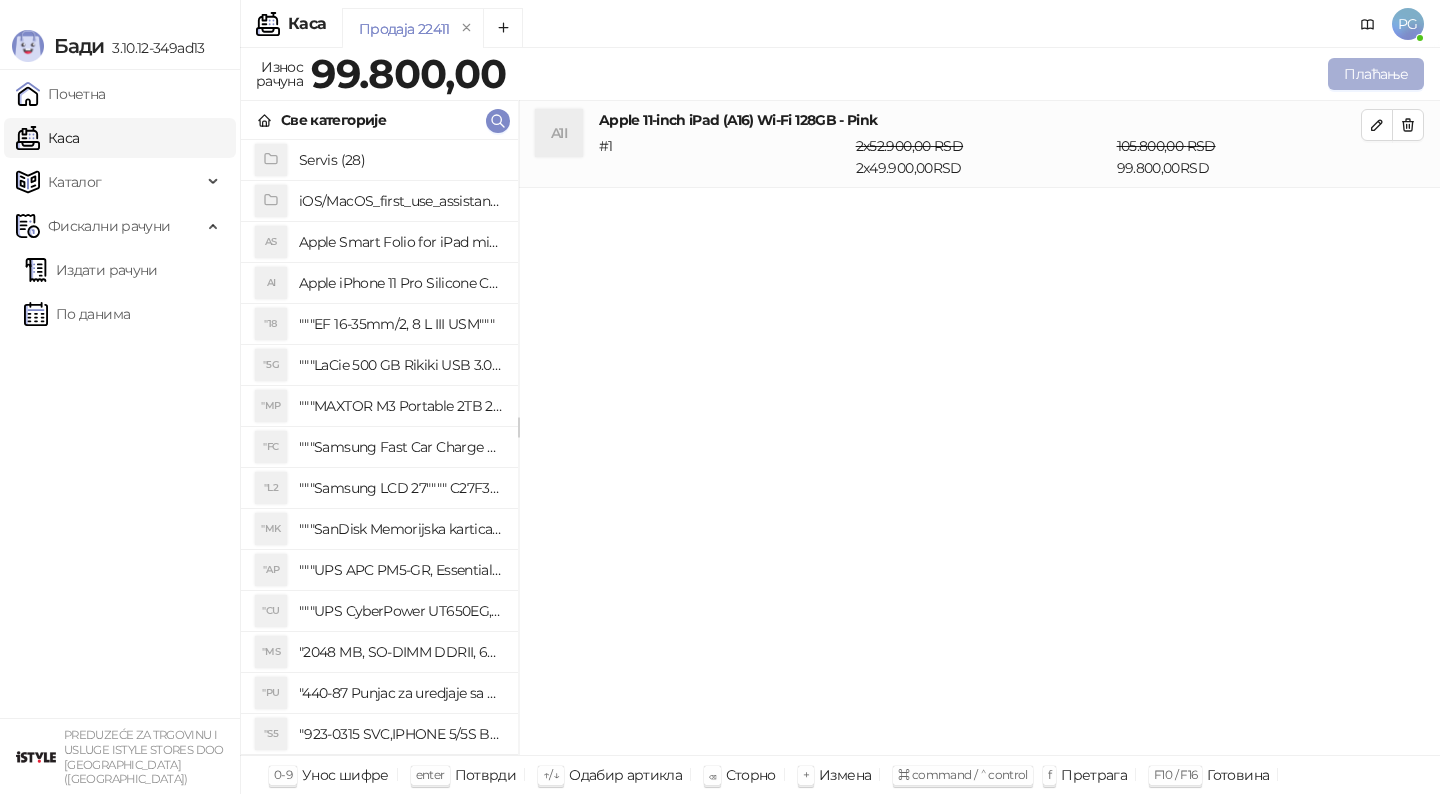 click on "Плаћање" at bounding box center [1376, 74] 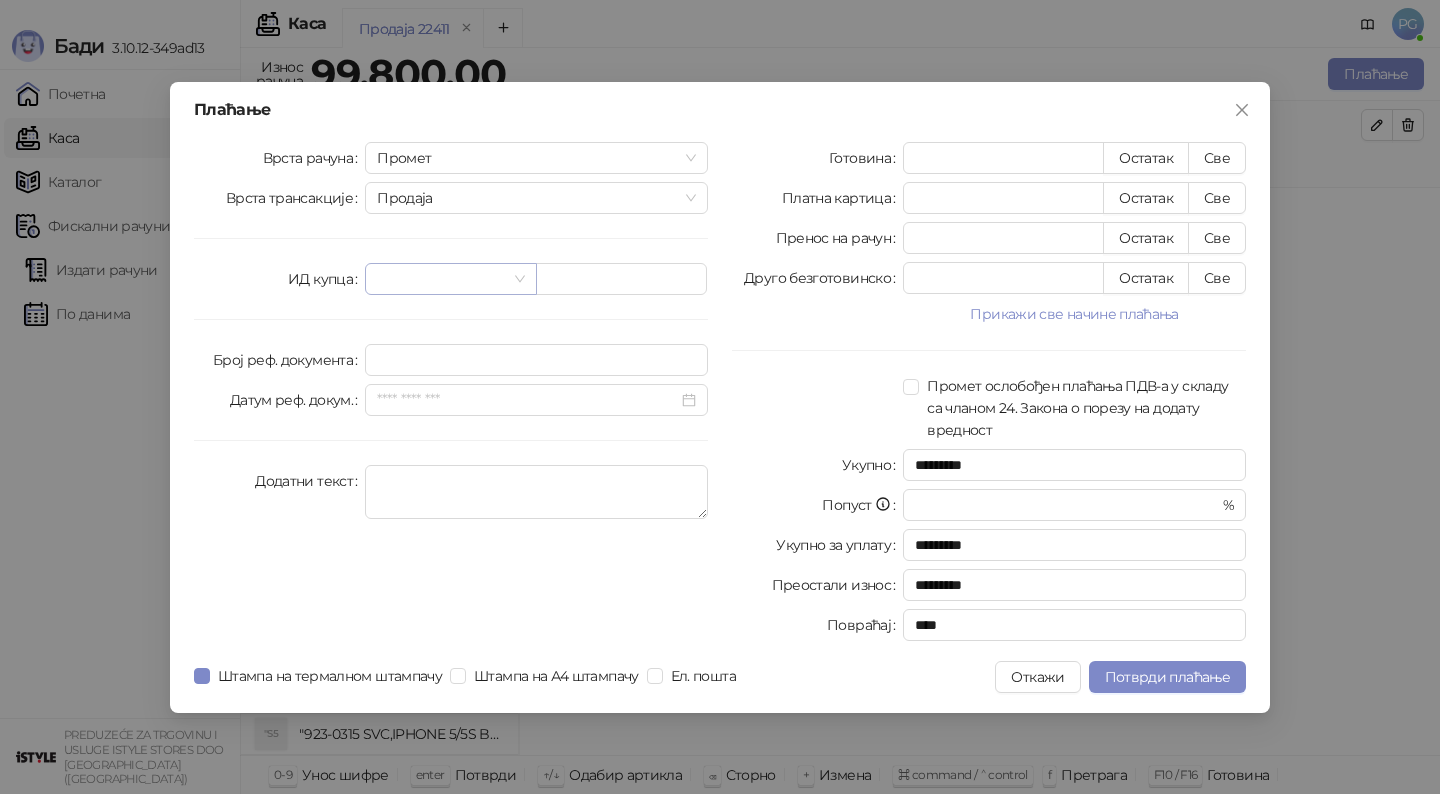 click at bounding box center (441, 279) 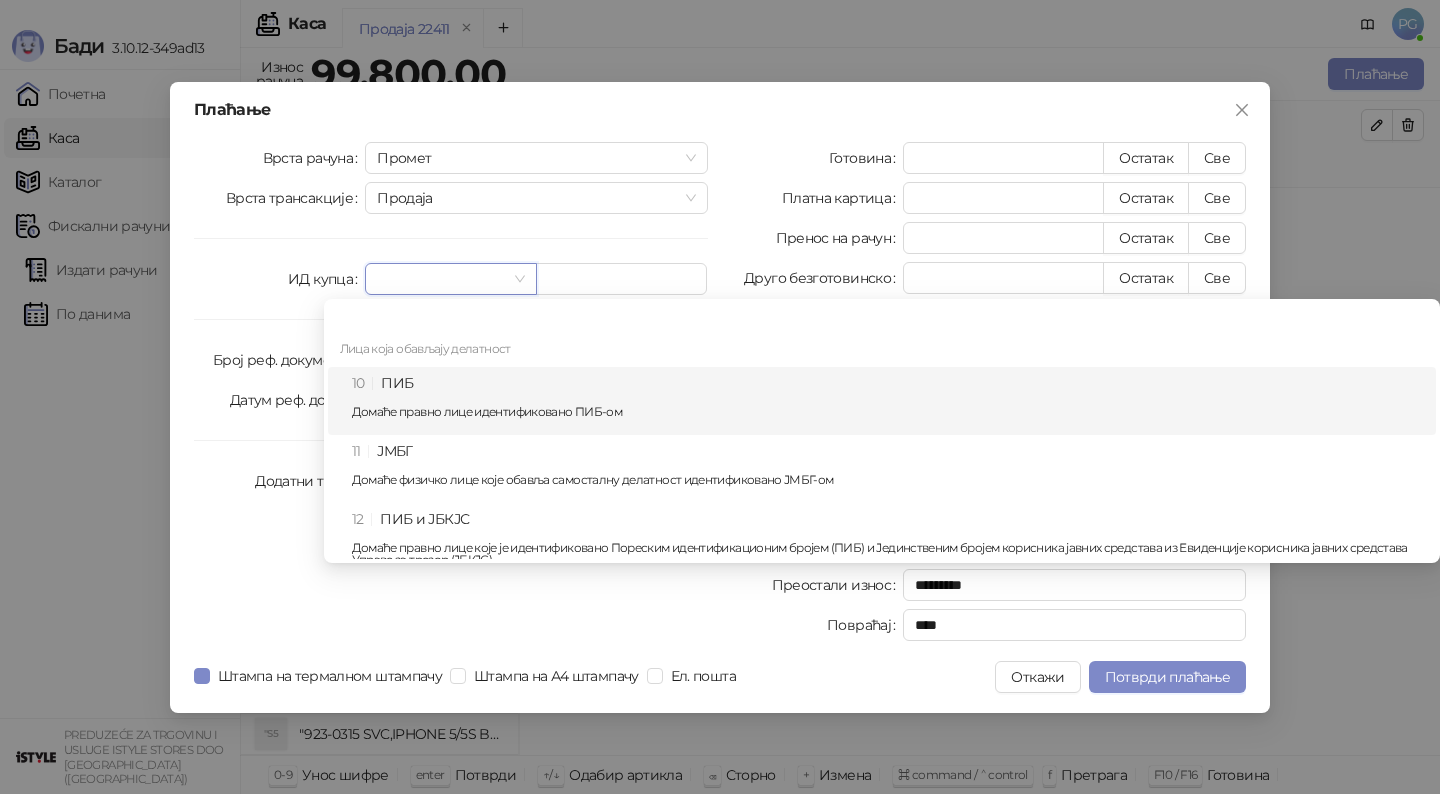 drag, startPoint x: 437, startPoint y: 363, endPoint x: 434, endPoint y: 381, distance: 18.248287 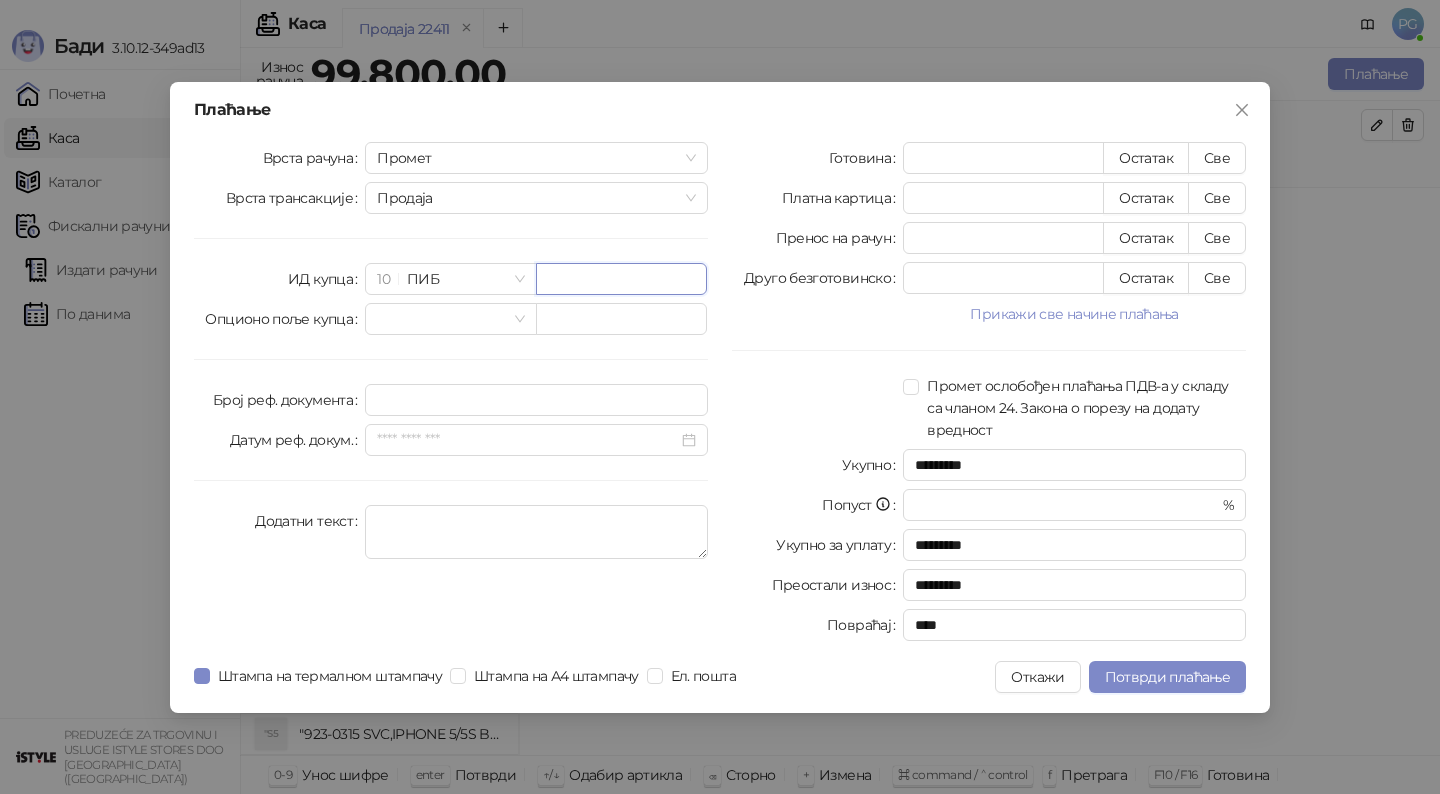 click at bounding box center (621, 279) 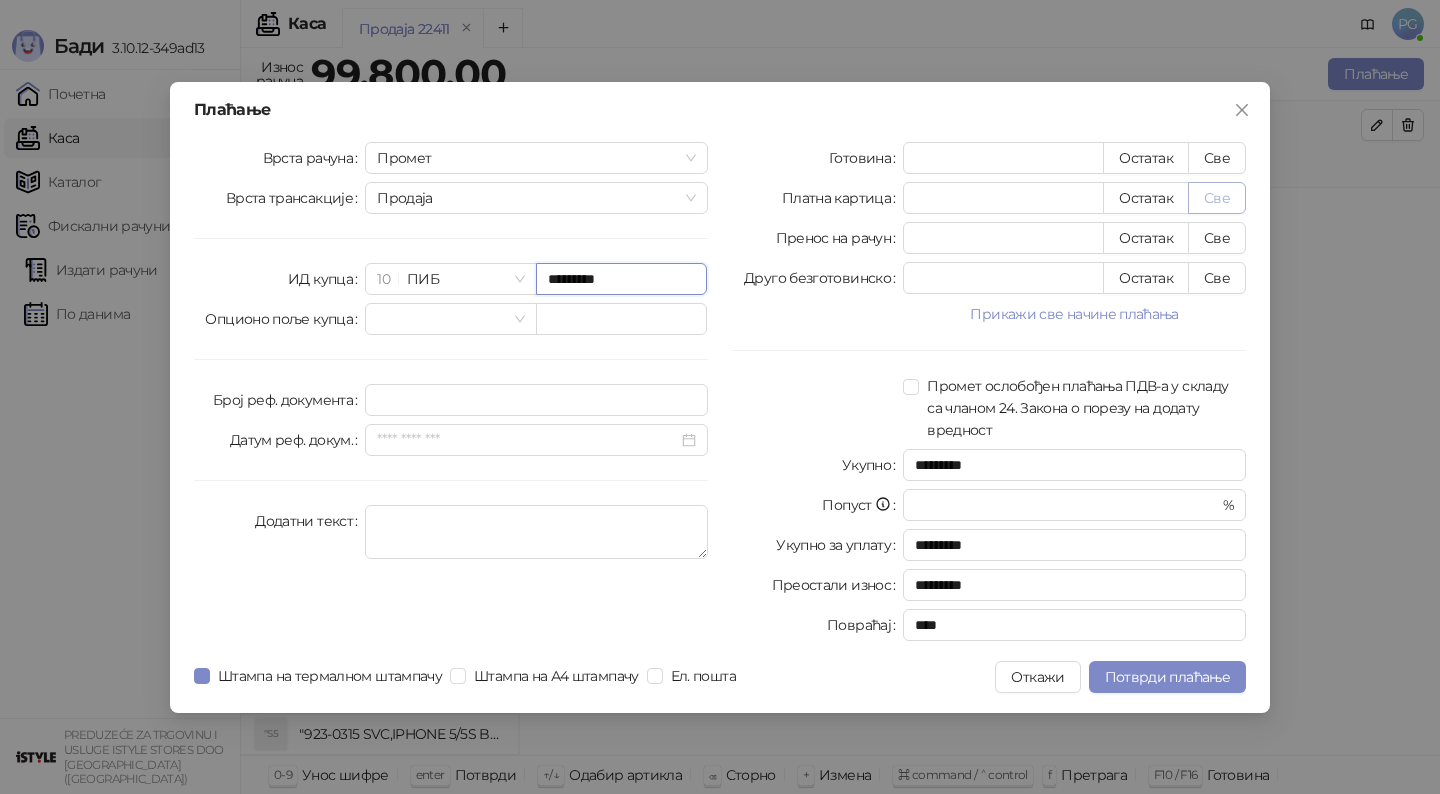 type on "*********" 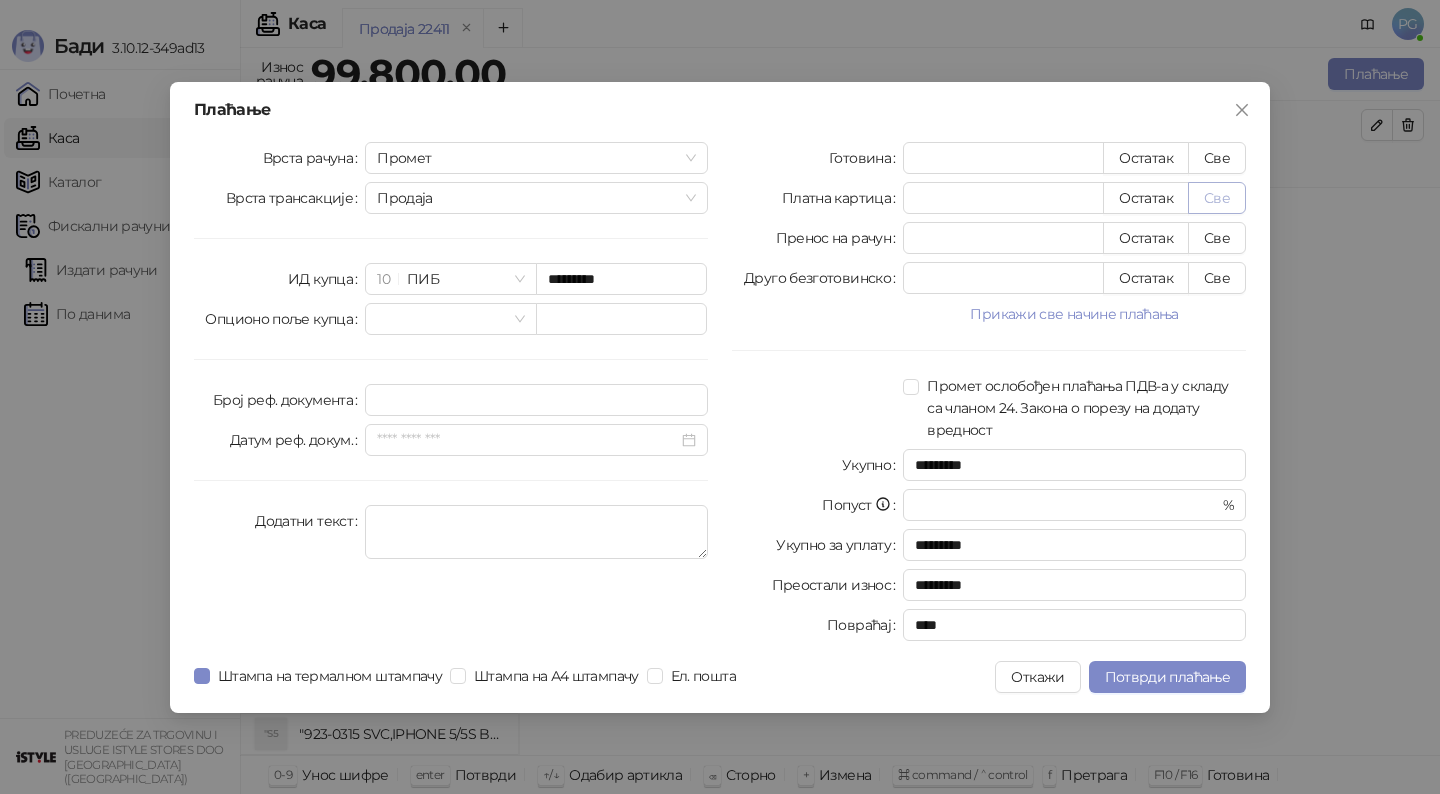 click on "Све" at bounding box center (1217, 198) 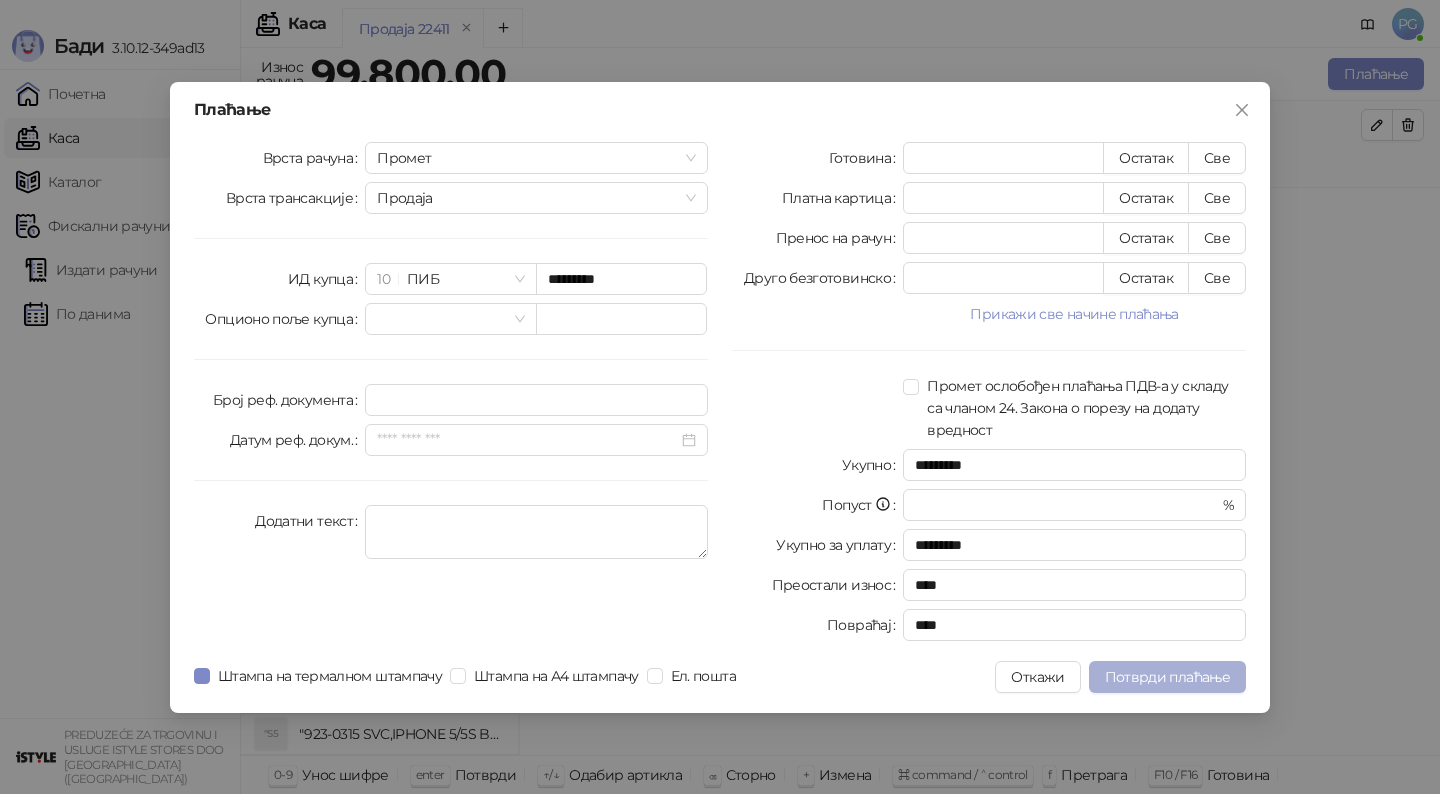 click on "Потврди плаћање" at bounding box center [1167, 677] 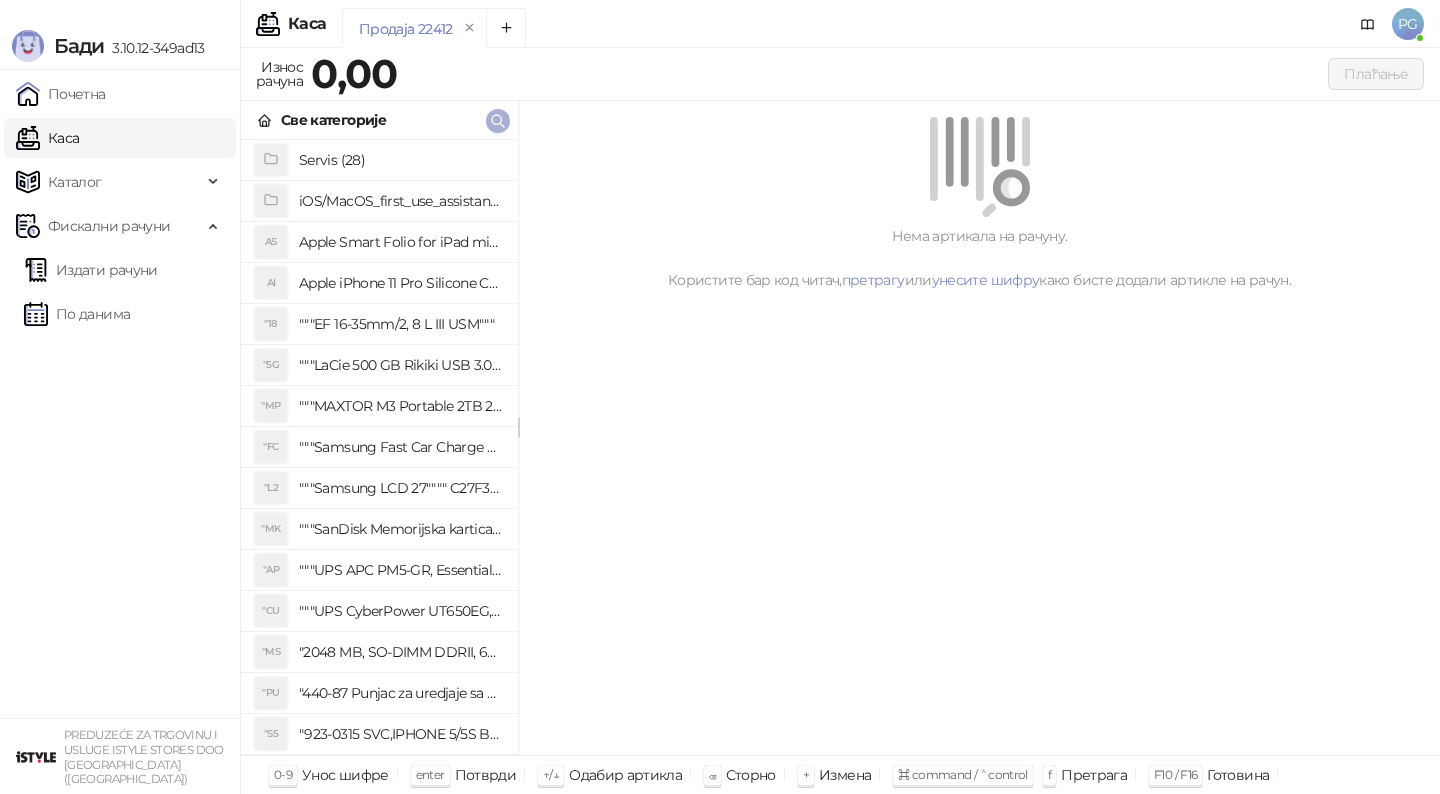 click at bounding box center [498, 121] 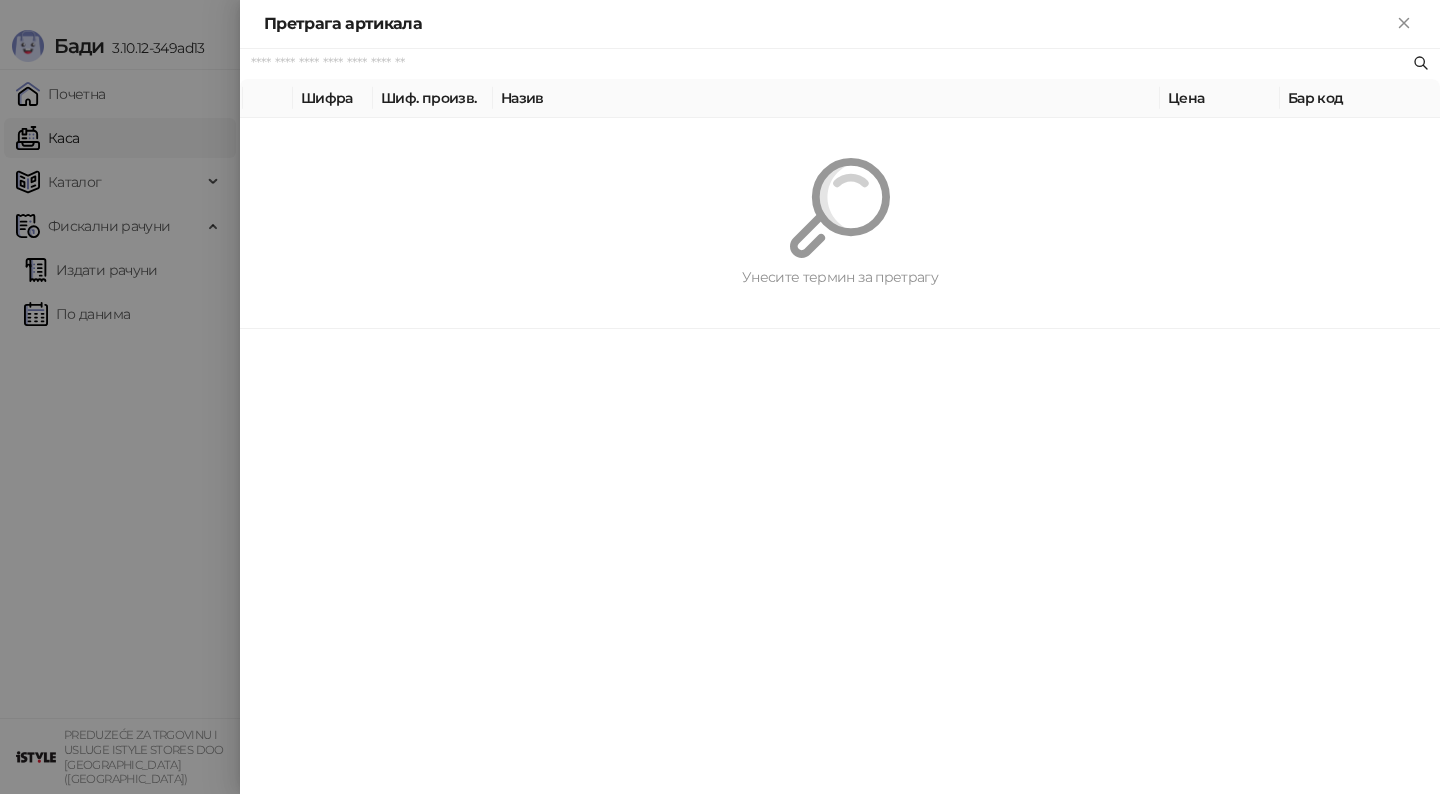 paste on "*********" 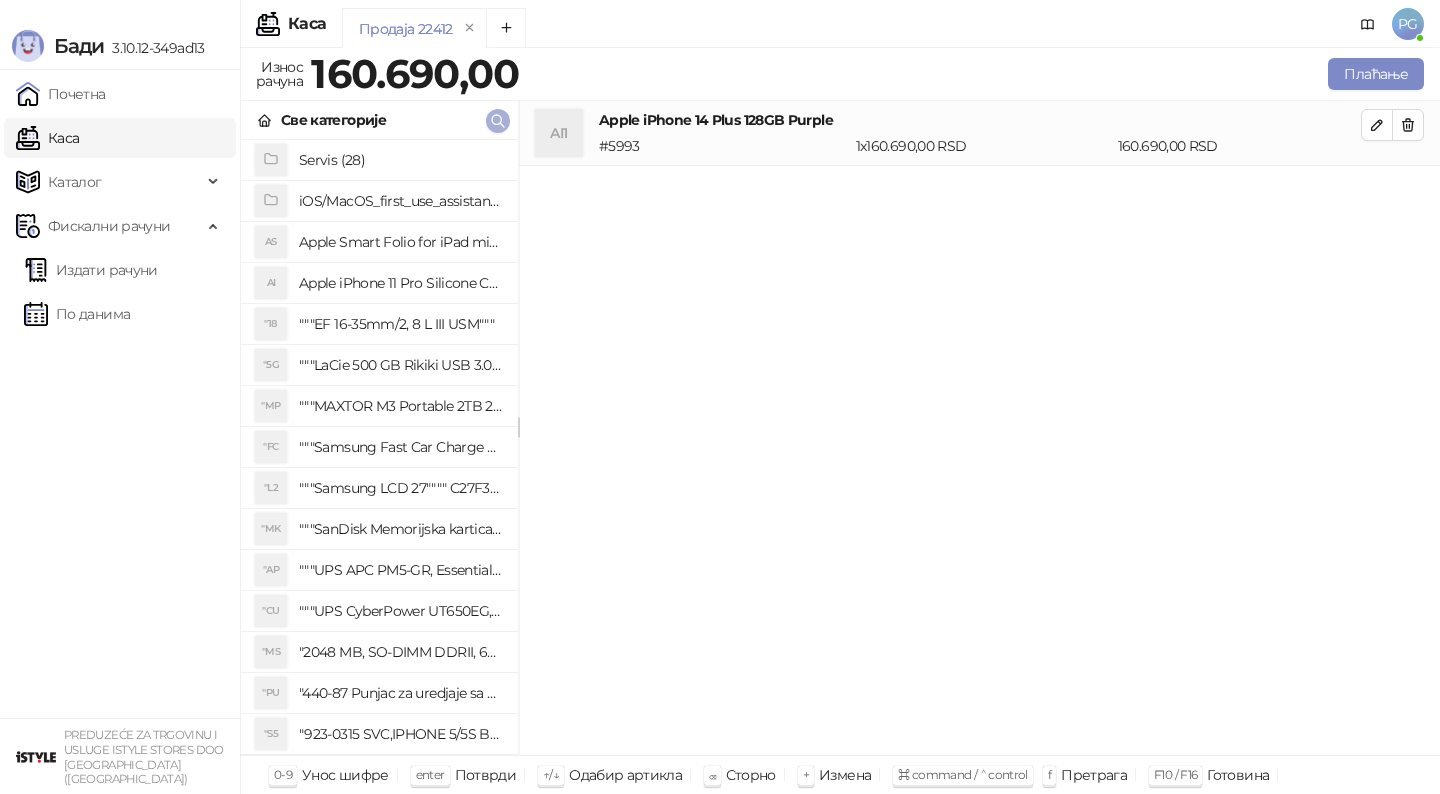 click 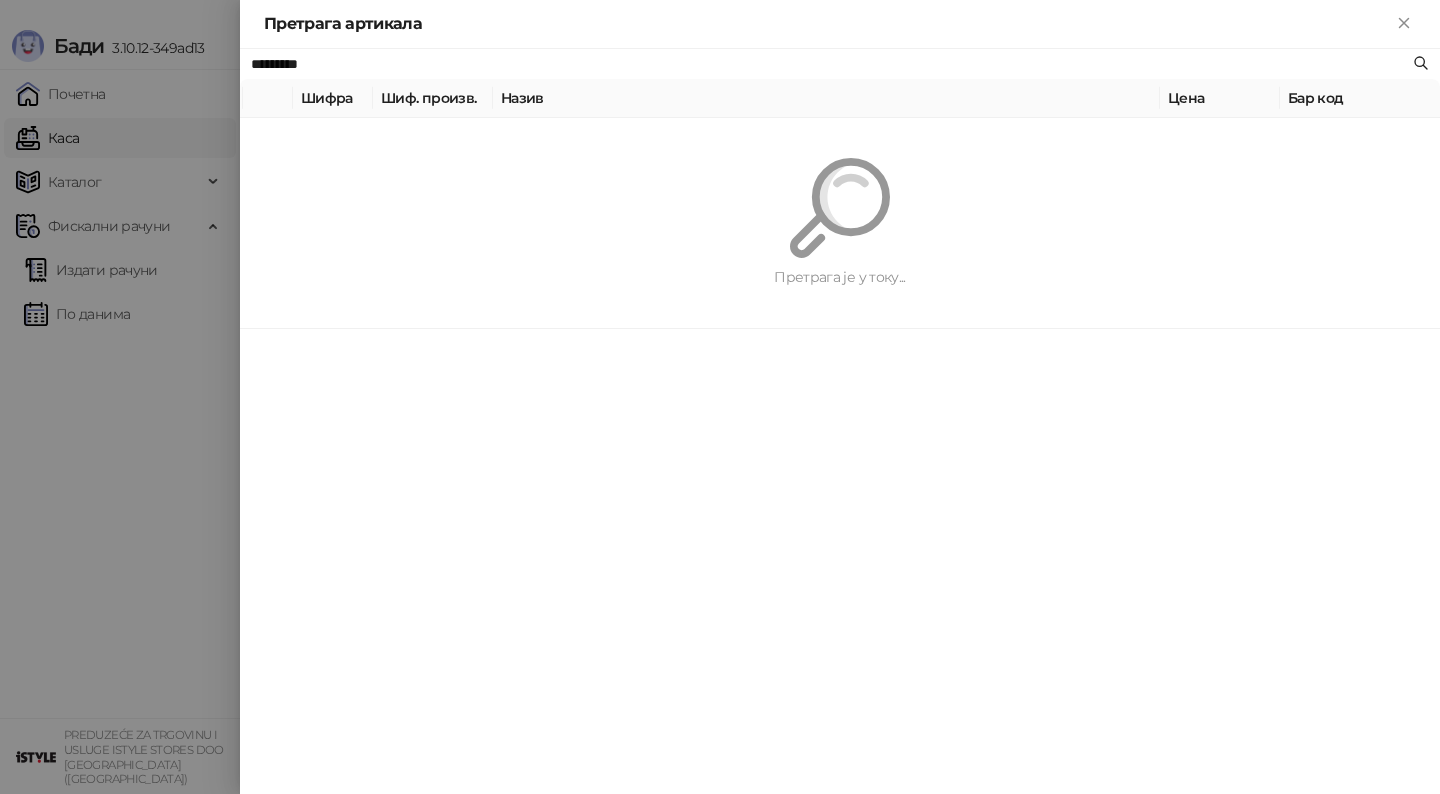 paste on "**********" 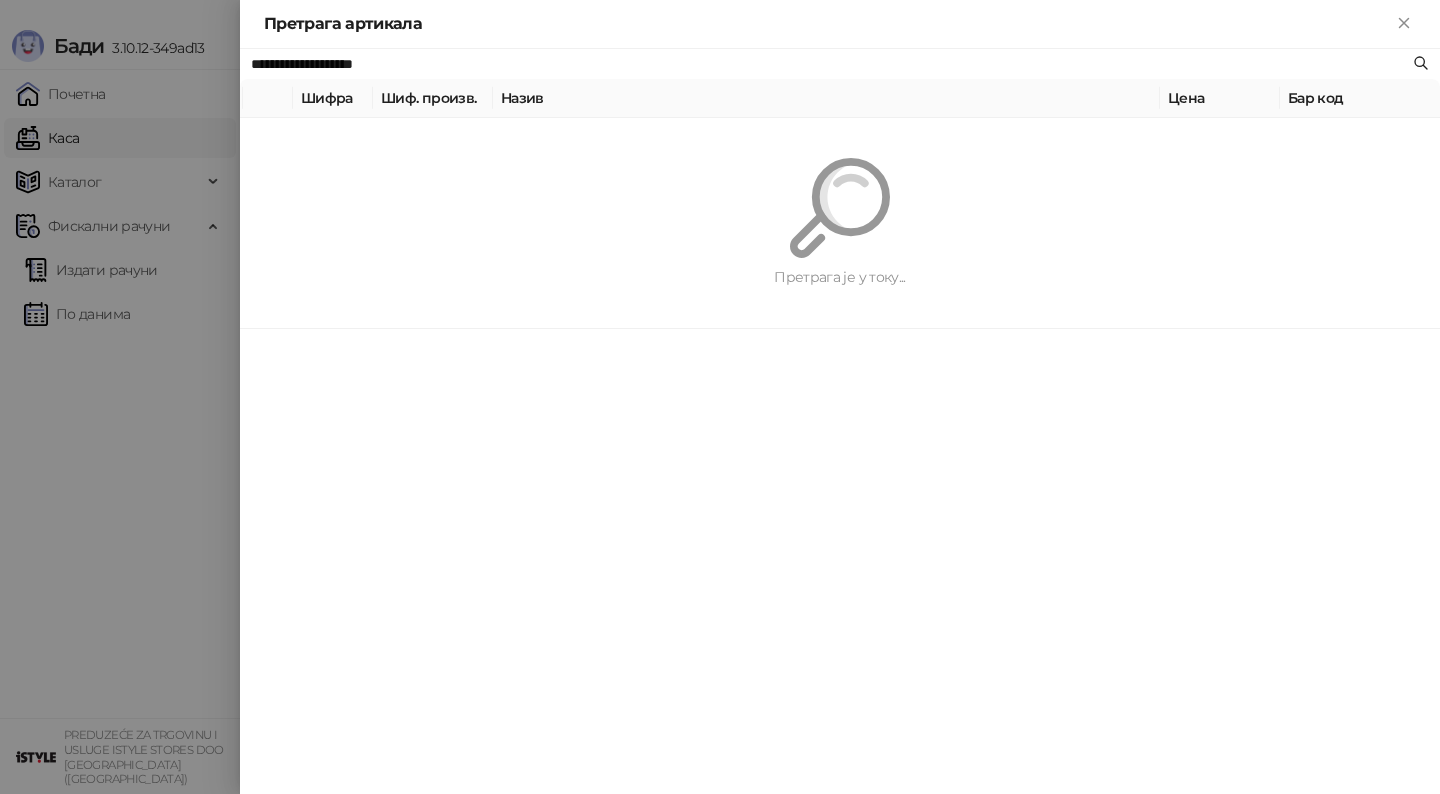 type on "**********" 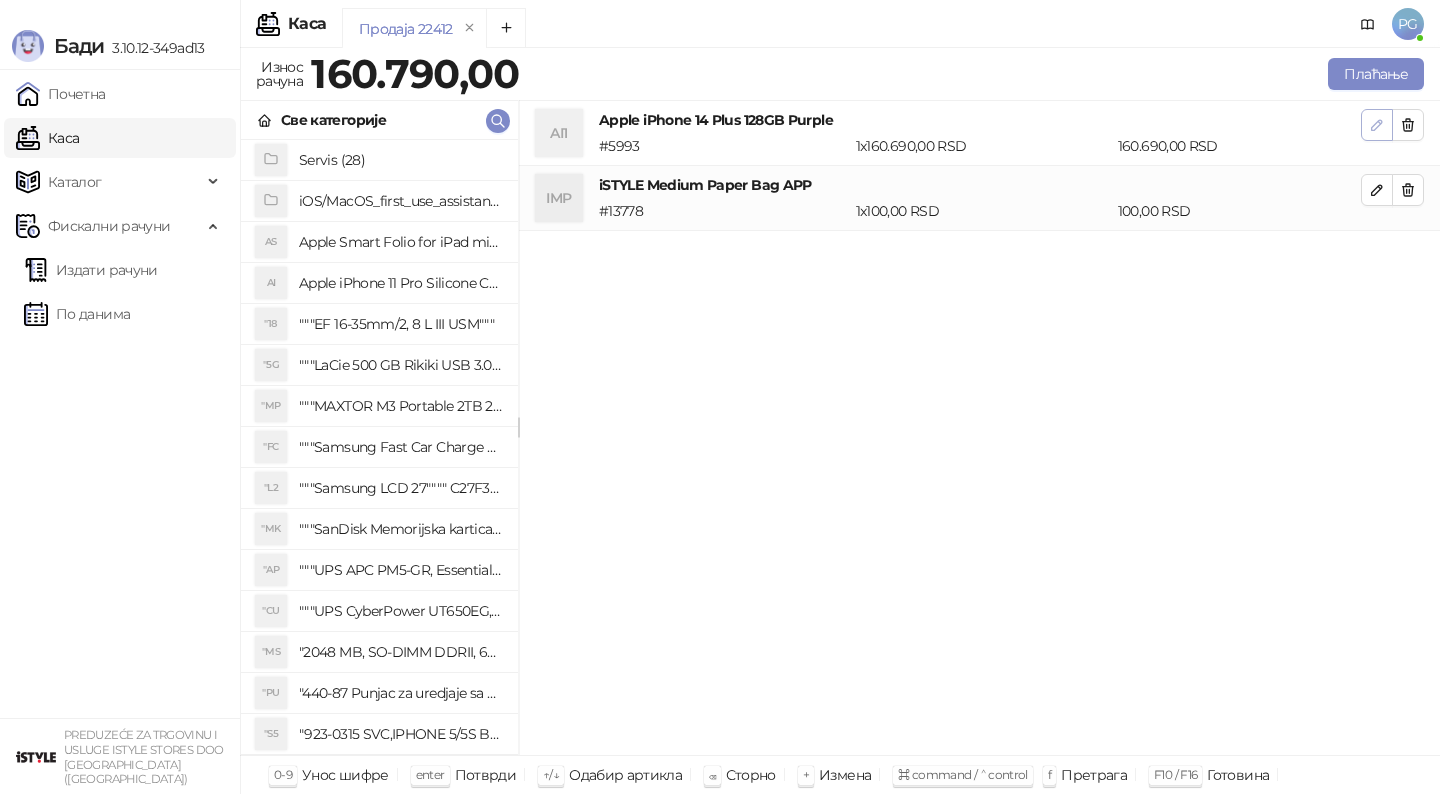 click 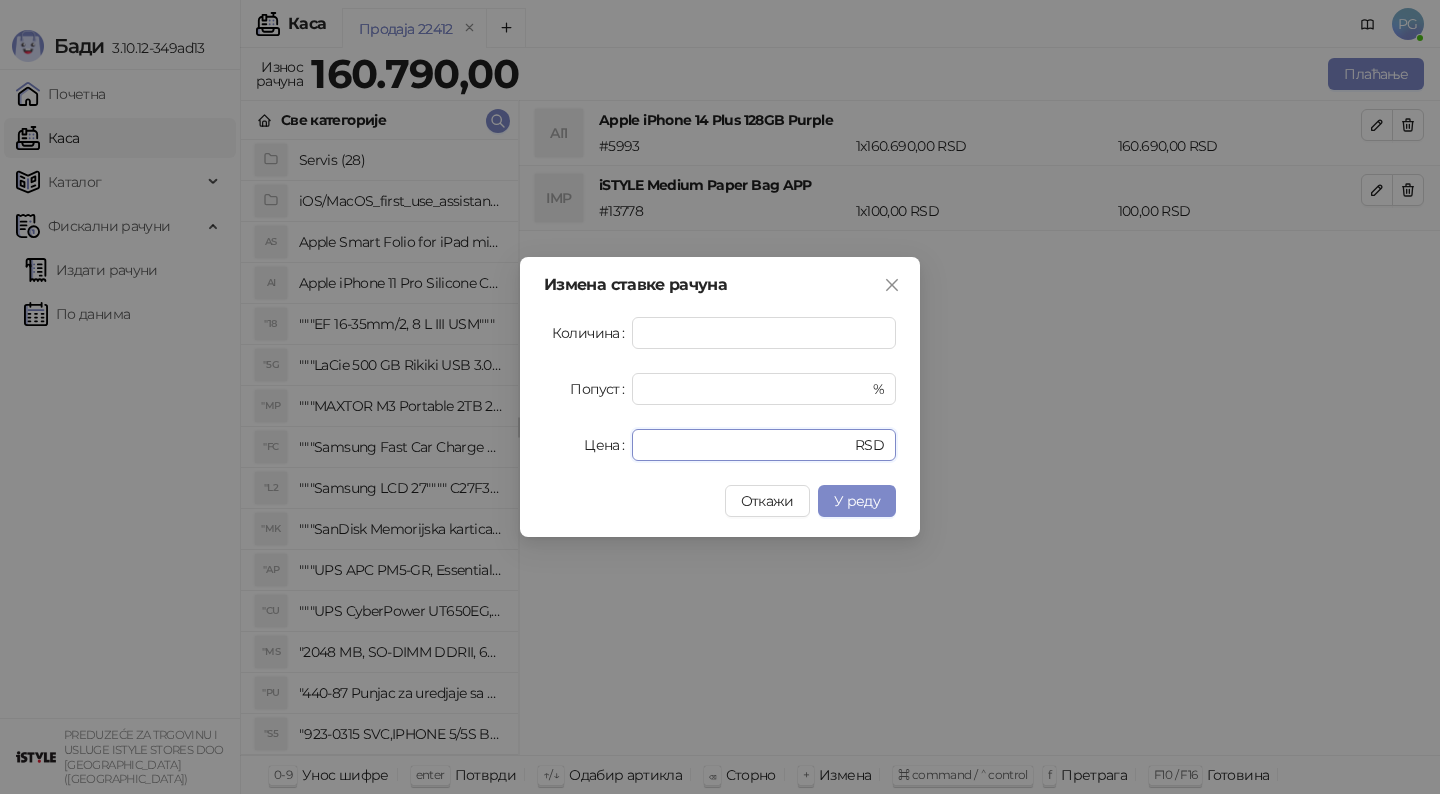 drag, startPoint x: 713, startPoint y: 459, endPoint x: 421, endPoint y: 453, distance: 292.06165 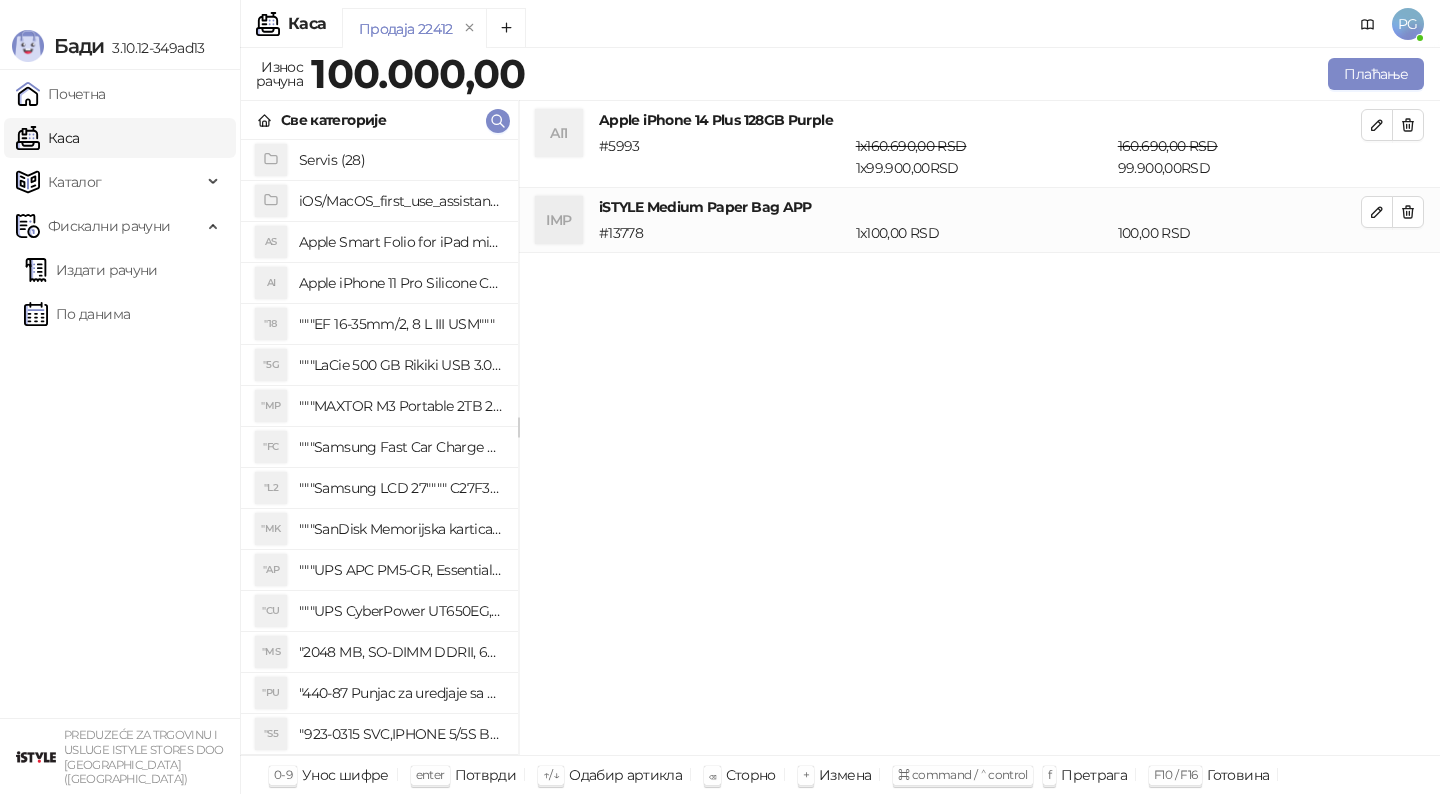 click on "Плаћање" at bounding box center [979, 74] 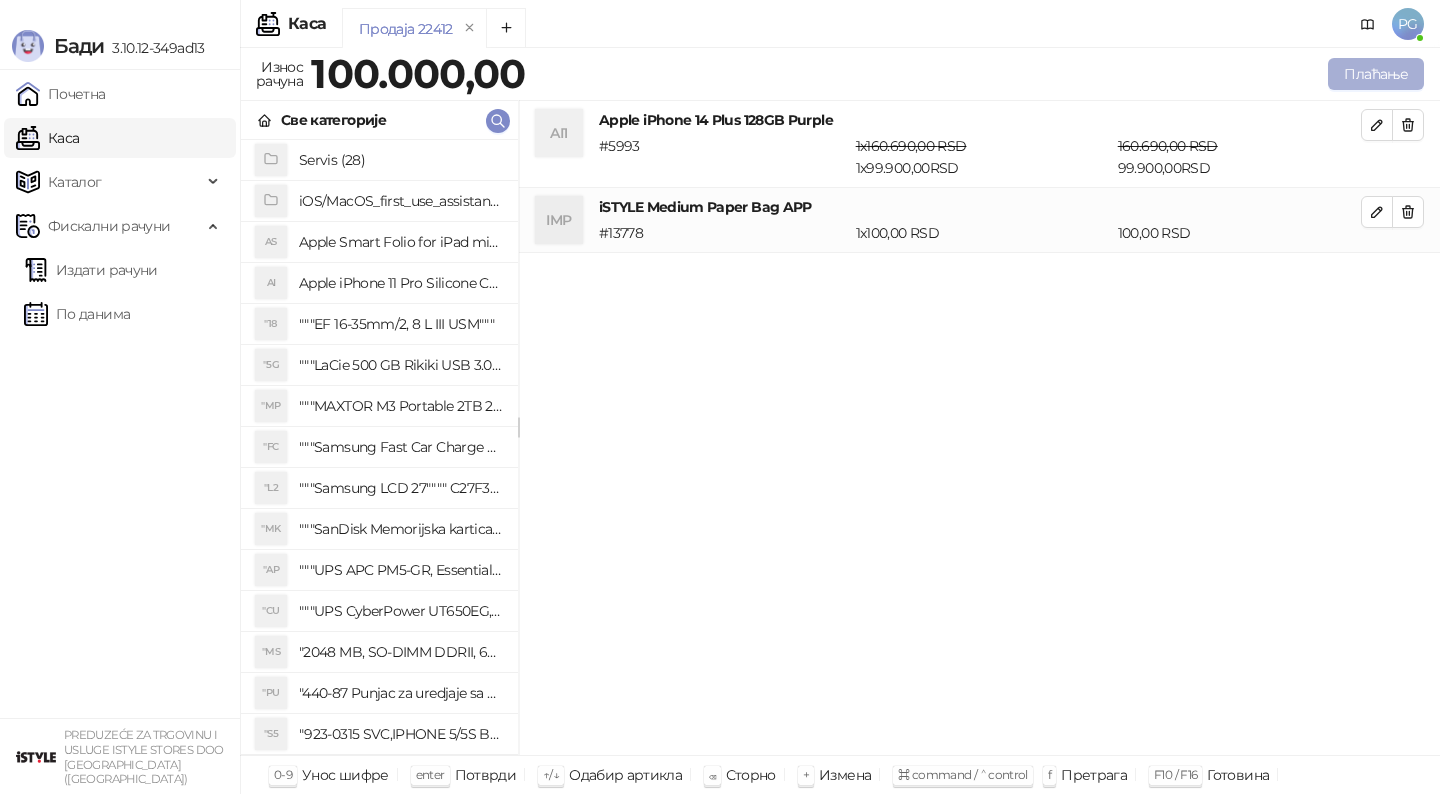 click on "Плаћање" at bounding box center (1376, 74) 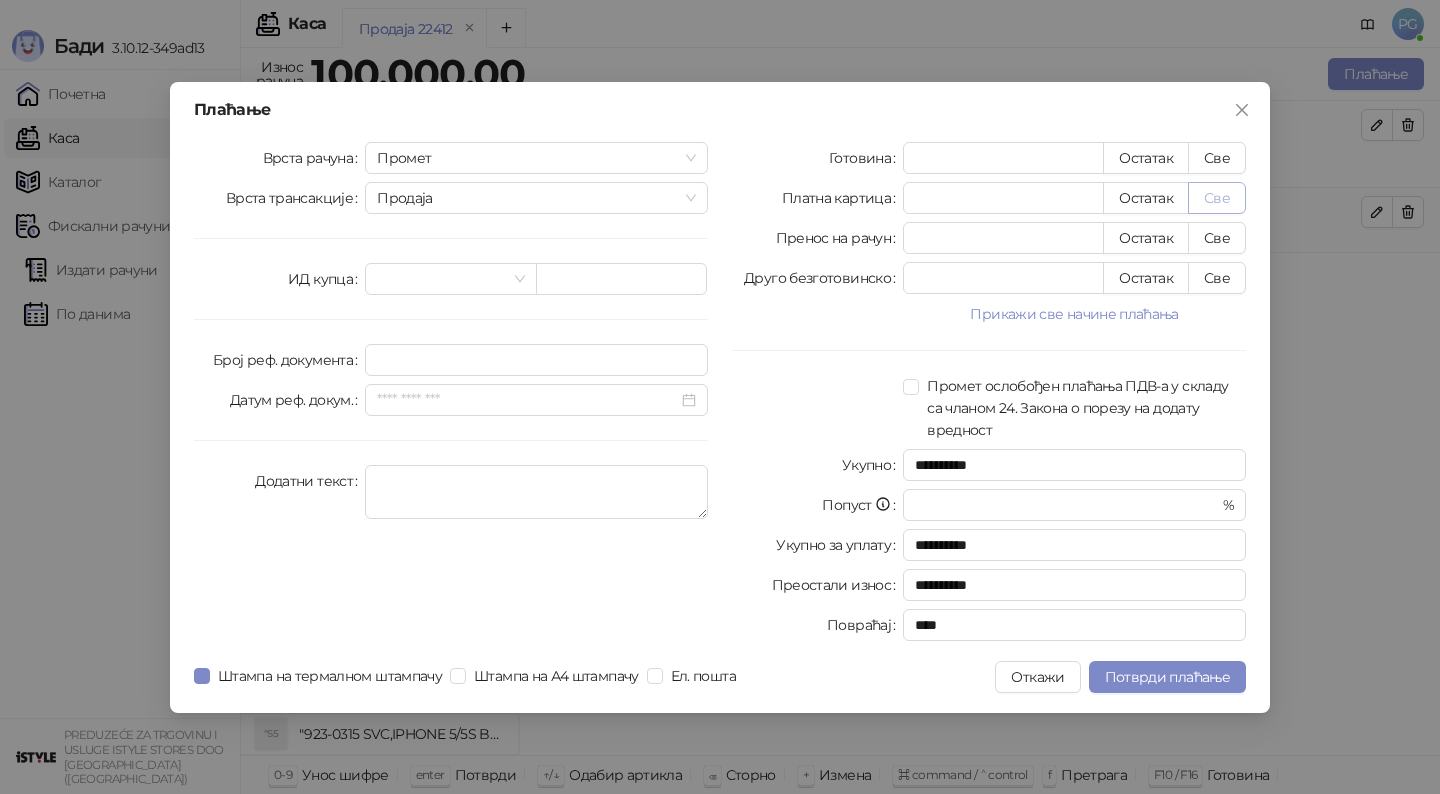 click on "Све" at bounding box center [1217, 198] 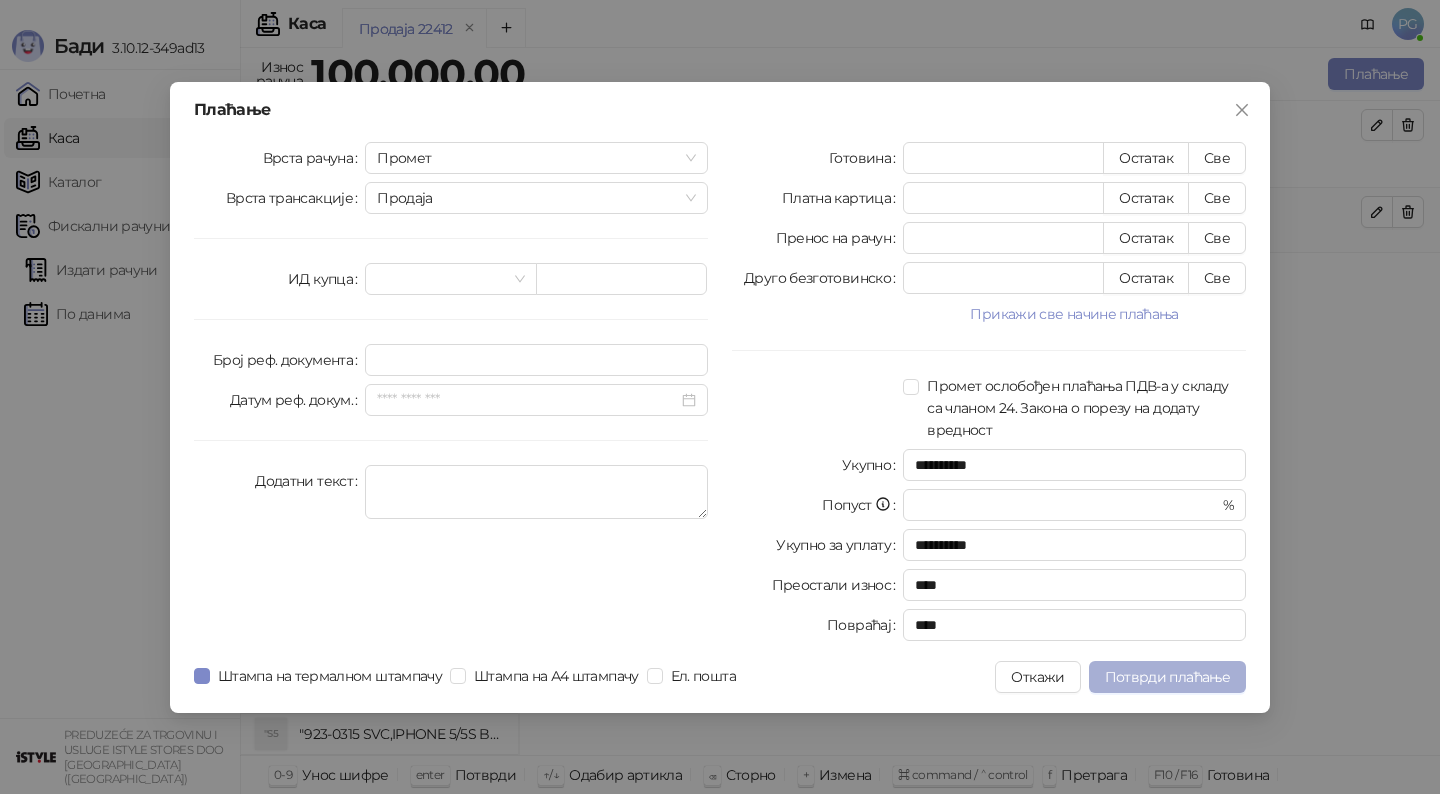 click on "Потврди плаћање" at bounding box center [1167, 677] 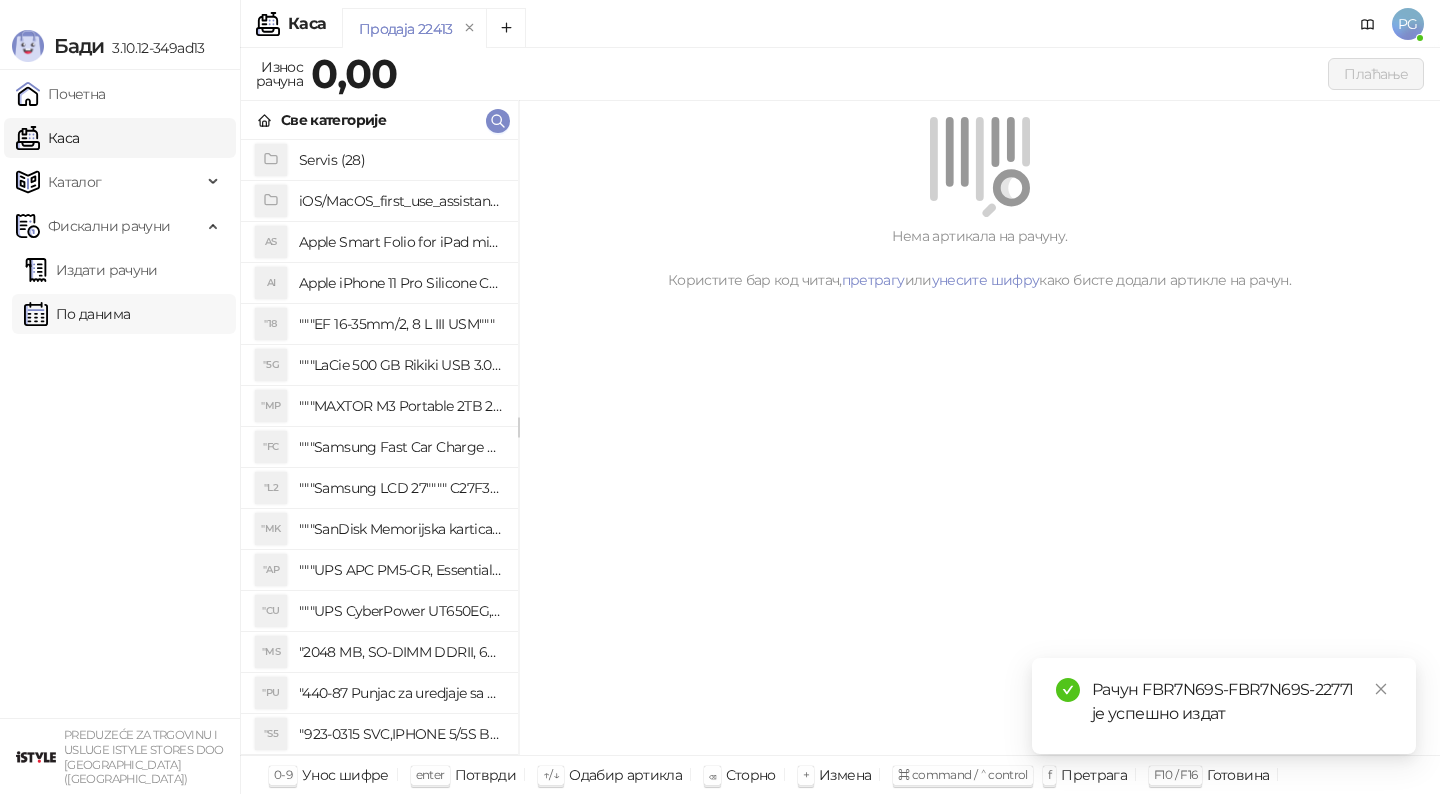click on "По данима" at bounding box center (77, 314) 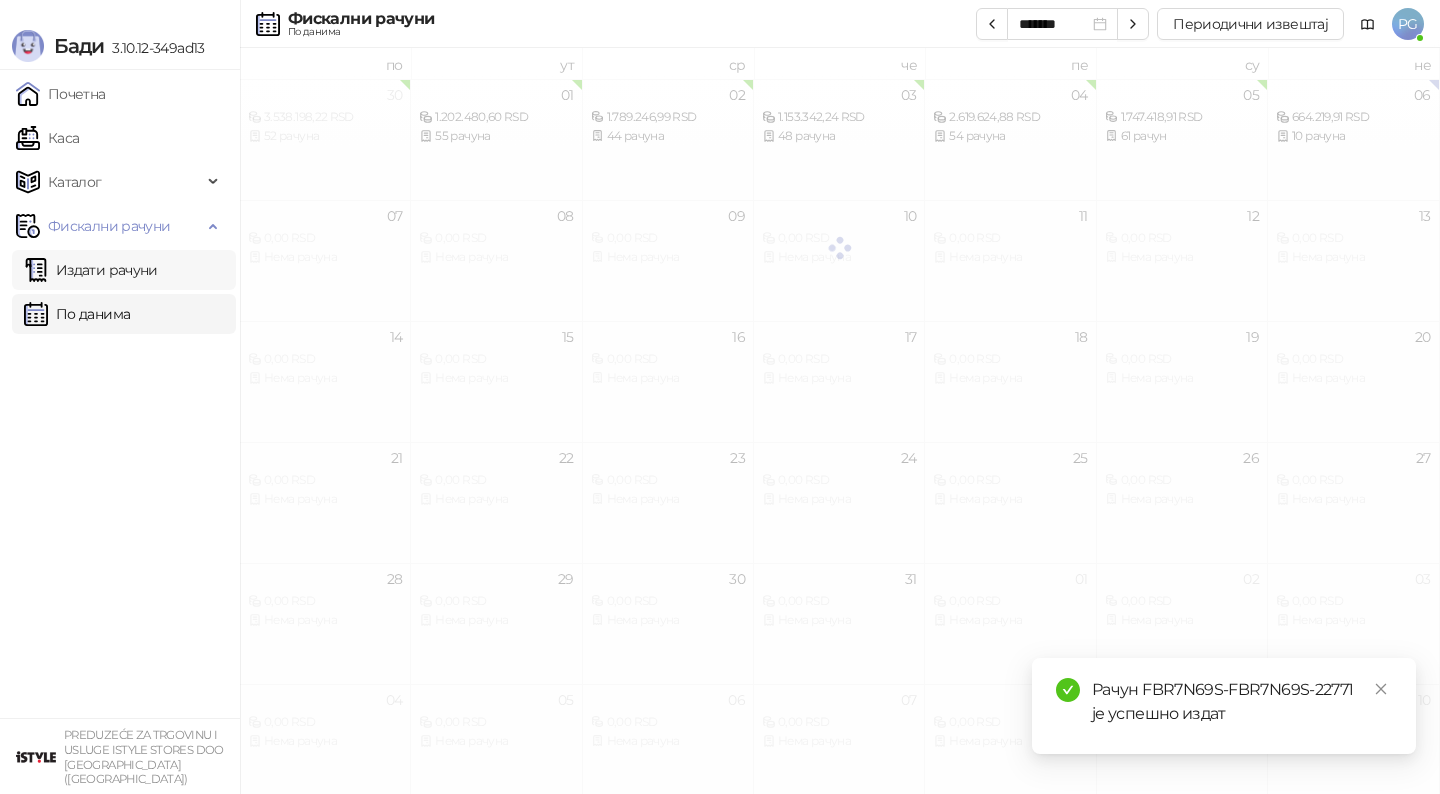 click on "Издати рачуни" at bounding box center [91, 270] 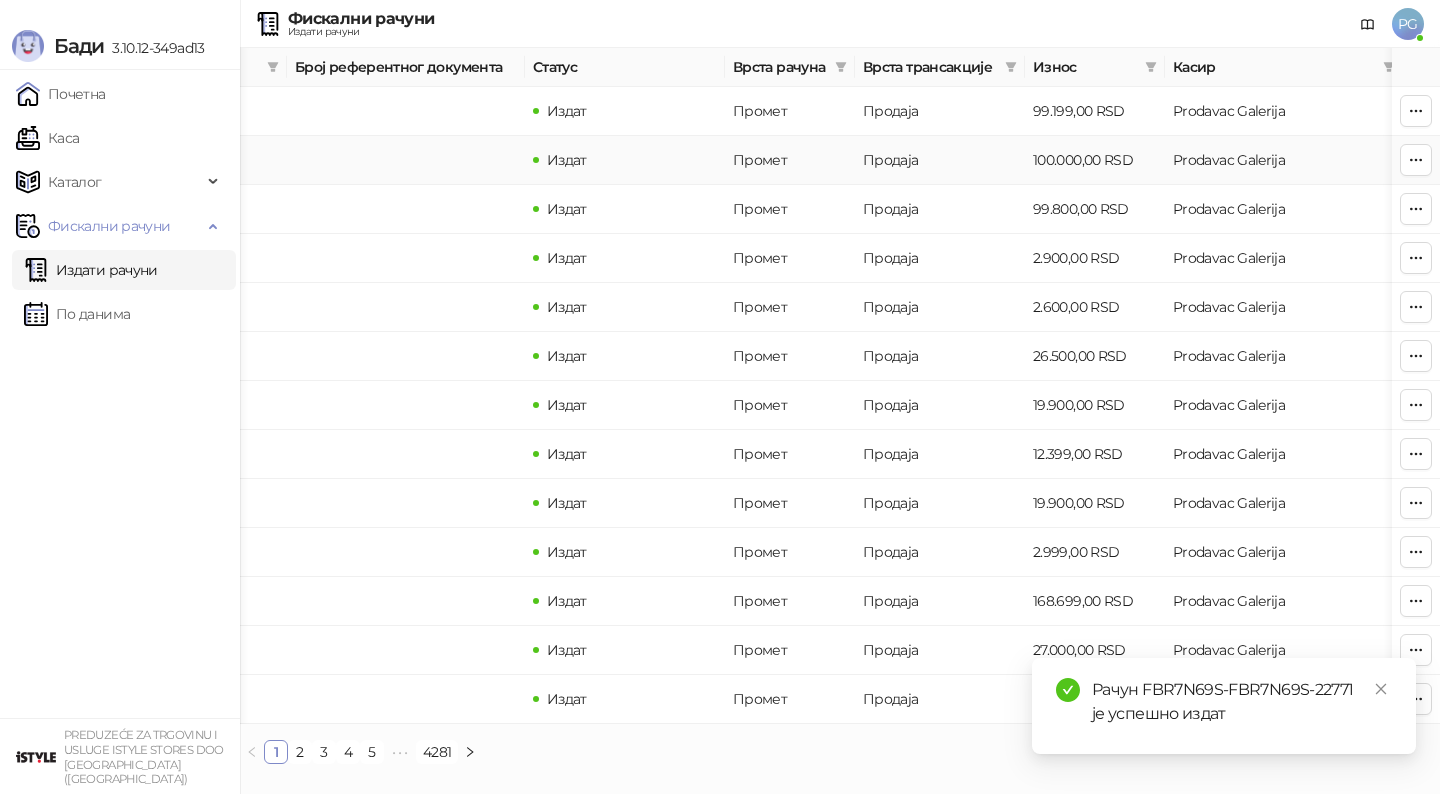 scroll, scrollTop: 0, scrollLeft: 0, axis: both 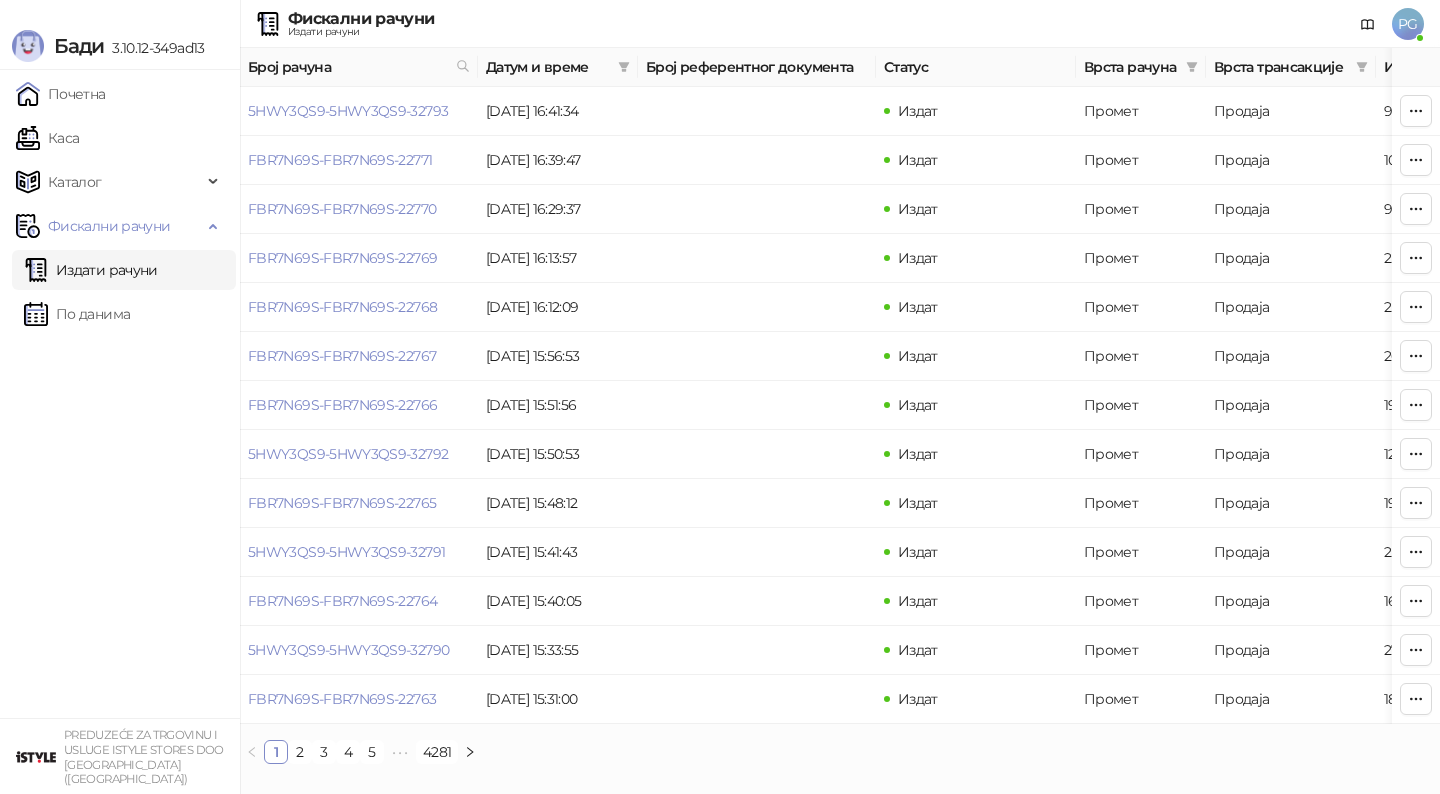 click on "Почетна [PERSON_NAME] Фискални рачуни Издати рачуни По данима" at bounding box center (120, 394) 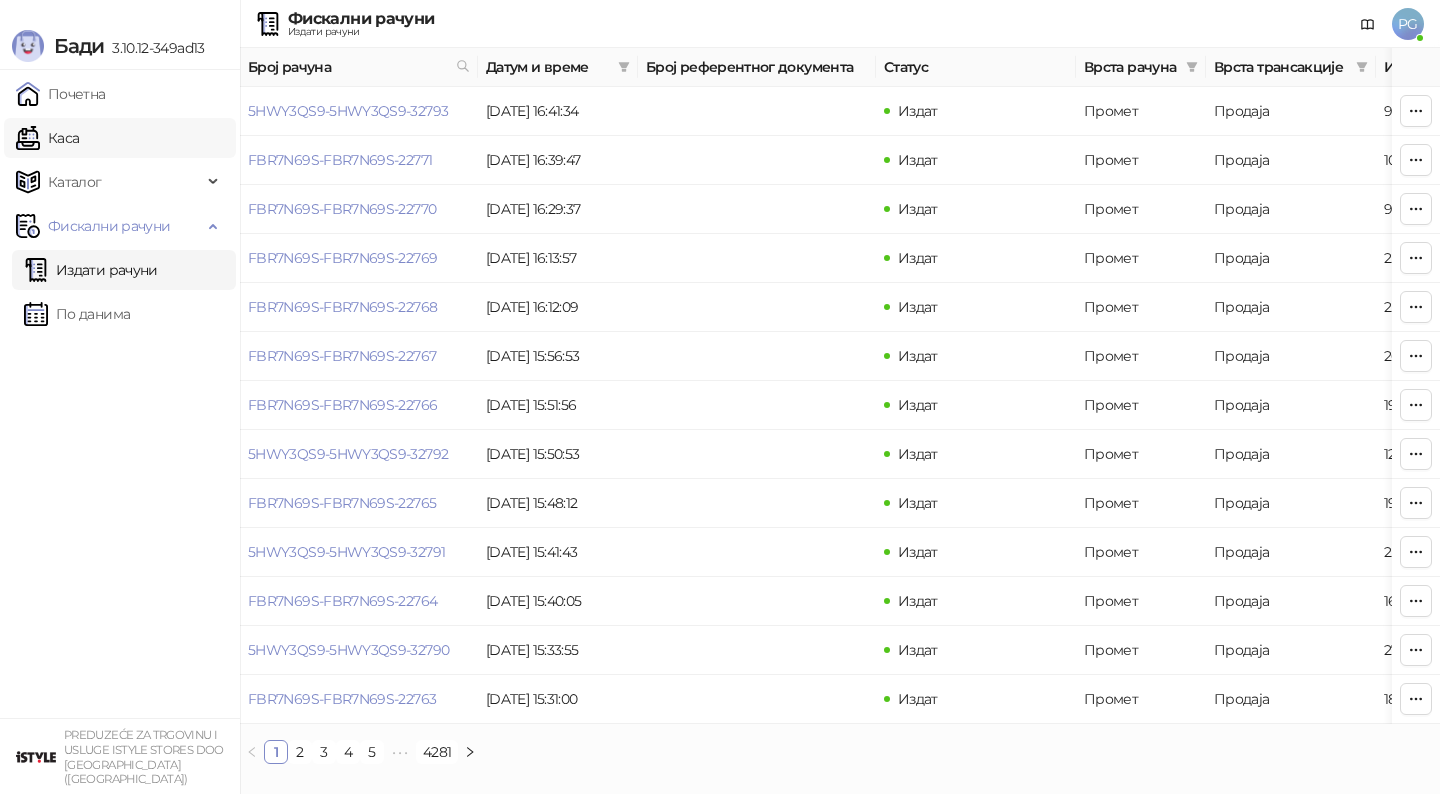 click on "Каса" at bounding box center [47, 138] 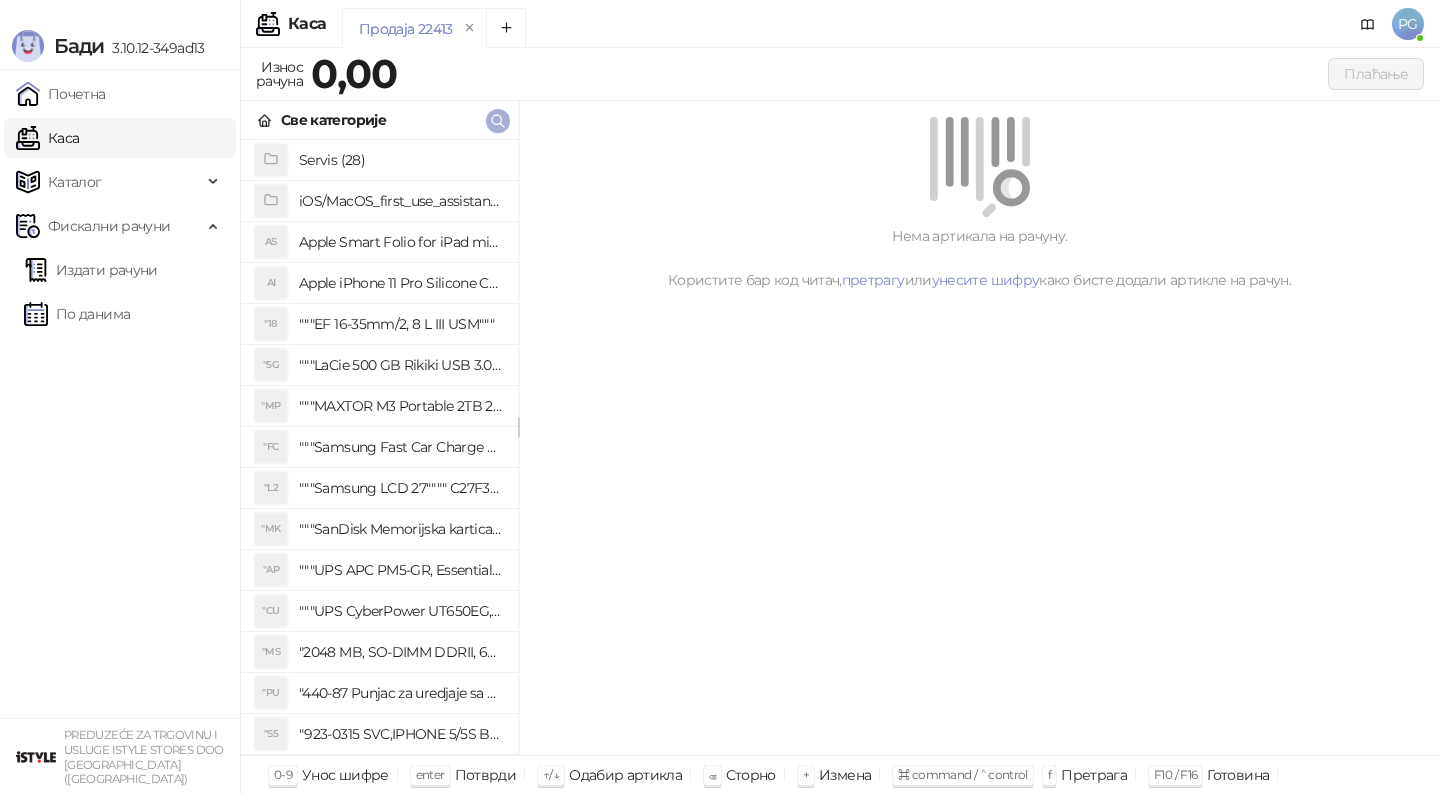 click at bounding box center [498, 121] 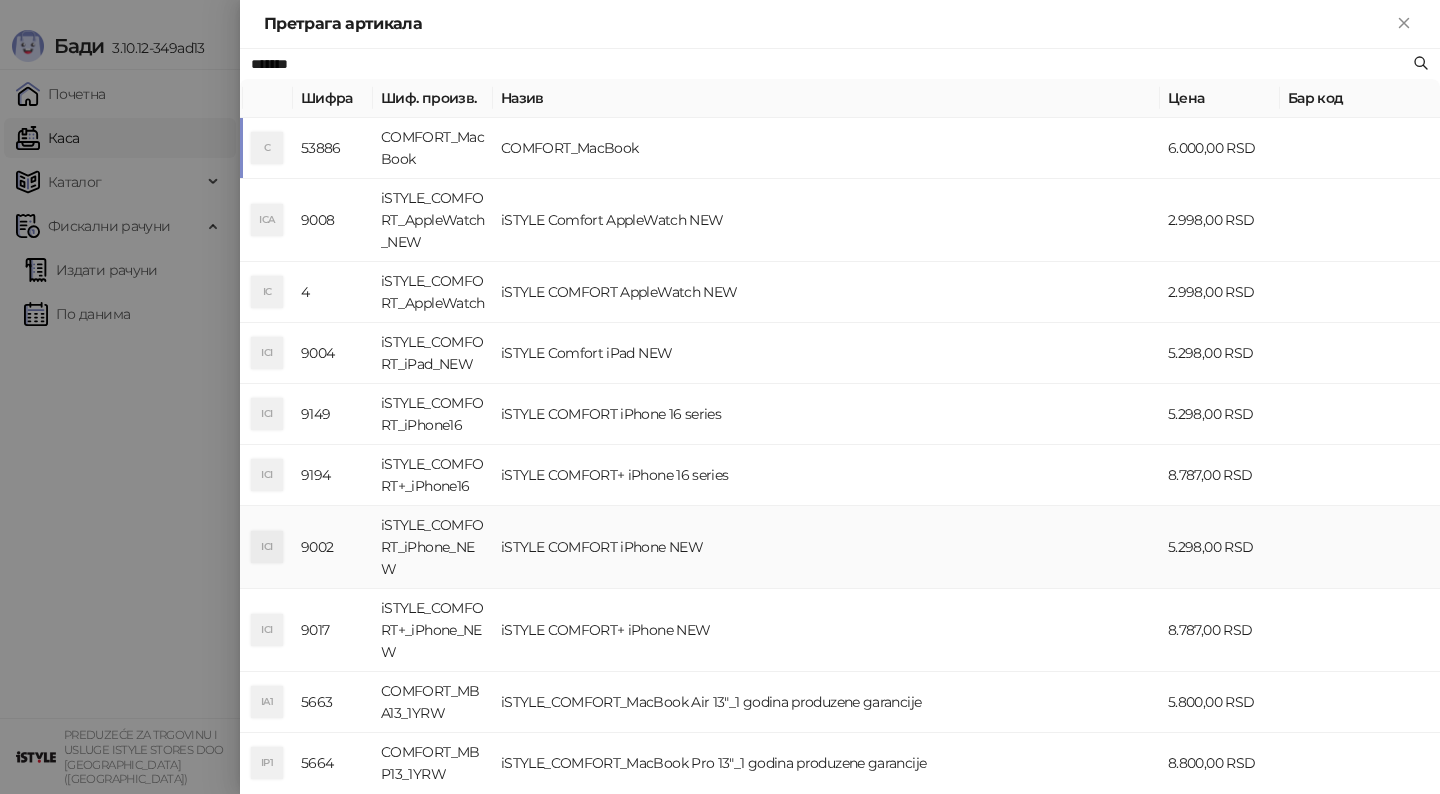 click on "iSTYLE COMFORT iPhone NEW" at bounding box center [826, 547] 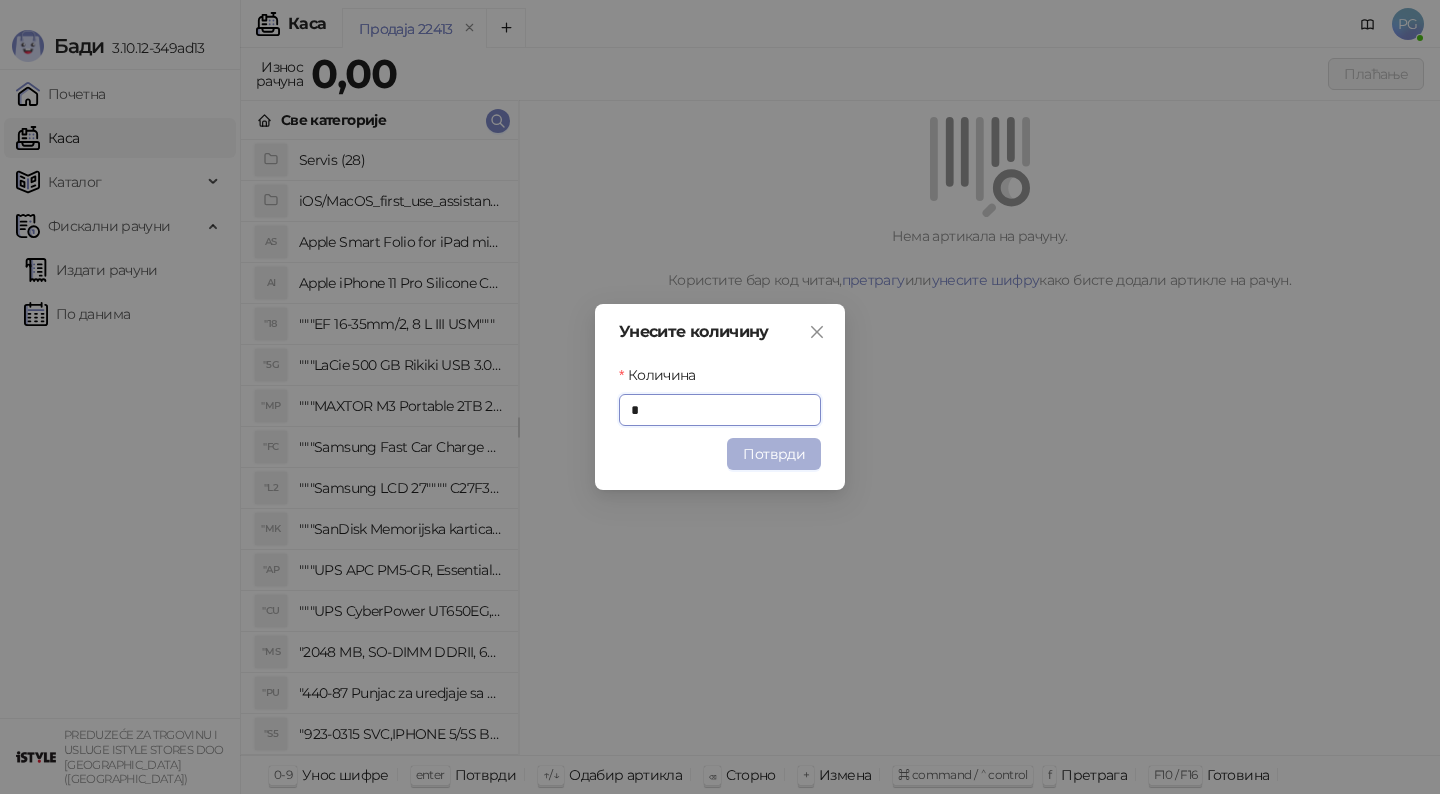 click on "Потврди" at bounding box center (774, 454) 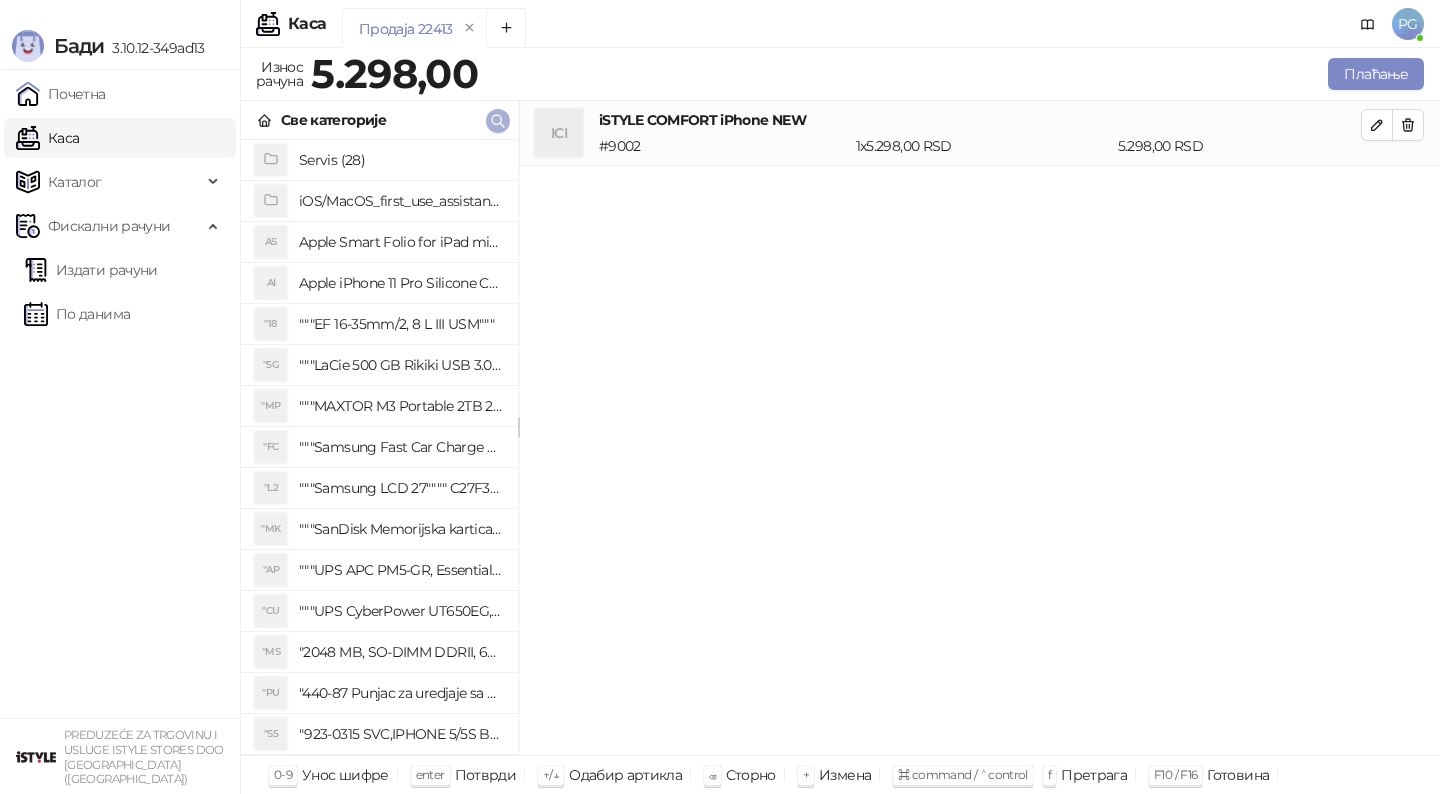 click 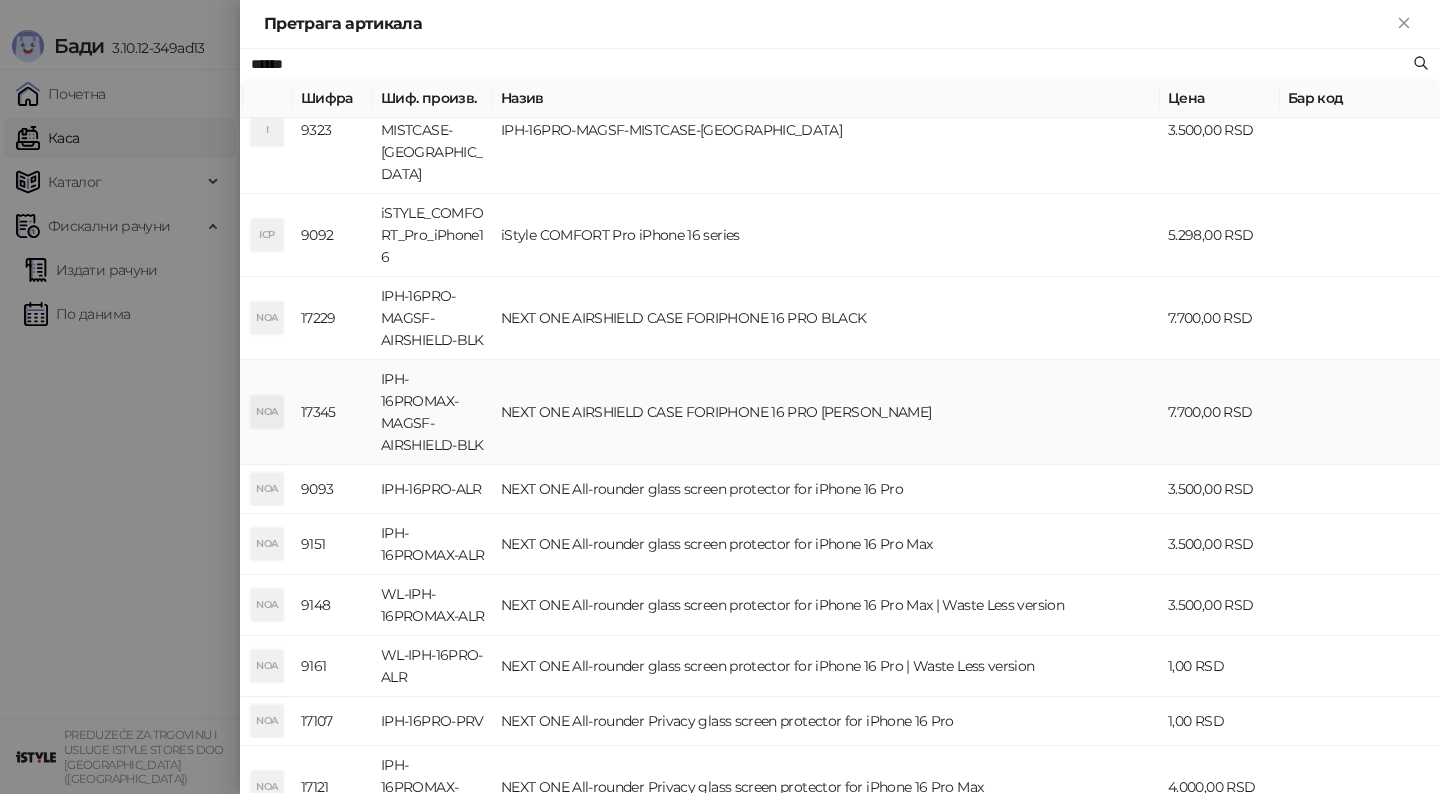 scroll, scrollTop: 135, scrollLeft: 0, axis: vertical 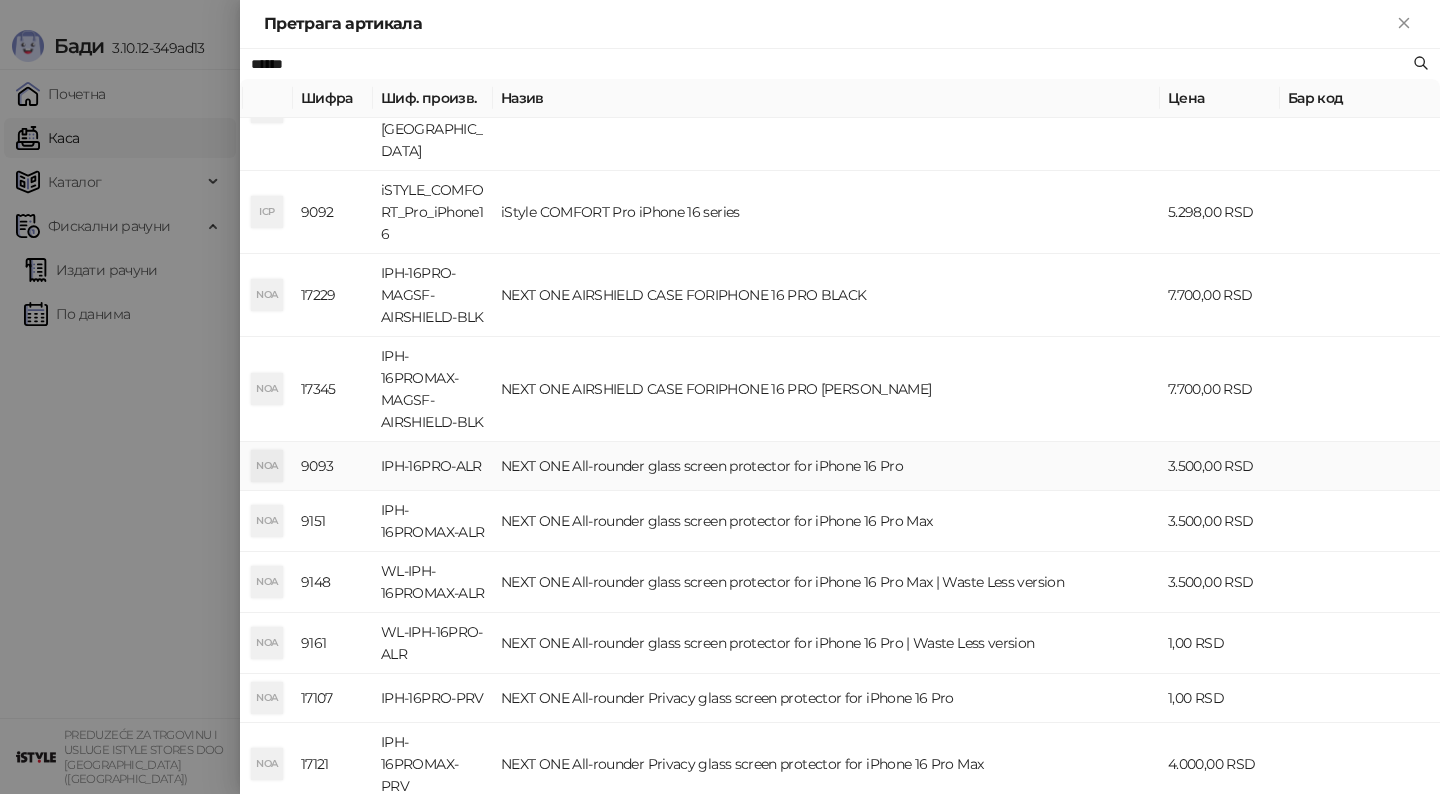 type on "******" 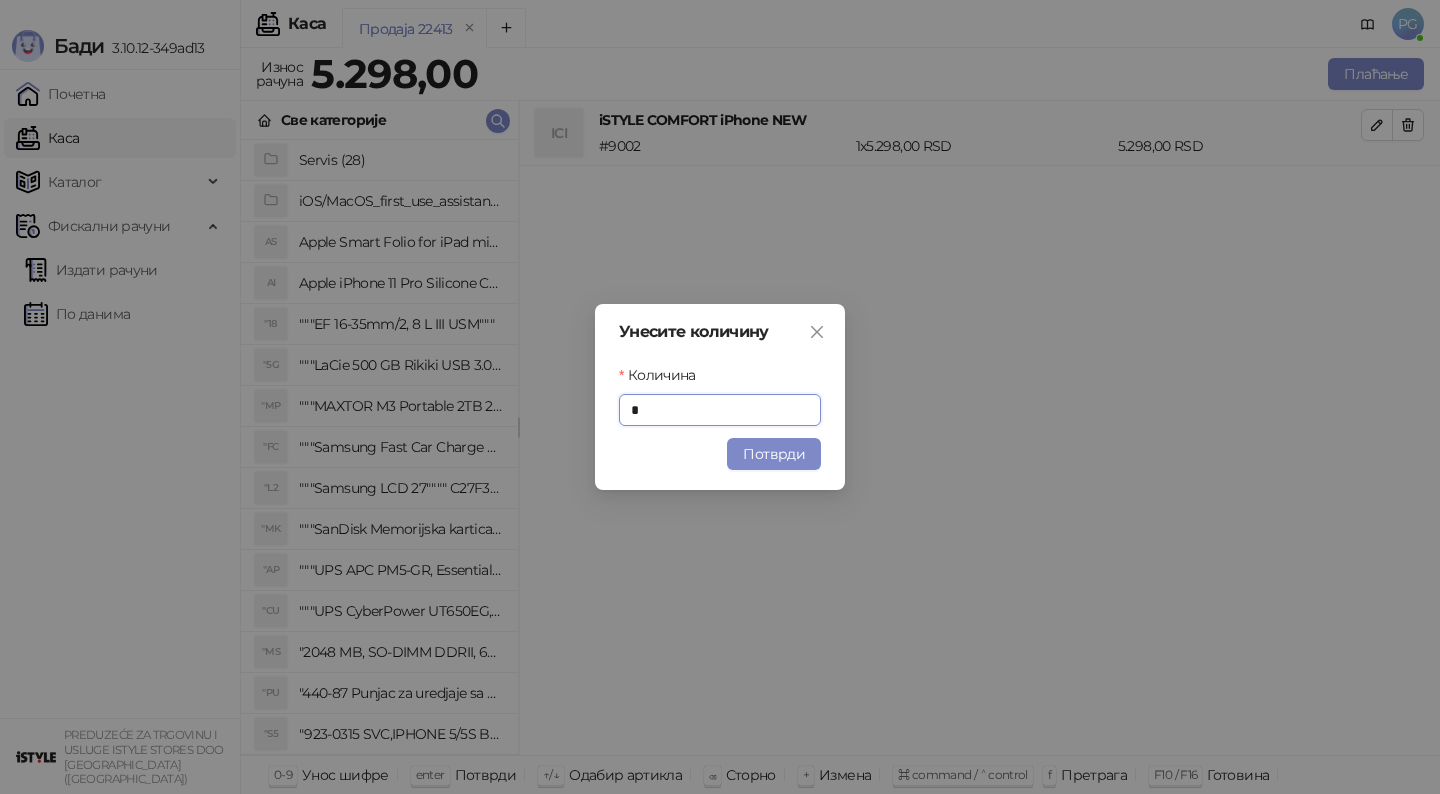 click on "Потврди" at bounding box center (774, 454) 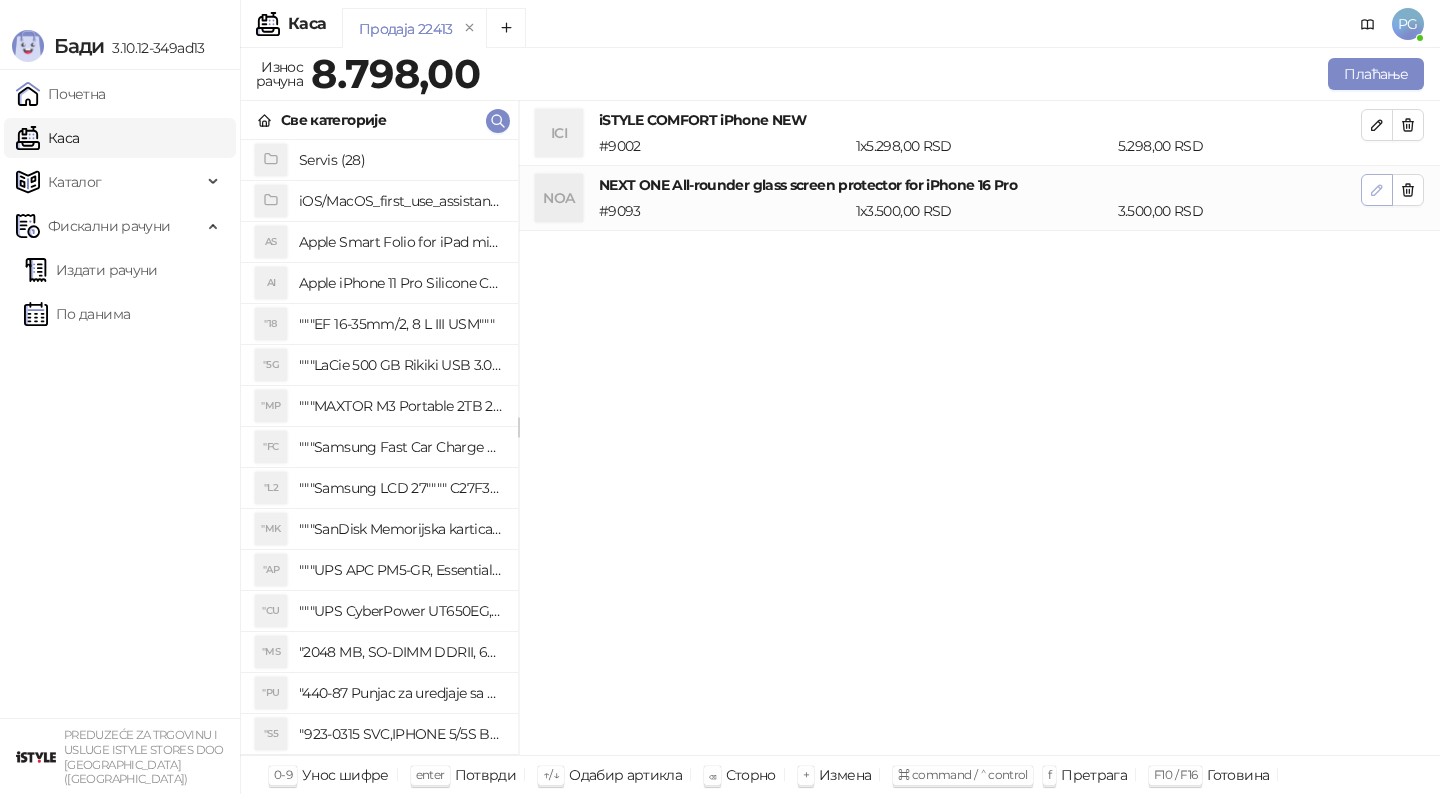 click at bounding box center (1377, 190) 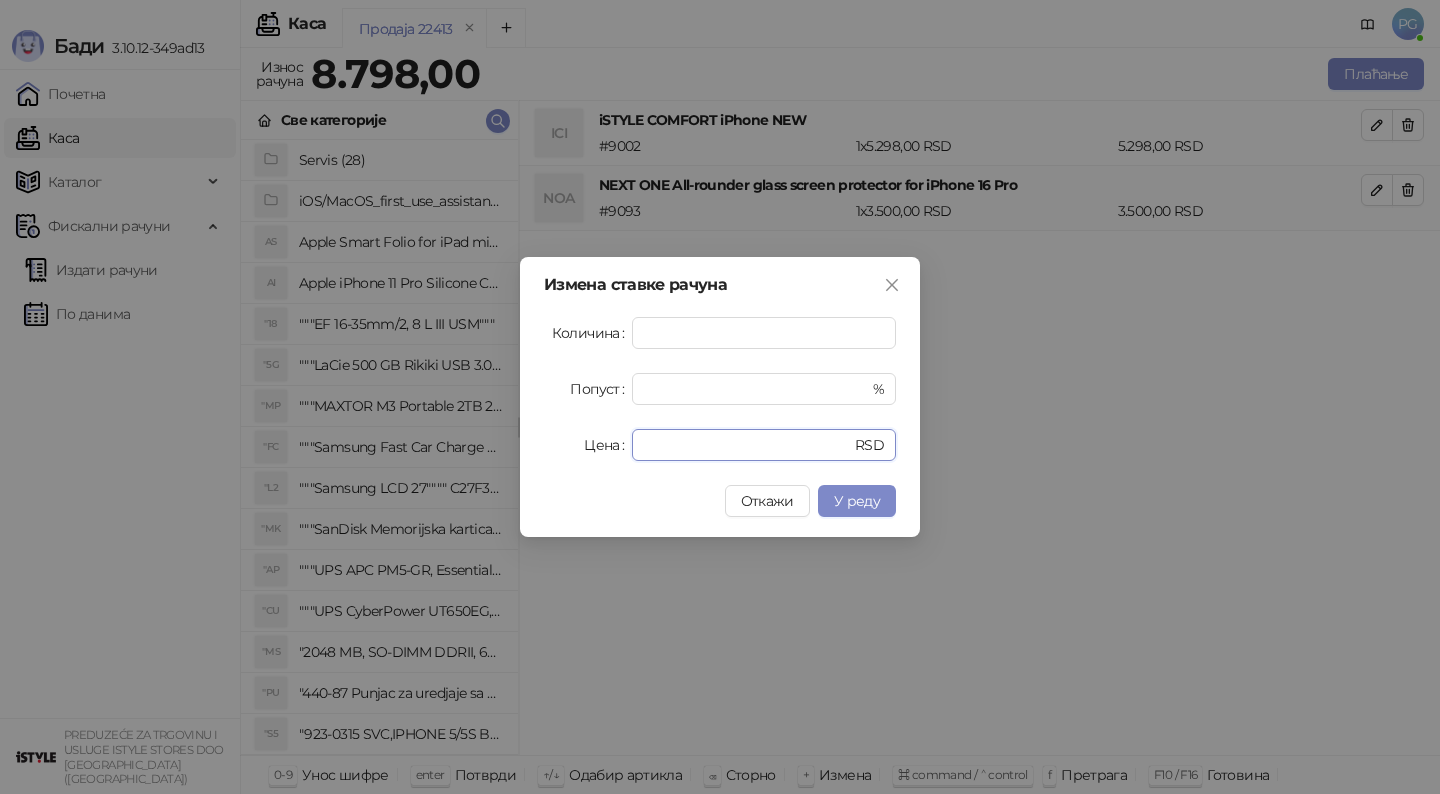 drag, startPoint x: 694, startPoint y: 441, endPoint x: 567, endPoint y: 440, distance: 127.00394 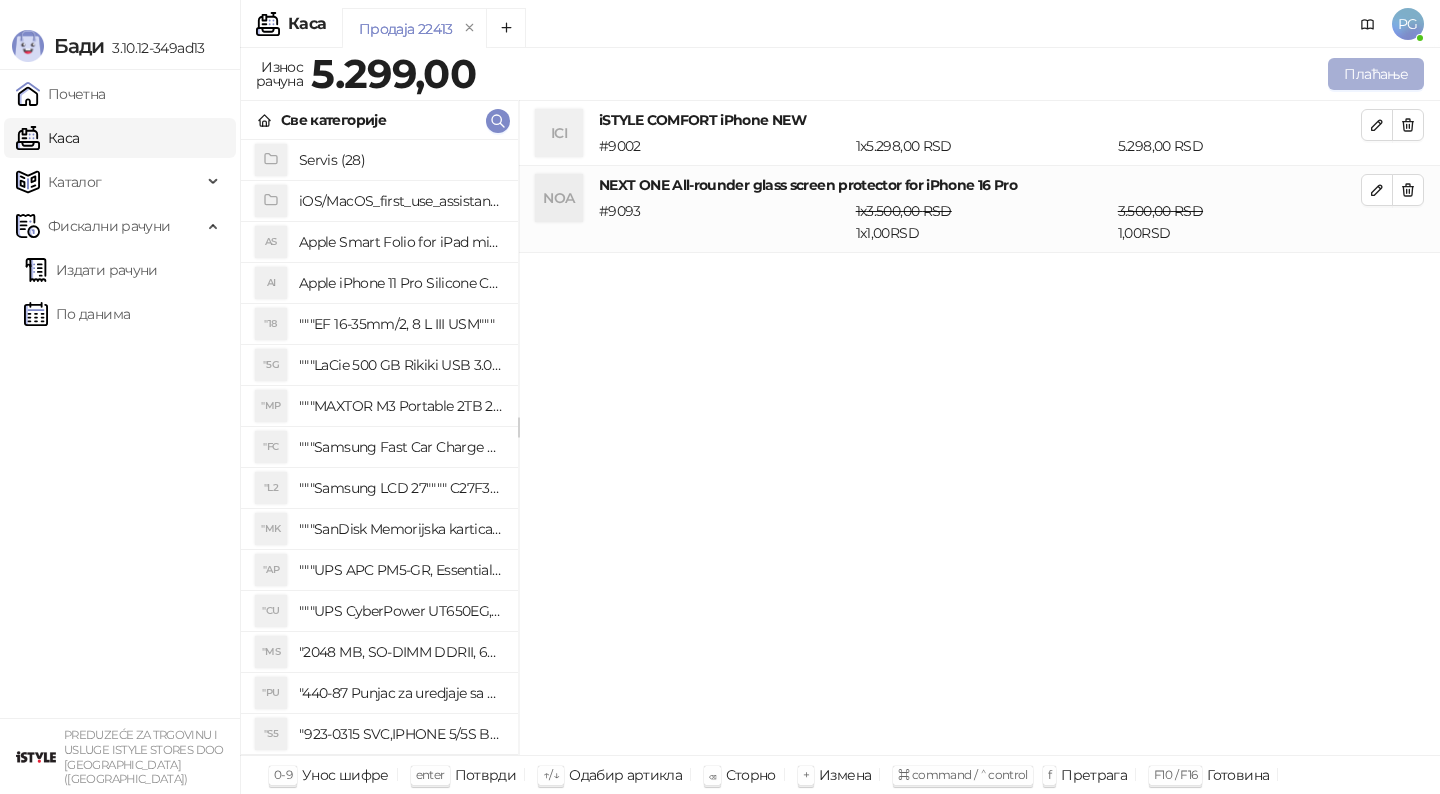 click on "Плаћање" at bounding box center [1376, 74] 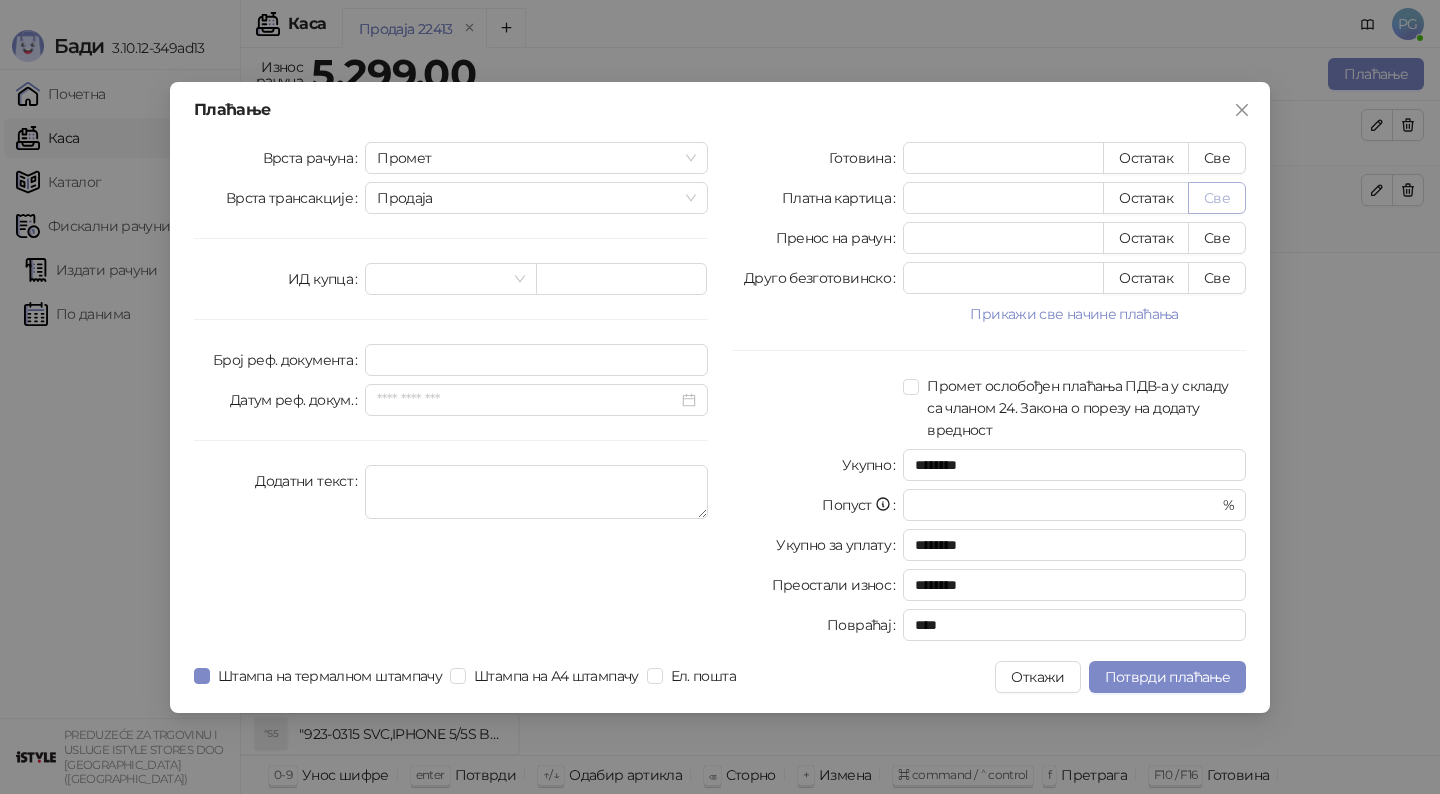 click on "Све" at bounding box center (1217, 198) 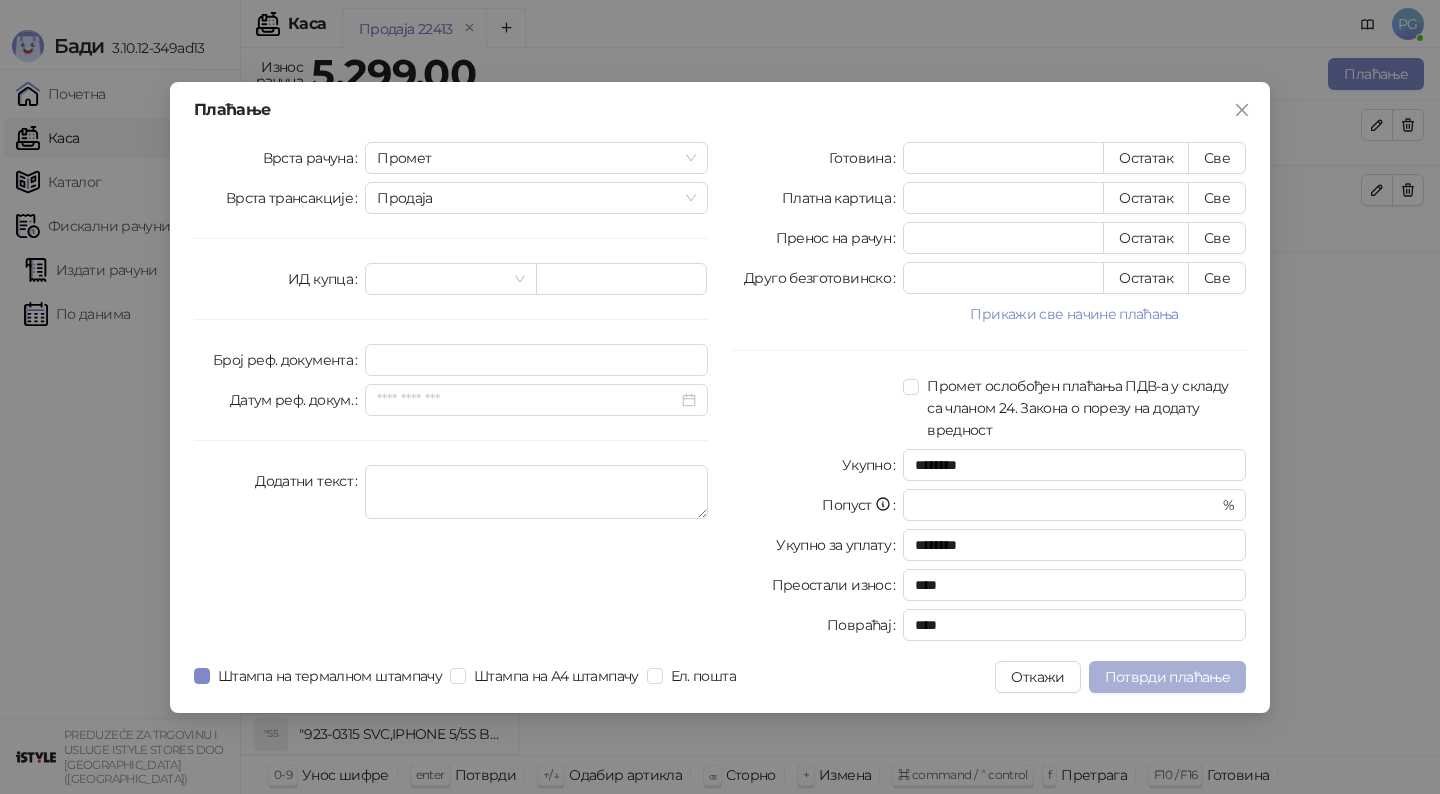 click on "Потврди плаћање" at bounding box center [1167, 677] 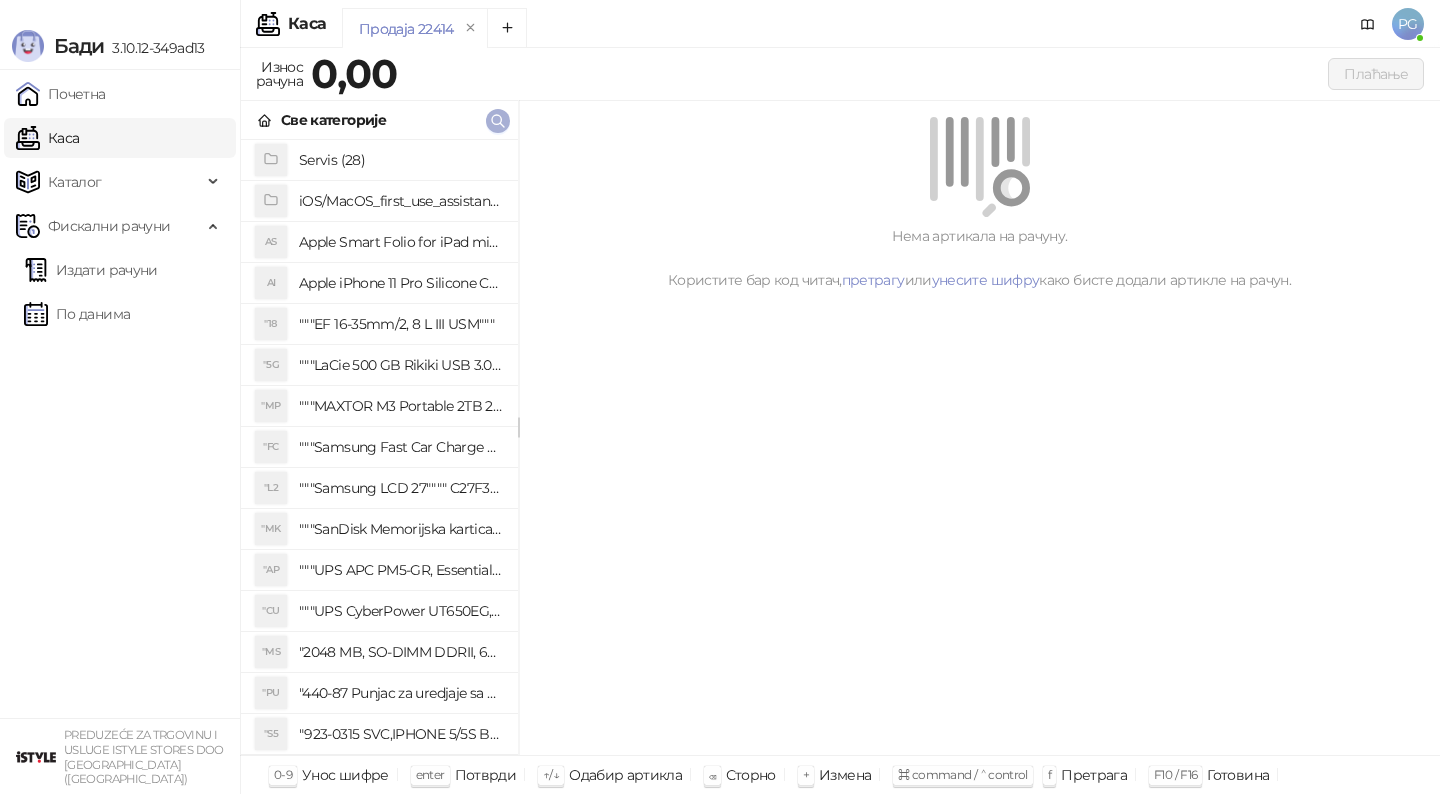 click 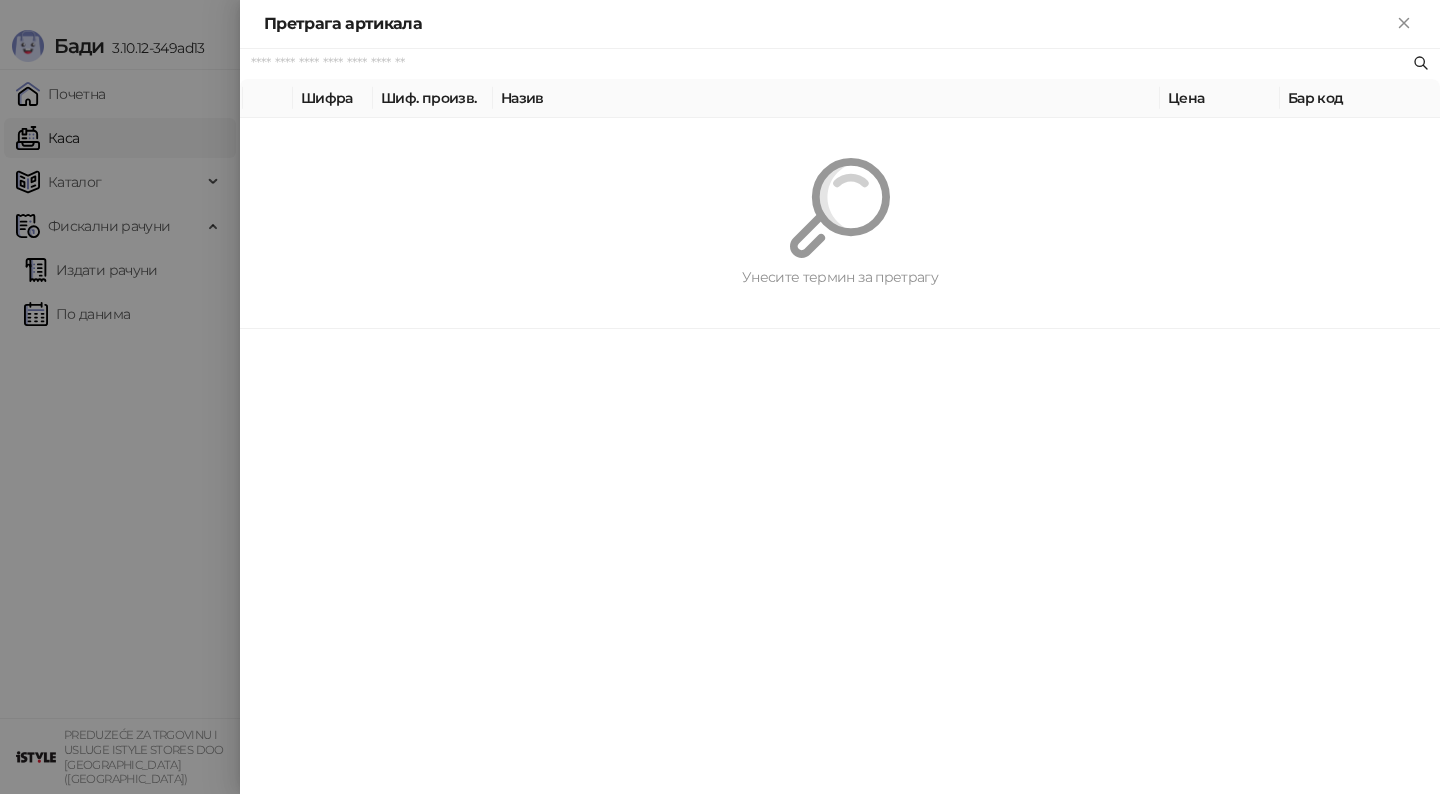 paste on "*********" 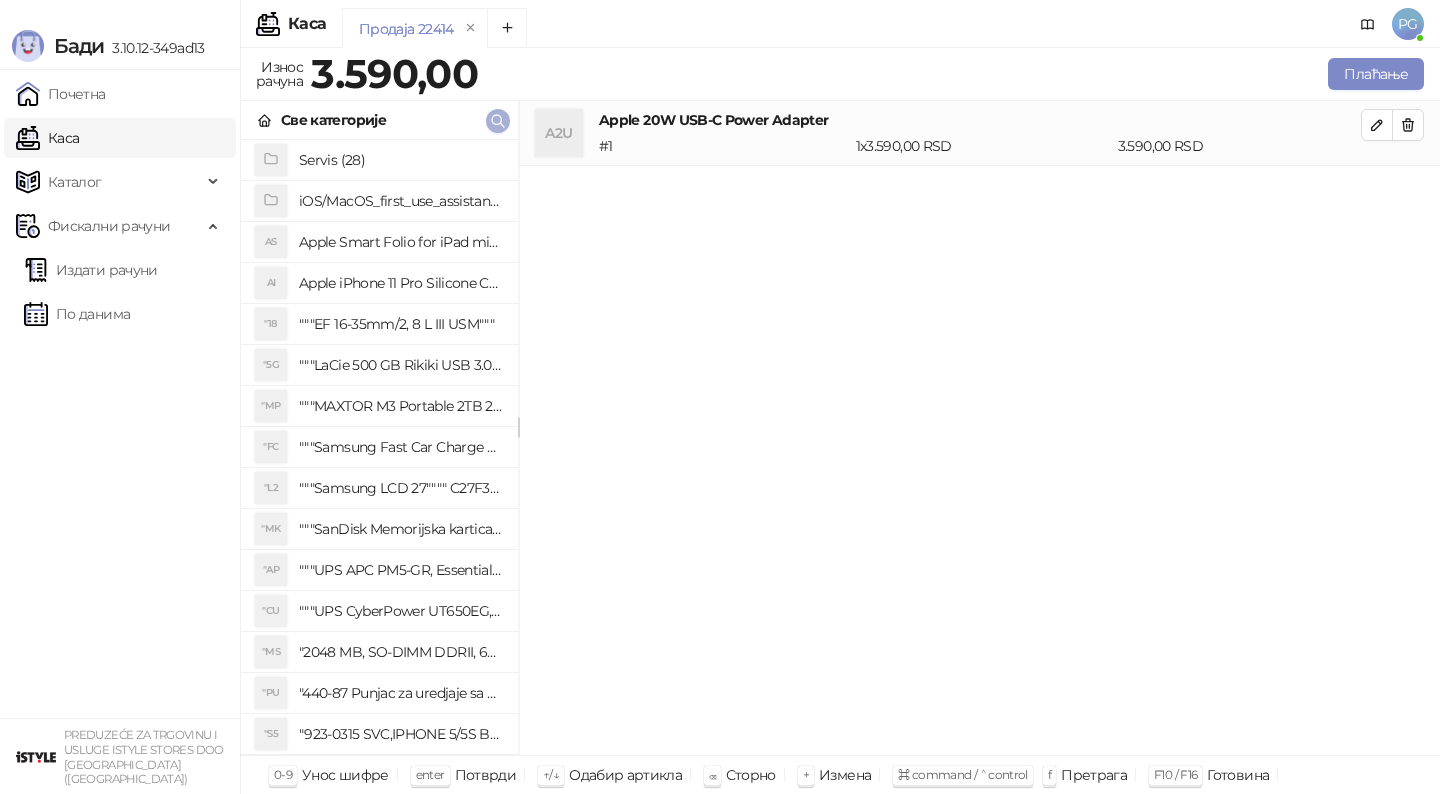 click 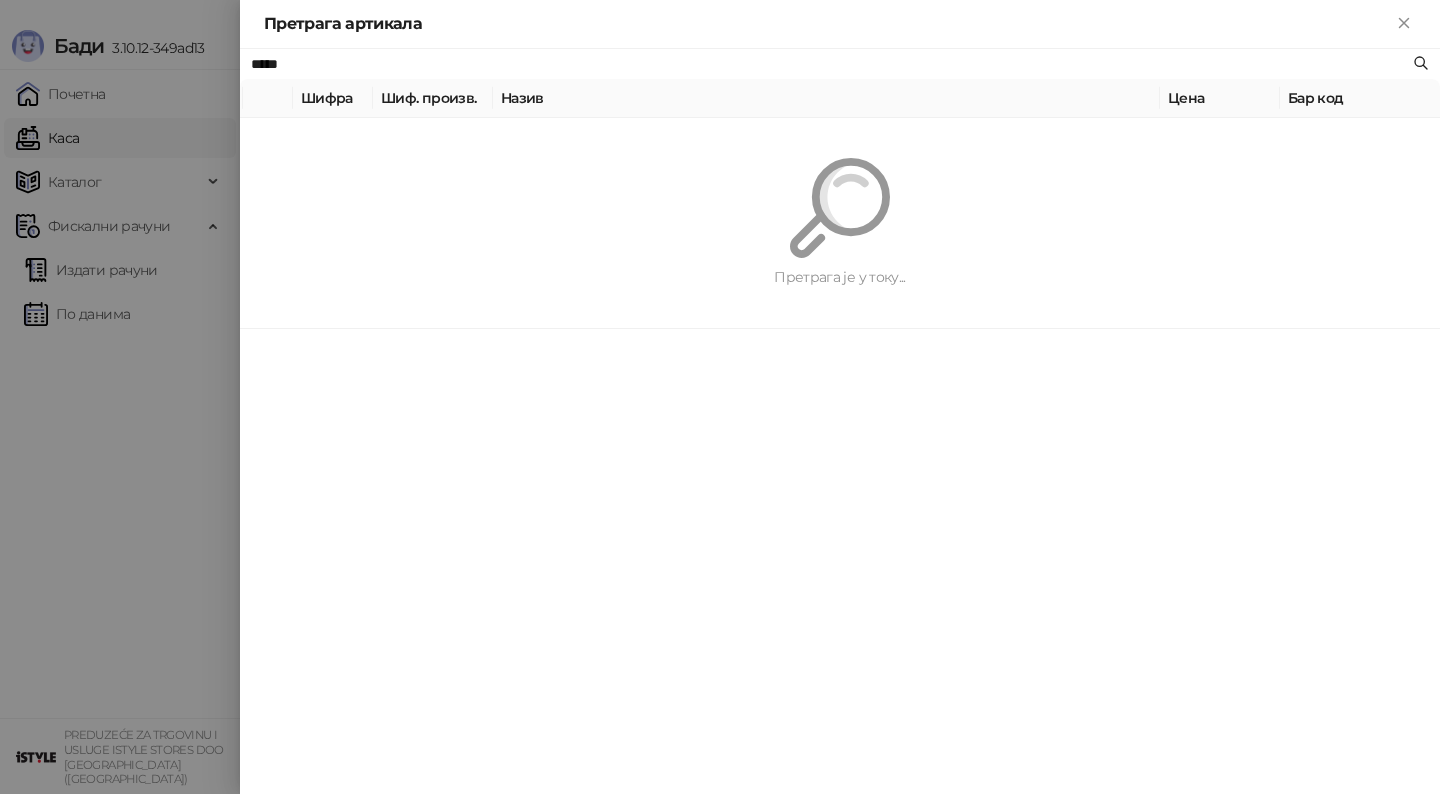 type on "*****" 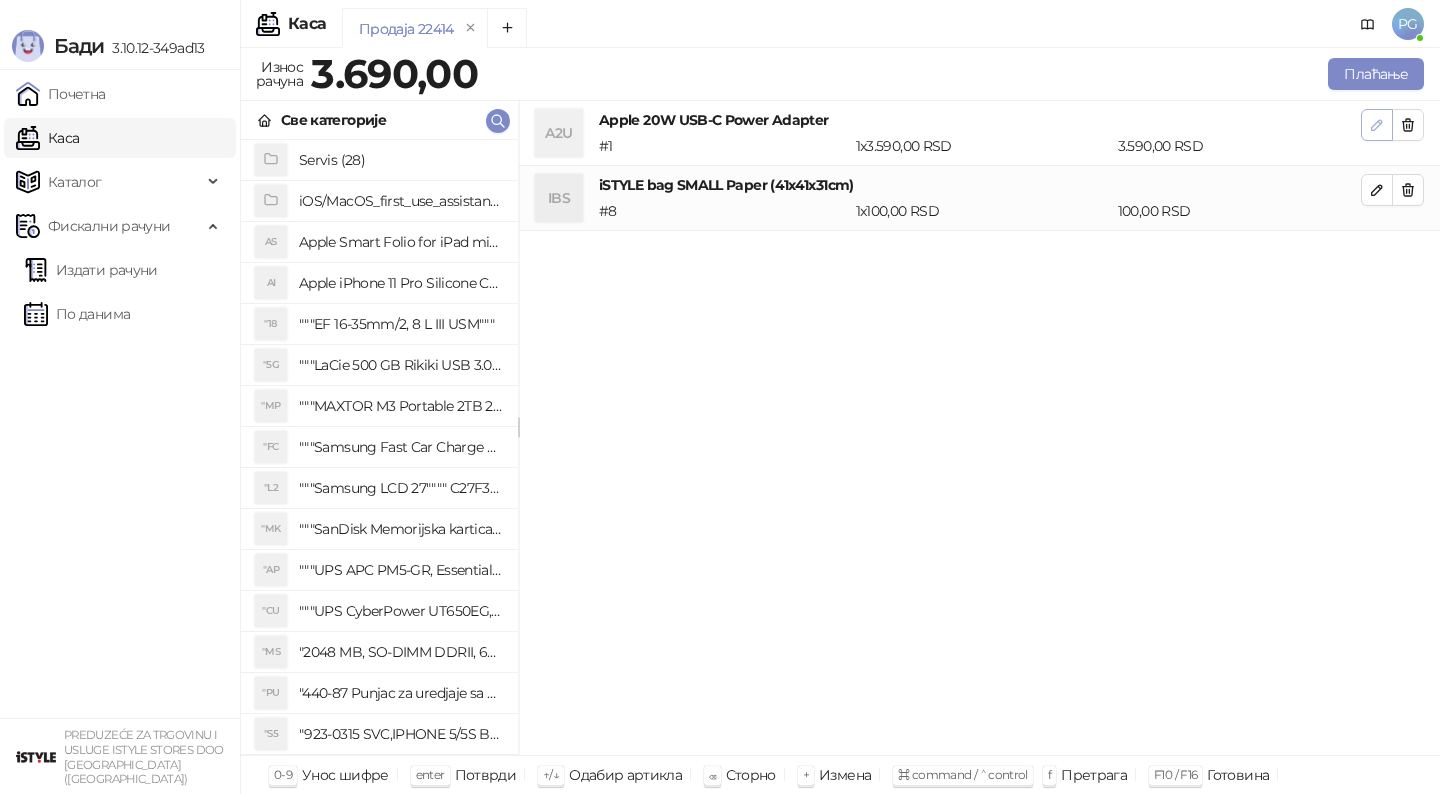 click 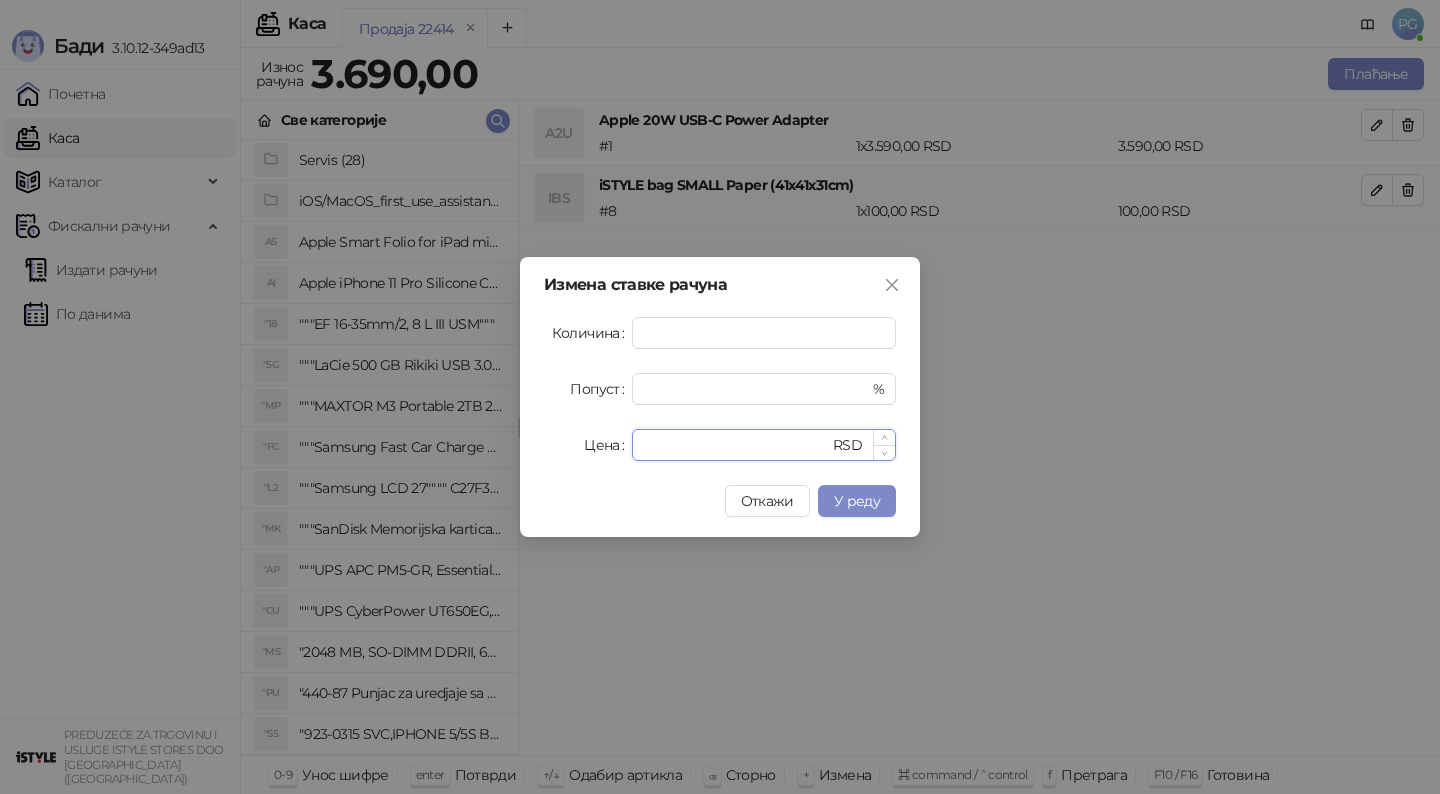 click on "****" at bounding box center [736, 445] 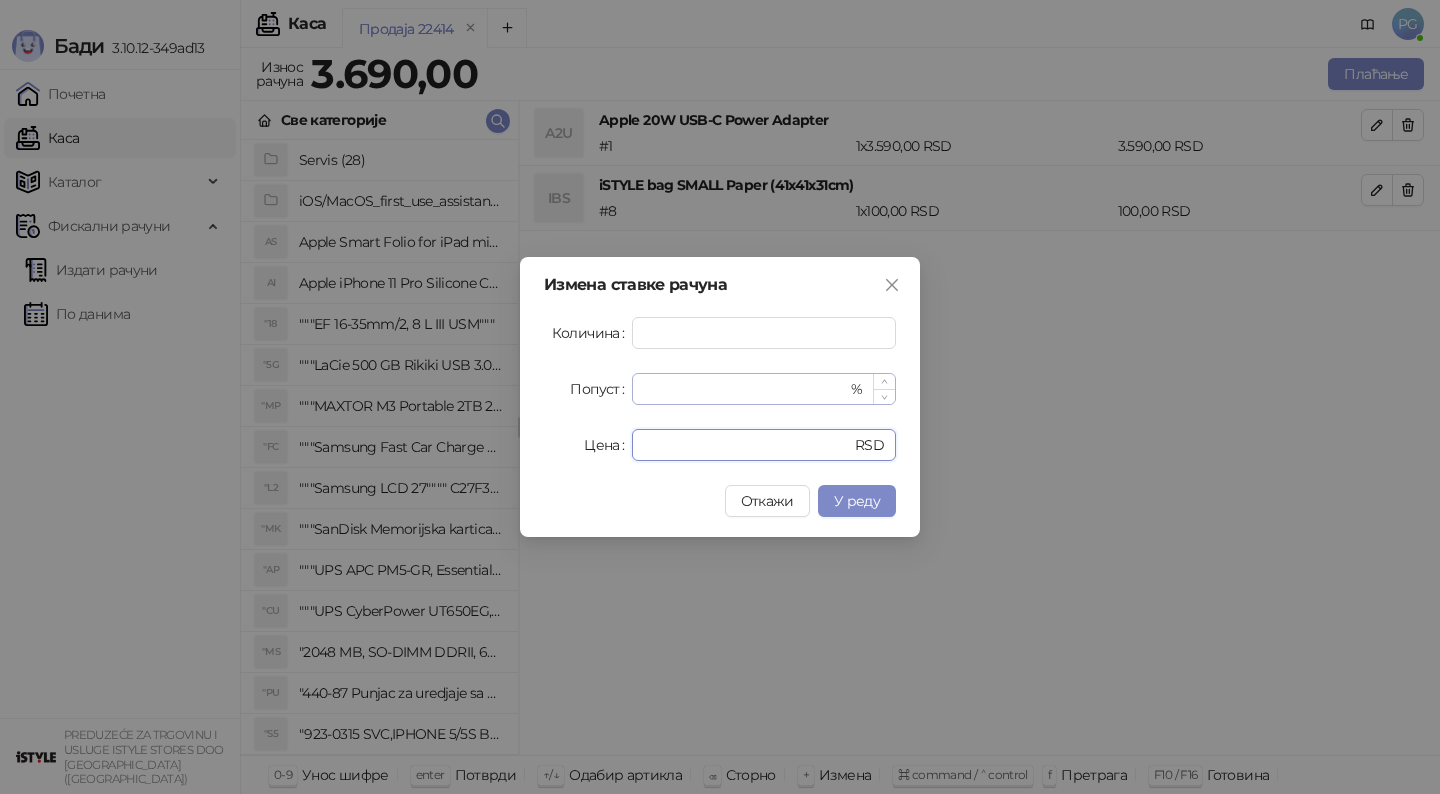 type on "****" 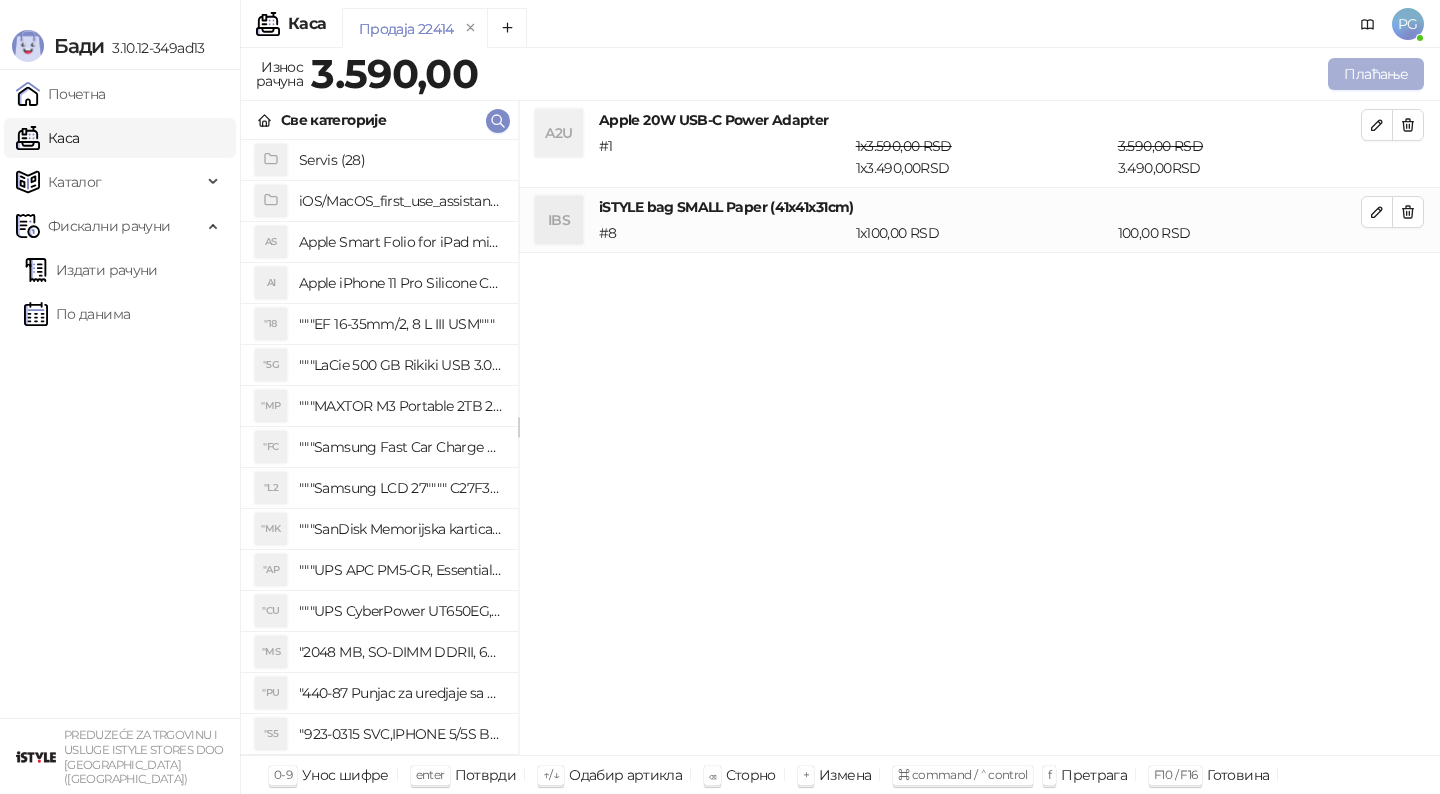 click on "Плаћање" at bounding box center (1376, 74) 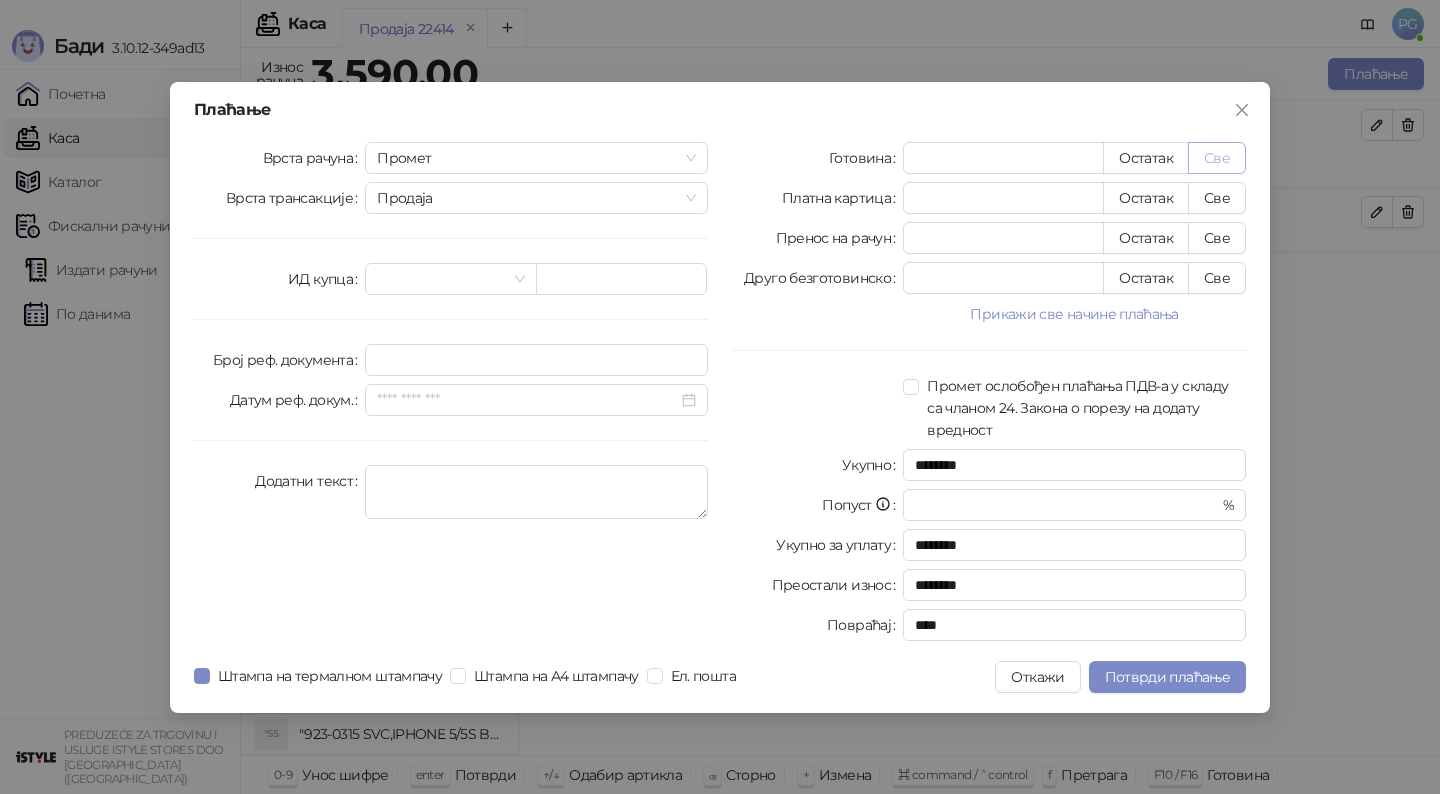 click on "Све" at bounding box center (1217, 158) 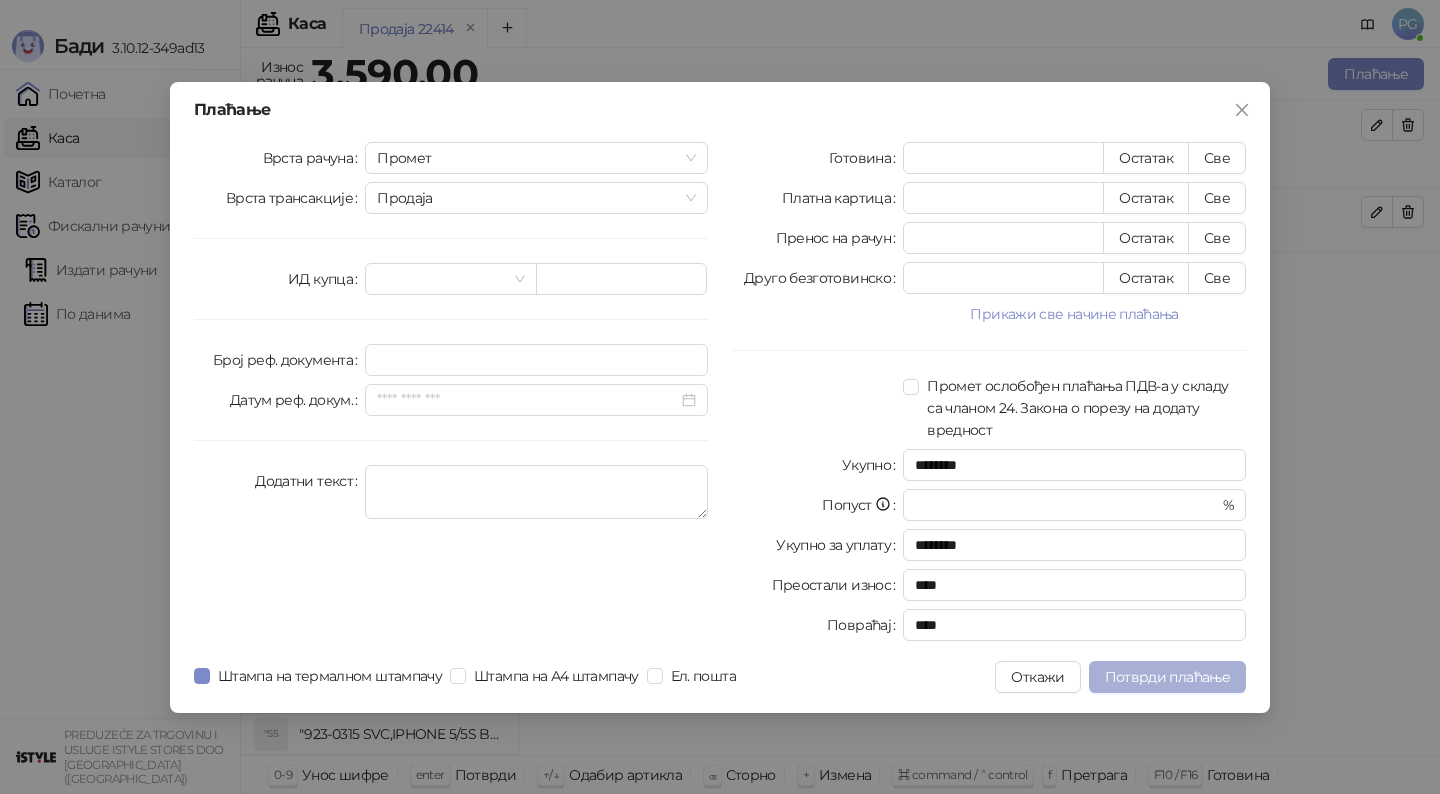 click on "Потврди плаћање" at bounding box center [1167, 677] 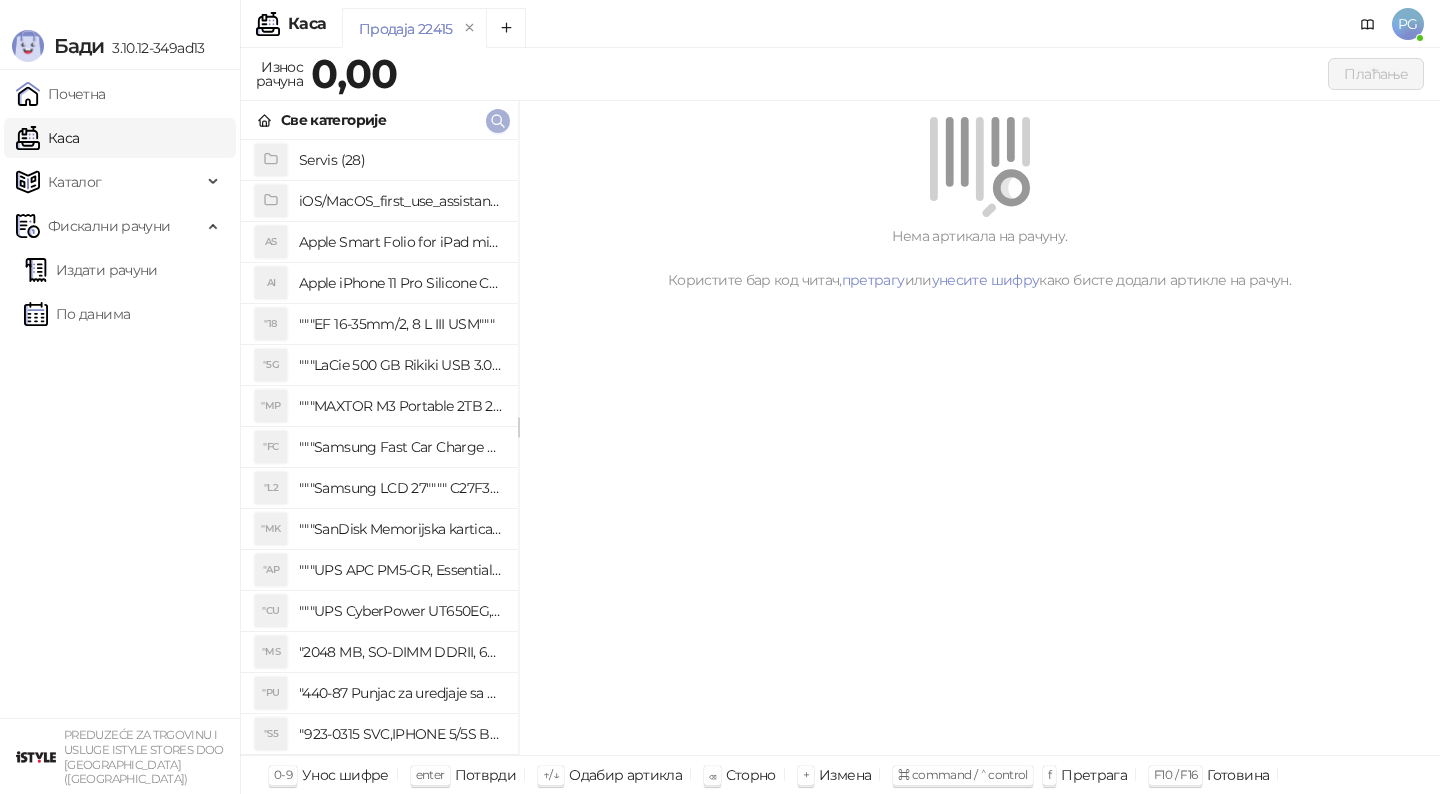 click 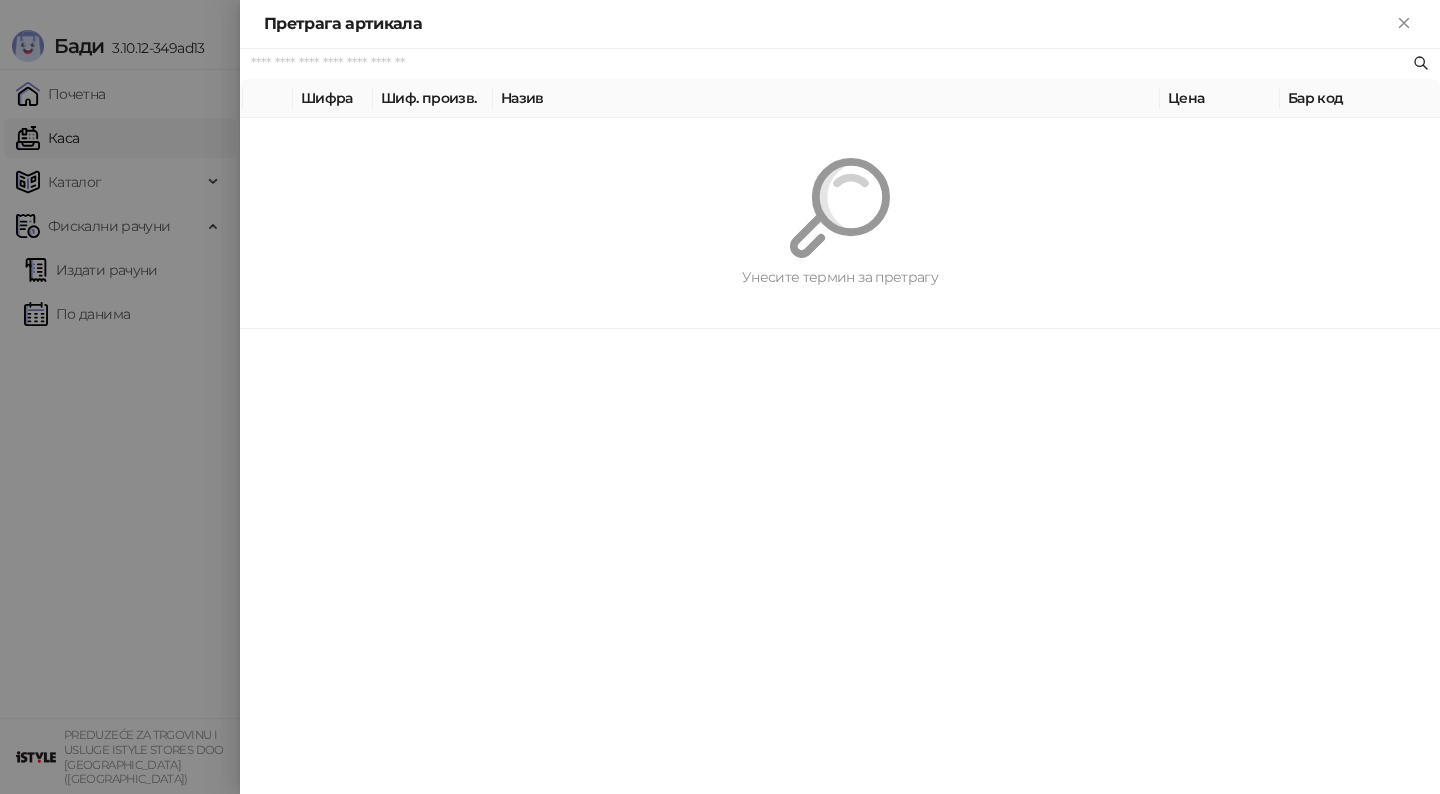 paste on "*********" 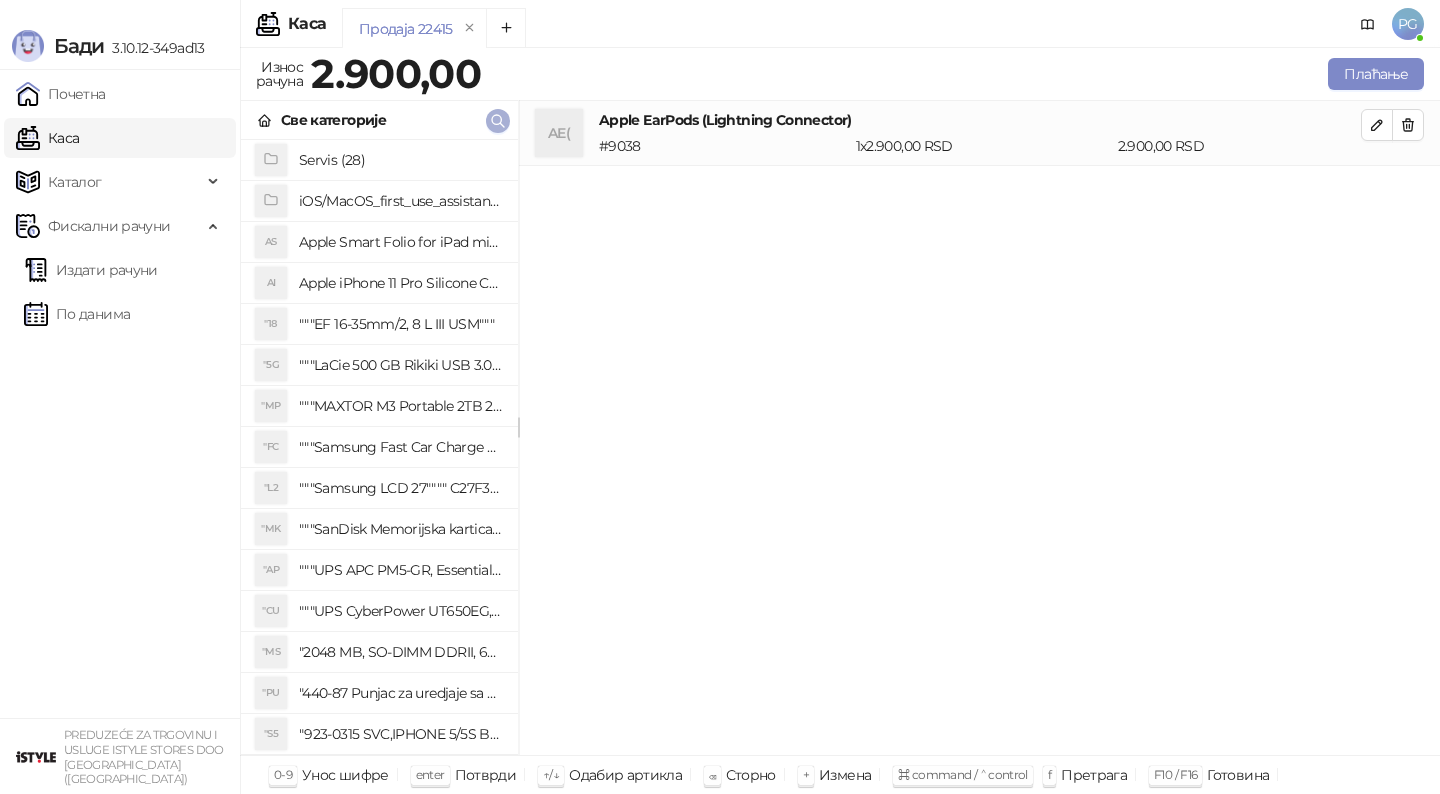 click at bounding box center [498, 120] 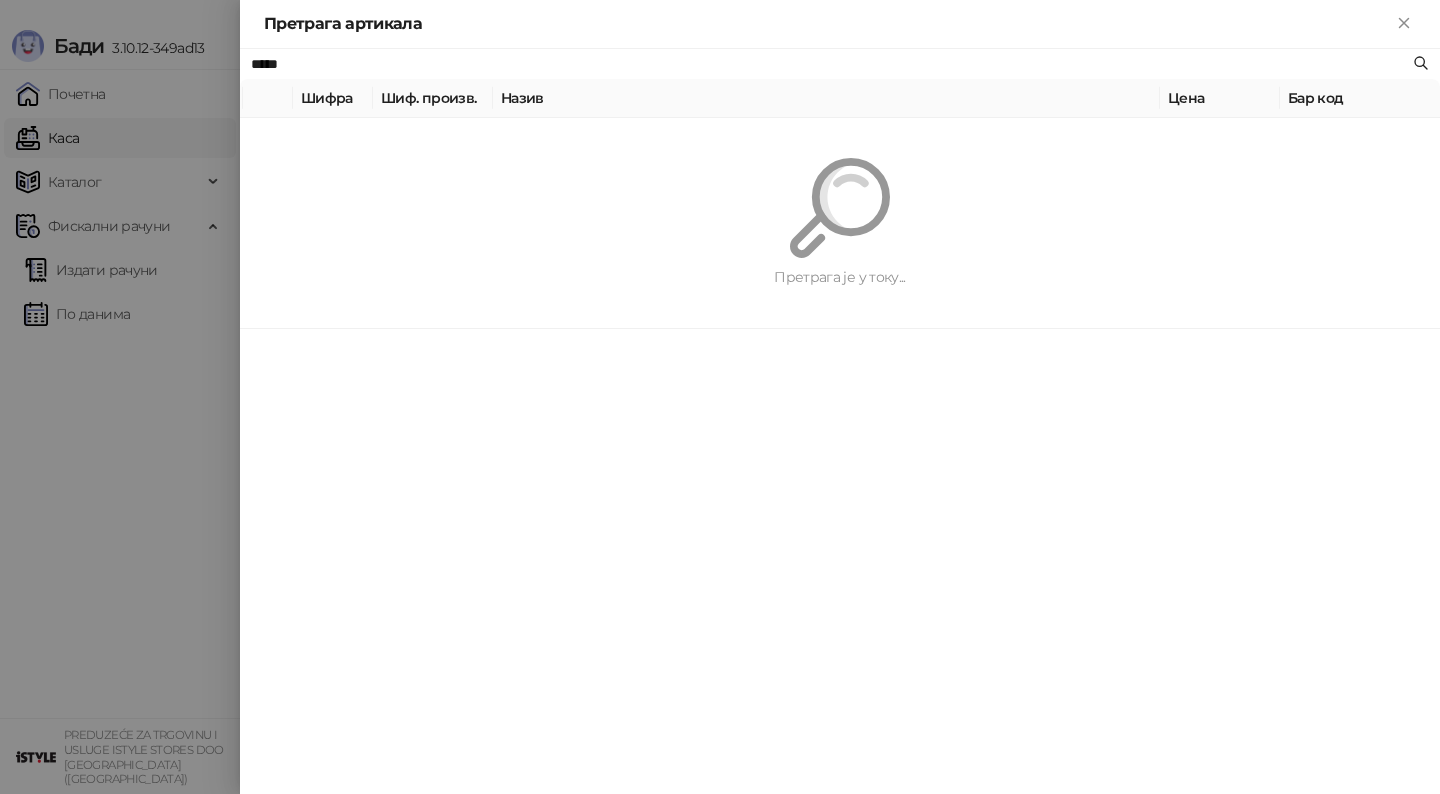 type on "*****" 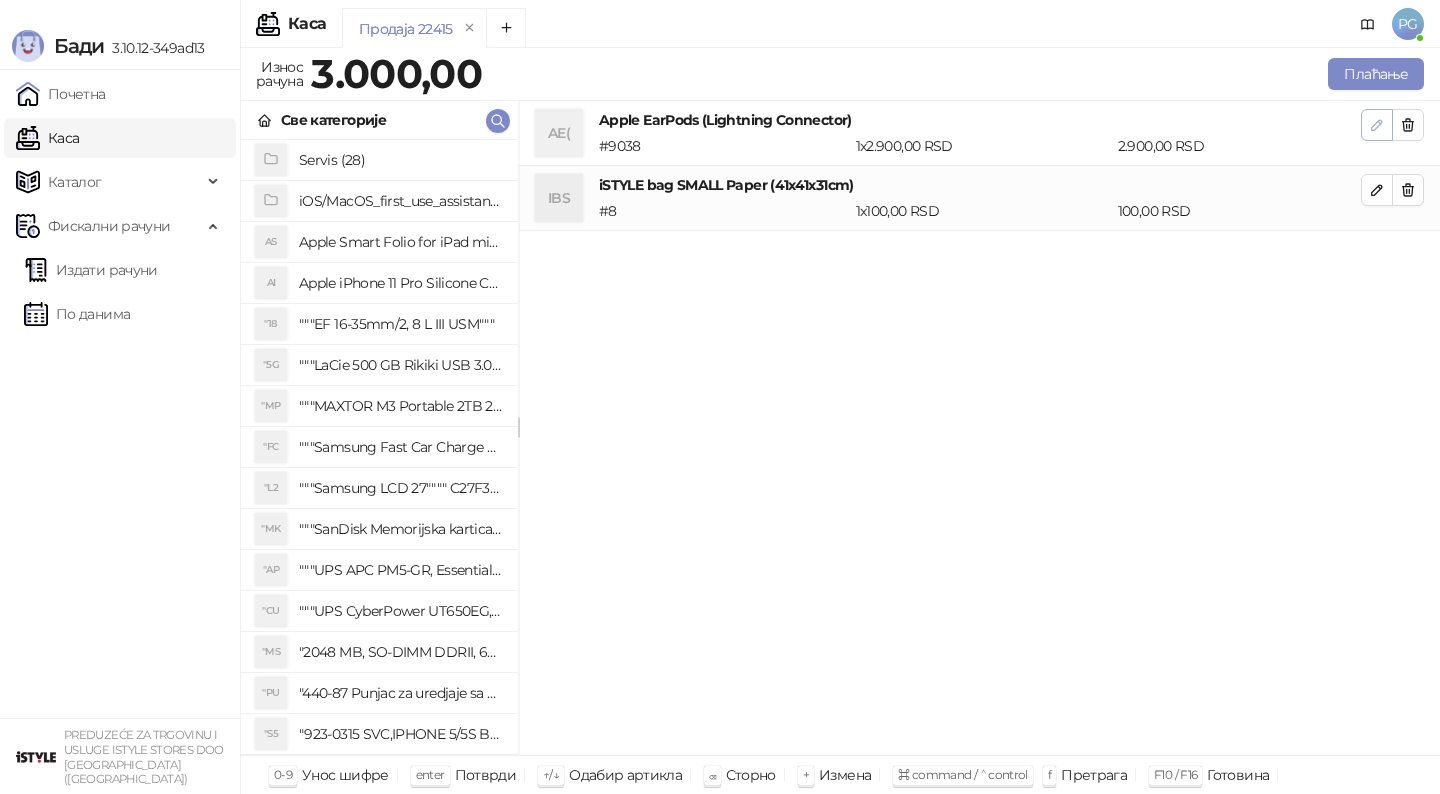 click at bounding box center (1377, 124) 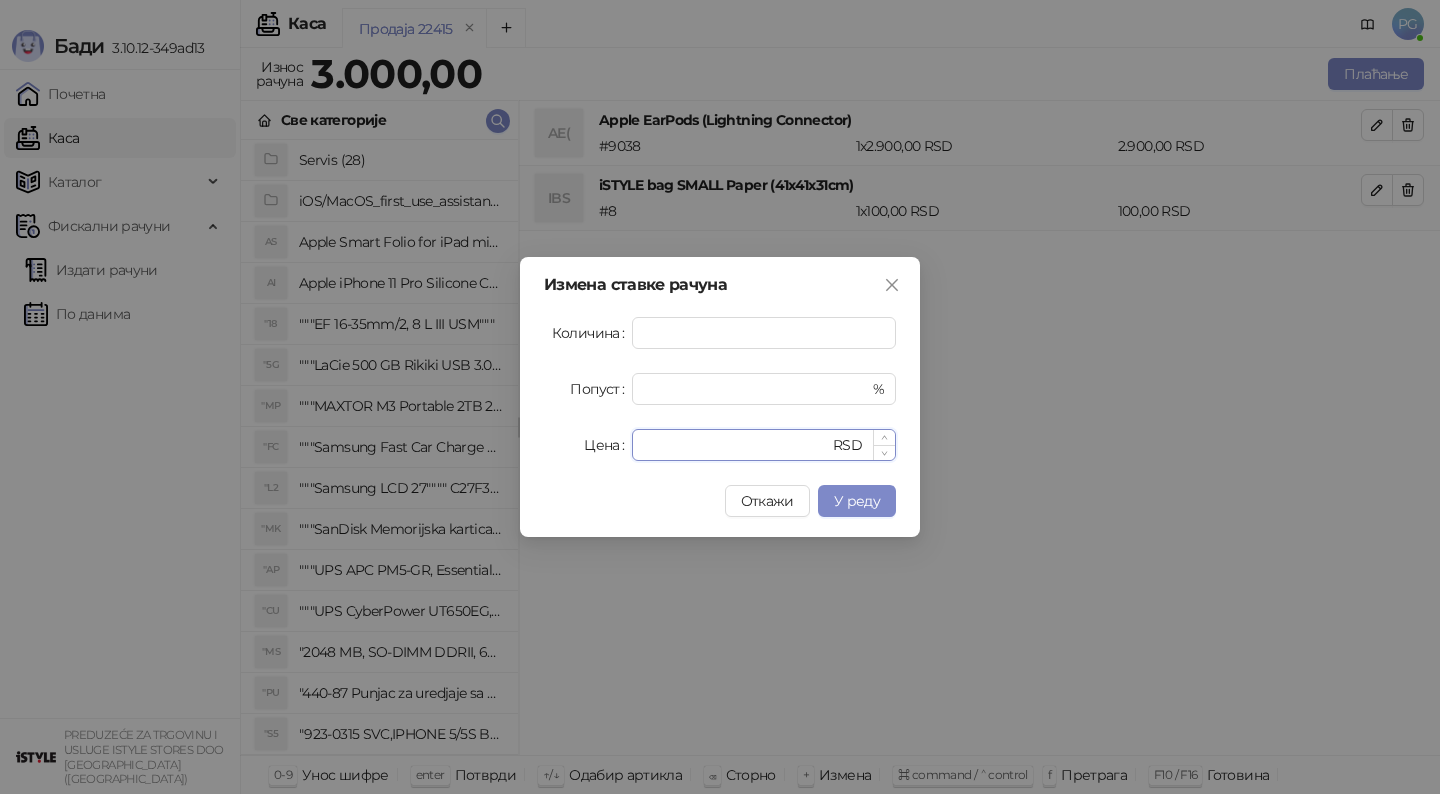 click on "****" at bounding box center (736, 445) 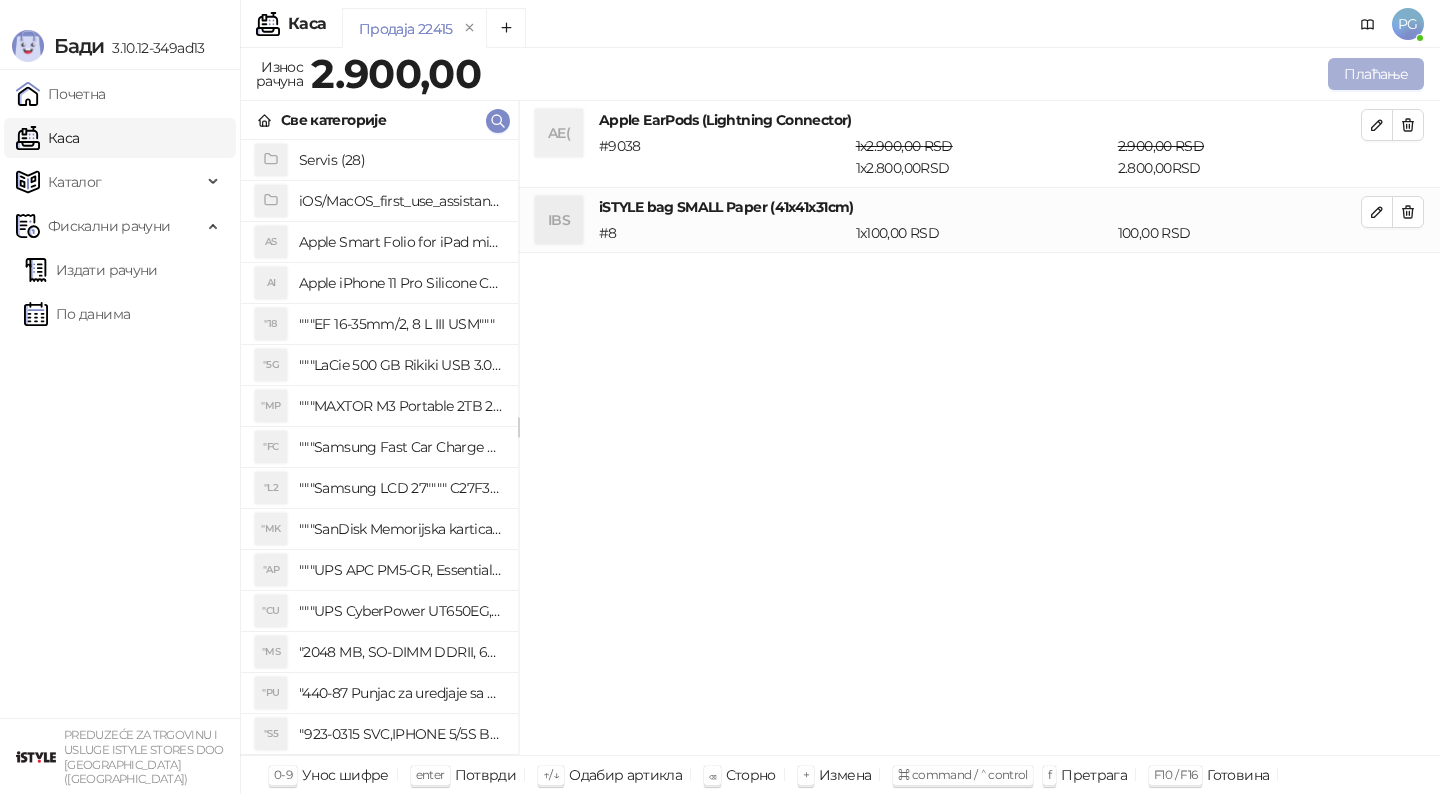 click on "Плаћање" at bounding box center [1376, 74] 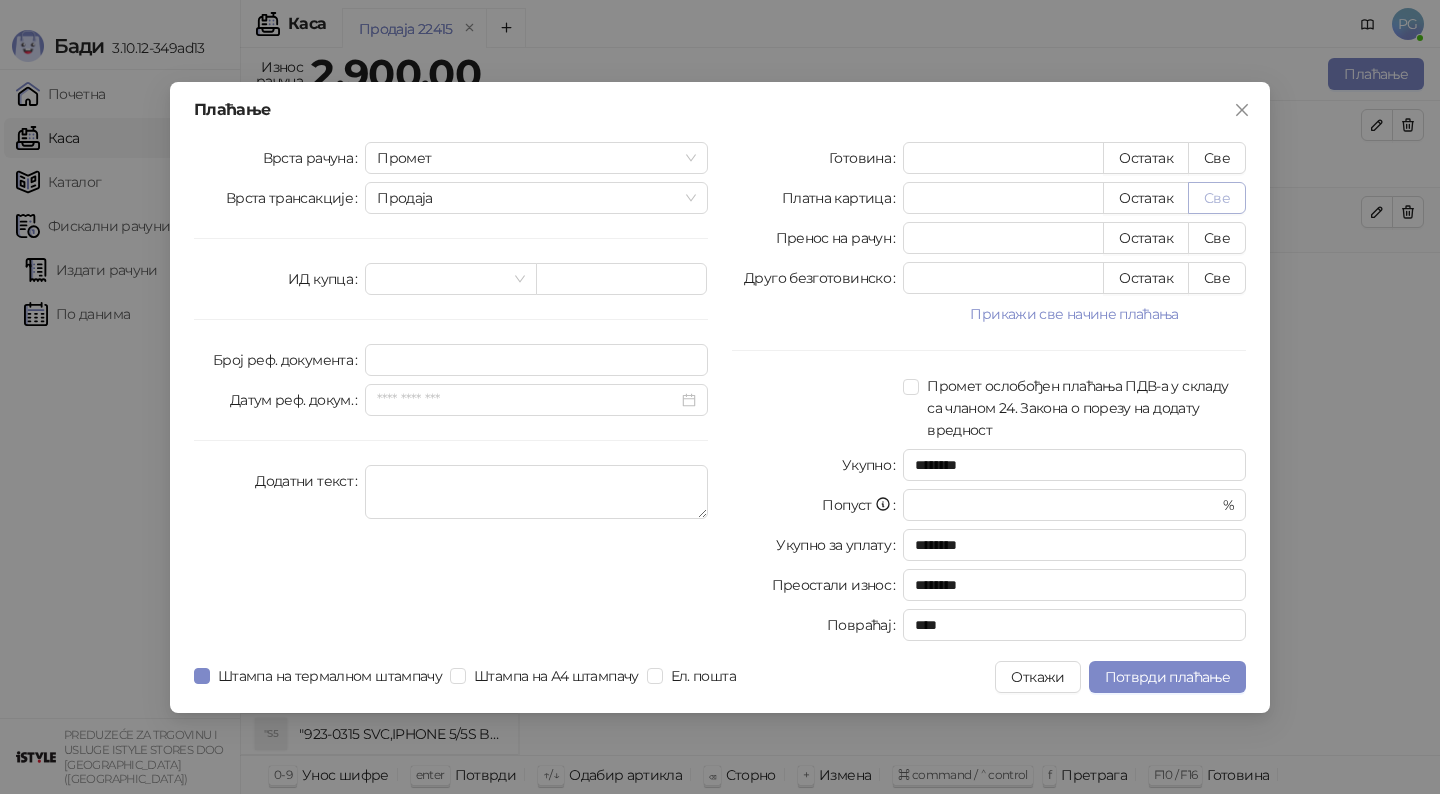 click on "Све" at bounding box center [1217, 198] 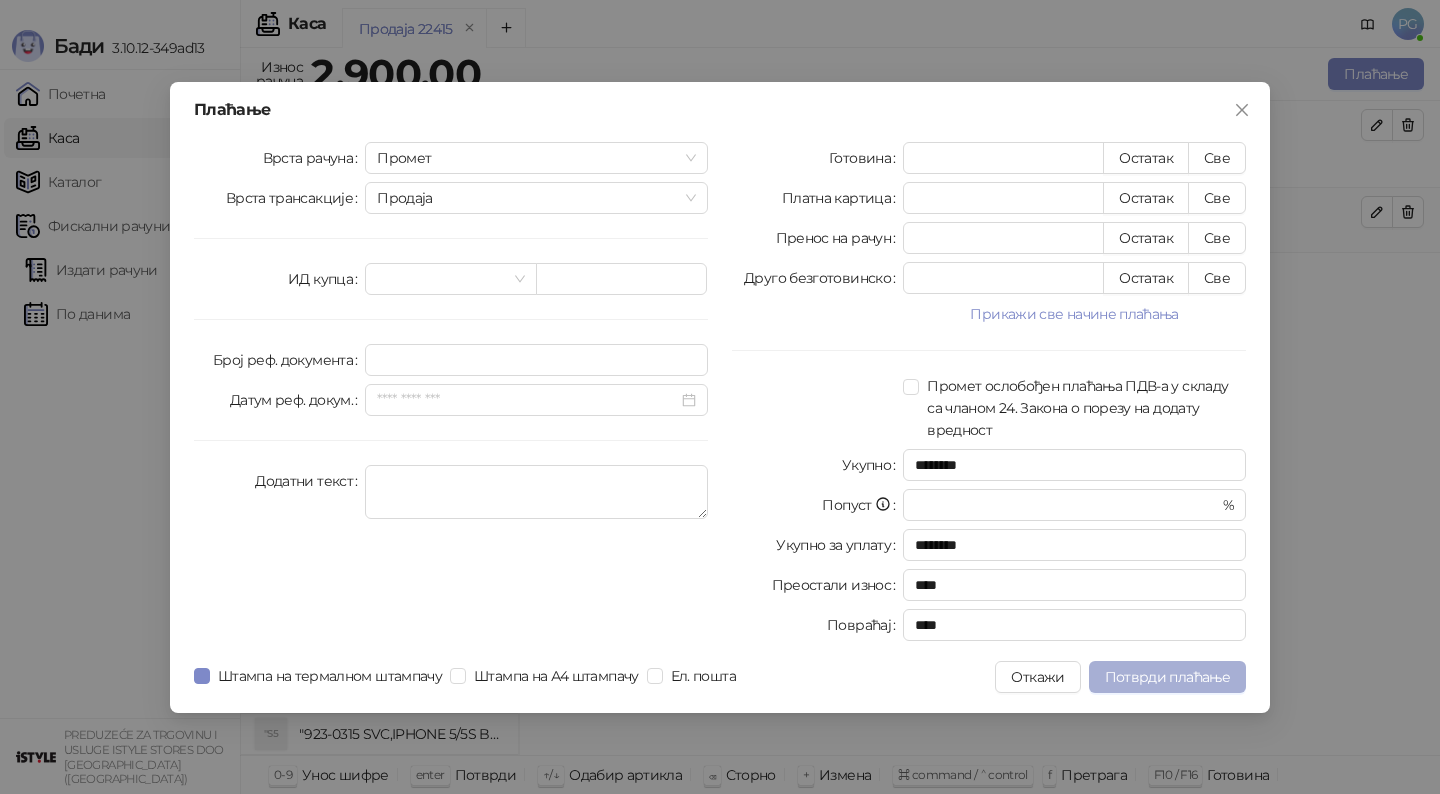 click on "Потврди плаћање" at bounding box center [1167, 677] 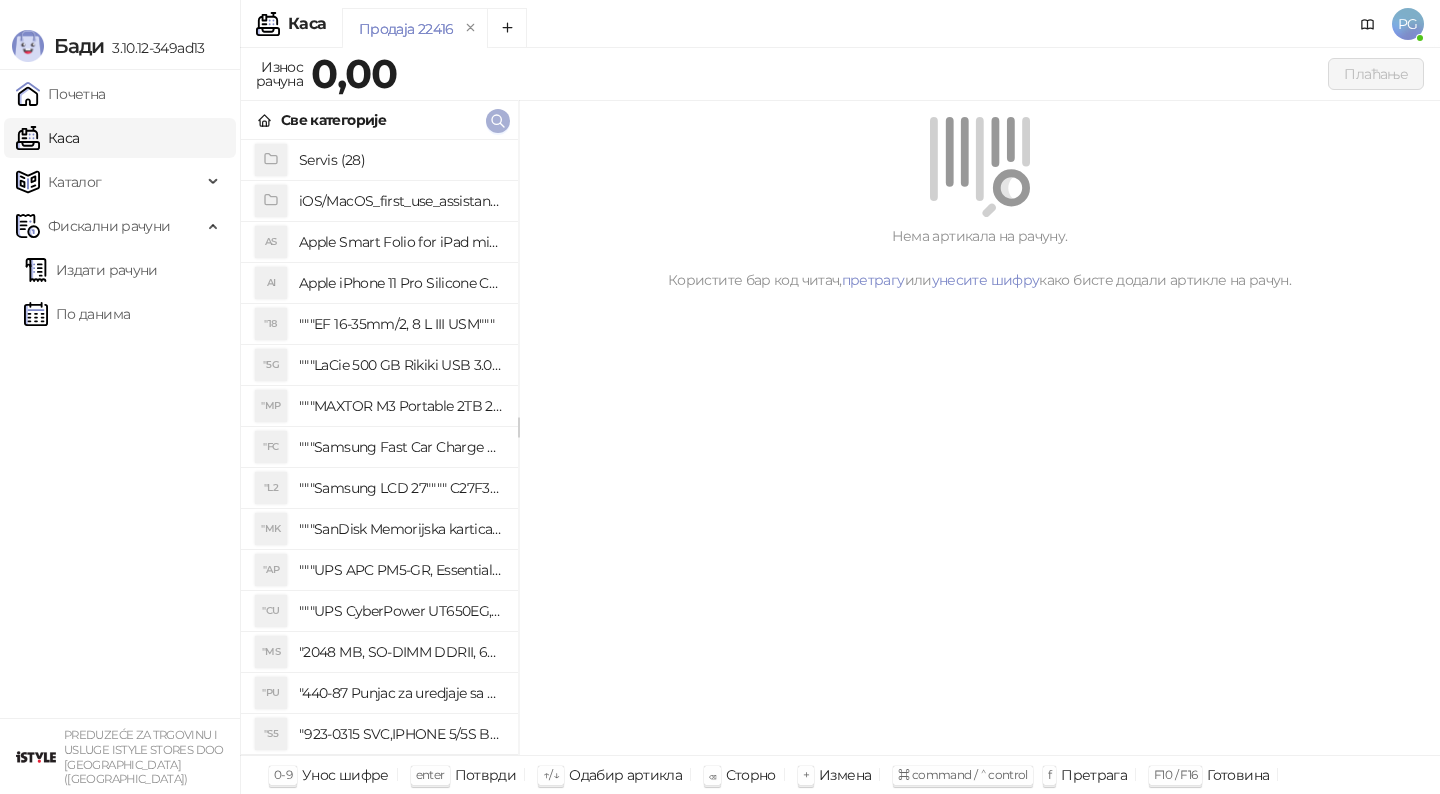 click 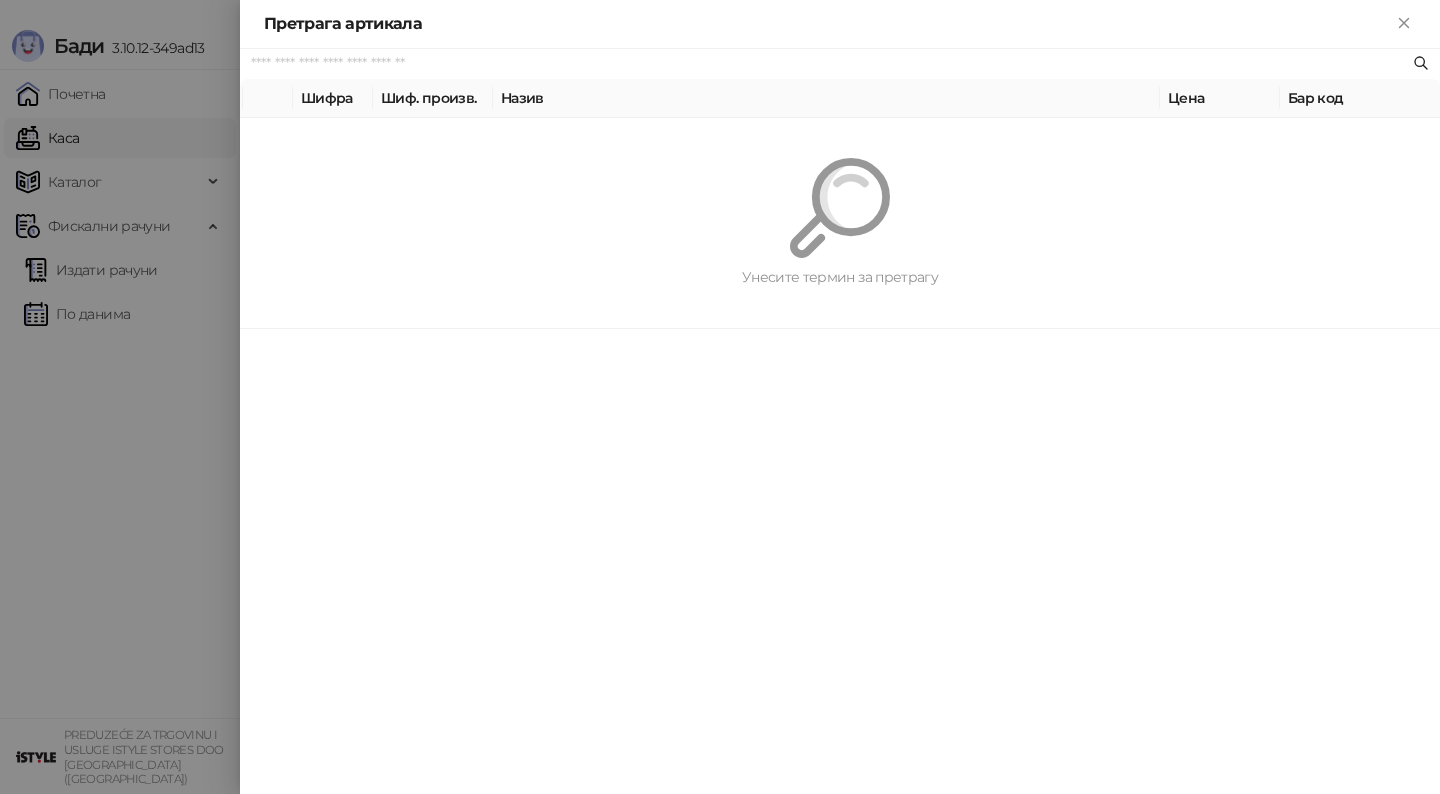 paste on "*********" 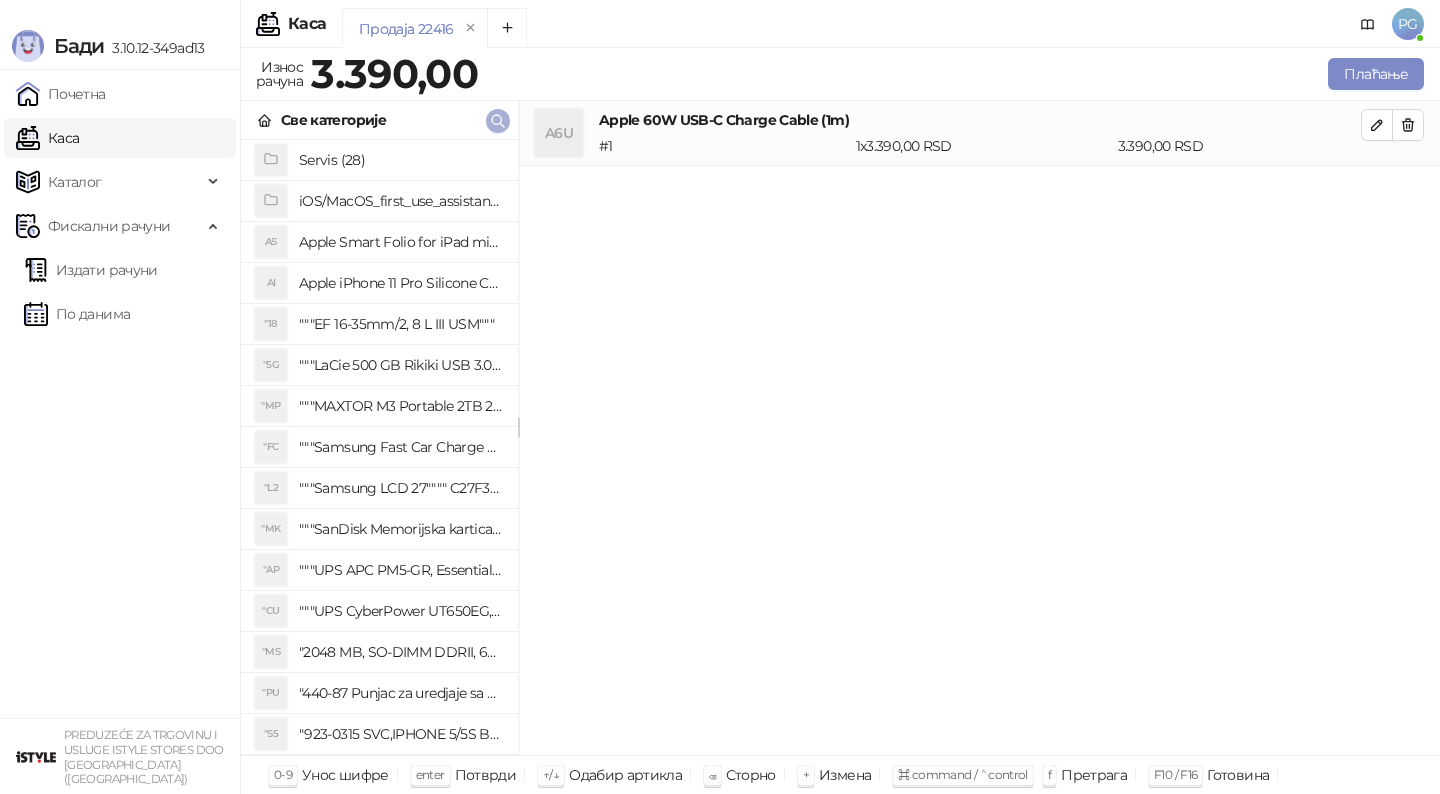click 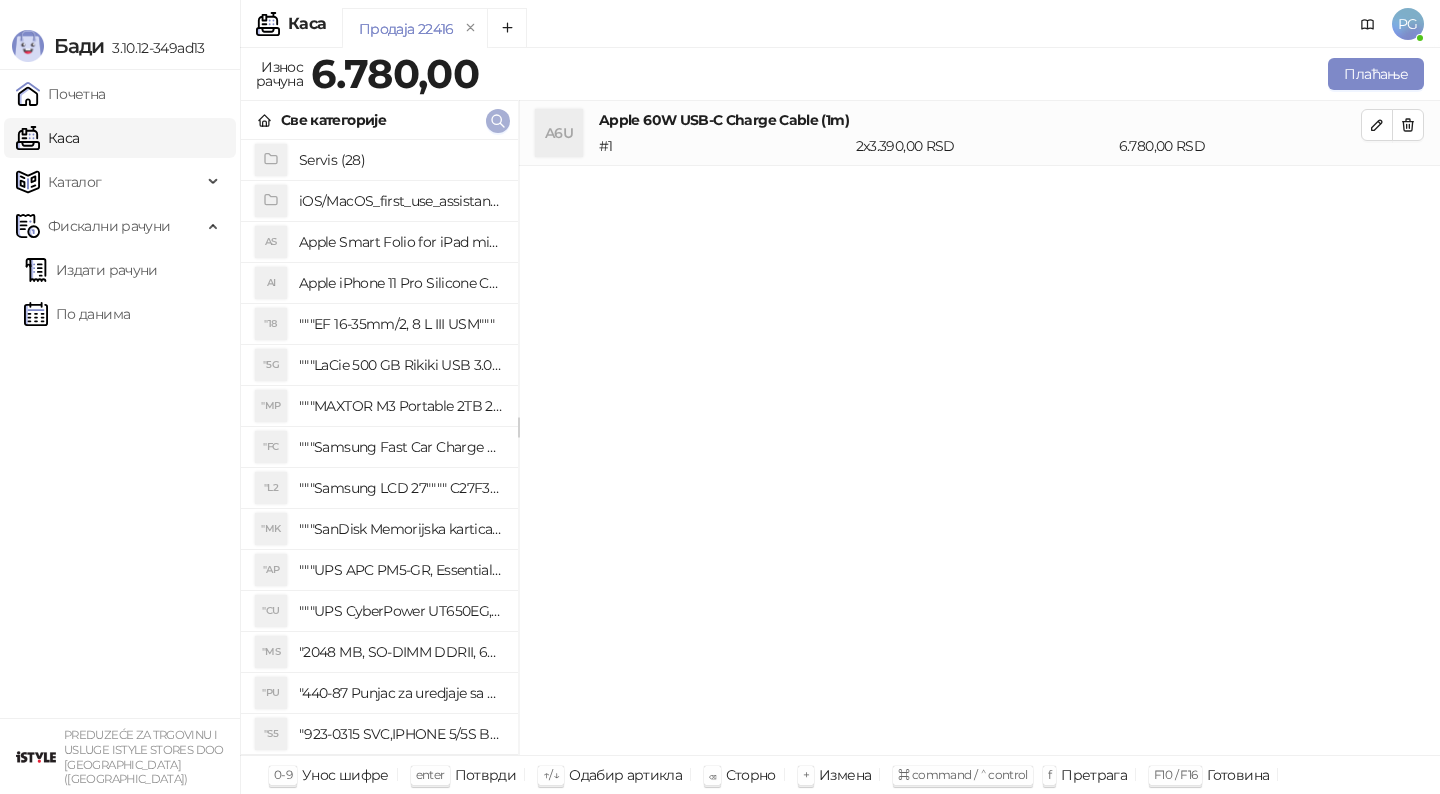 click at bounding box center [498, 121] 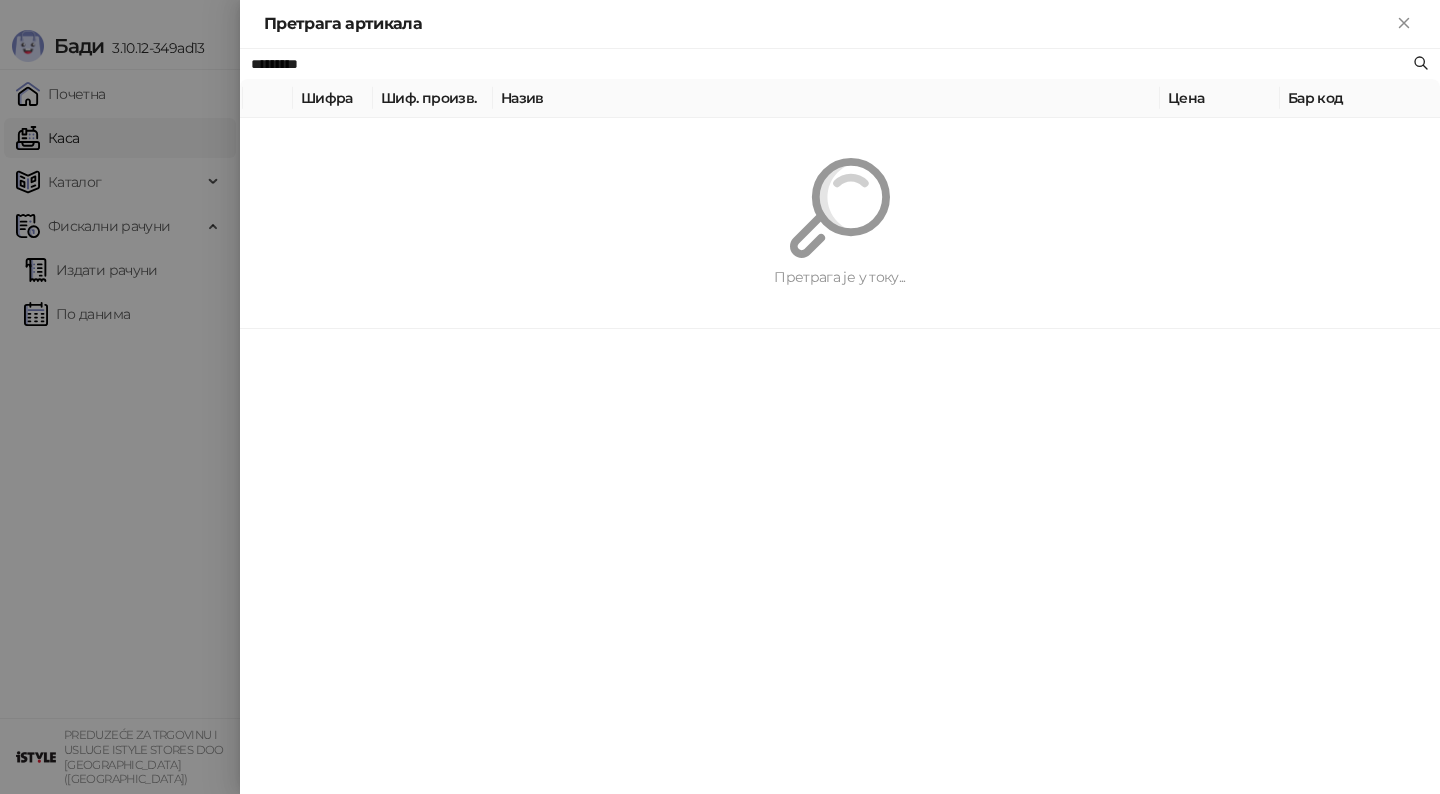 paste on "*******" 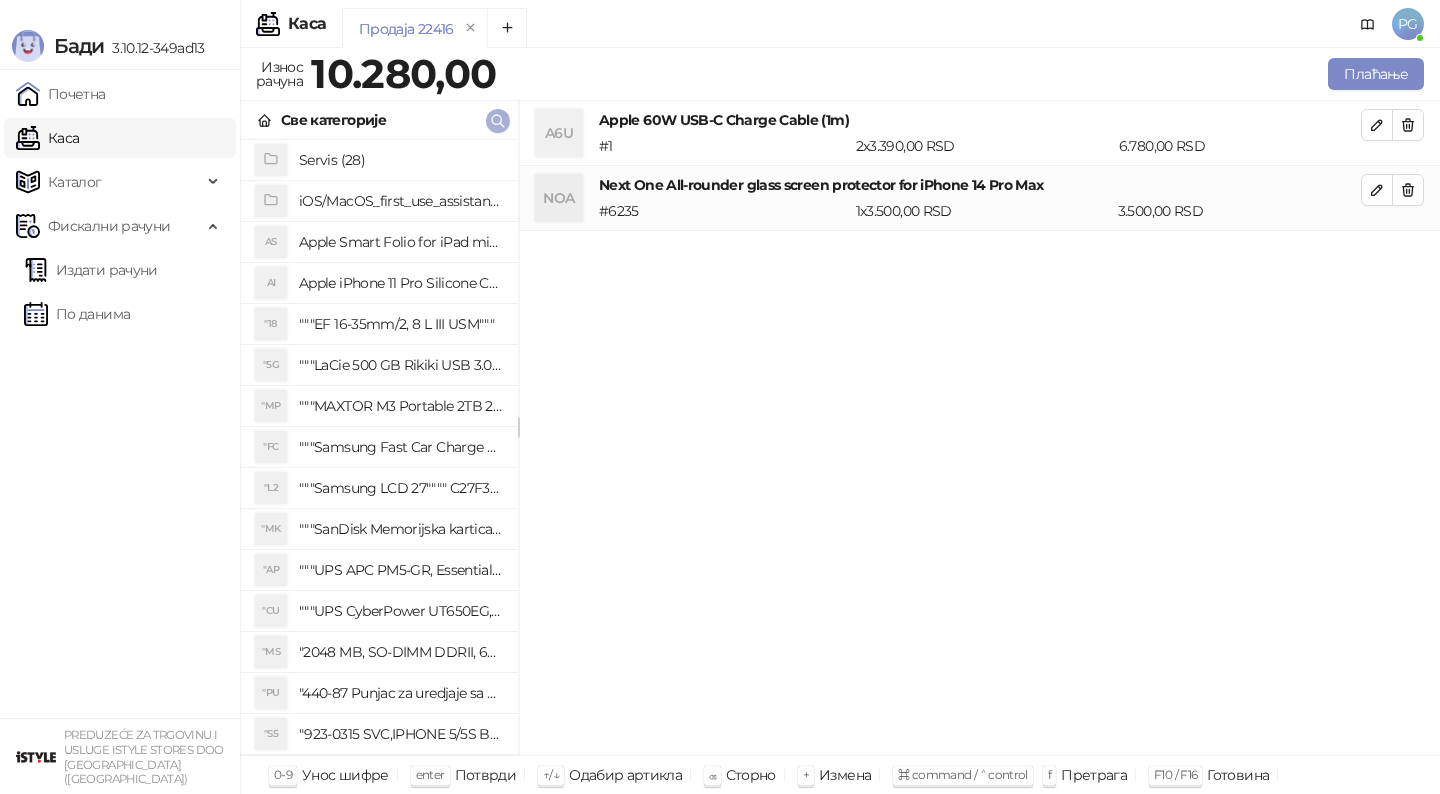 click 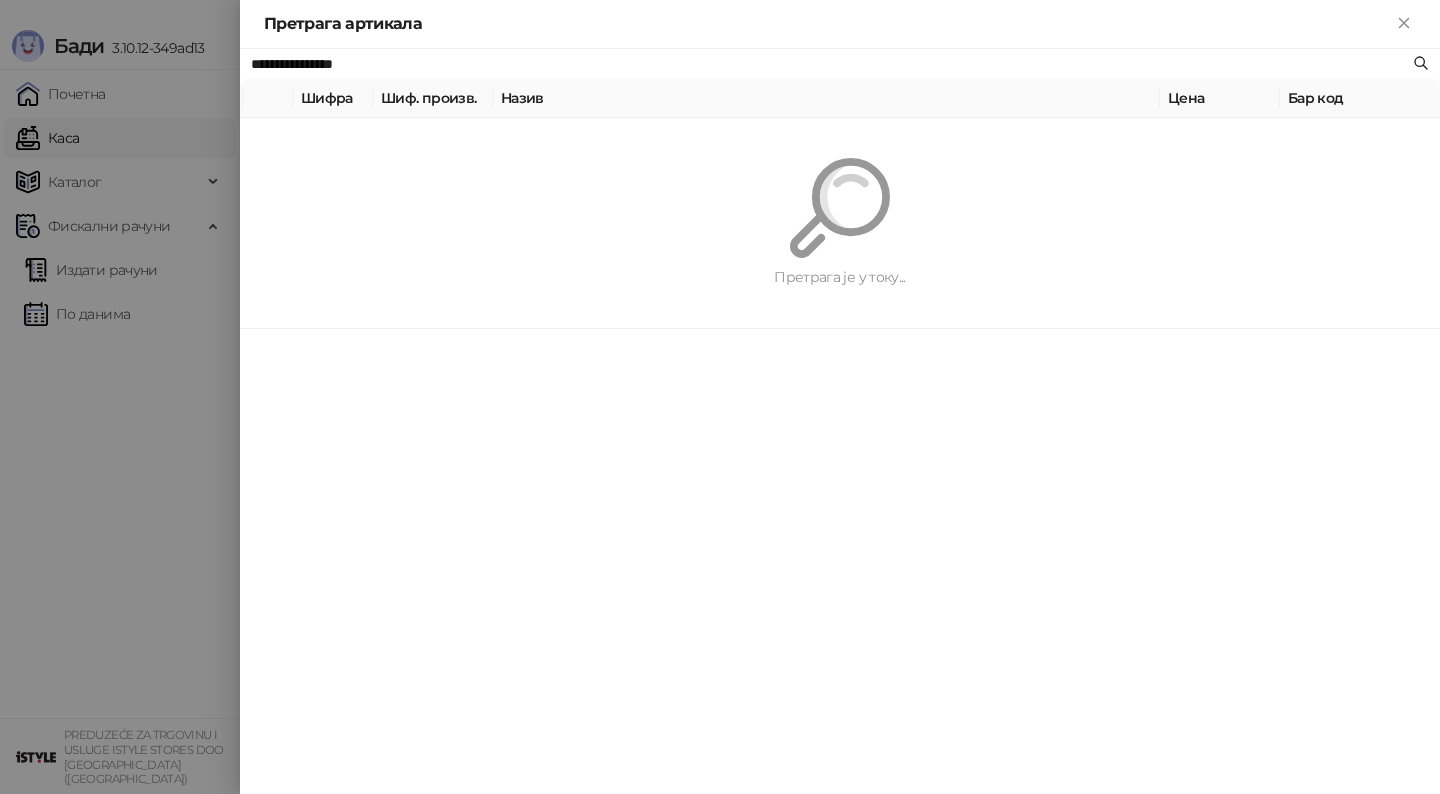 paste on "**********" 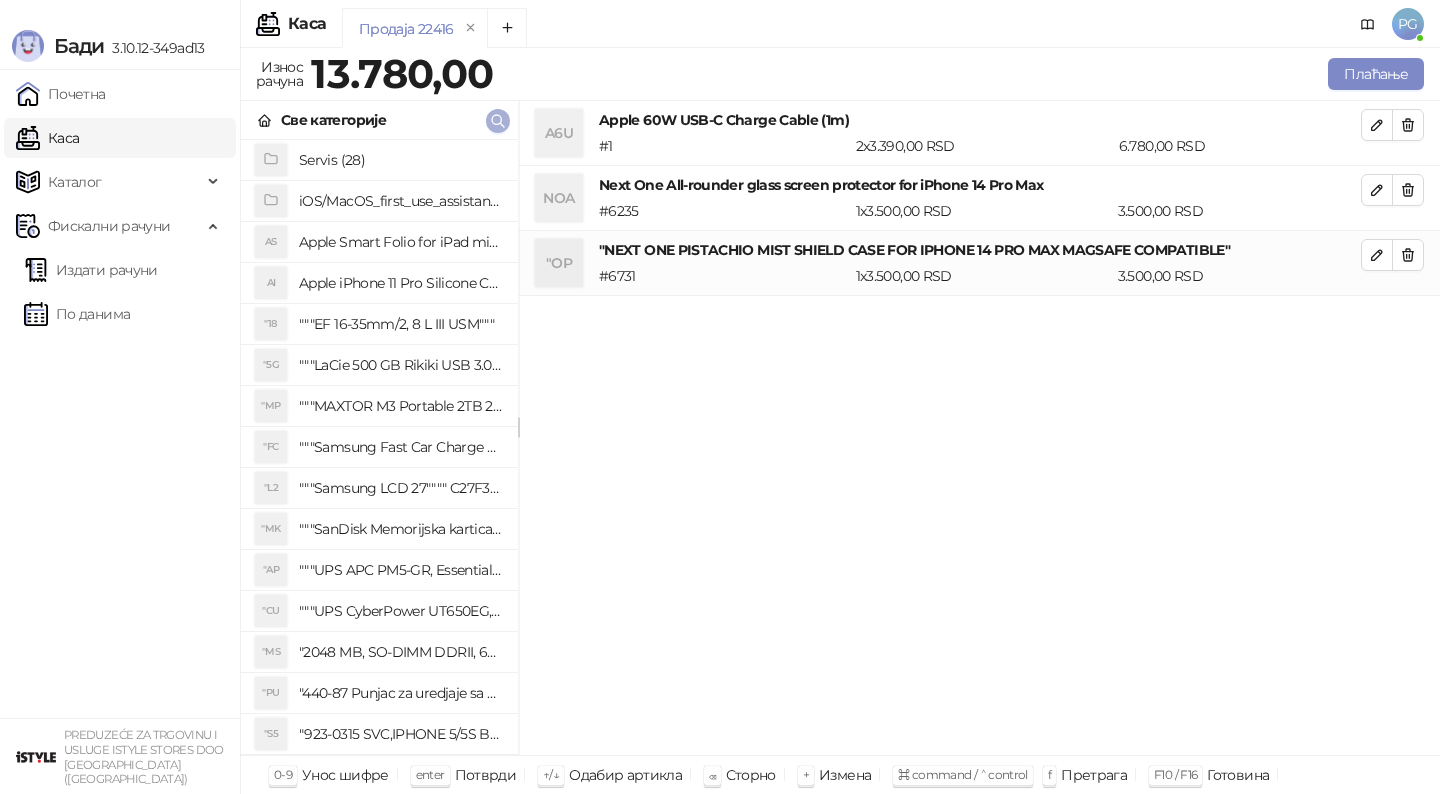 click 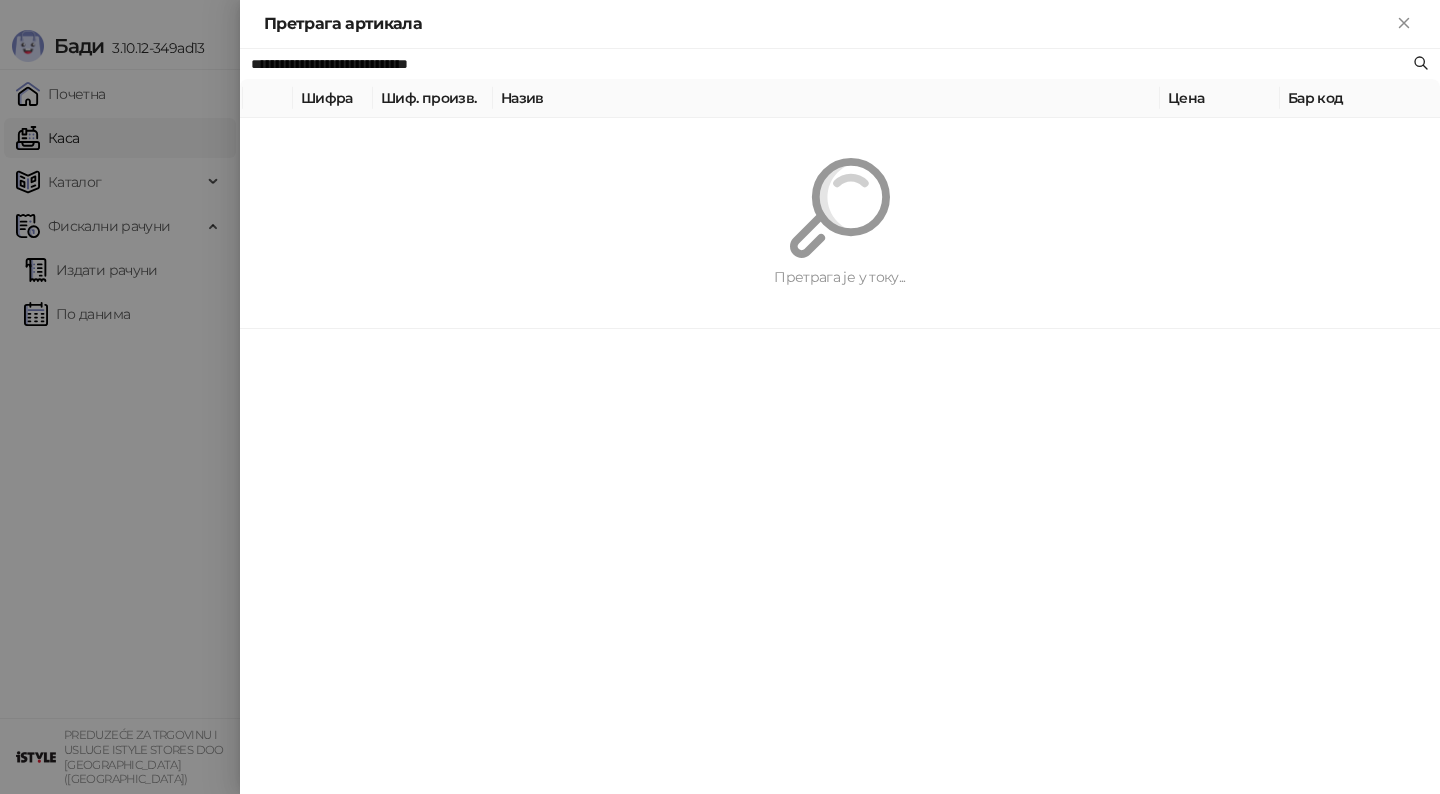 paste 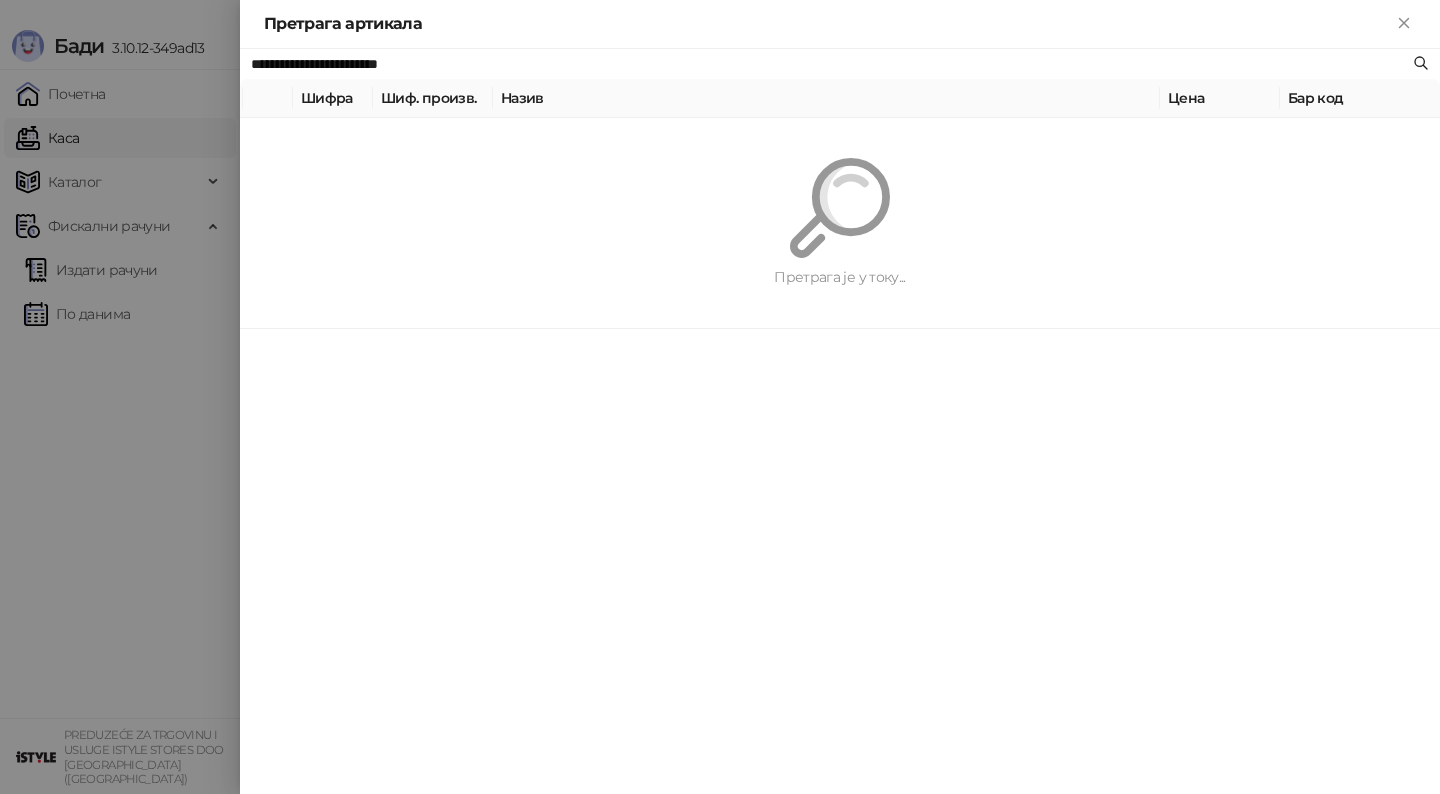 type on "**********" 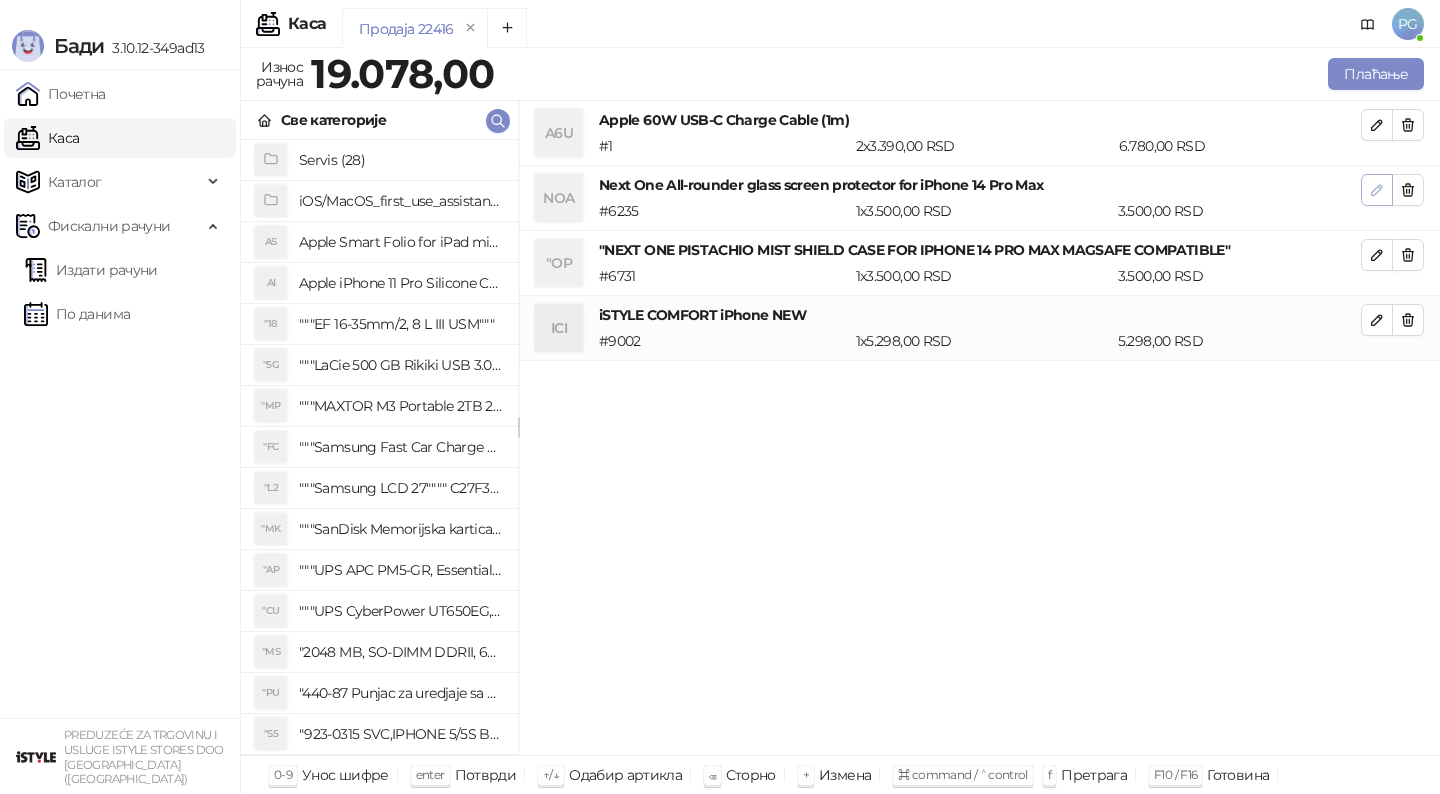 click 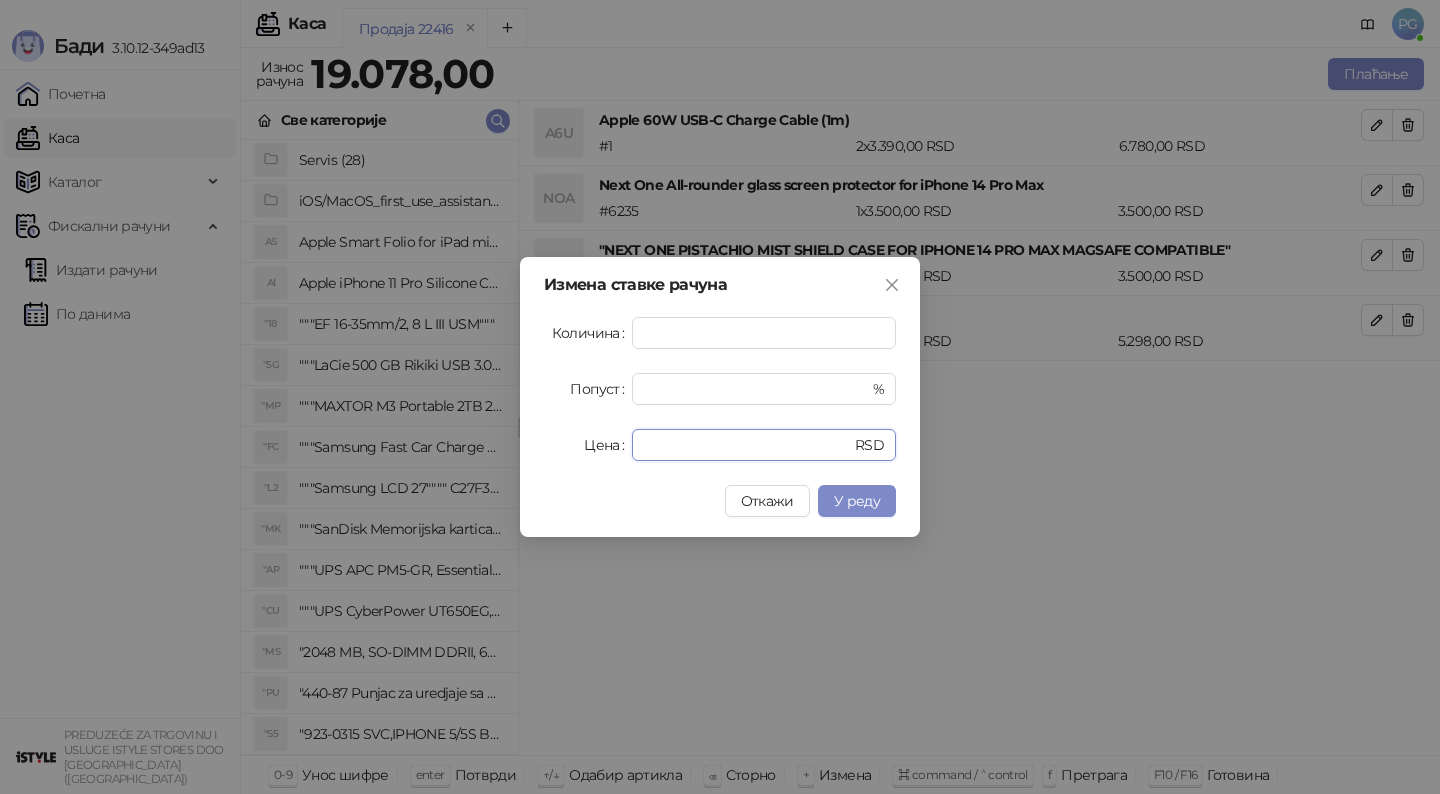 drag, startPoint x: 714, startPoint y: 455, endPoint x: 437, endPoint y: 462, distance: 277.08844 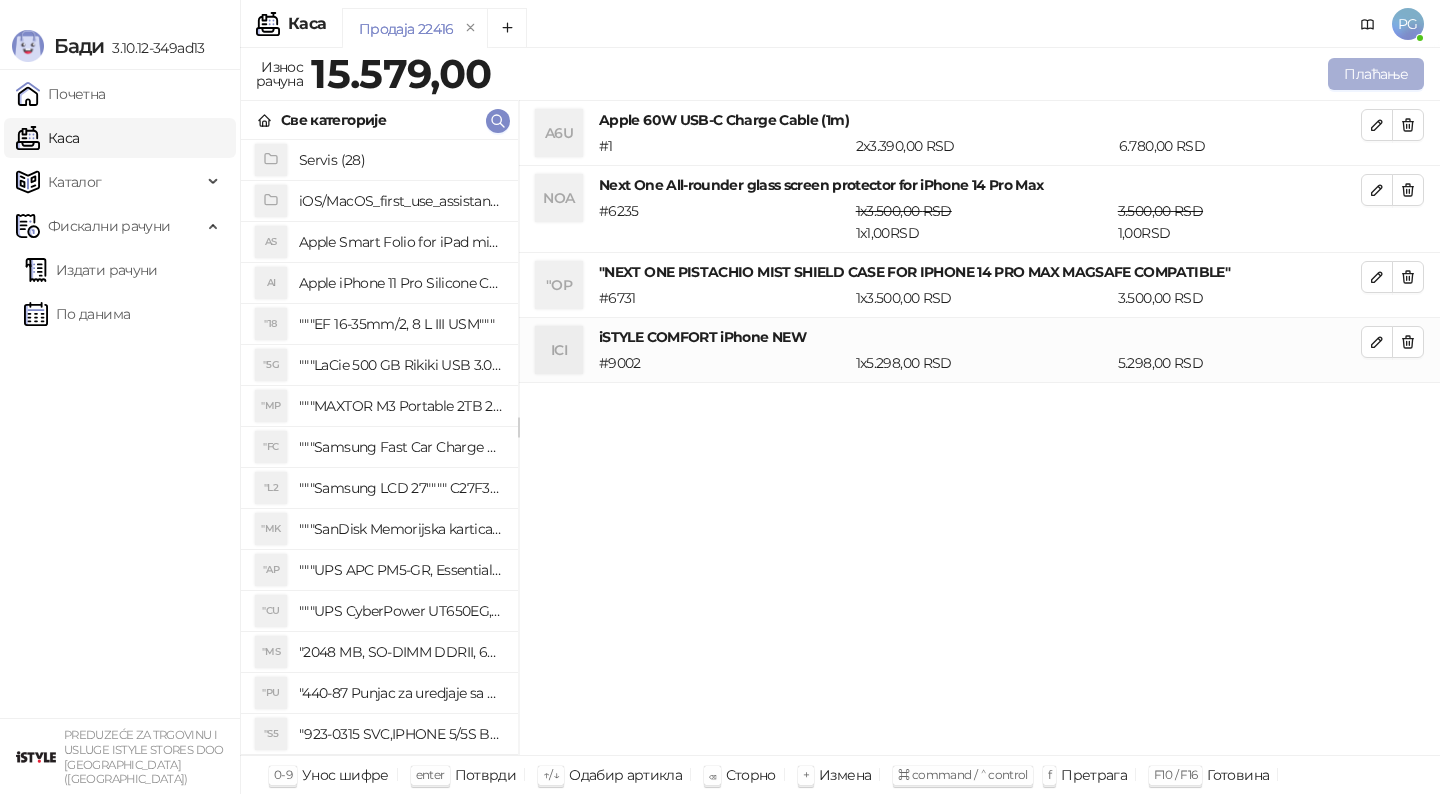 click on "Плаћање" at bounding box center (1376, 74) 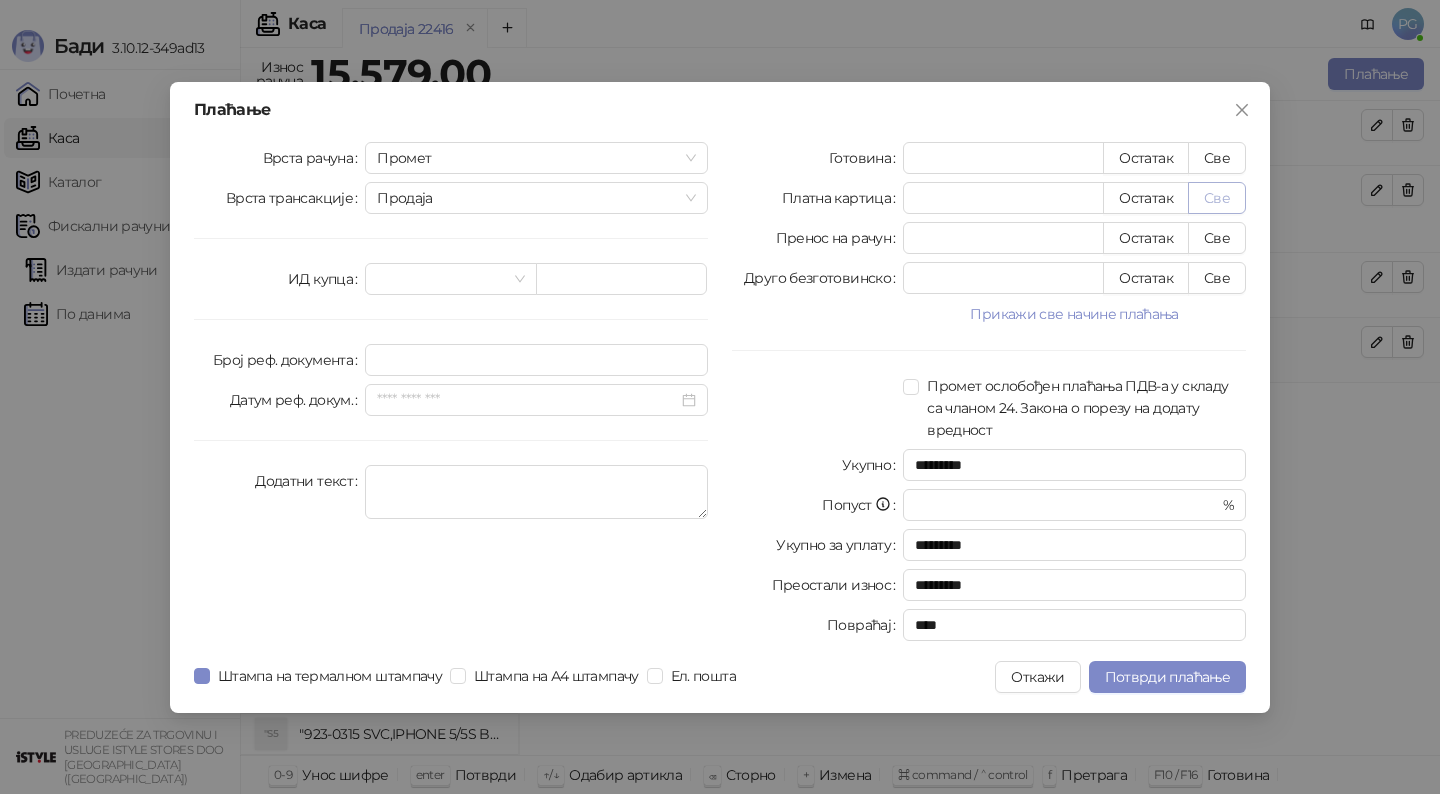 click on "Све" at bounding box center (1217, 198) 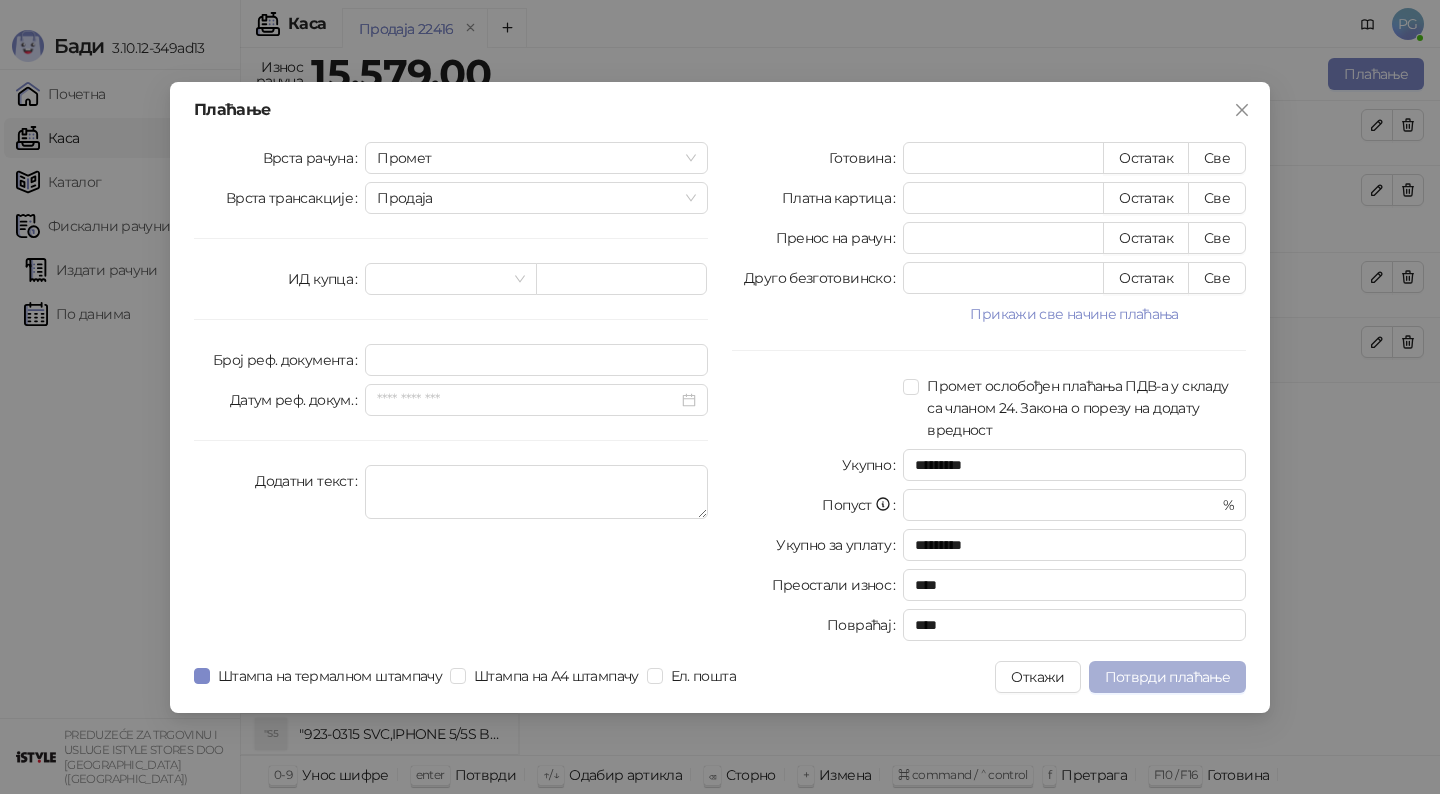 click on "Потврди плаћање" at bounding box center (1167, 677) 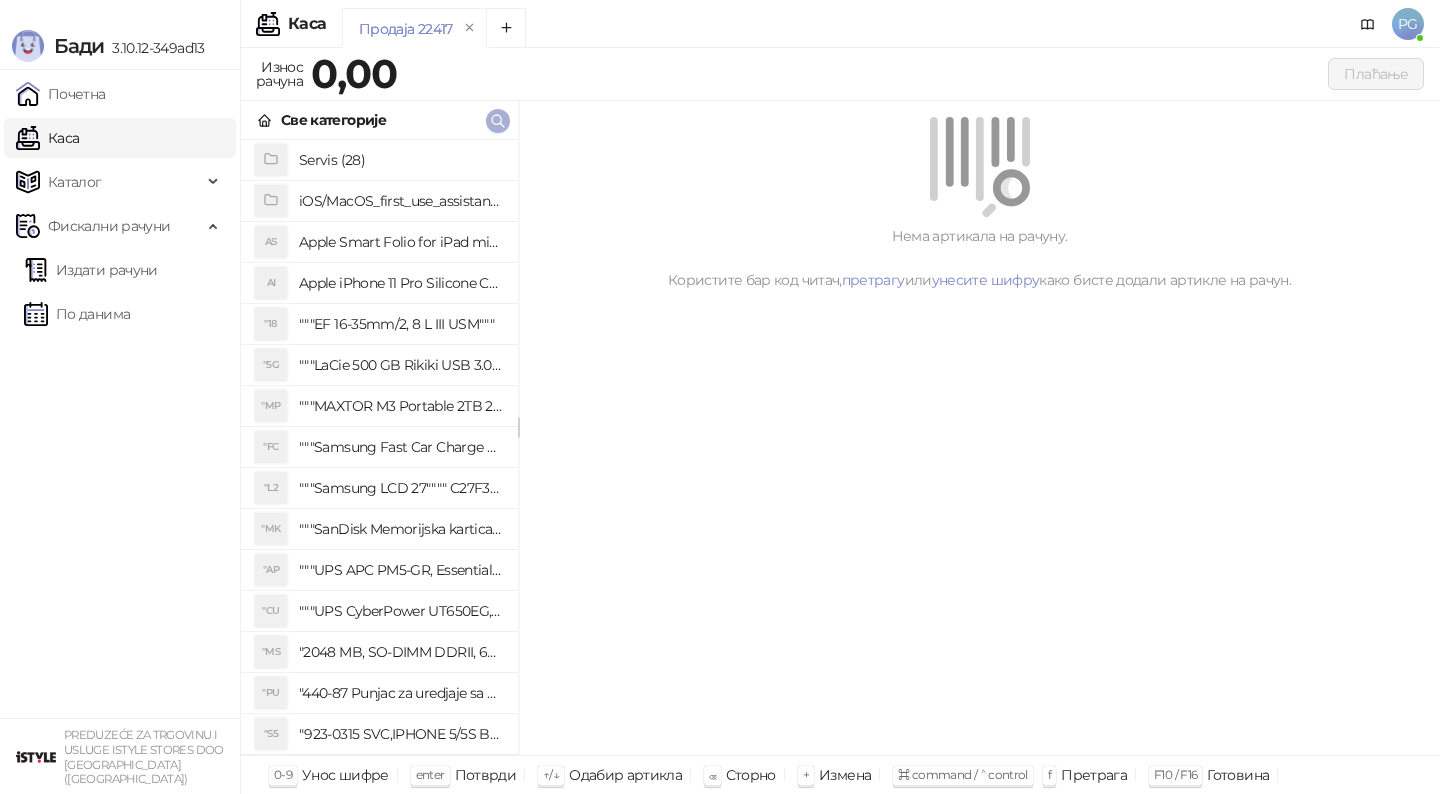 click 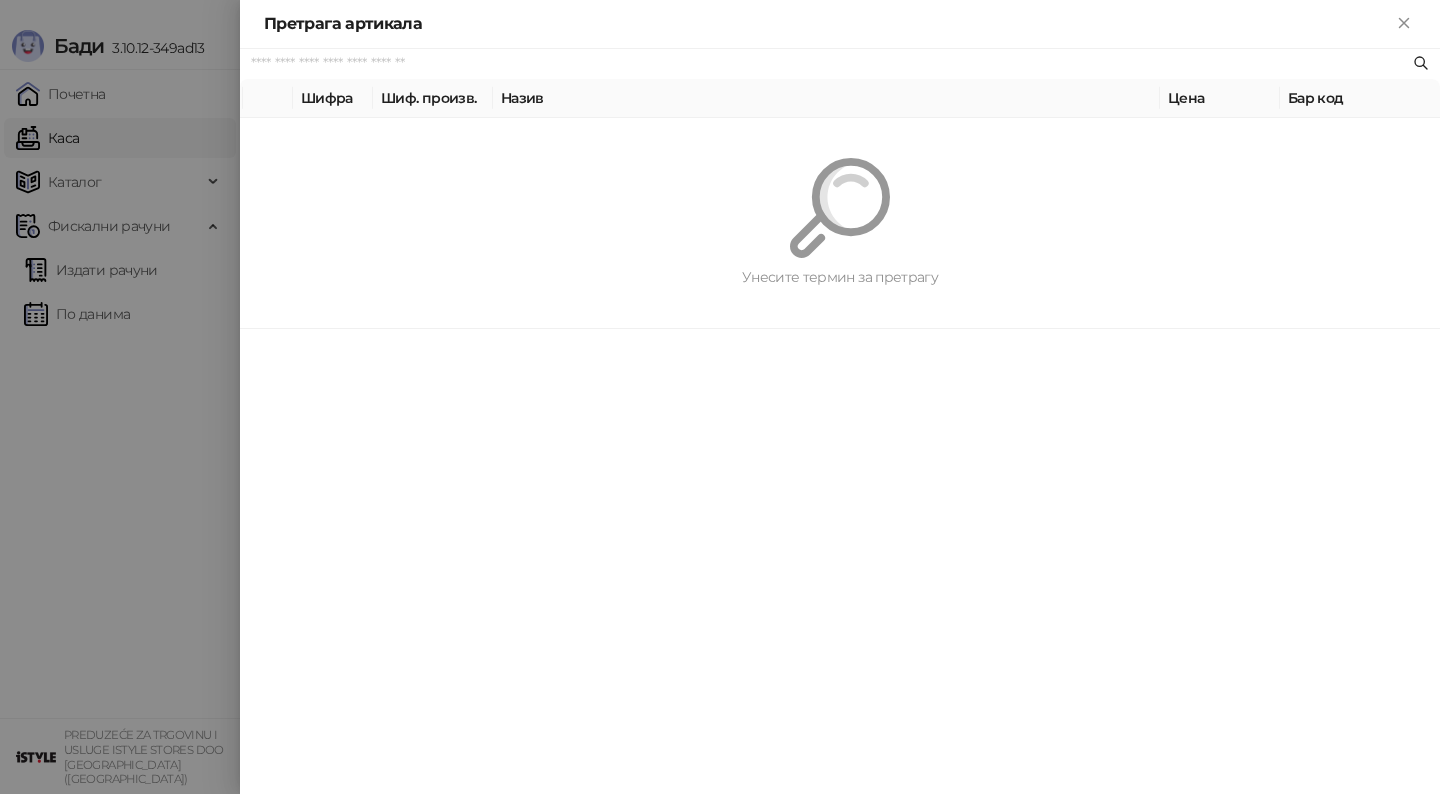 paste on "**********" 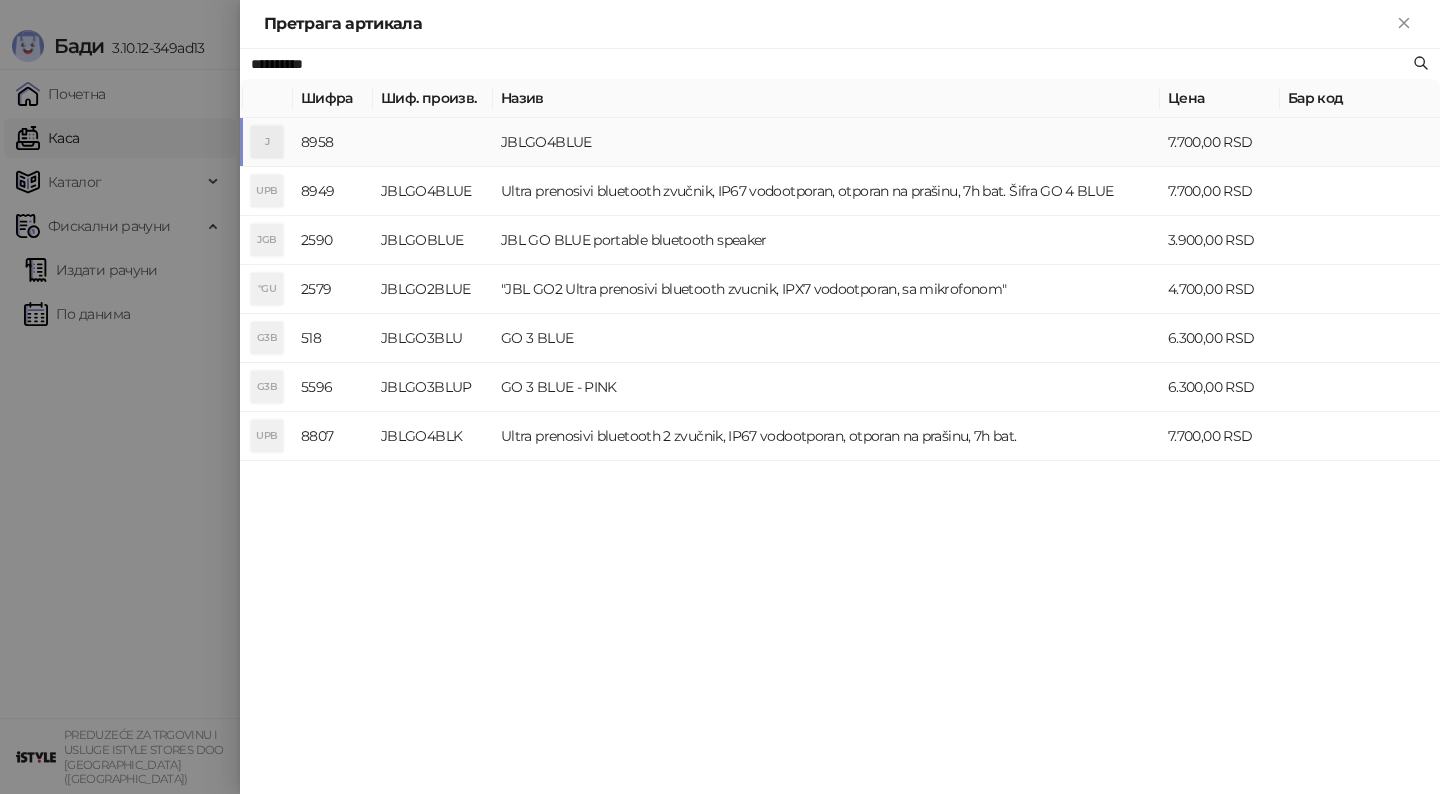 type on "**********" 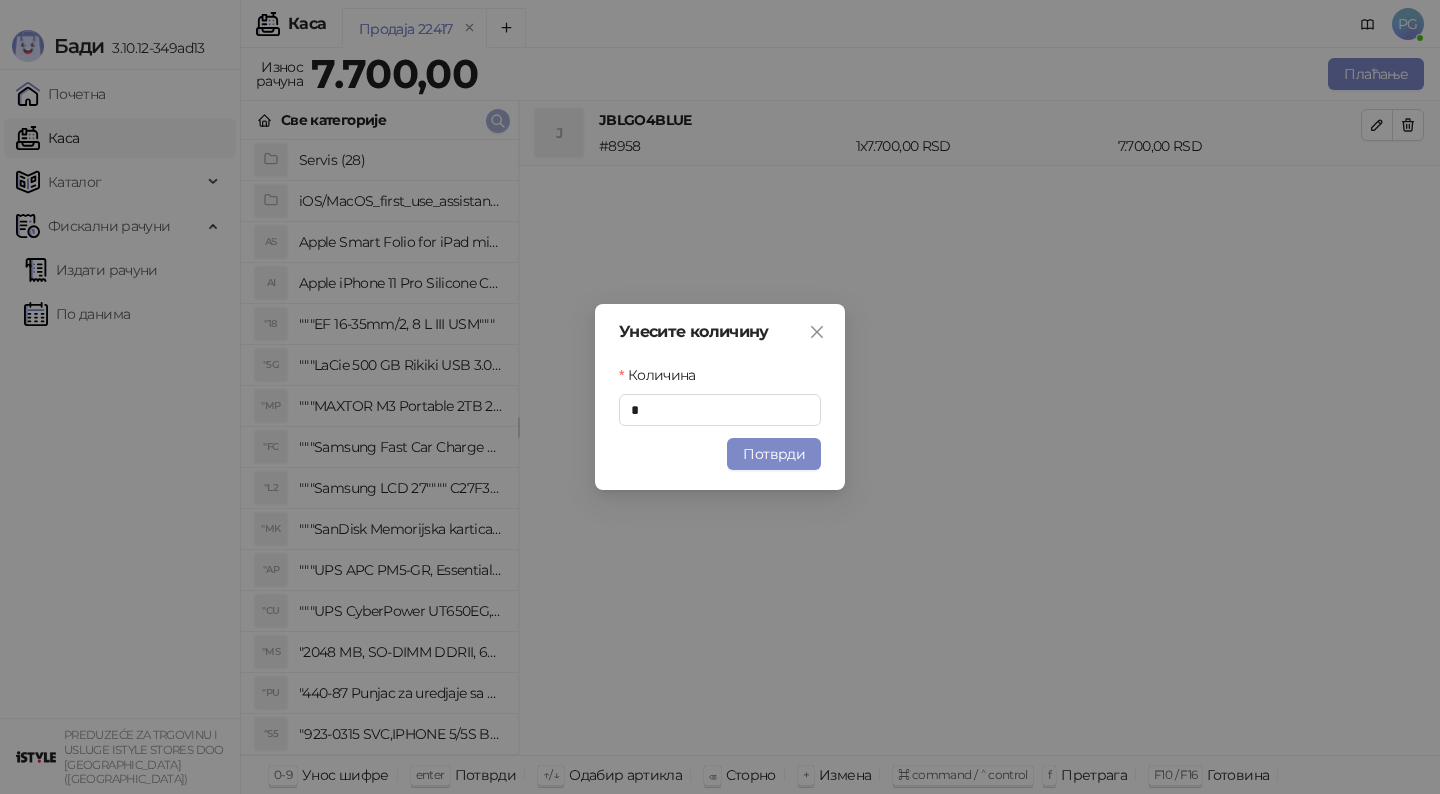 type 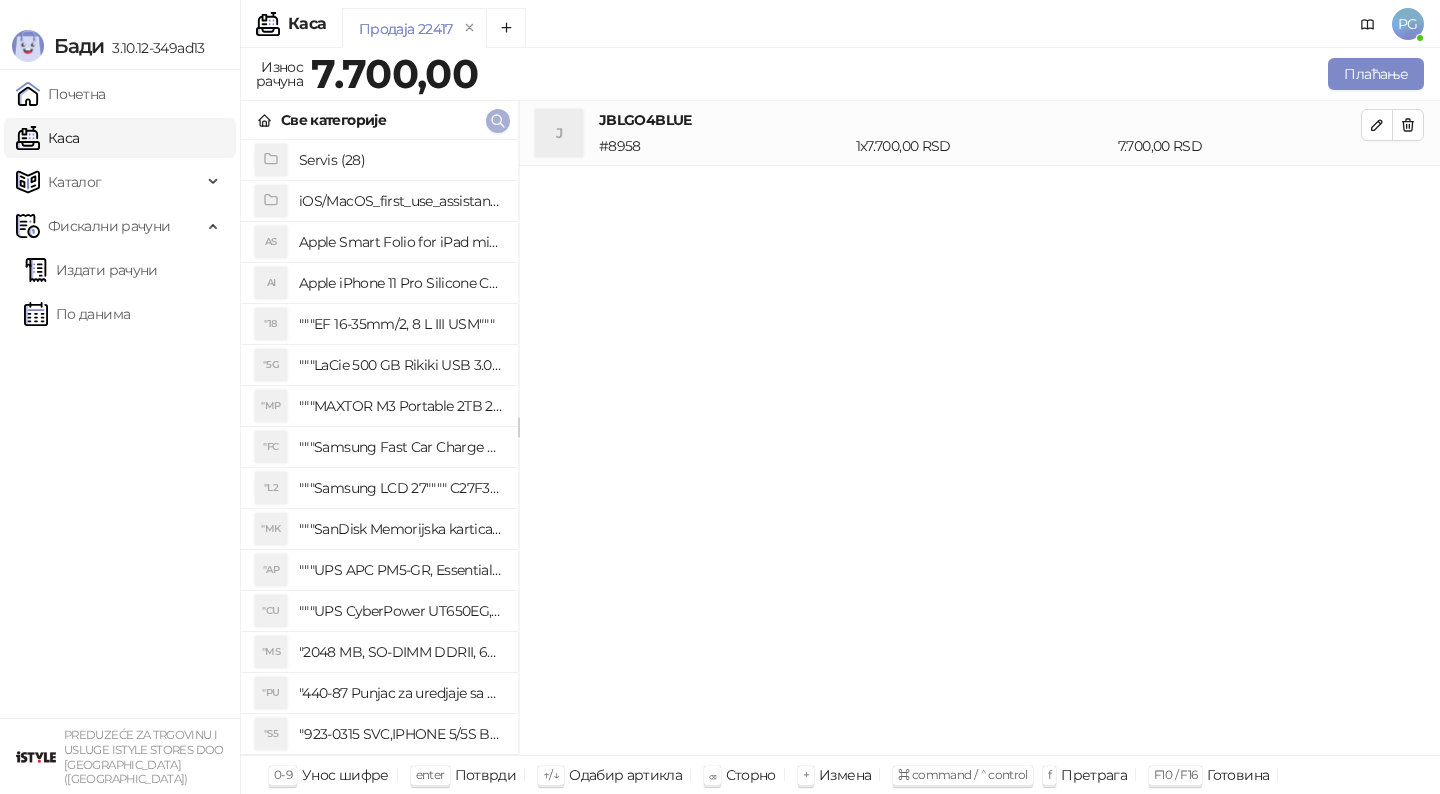 click 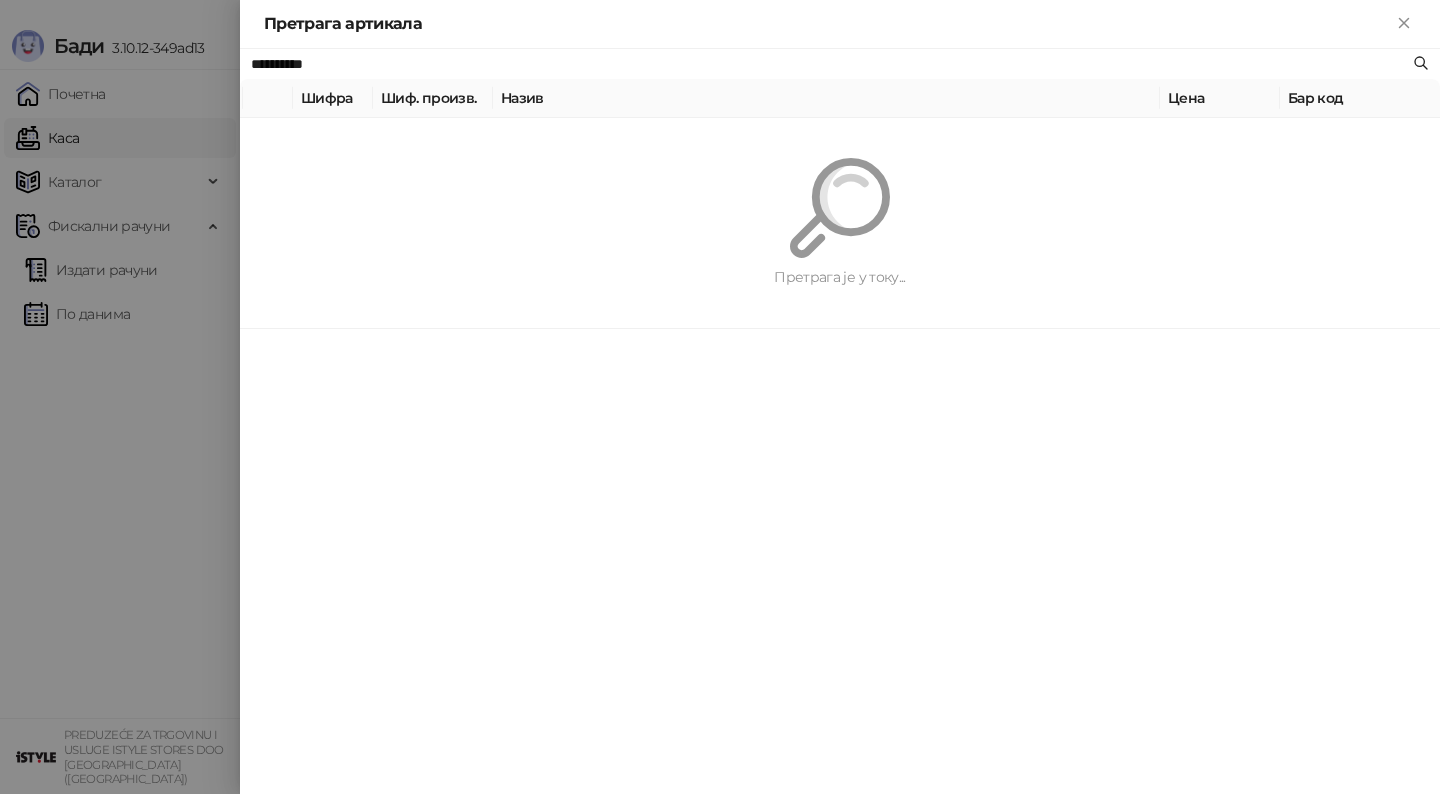 type on "*" 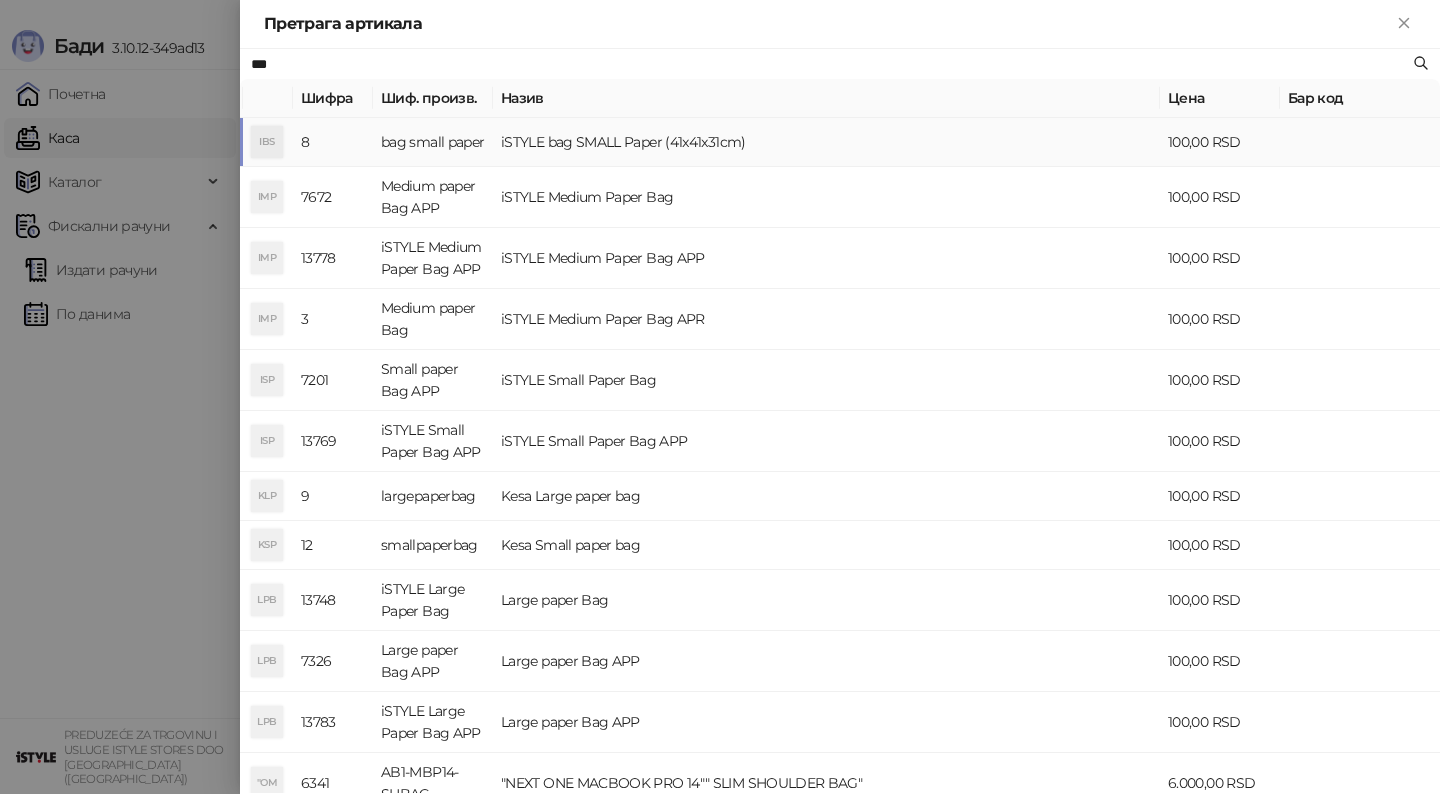 type on "***" 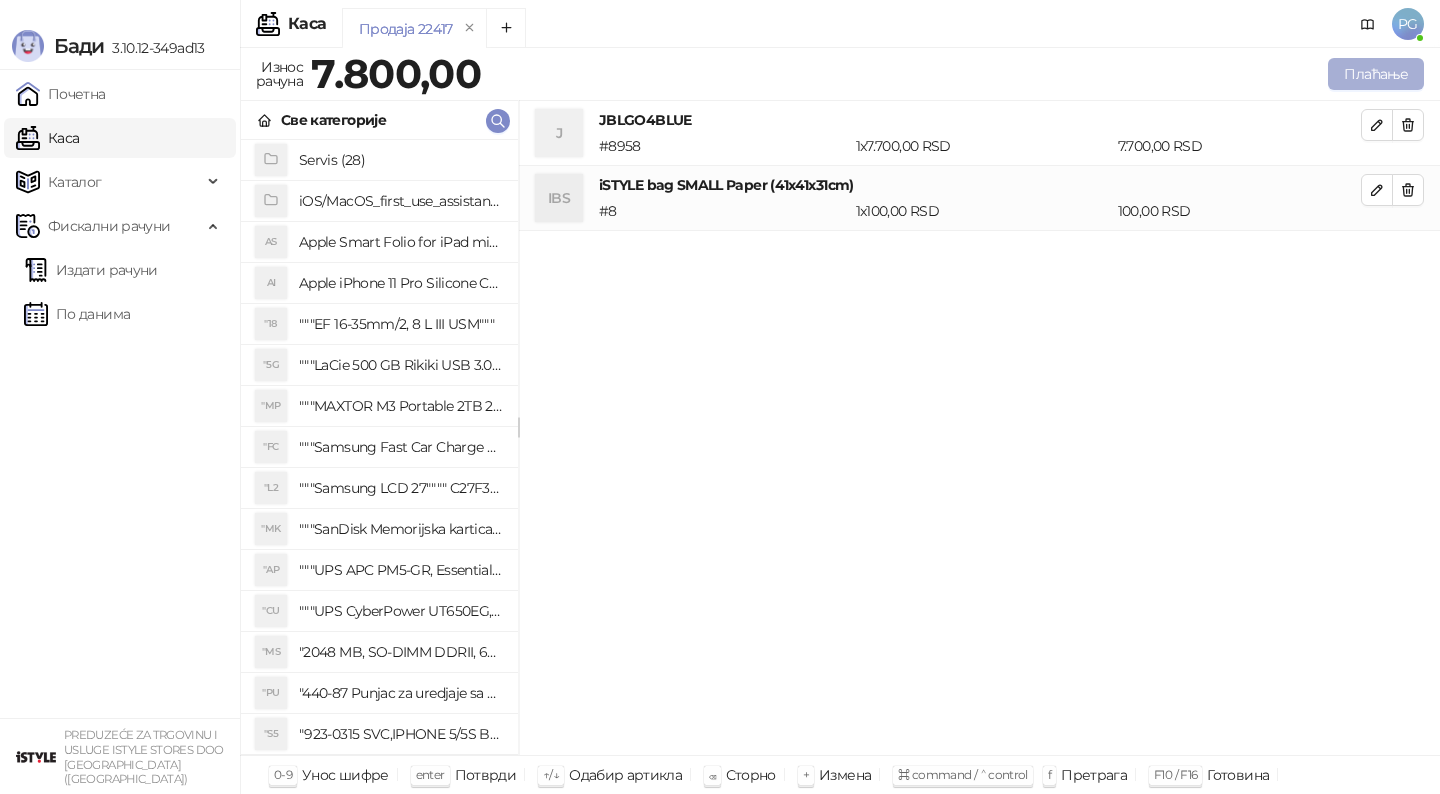 click on "Плаћање" at bounding box center [1376, 74] 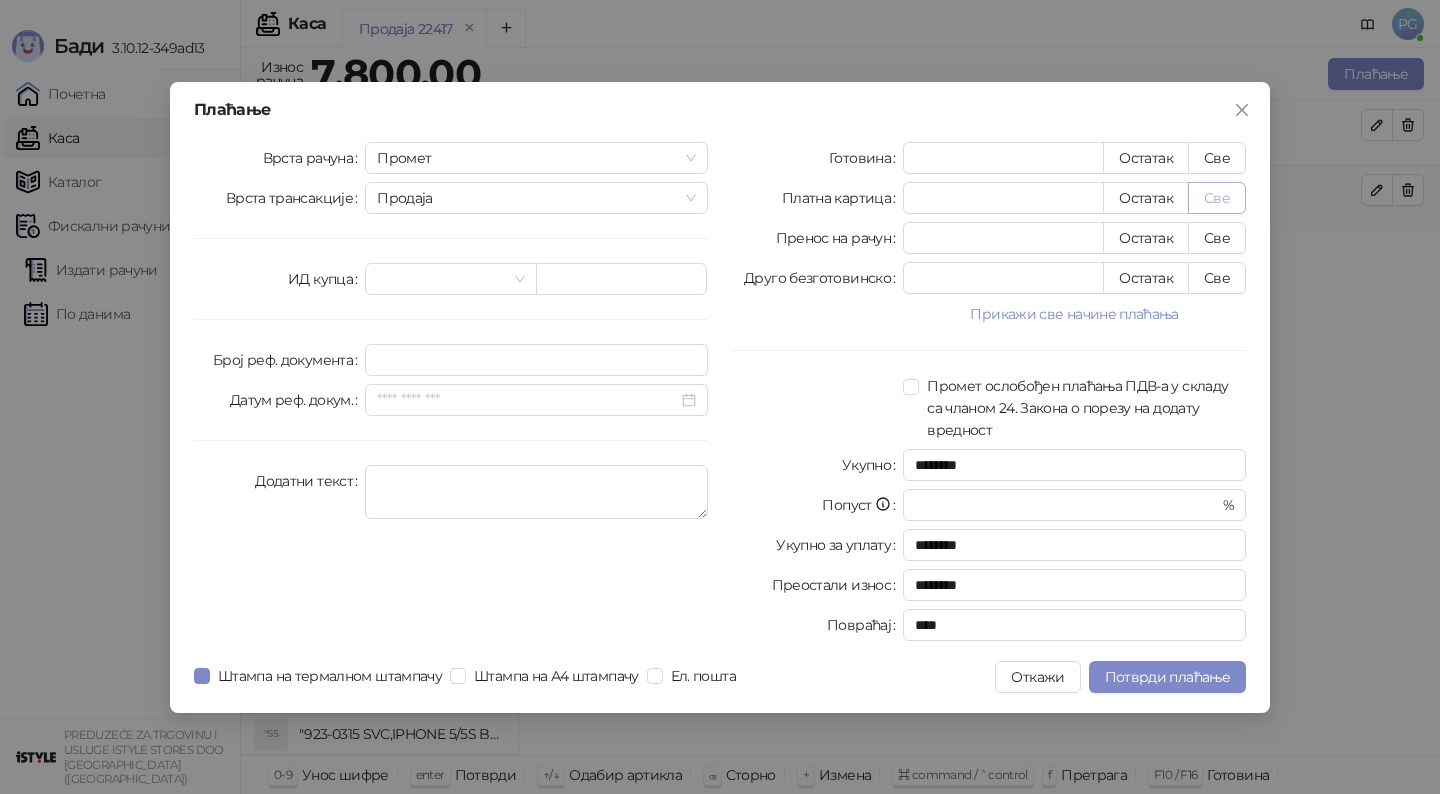 click on "Све" at bounding box center (1217, 198) 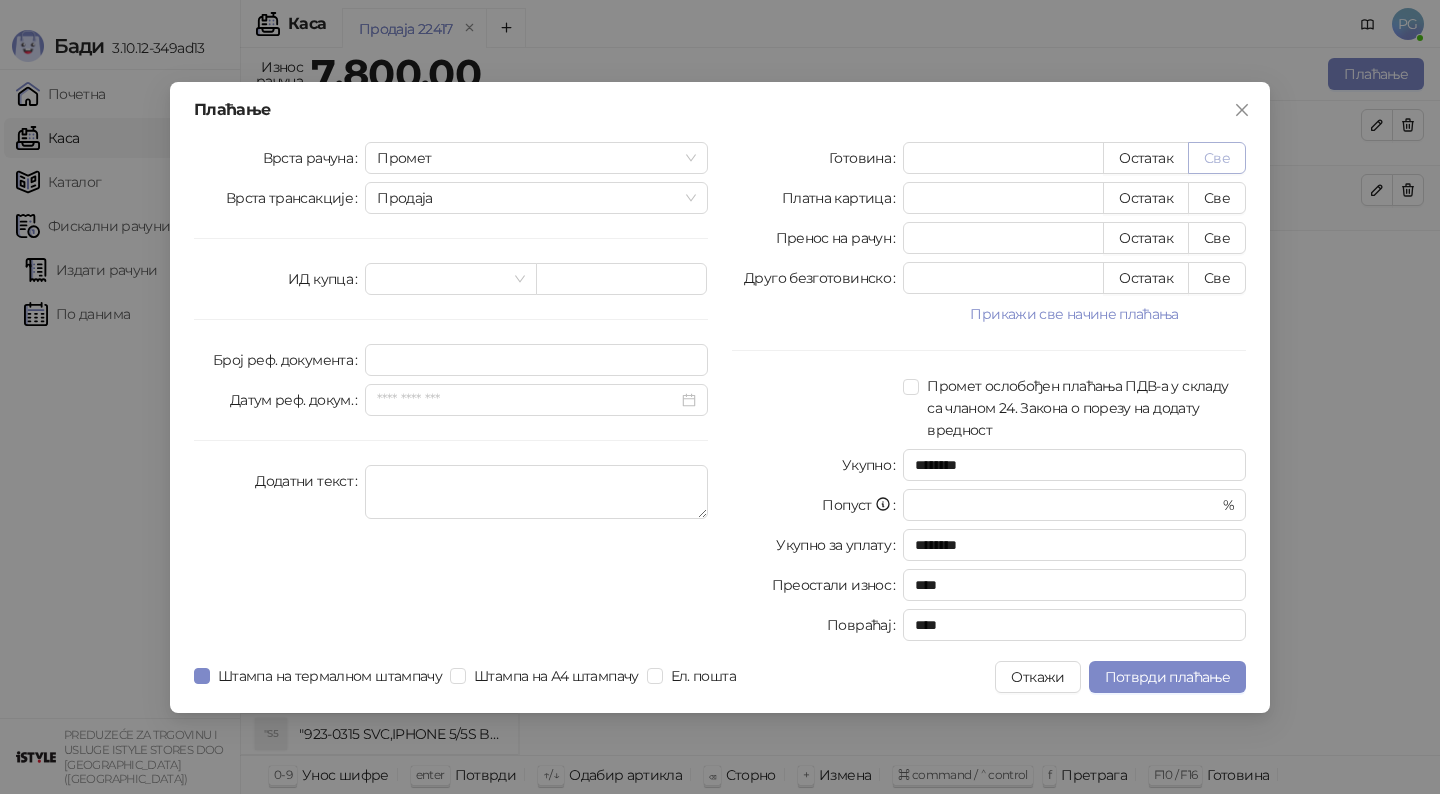 click on "Све" at bounding box center [1217, 158] 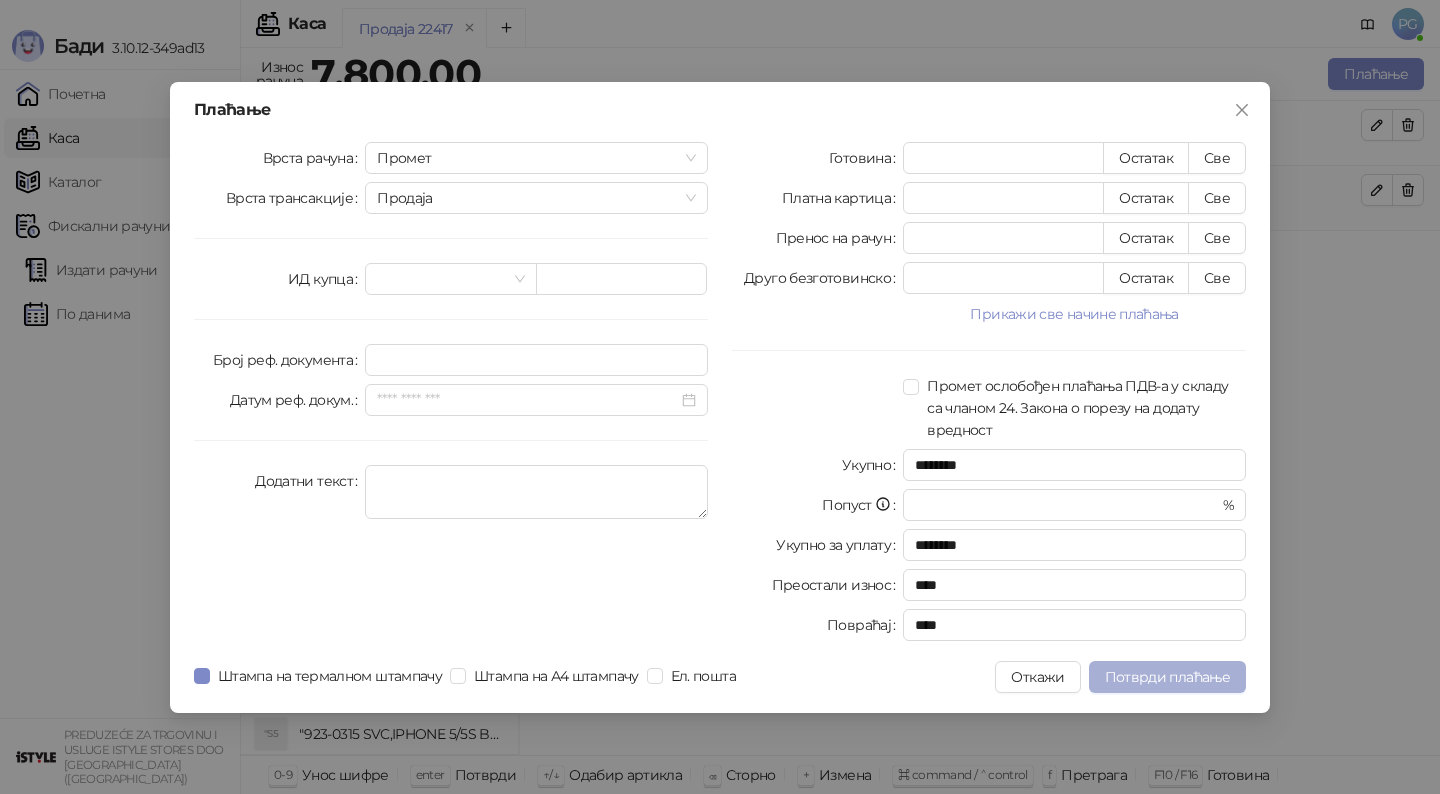 click on "Потврди плаћање" at bounding box center (1167, 677) 